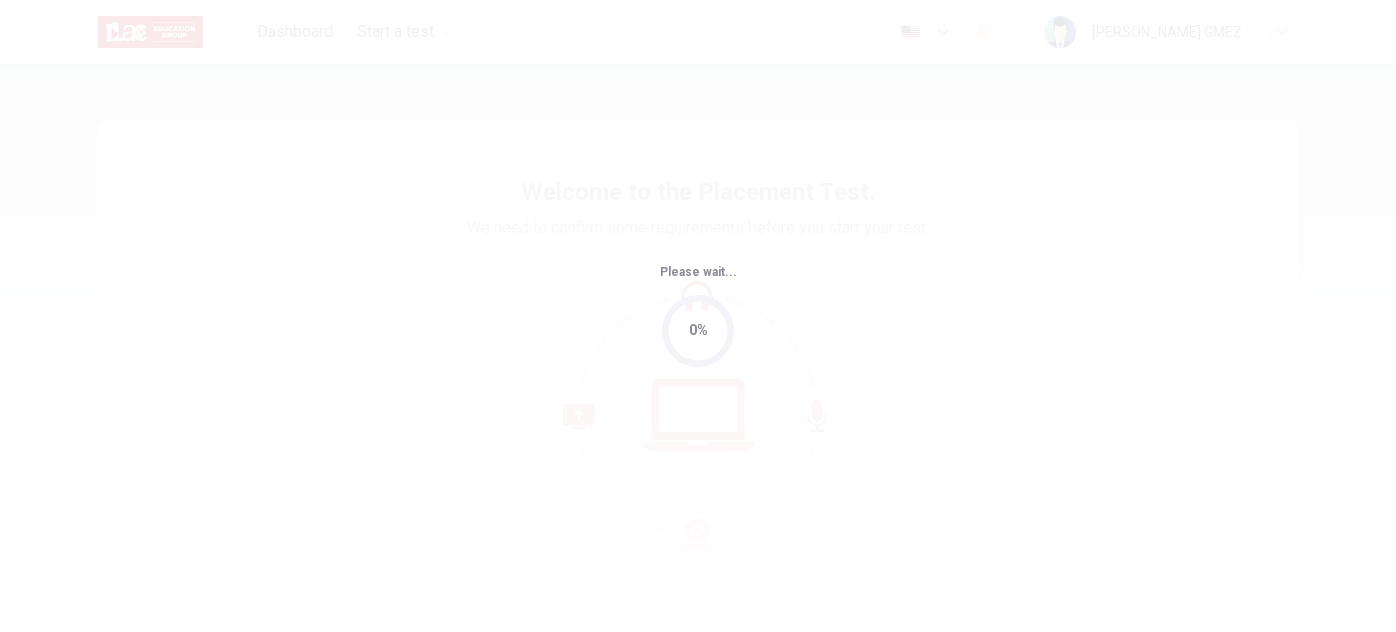 scroll, scrollTop: 0, scrollLeft: 0, axis: both 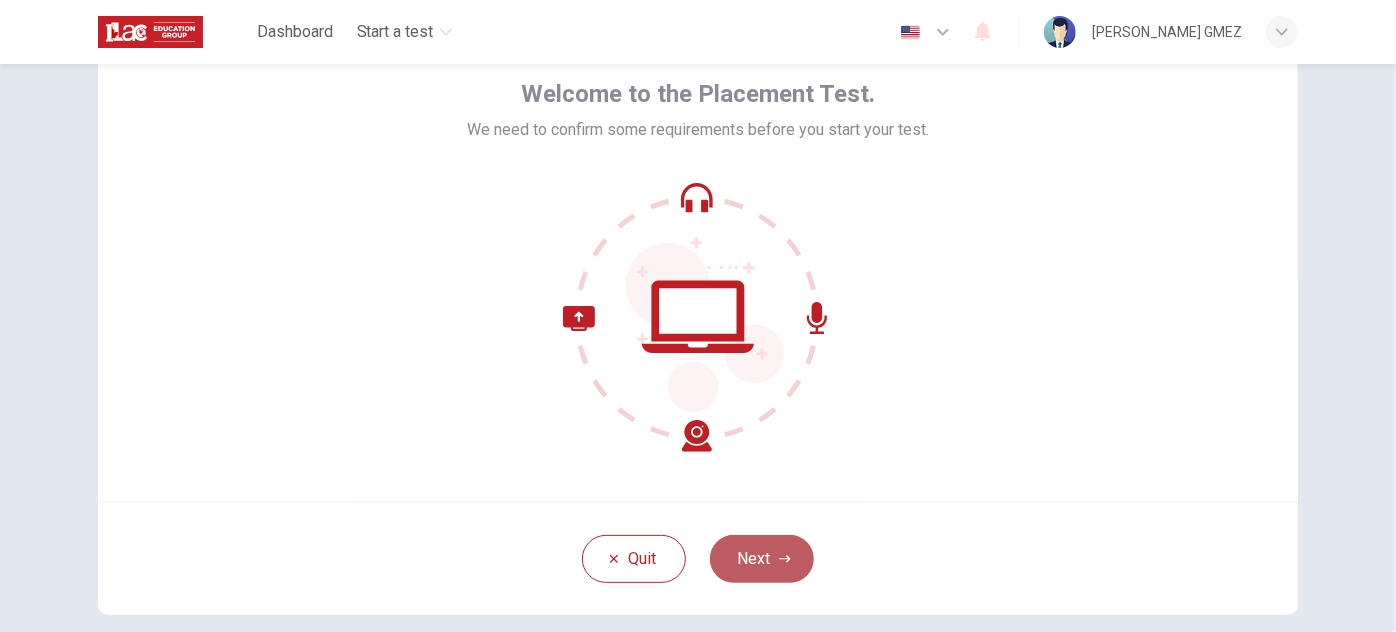 click 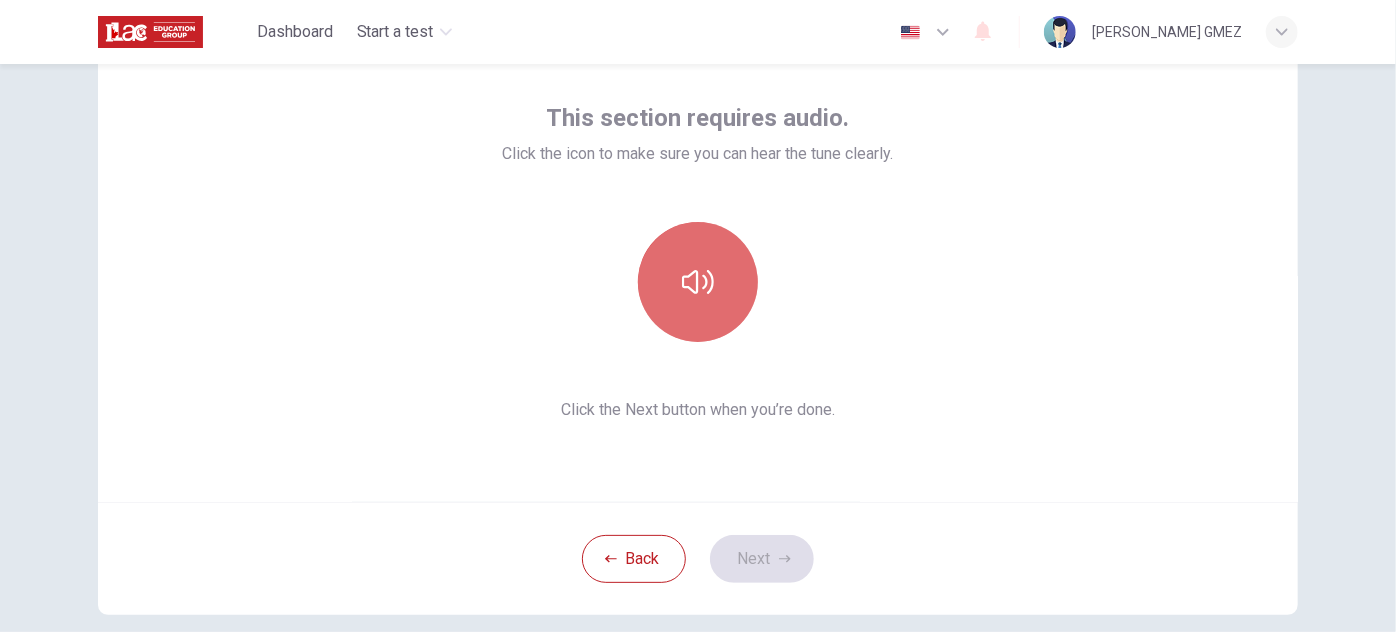 click 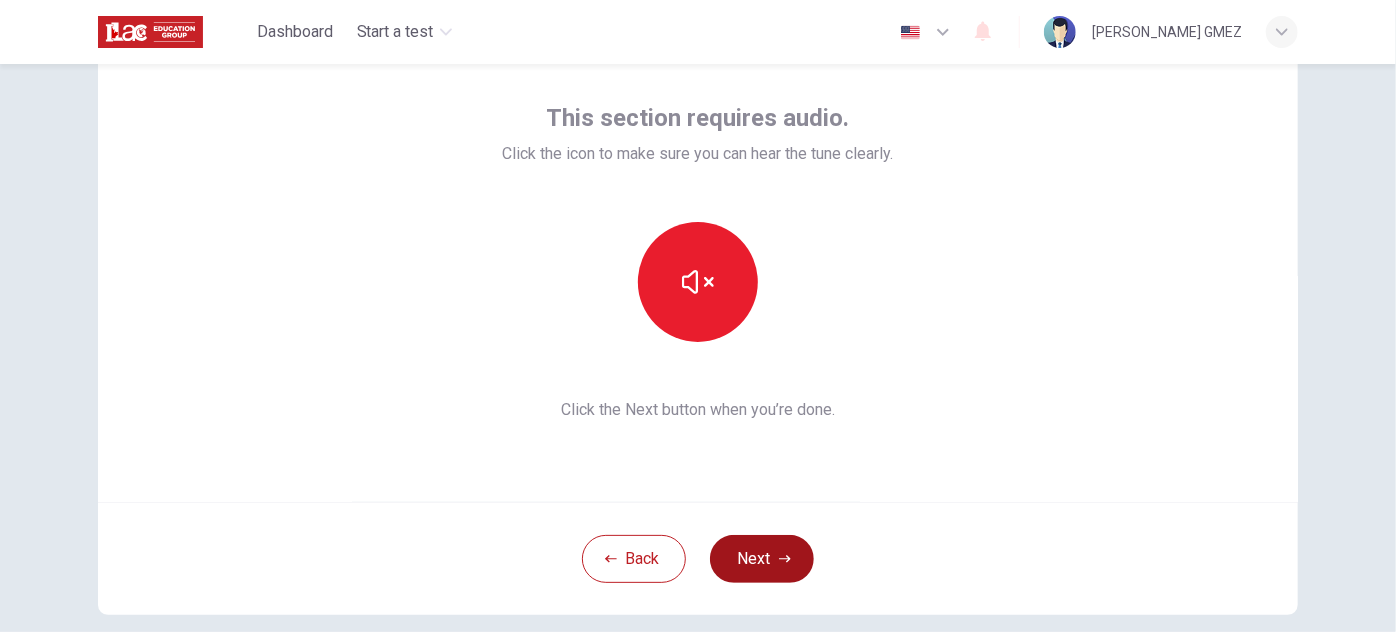 click on "Next" at bounding box center (762, 559) 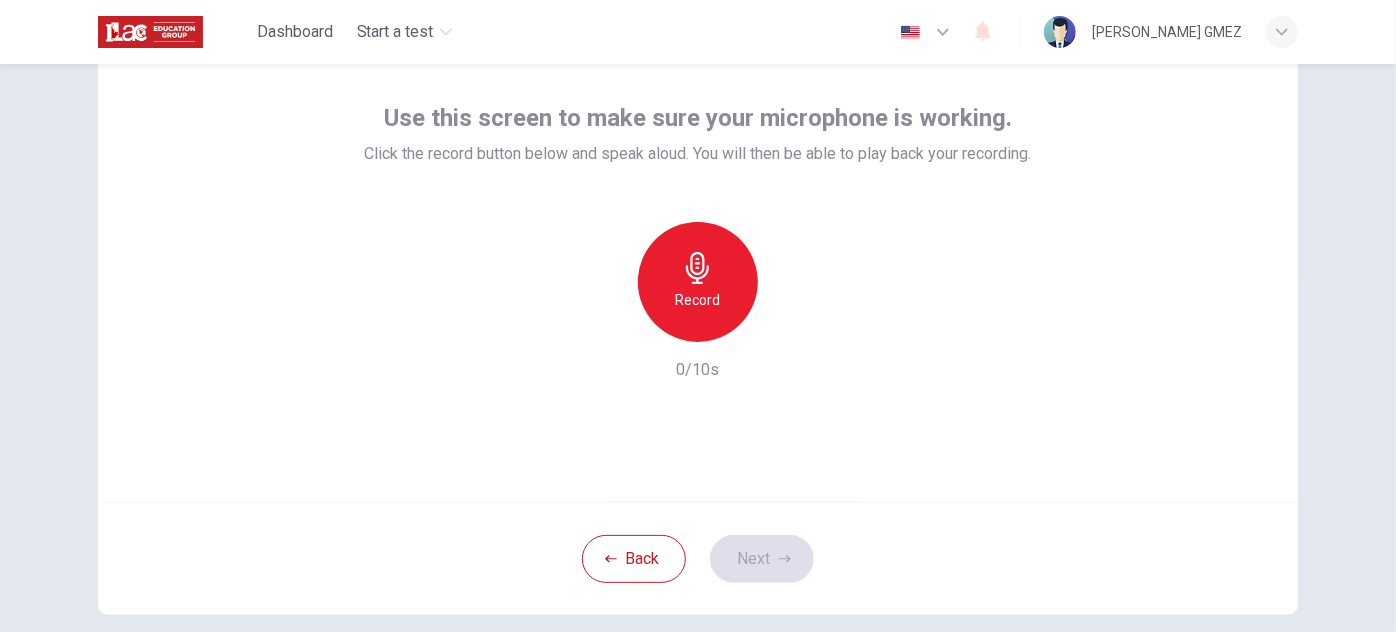 click on "Record" at bounding box center (698, 282) 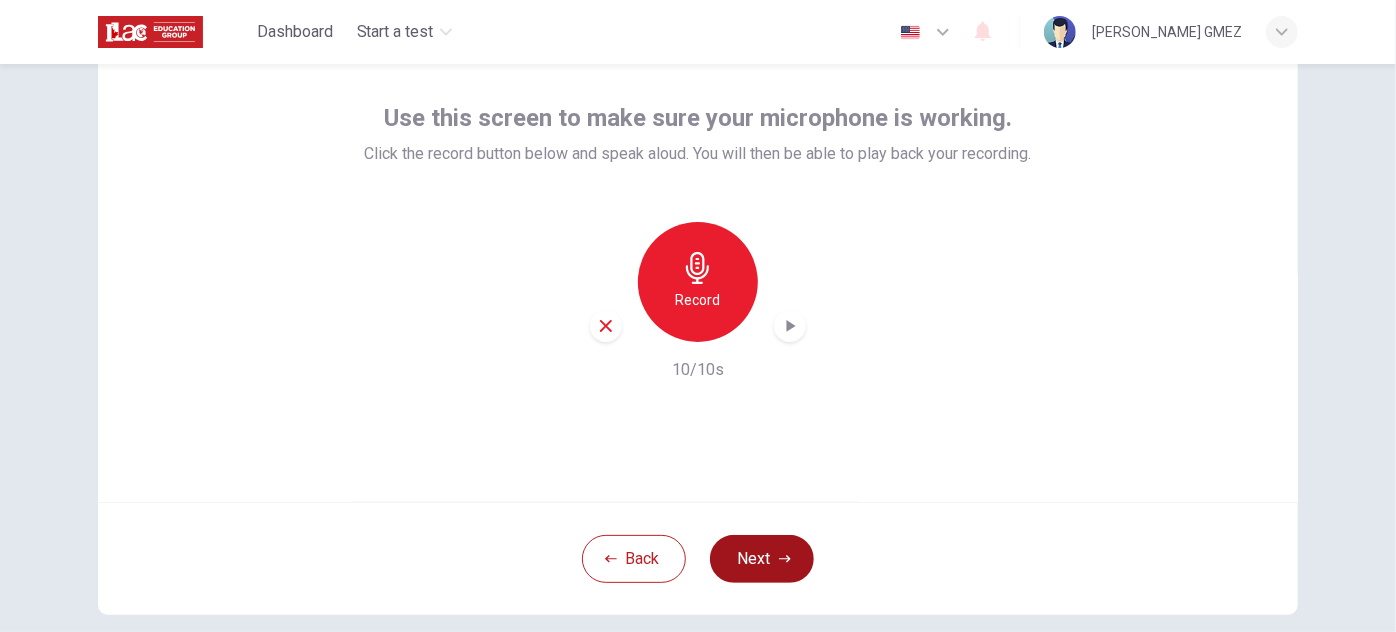 click on "Next" at bounding box center [762, 559] 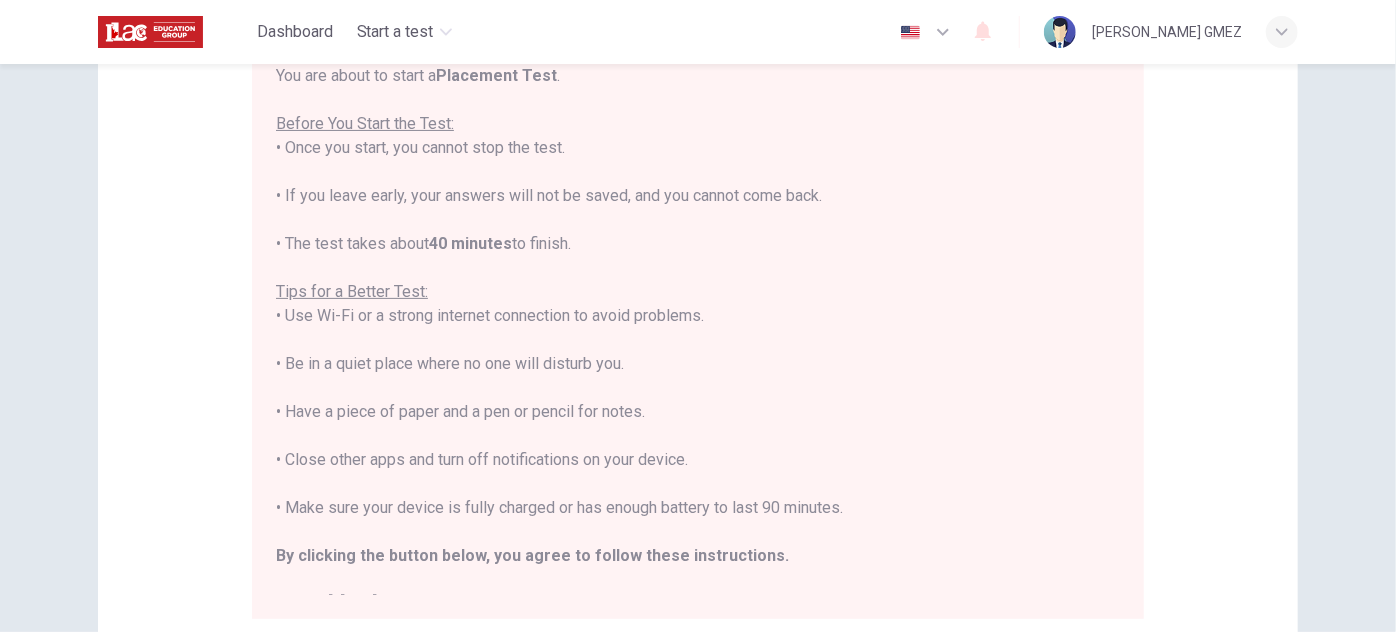 scroll, scrollTop: 220, scrollLeft: 0, axis: vertical 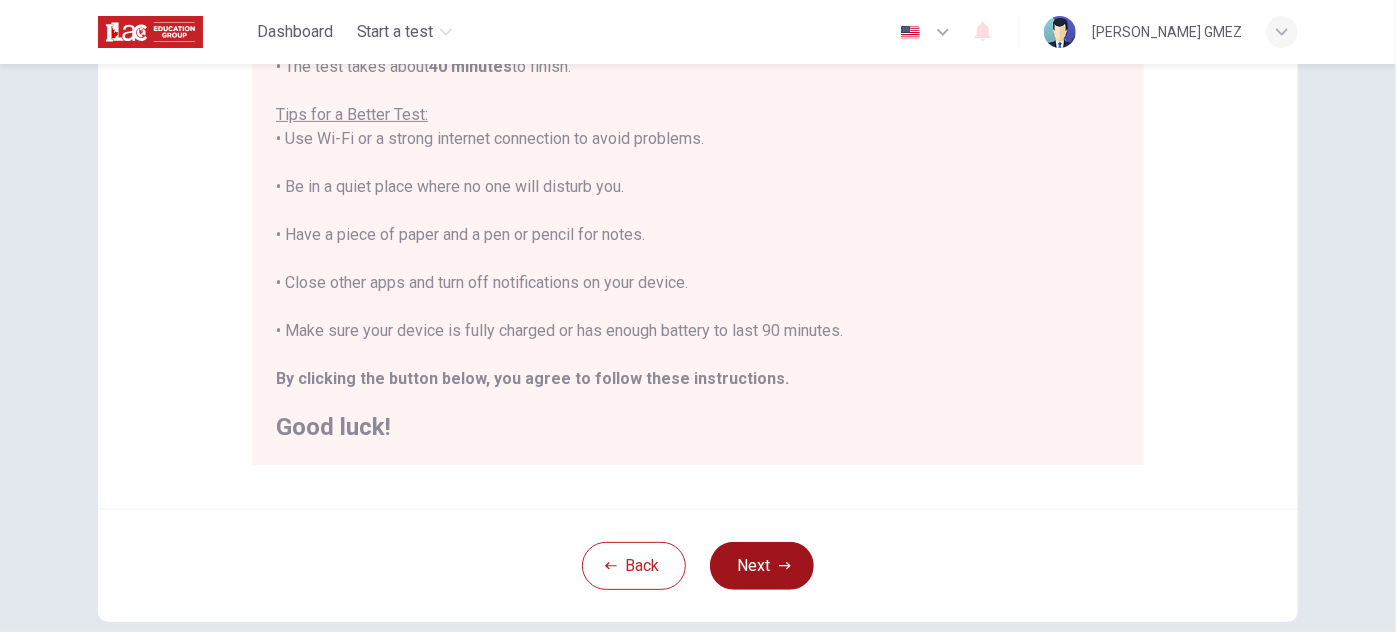click on "Next" at bounding box center [762, 566] 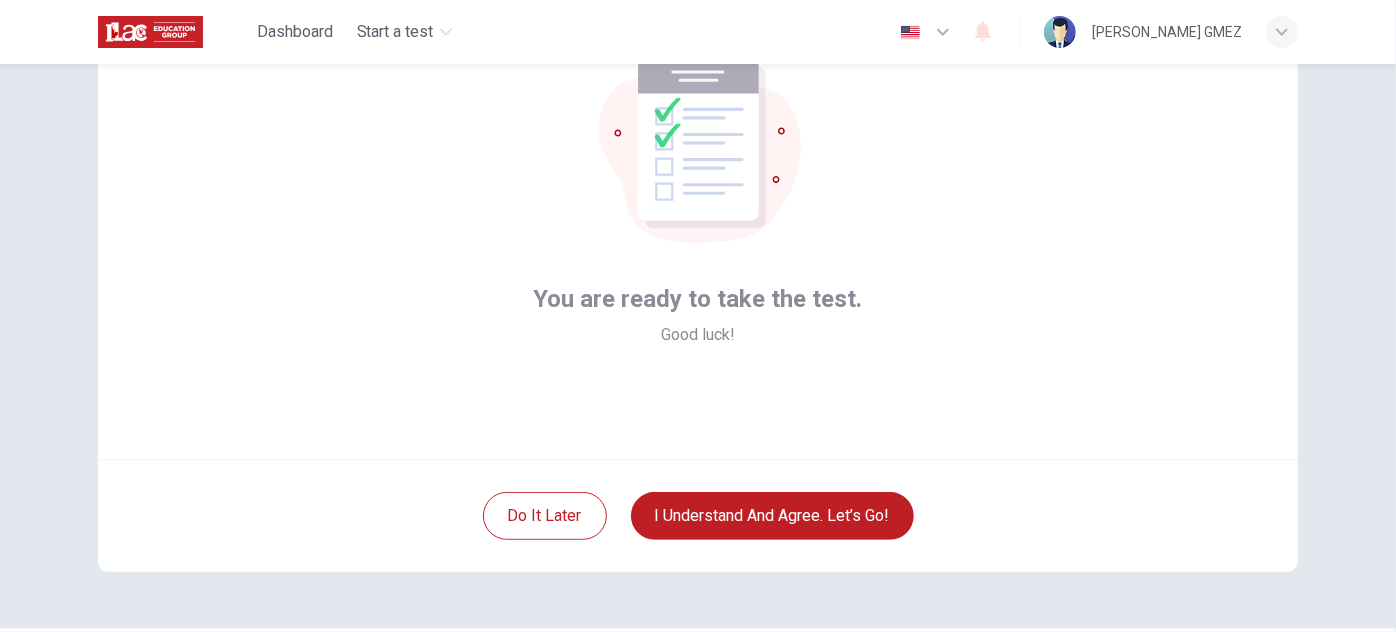 scroll, scrollTop: 141, scrollLeft: 0, axis: vertical 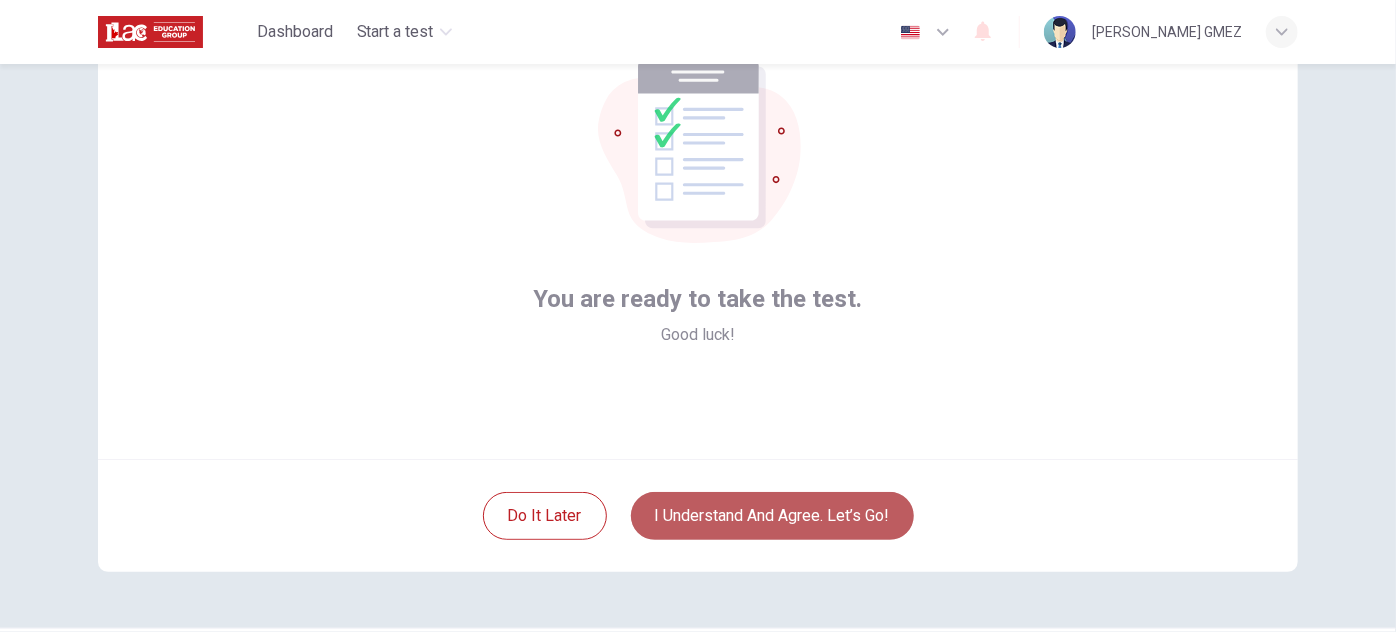 click on "I understand and agree. Let’s go!" at bounding box center (772, 516) 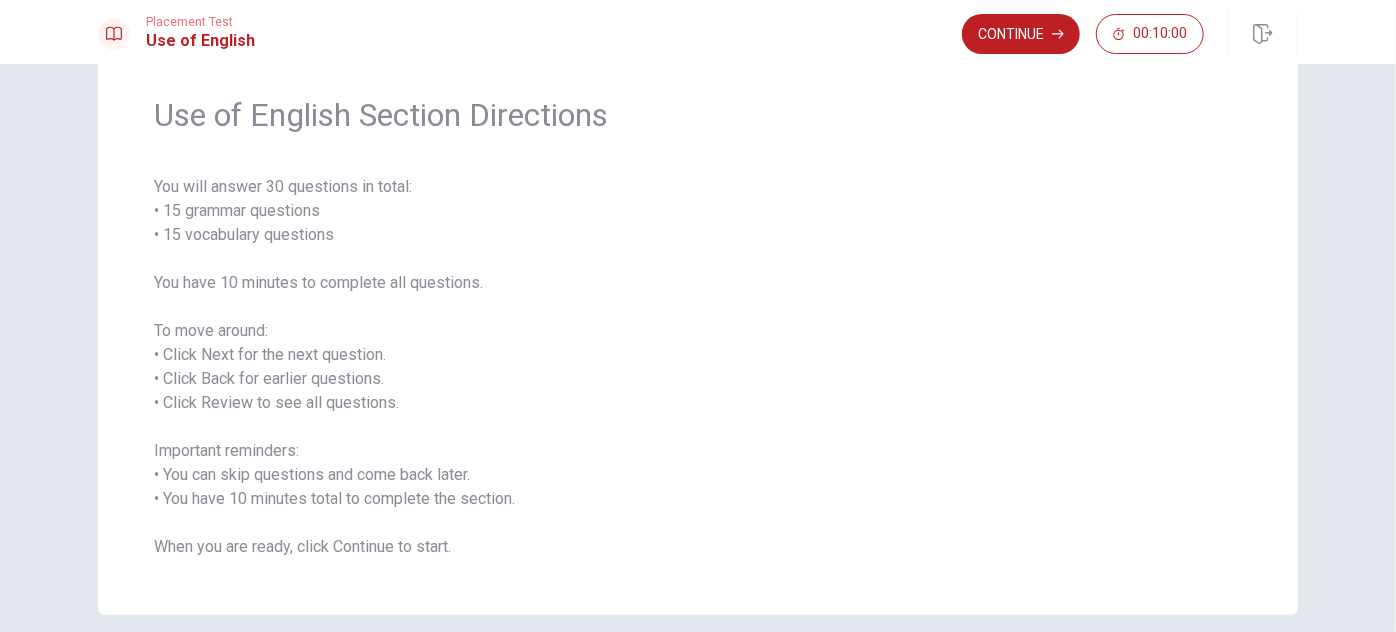 scroll, scrollTop: 61, scrollLeft: 0, axis: vertical 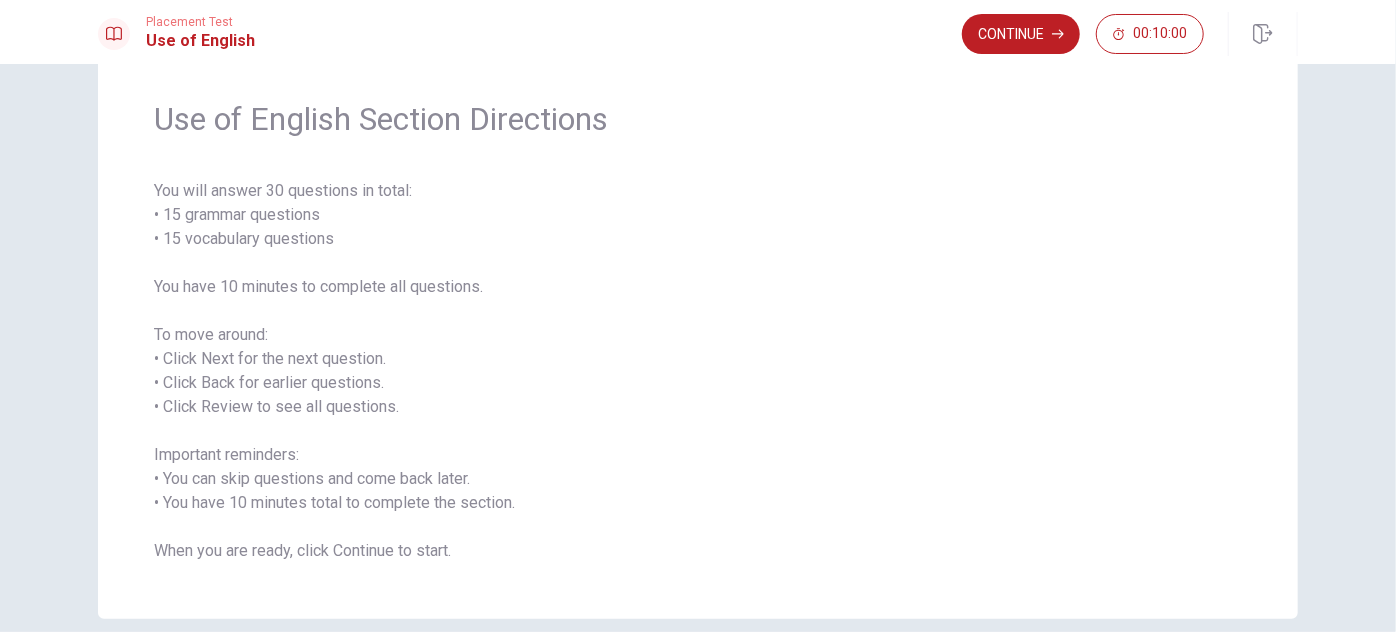 drag, startPoint x: 221, startPoint y: 477, endPoint x: 244, endPoint y: 476, distance: 23.021729 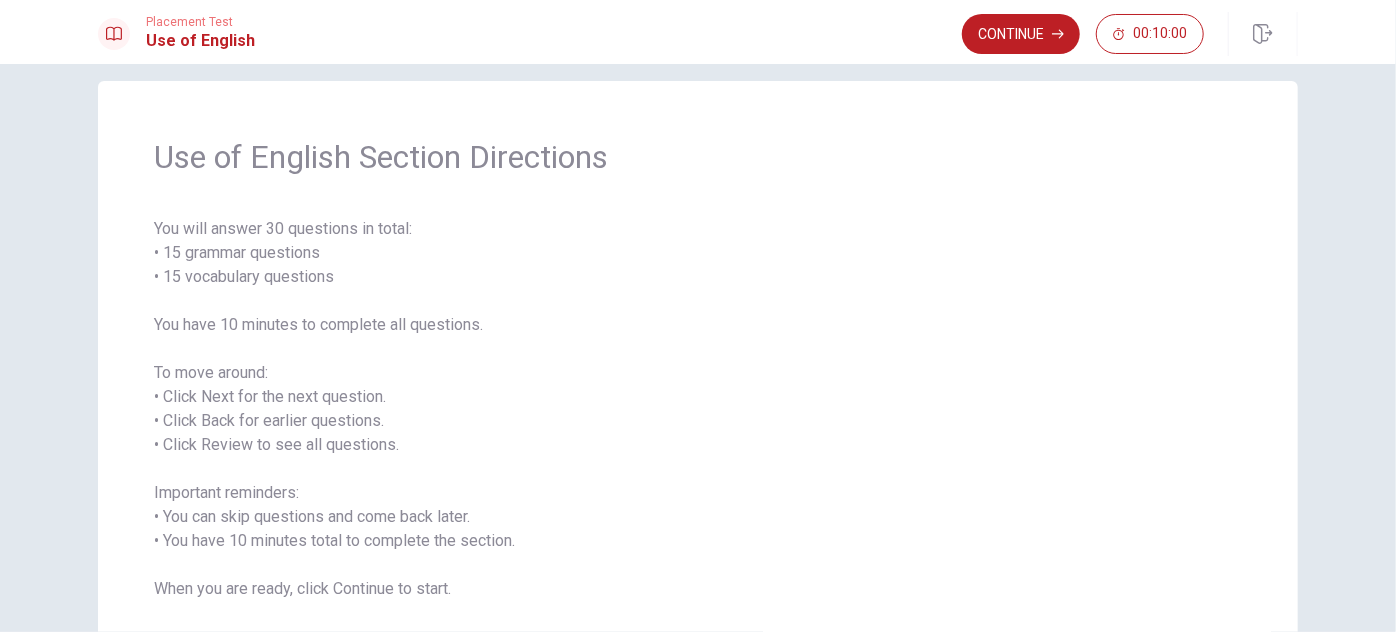 scroll, scrollTop: 20, scrollLeft: 0, axis: vertical 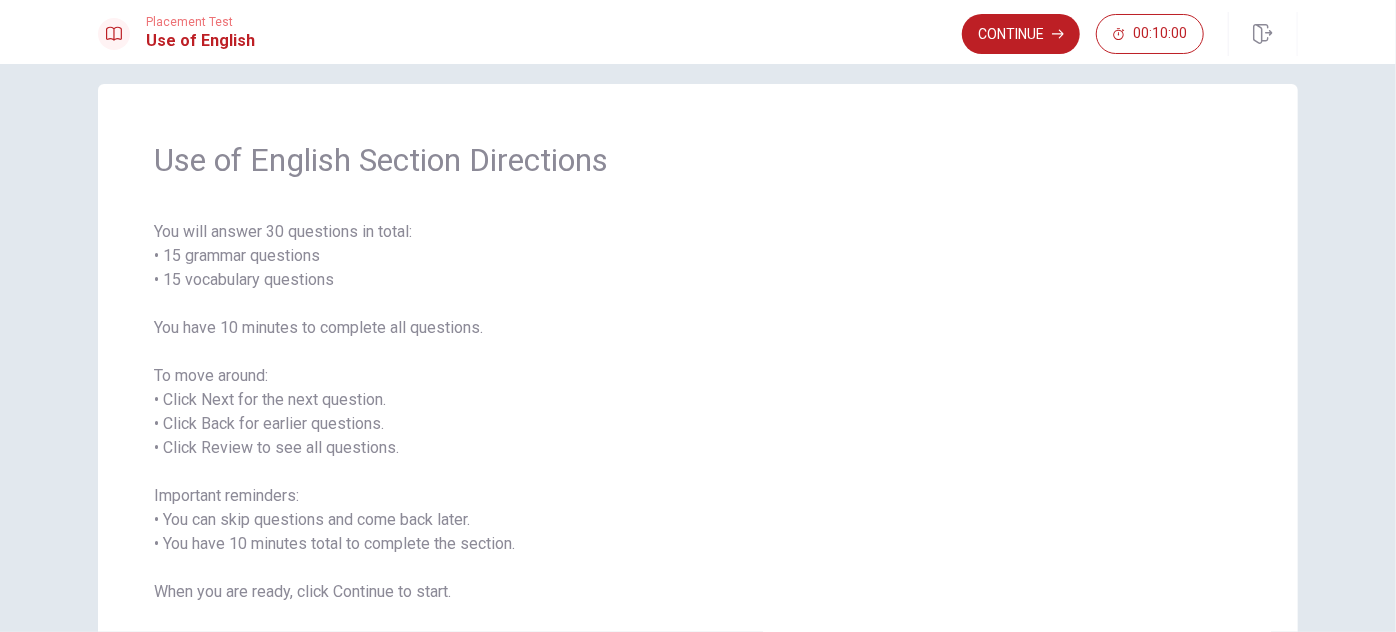 drag, startPoint x: 218, startPoint y: 519, endPoint x: 245, endPoint y: 515, distance: 27.294687 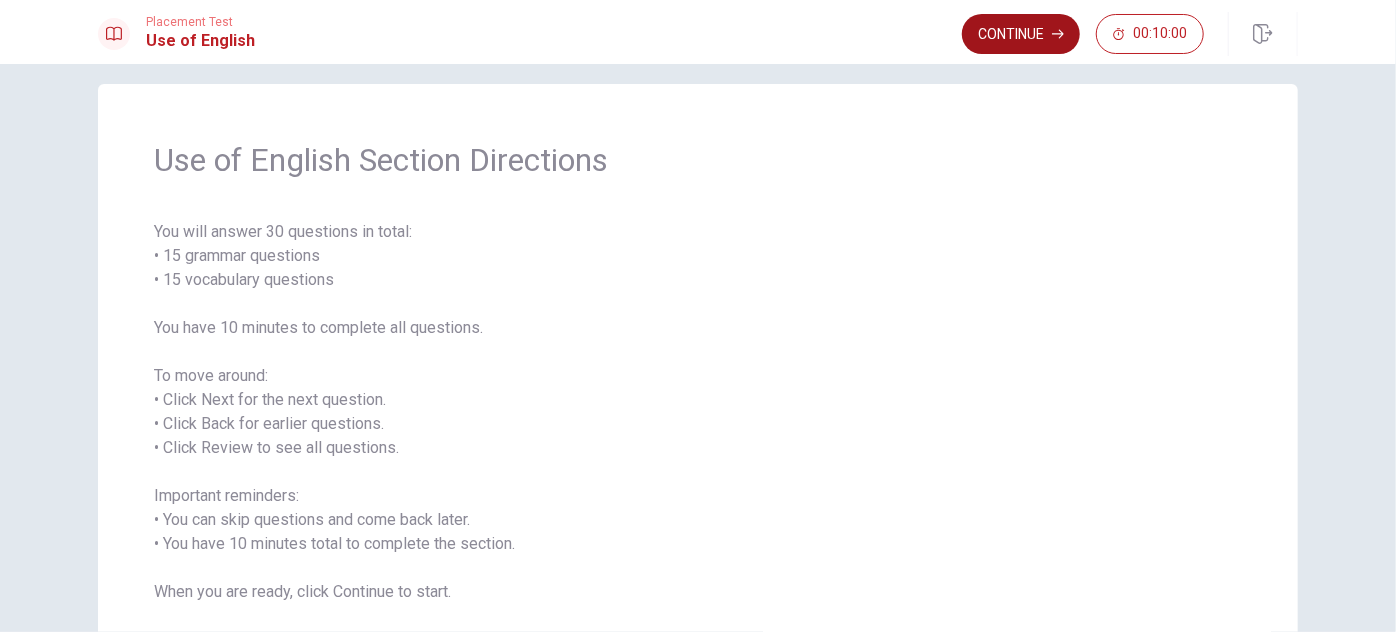 click on "Continue" at bounding box center [1021, 34] 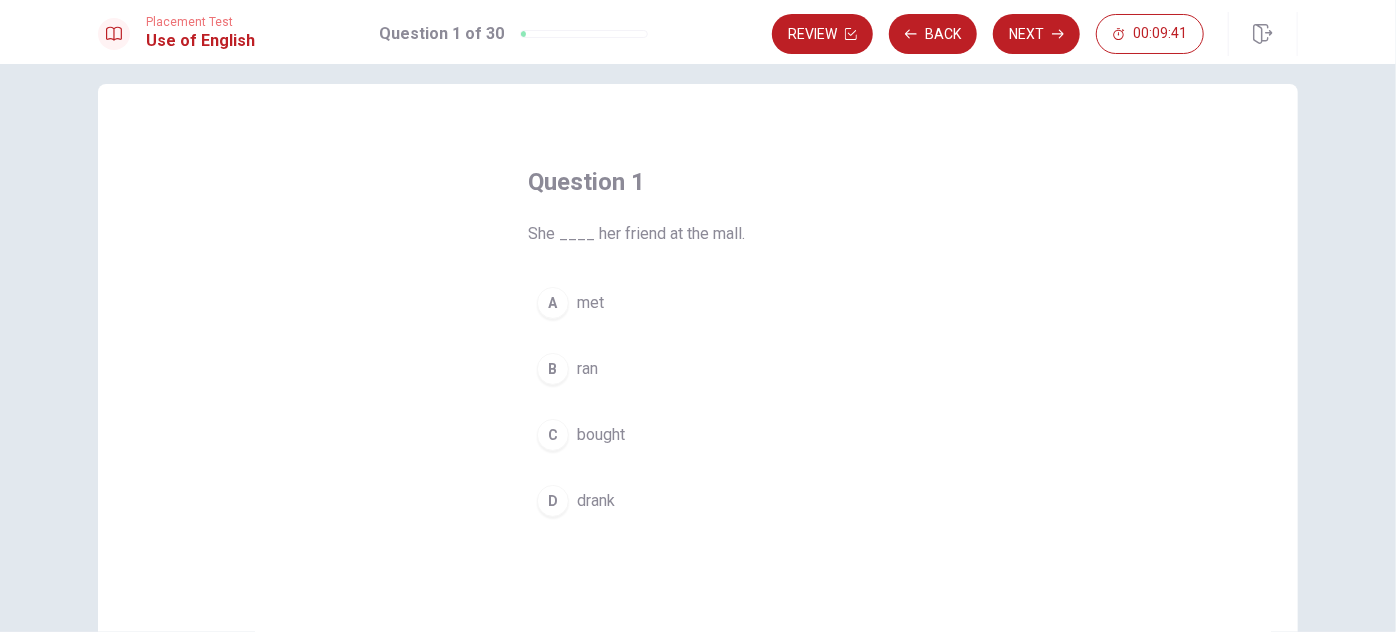 click on "A" at bounding box center (553, 303) 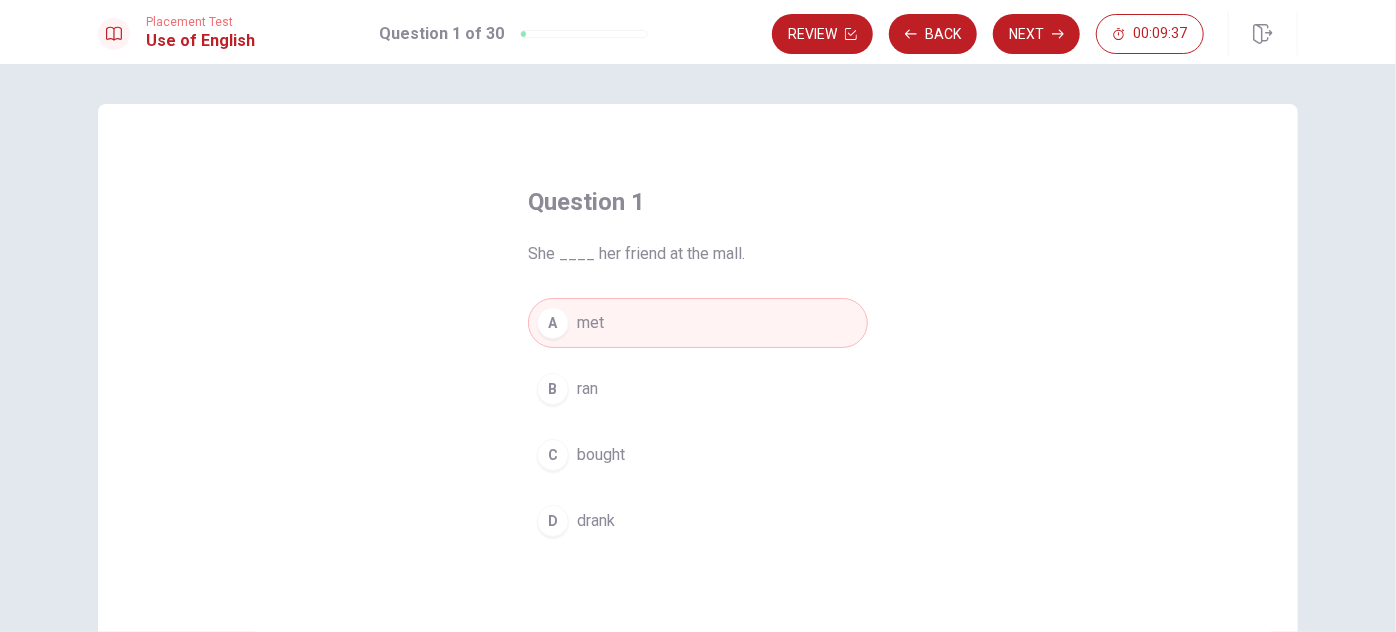 scroll, scrollTop: 0, scrollLeft: 0, axis: both 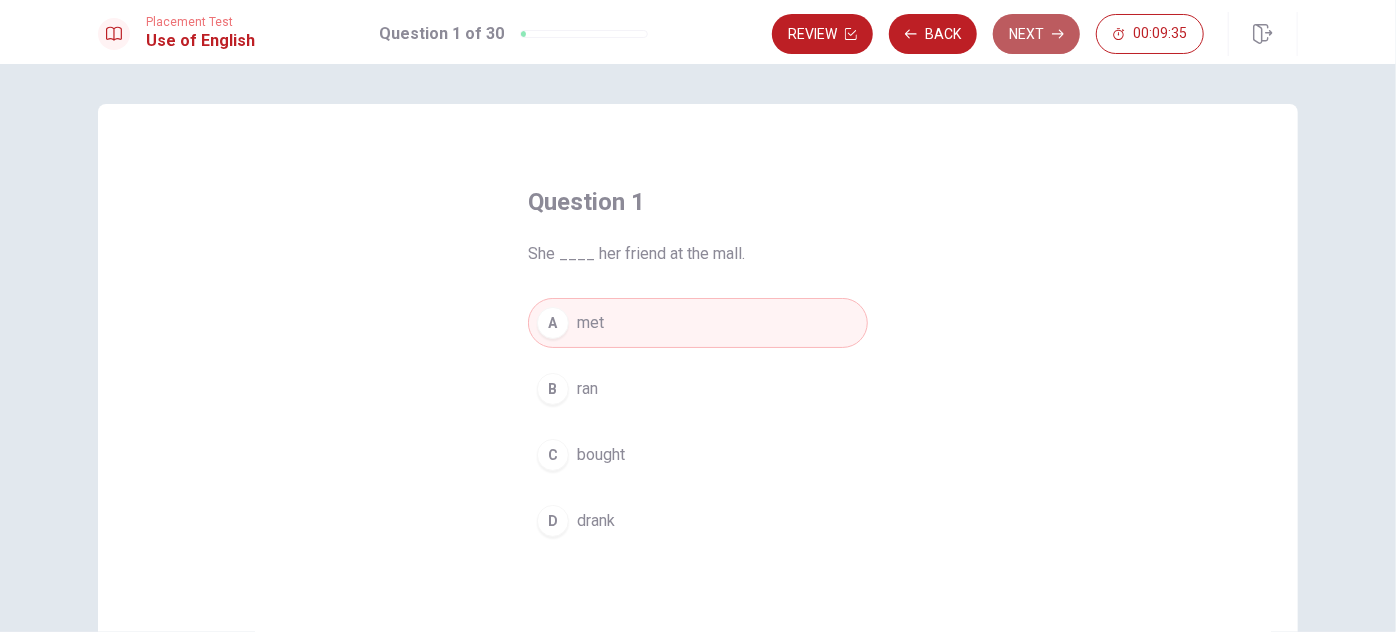click on "Next" at bounding box center [1036, 34] 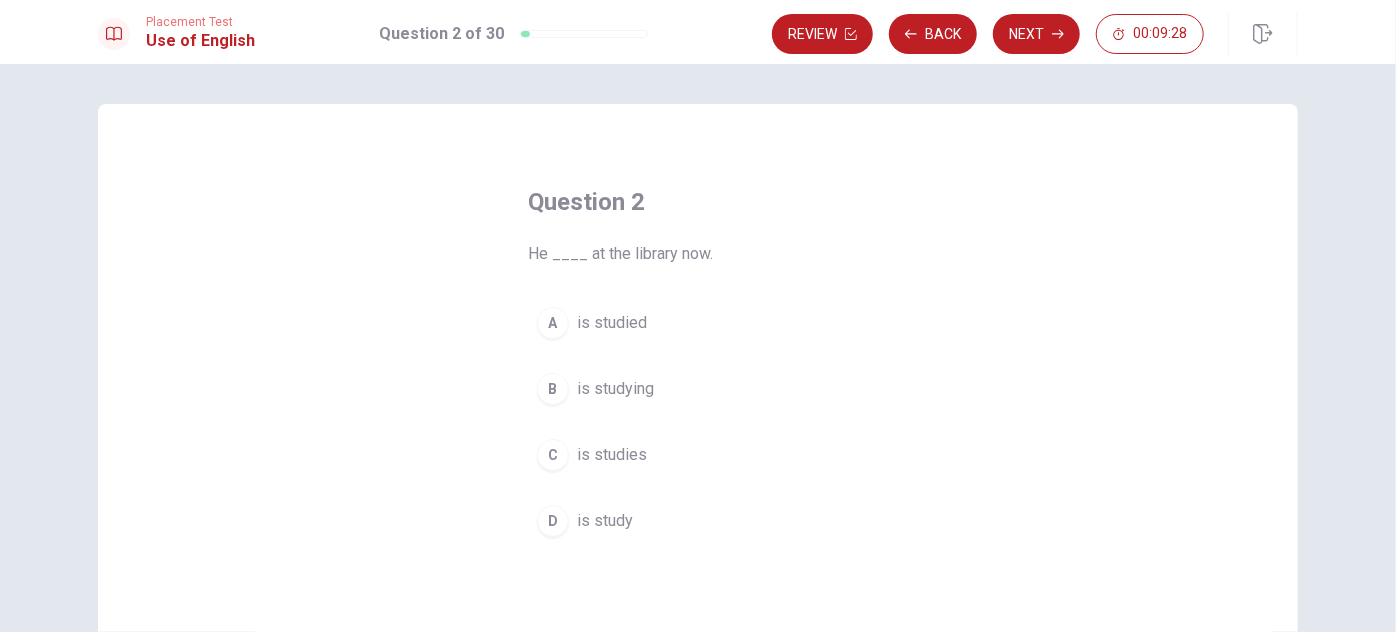 click on "B" at bounding box center (553, 389) 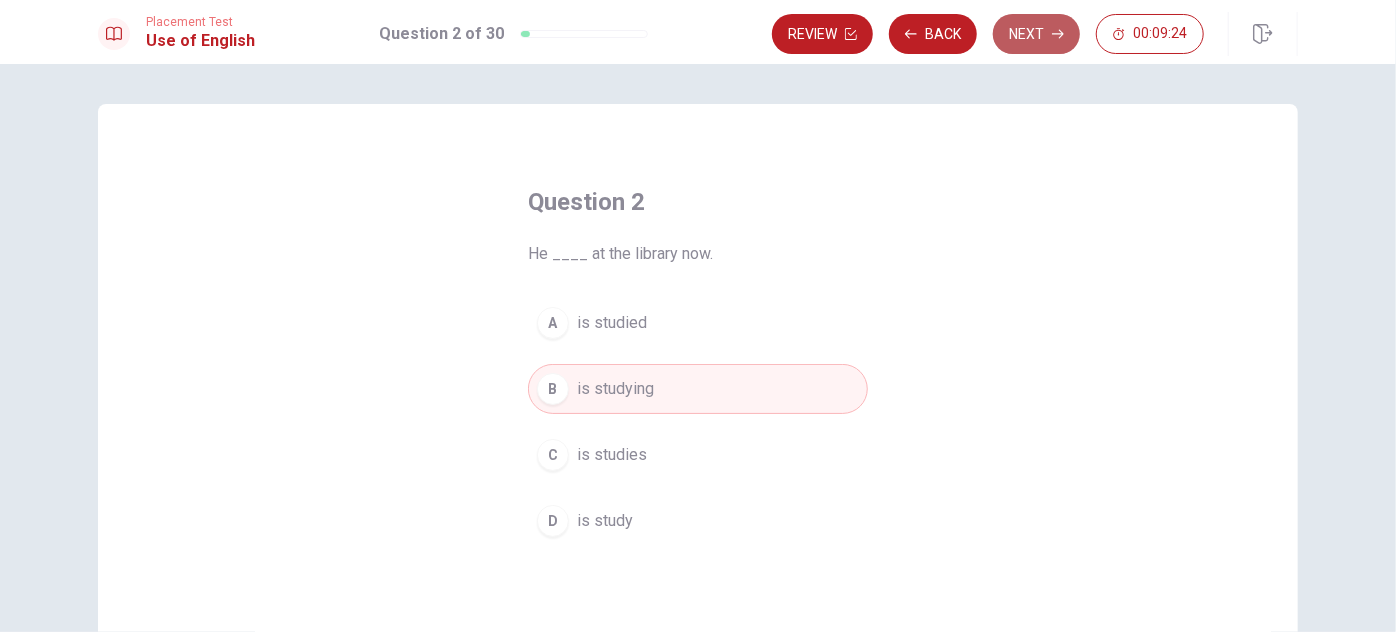 click on "Next" at bounding box center [1036, 34] 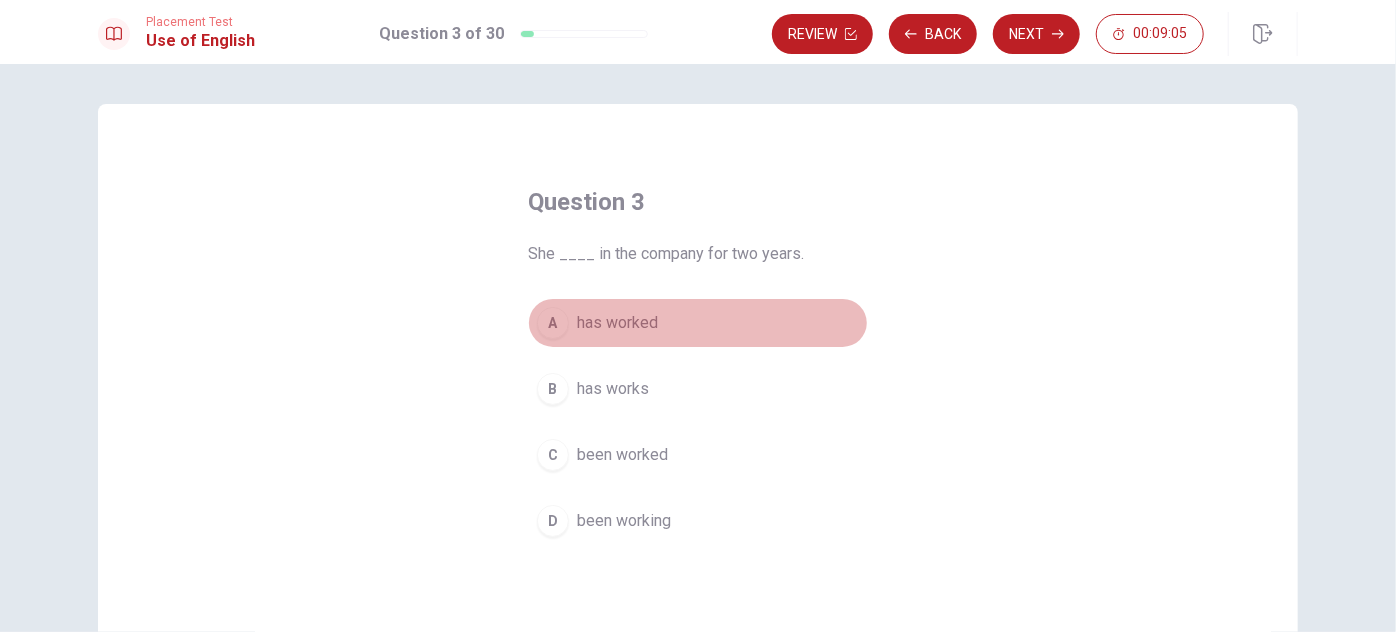 click on "has worked" at bounding box center (617, 323) 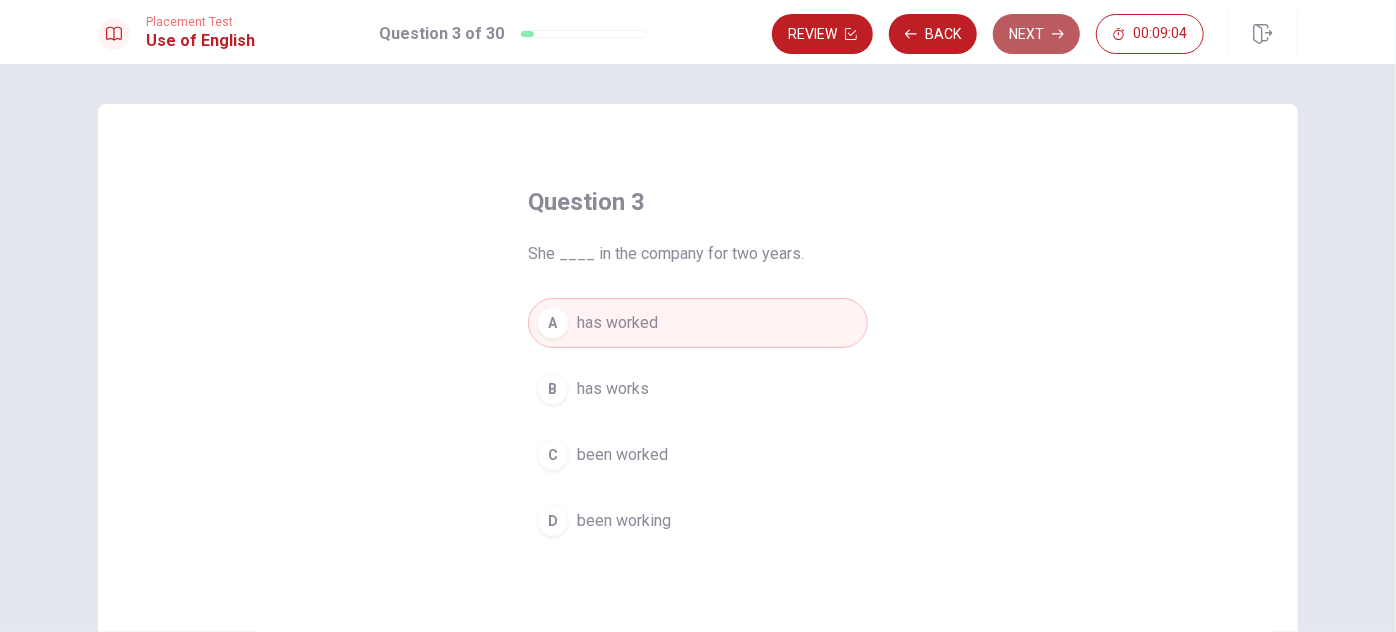 click on "Next" at bounding box center (1036, 34) 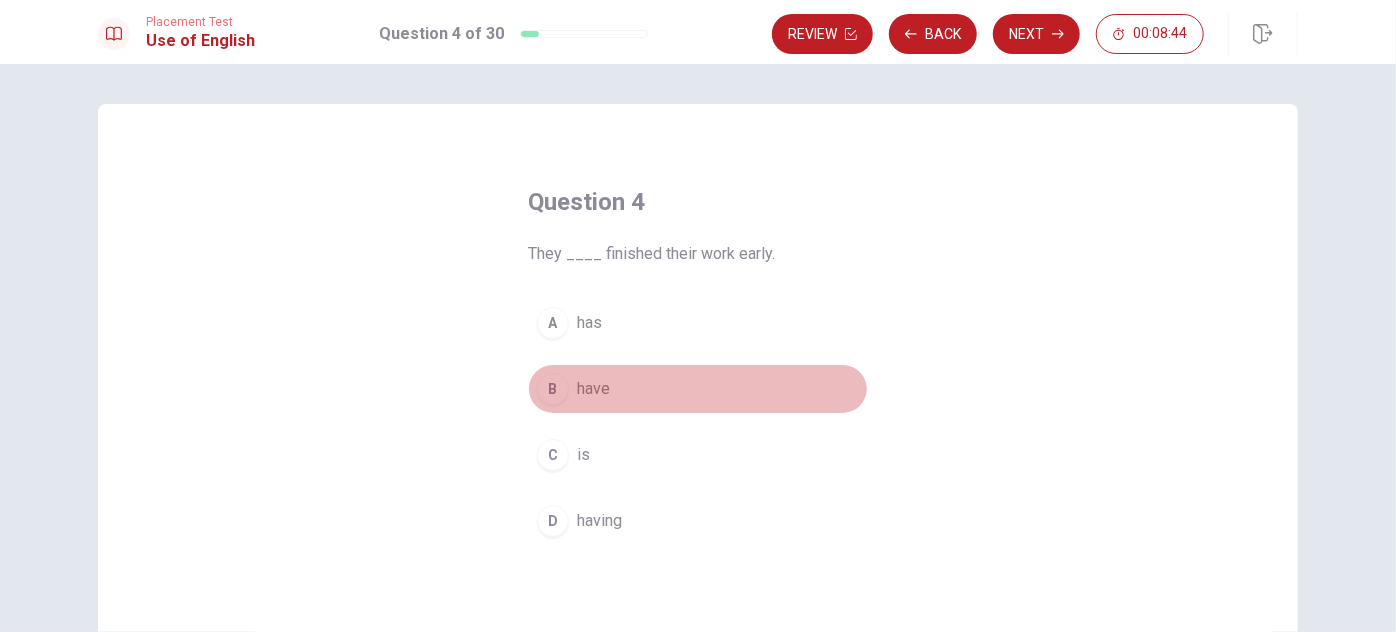 click on "B" at bounding box center (553, 389) 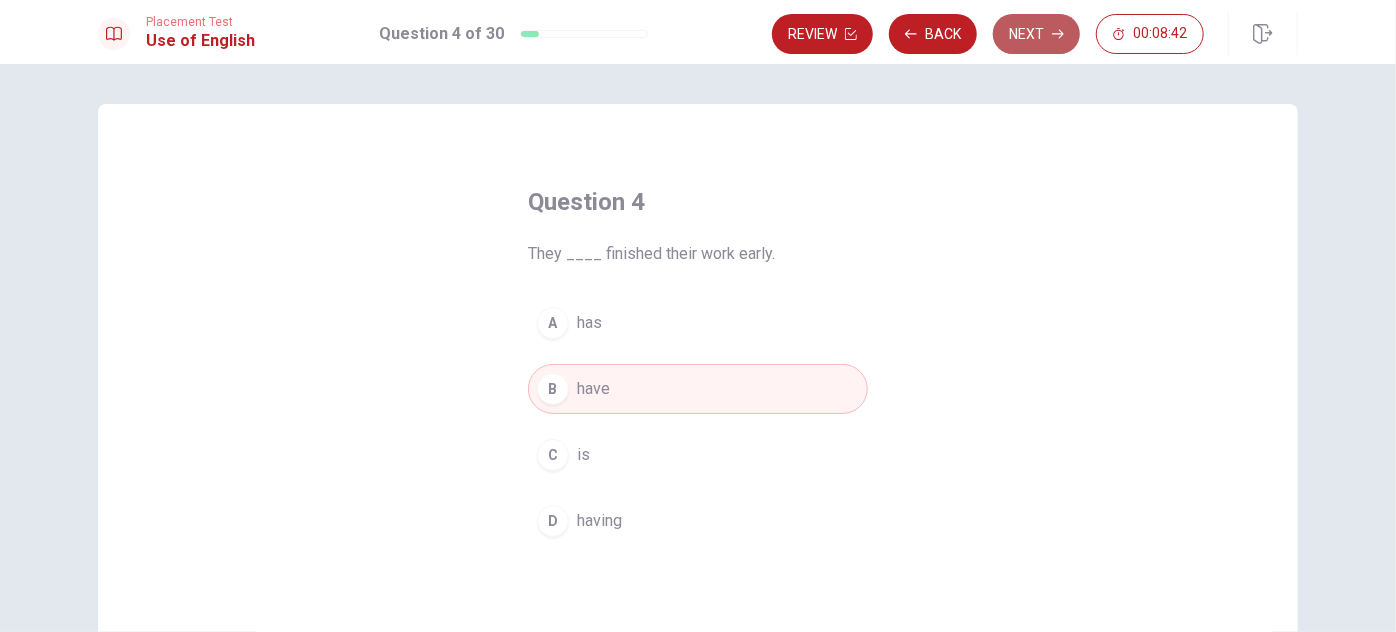 click on "Next" at bounding box center [1036, 34] 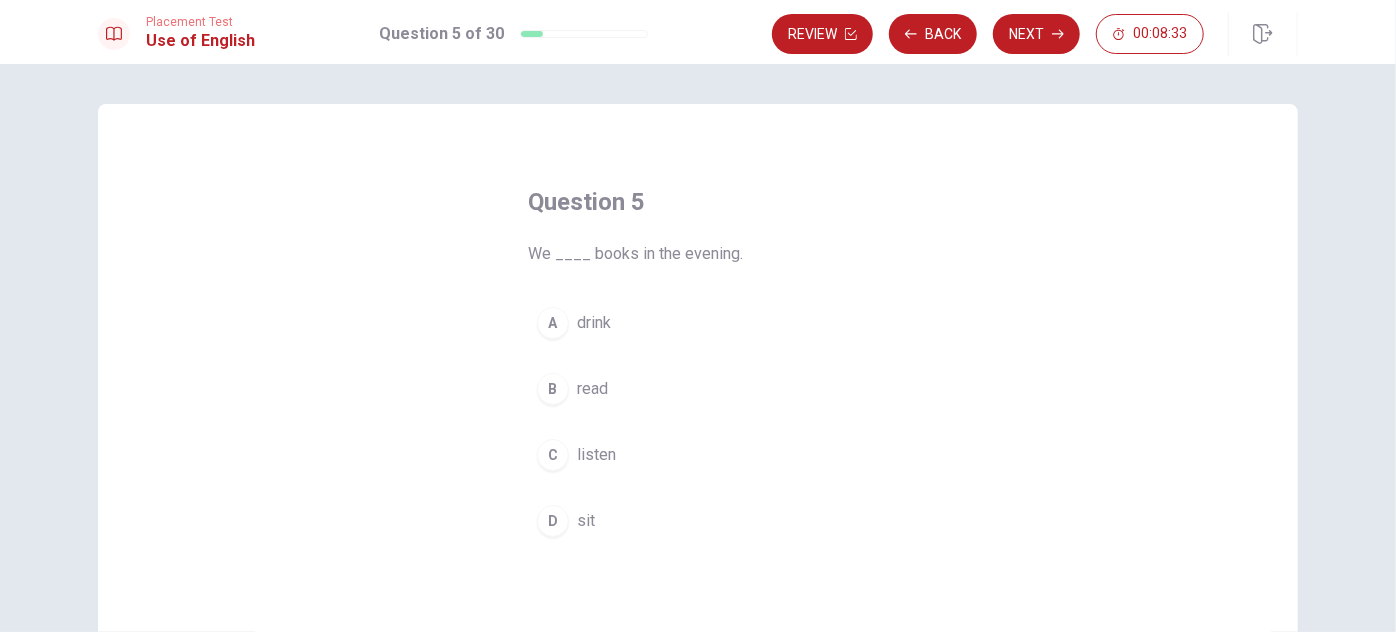 click on "B" at bounding box center [553, 389] 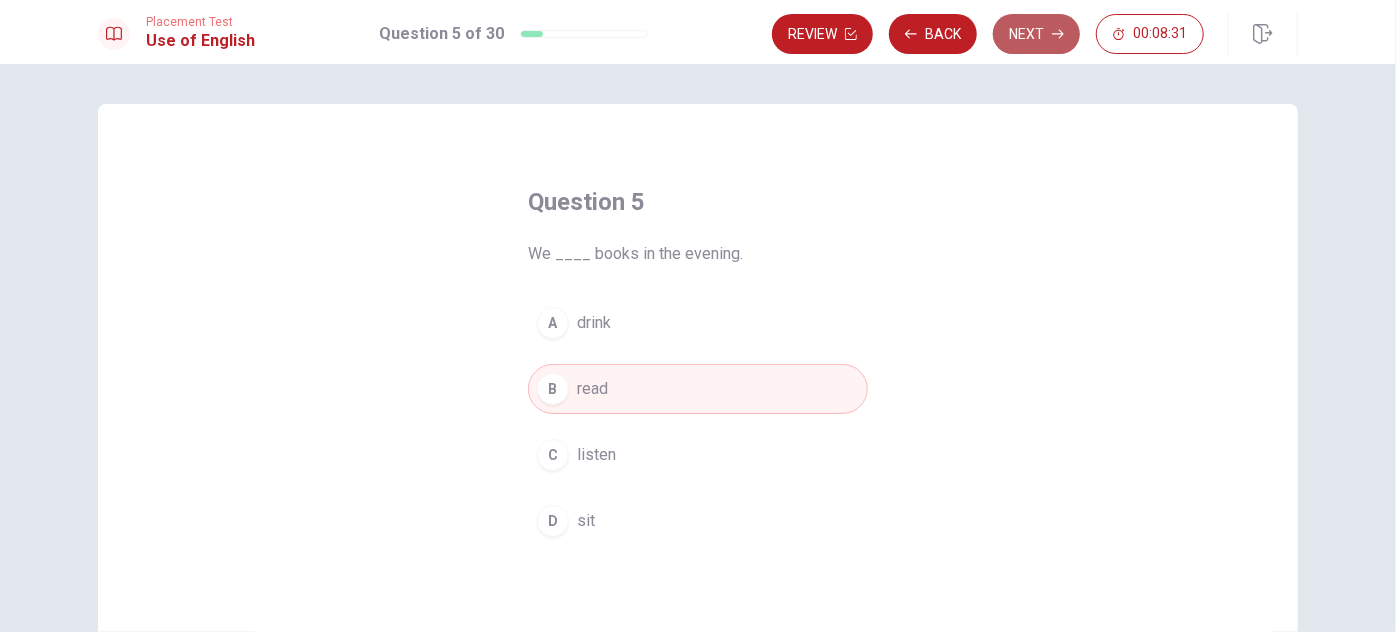 click 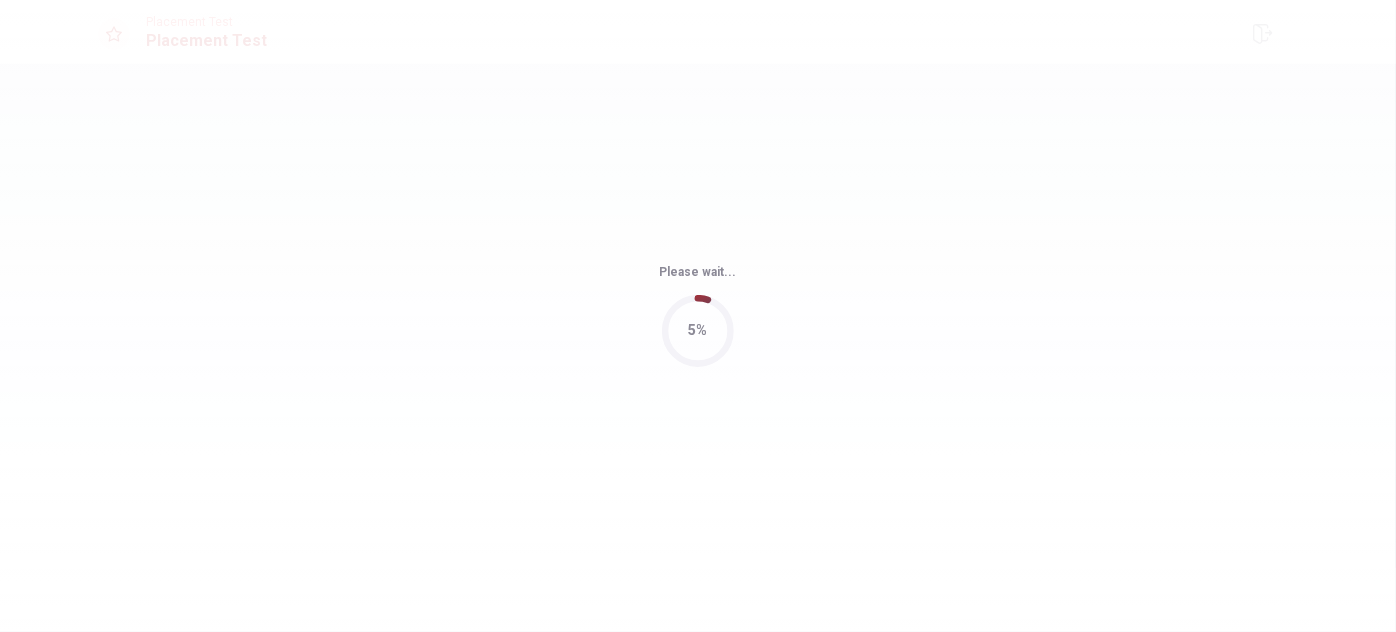 scroll, scrollTop: 0, scrollLeft: 0, axis: both 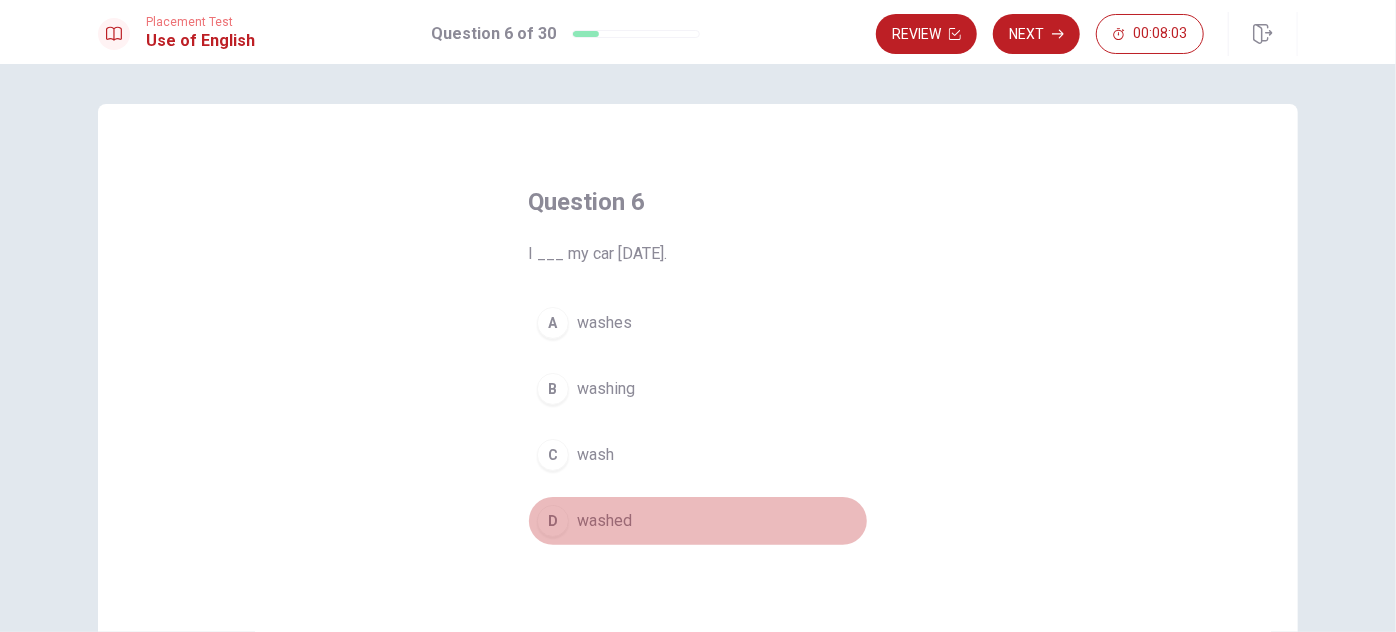 click on "D washed" at bounding box center (698, 521) 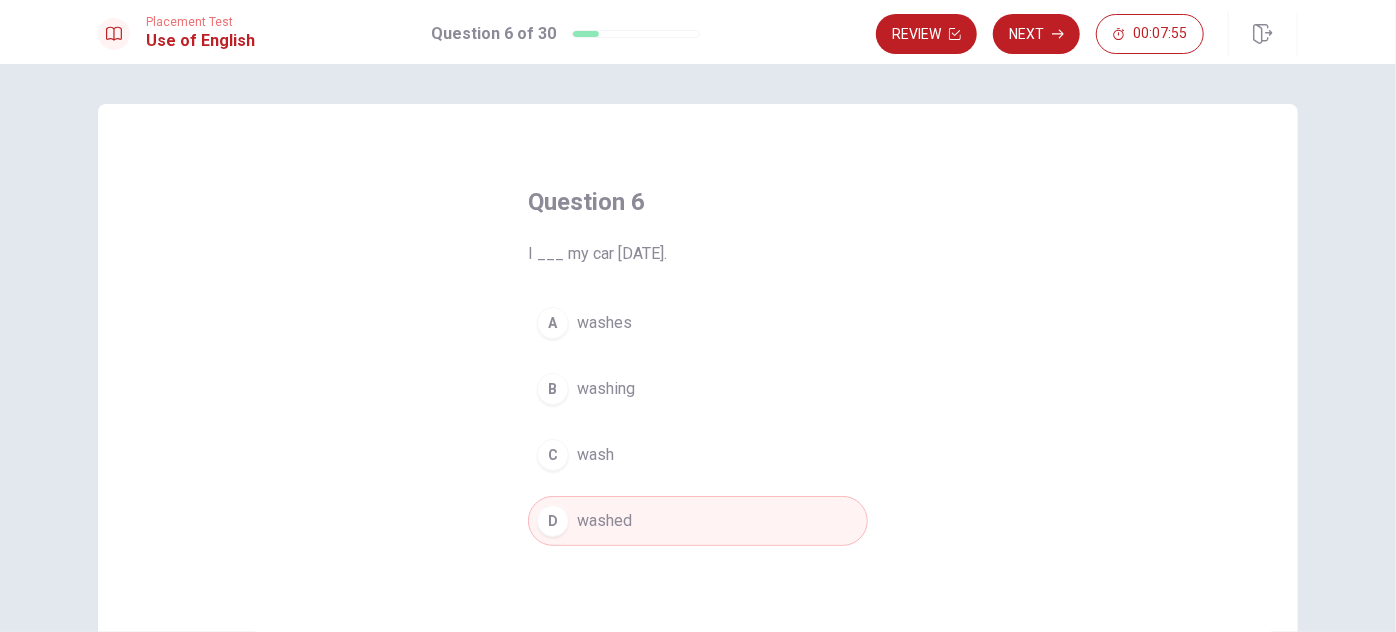 click on "Next" at bounding box center (1036, 34) 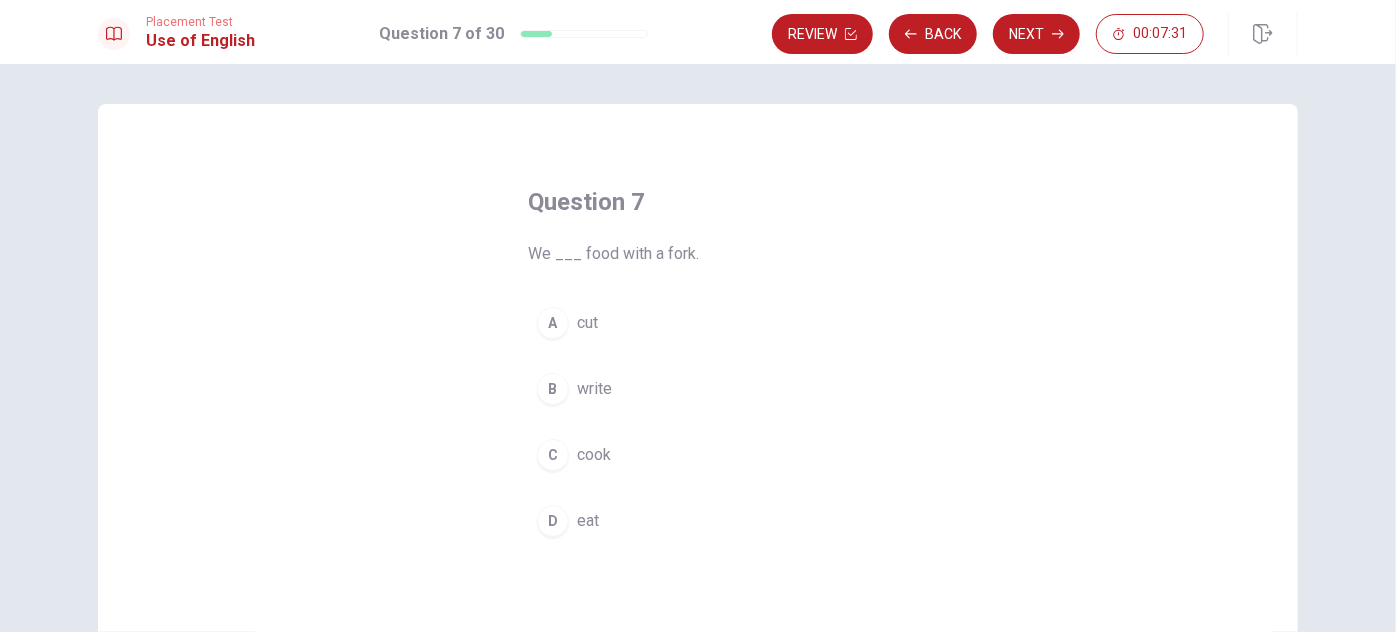click on "D" at bounding box center [553, 521] 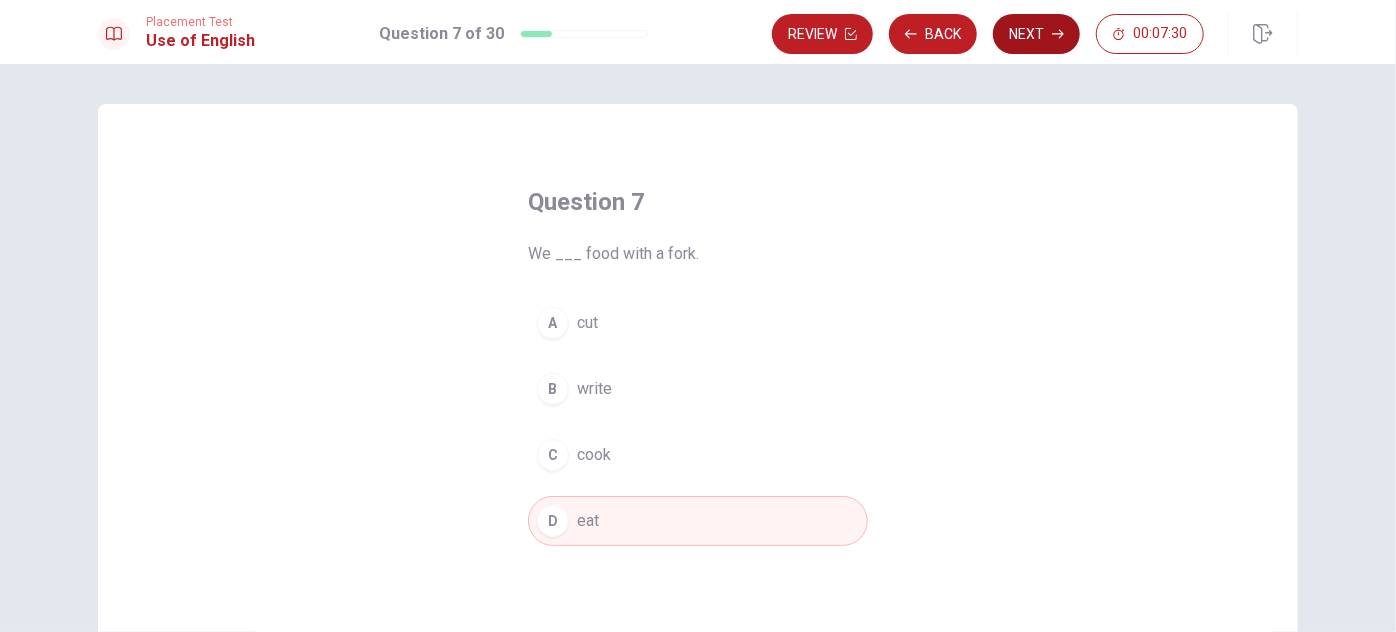 click on "Next" at bounding box center (1036, 34) 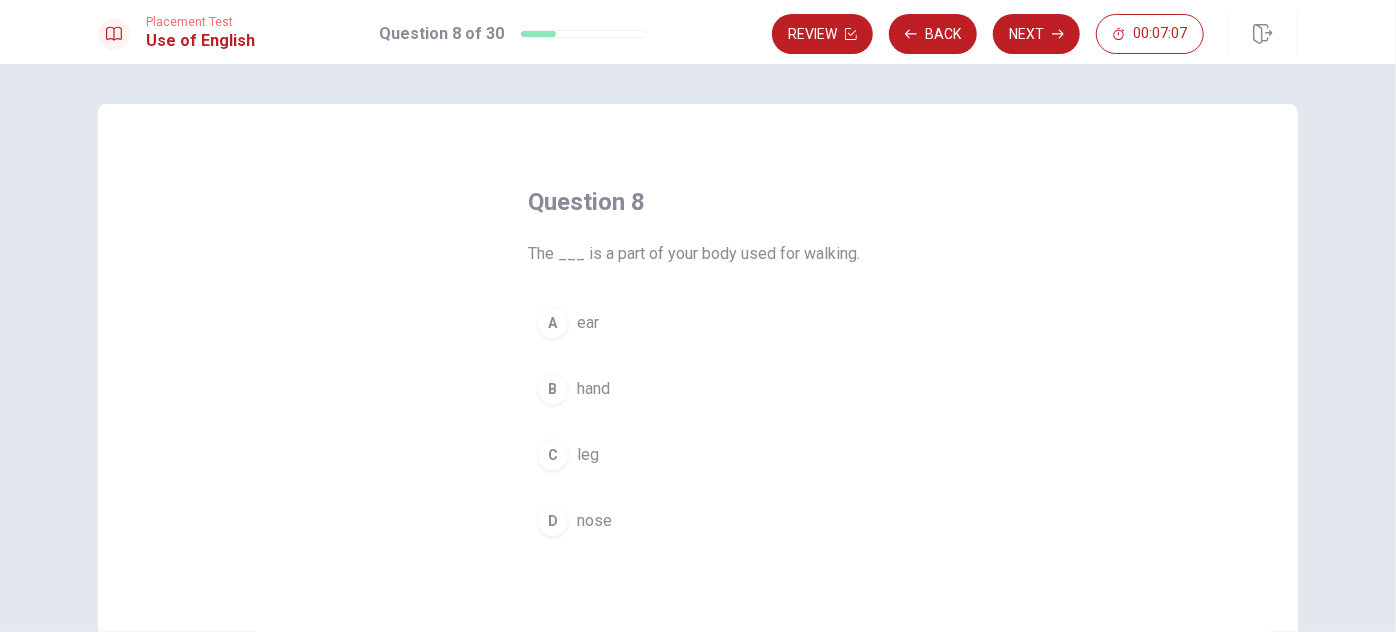 click on "leg" at bounding box center [588, 455] 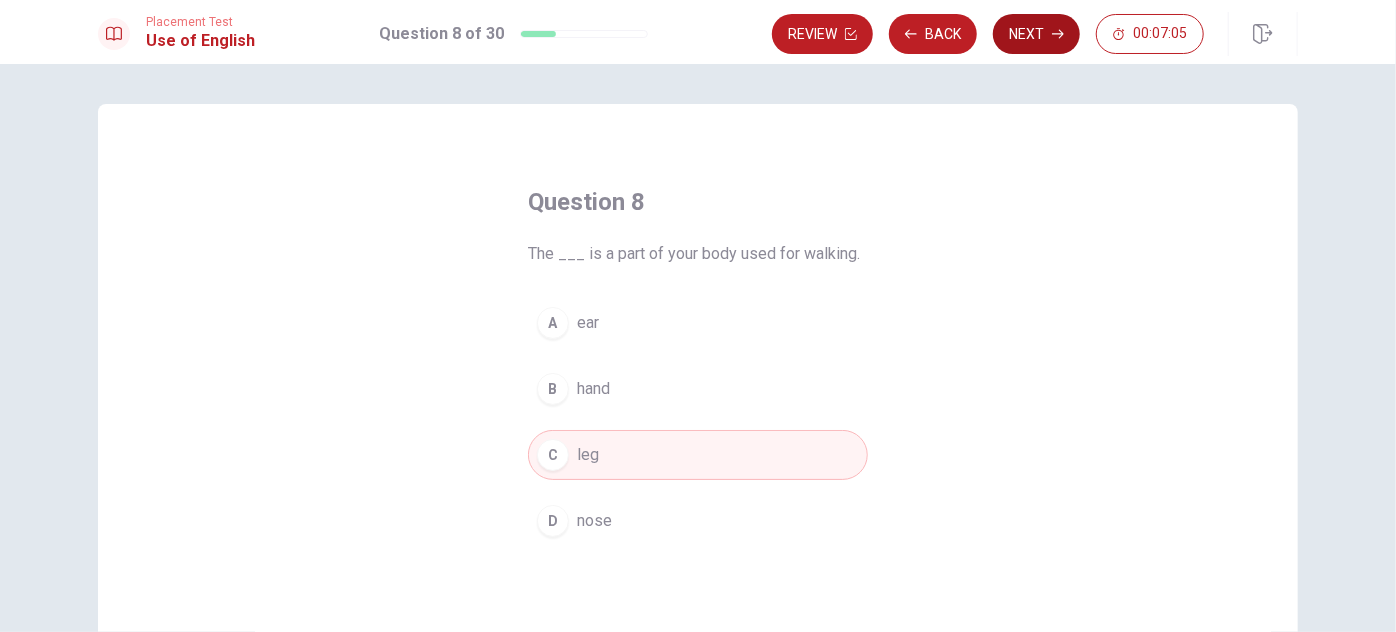 click 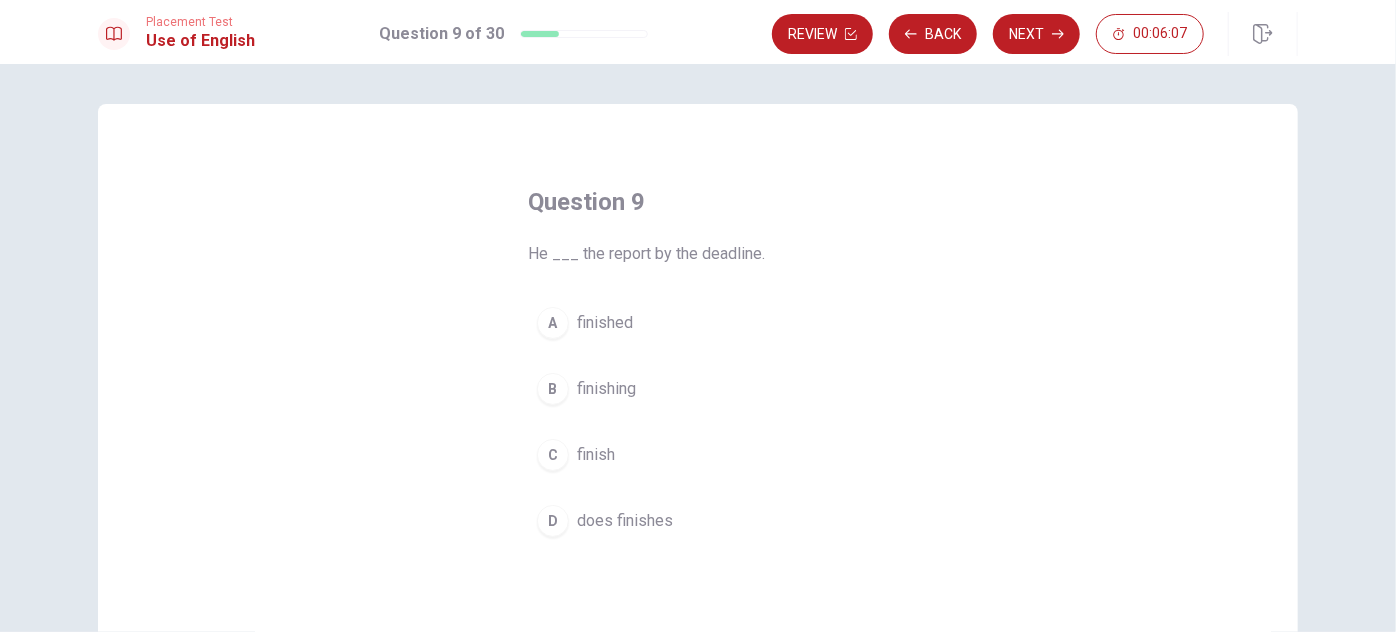 click on "does finishes" at bounding box center (625, 521) 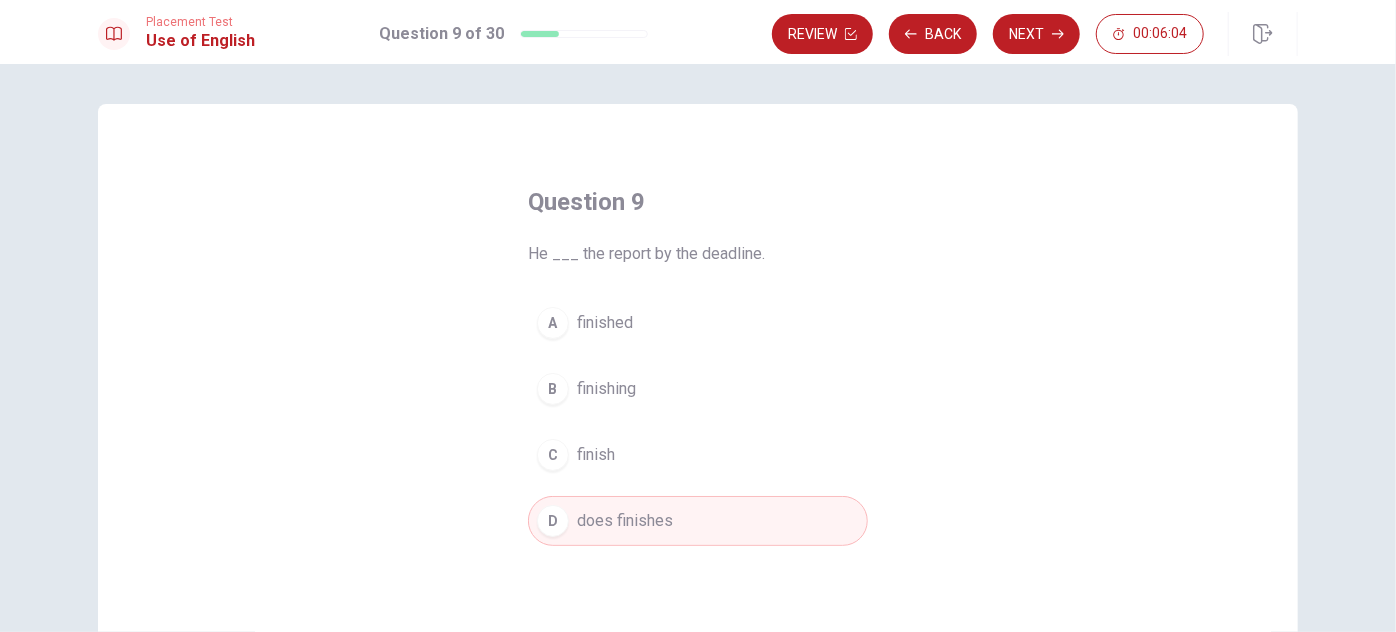 click on "finish" at bounding box center (596, 455) 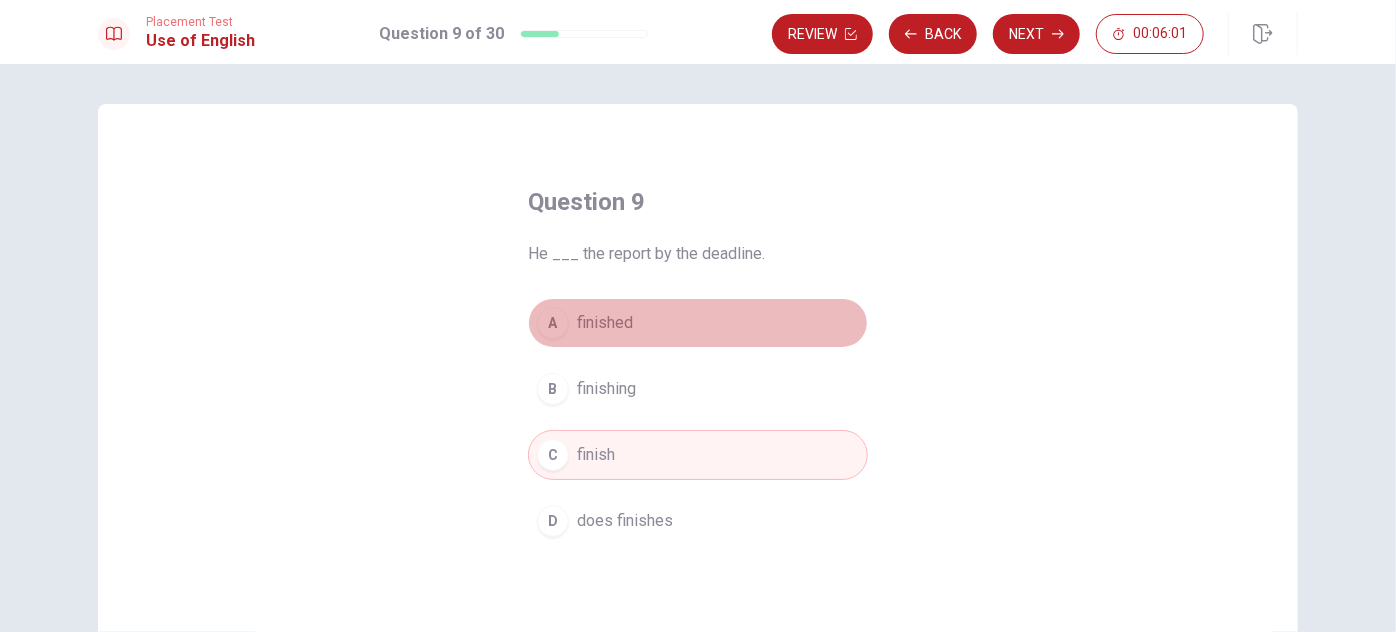 click on "A finished" at bounding box center (698, 323) 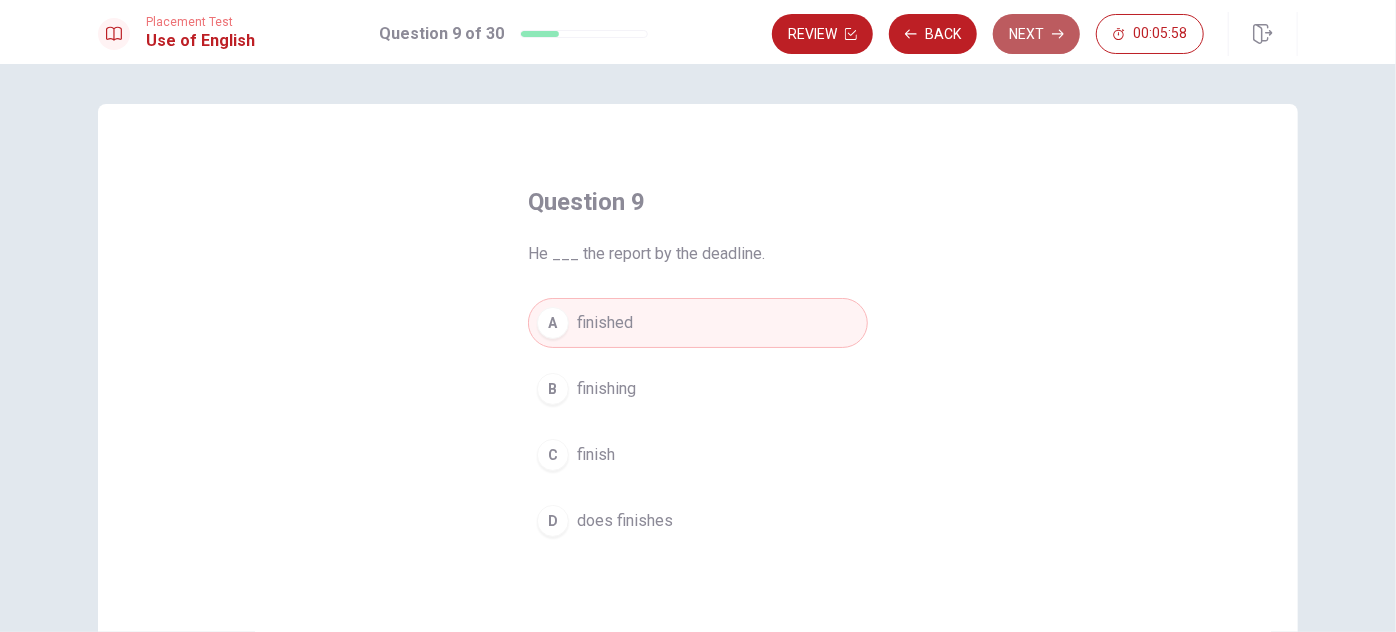 click on "Next" at bounding box center (1036, 34) 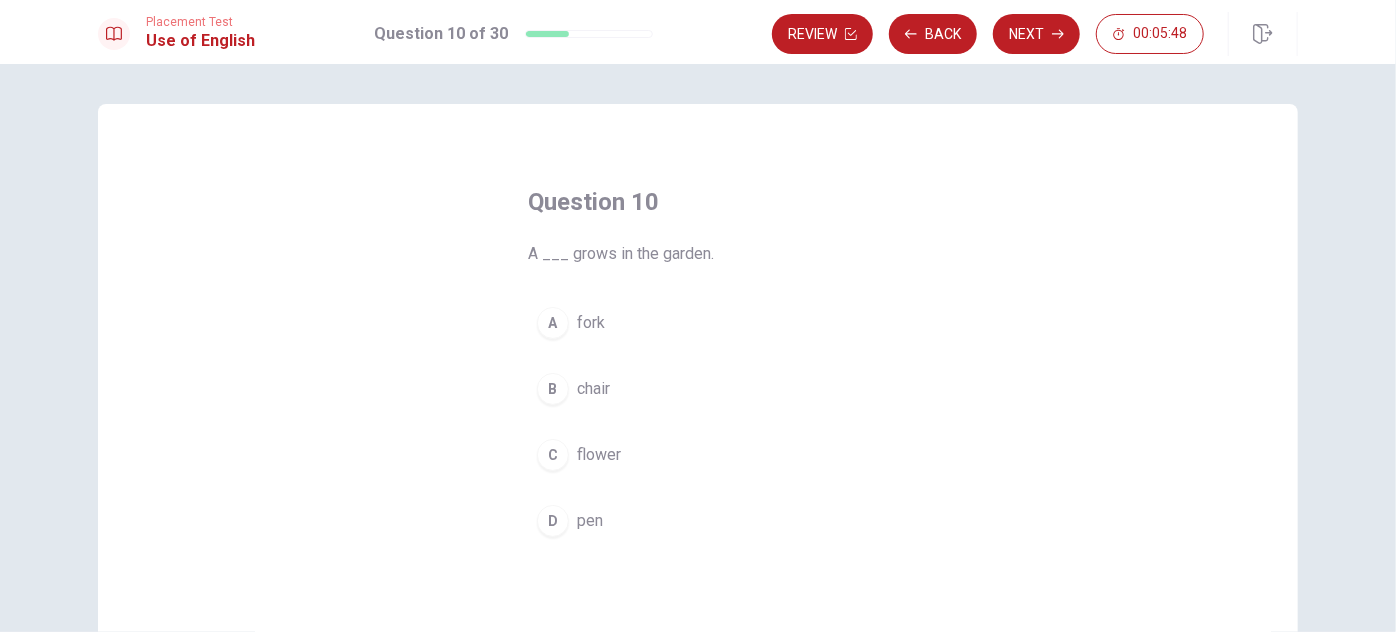 click on "flower" at bounding box center [599, 455] 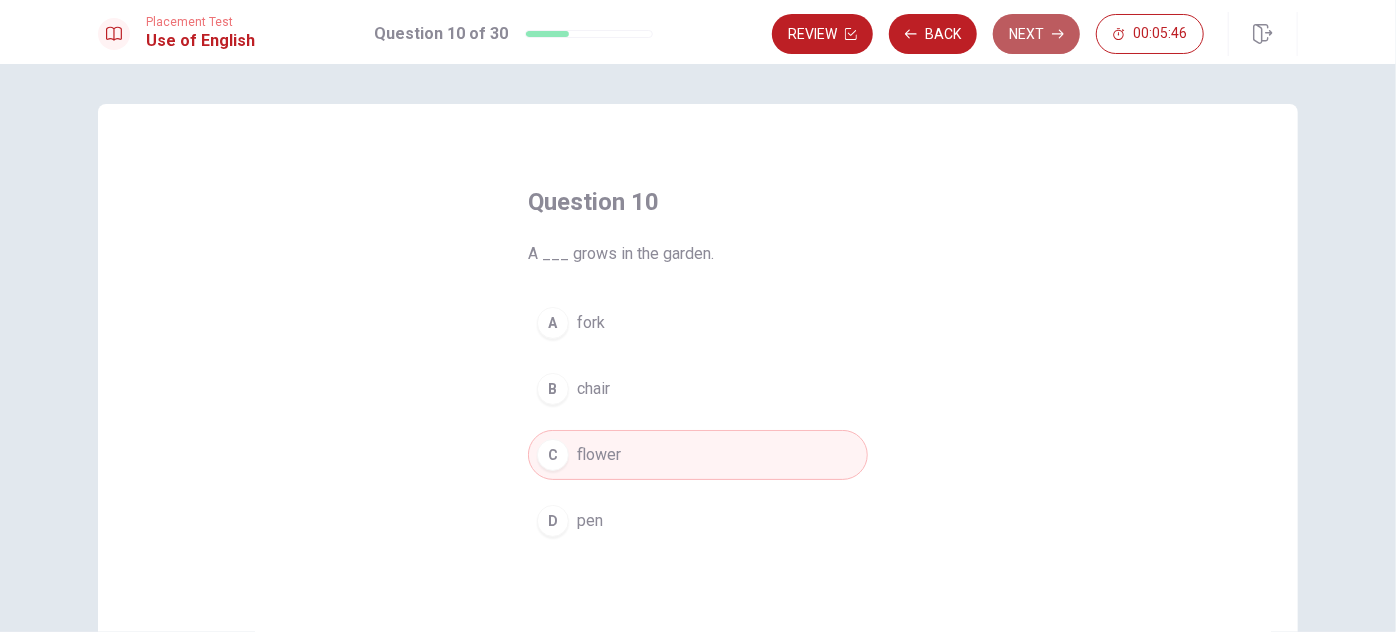 click on "Next" at bounding box center (1036, 34) 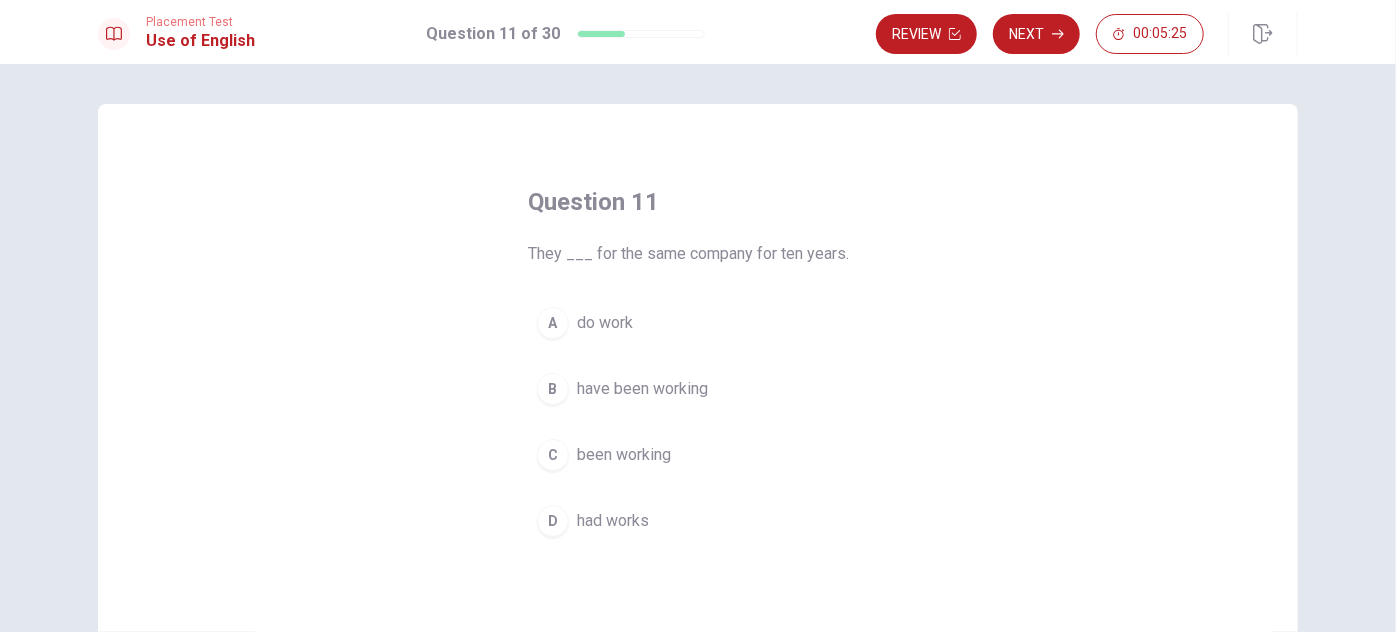 click on "have been working" at bounding box center (642, 389) 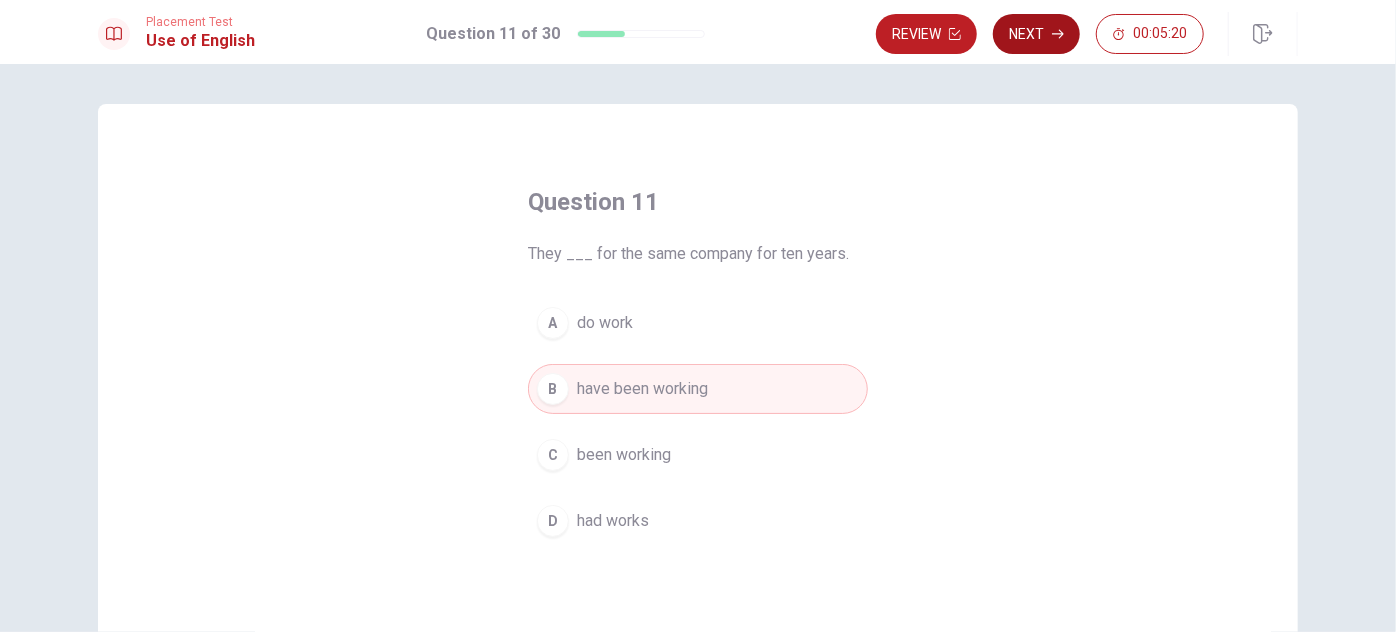 click on "Next" at bounding box center [1036, 34] 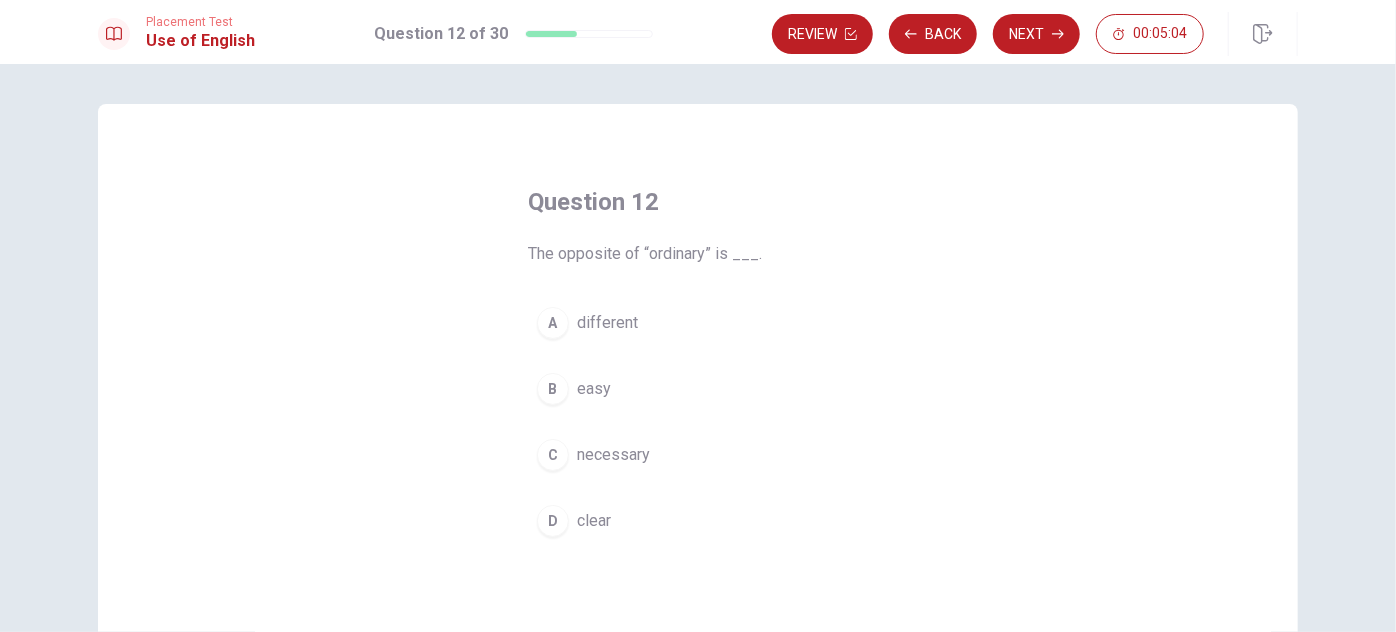 click on "different" at bounding box center (607, 323) 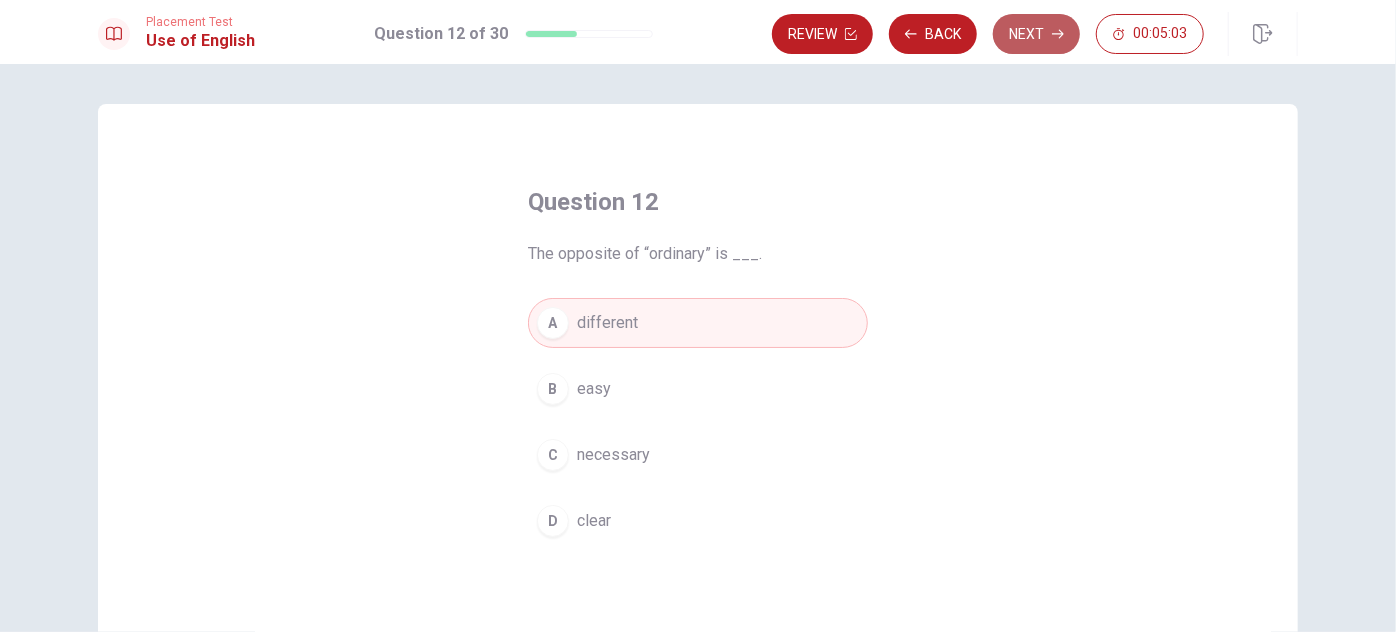 click on "Next" at bounding box center (1036, 34) 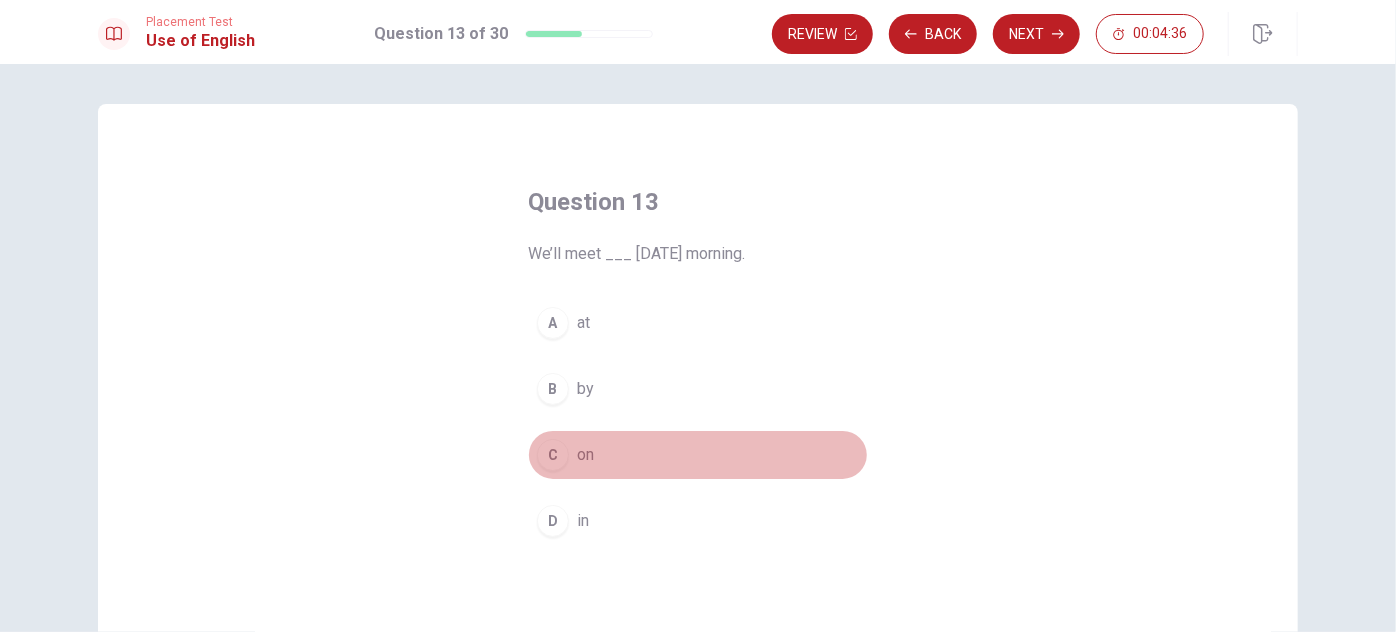 click on "C on" at bounding box center (698, 455) 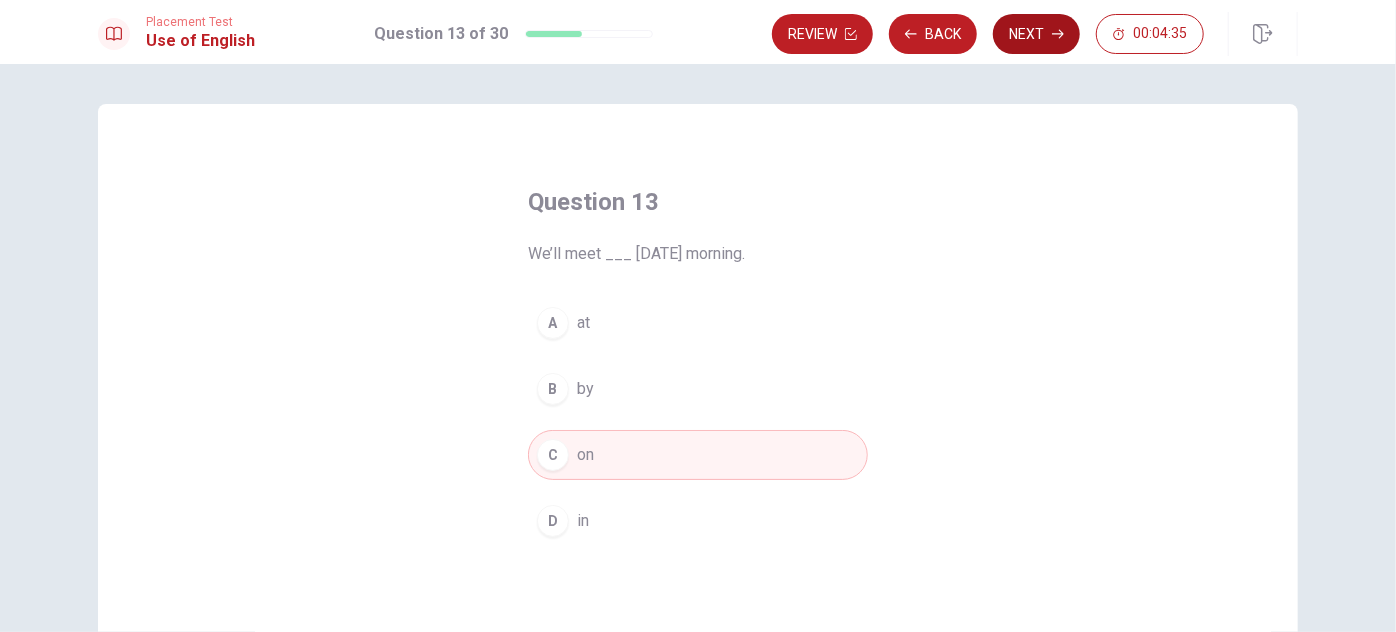 click on "Next" at bounding box center [1036, 34] 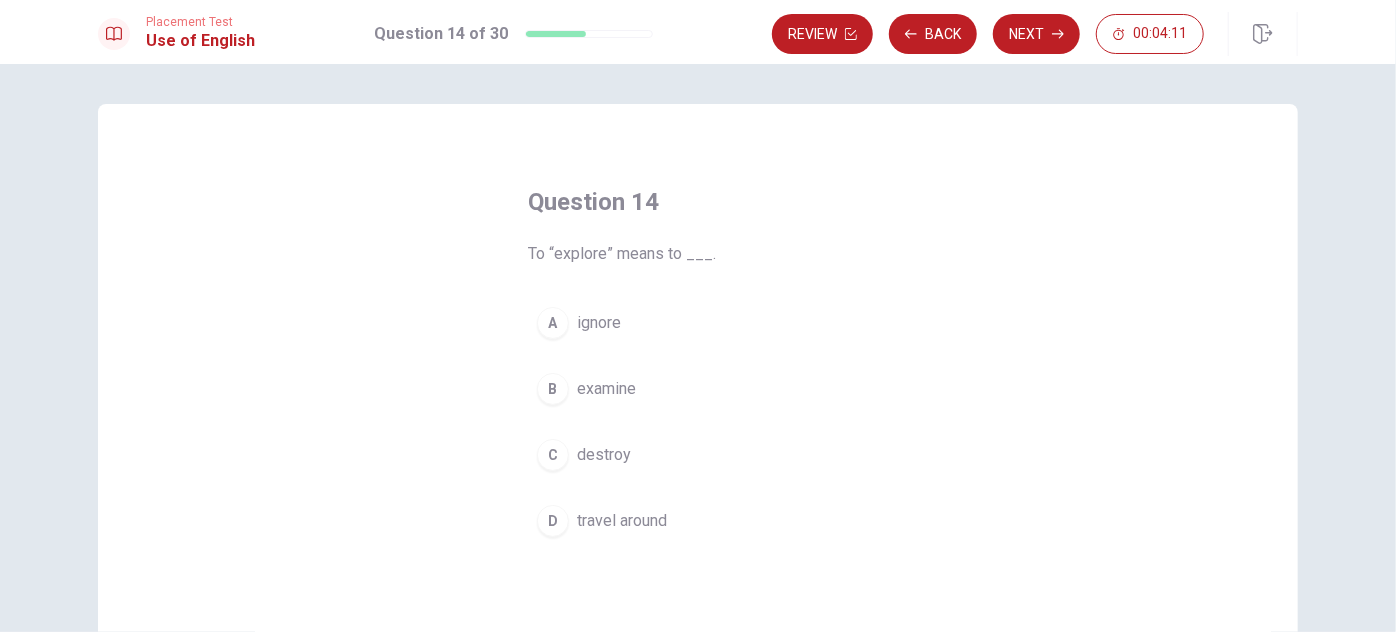 click on "examine" at bounding box center (606, 389) 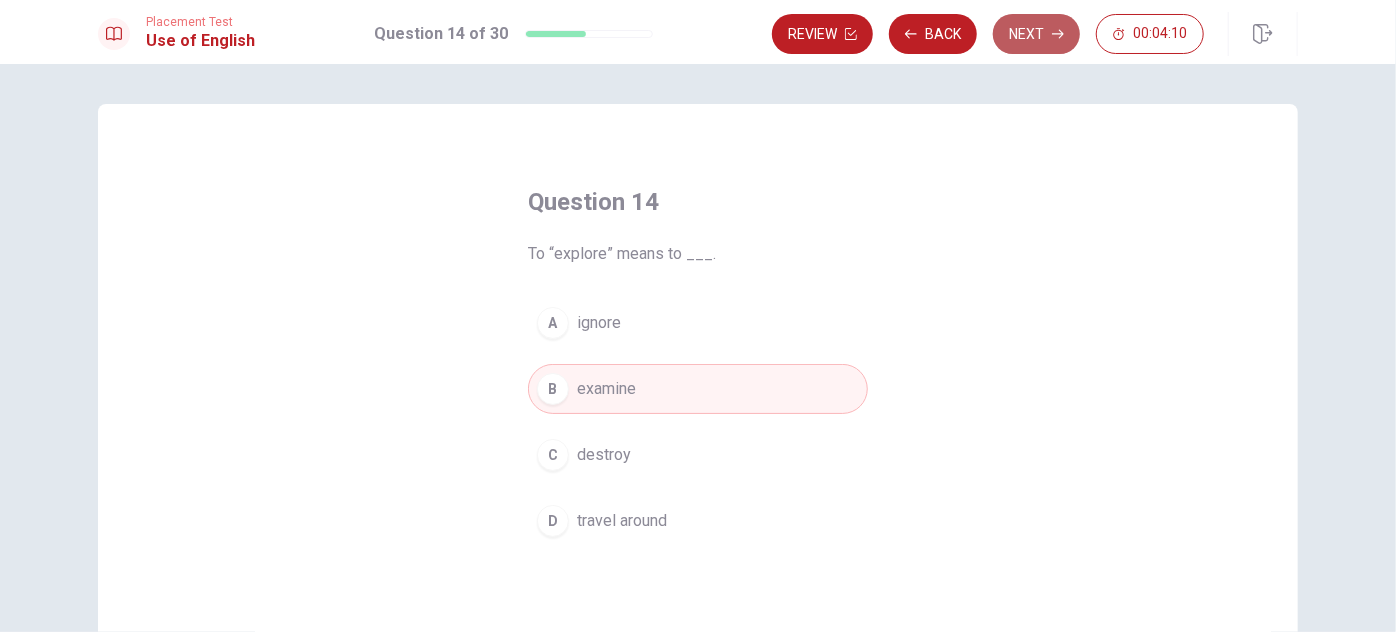 click on "Next" at bounding box center (1036, 34) 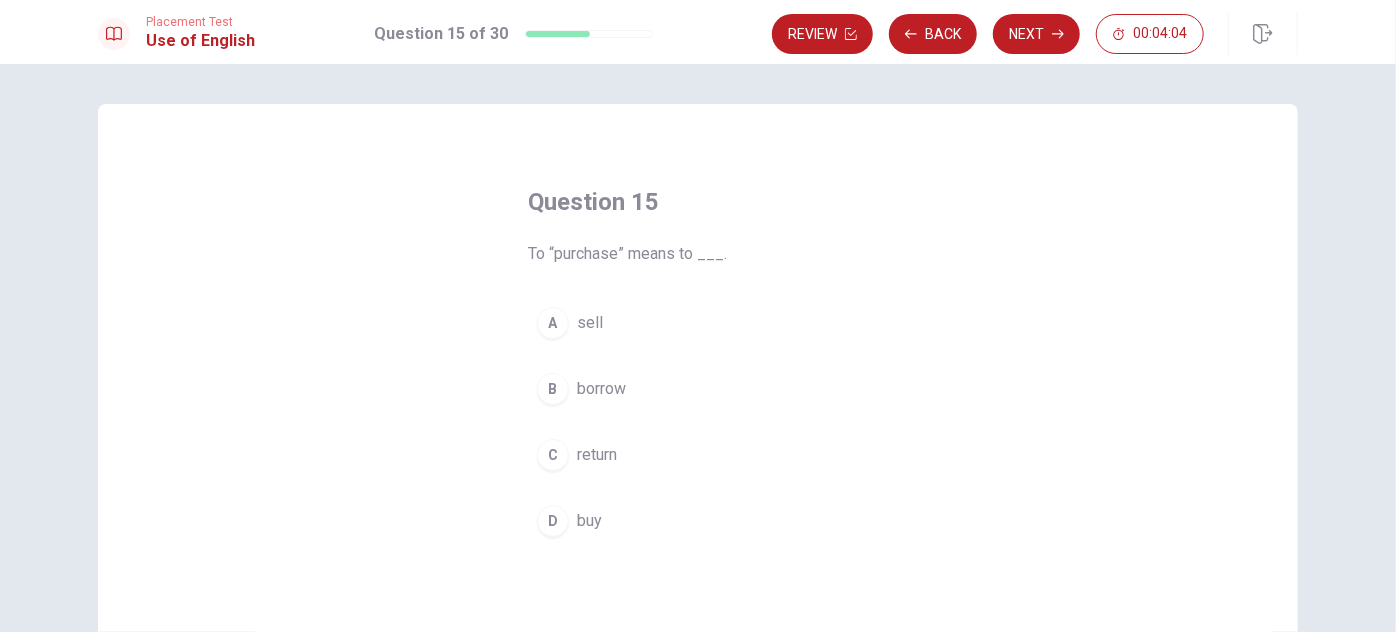 drag, startPoint x: 549, startPoint y: 254, endPoint x: 611, endPoint y: 256, distance: 62.03225 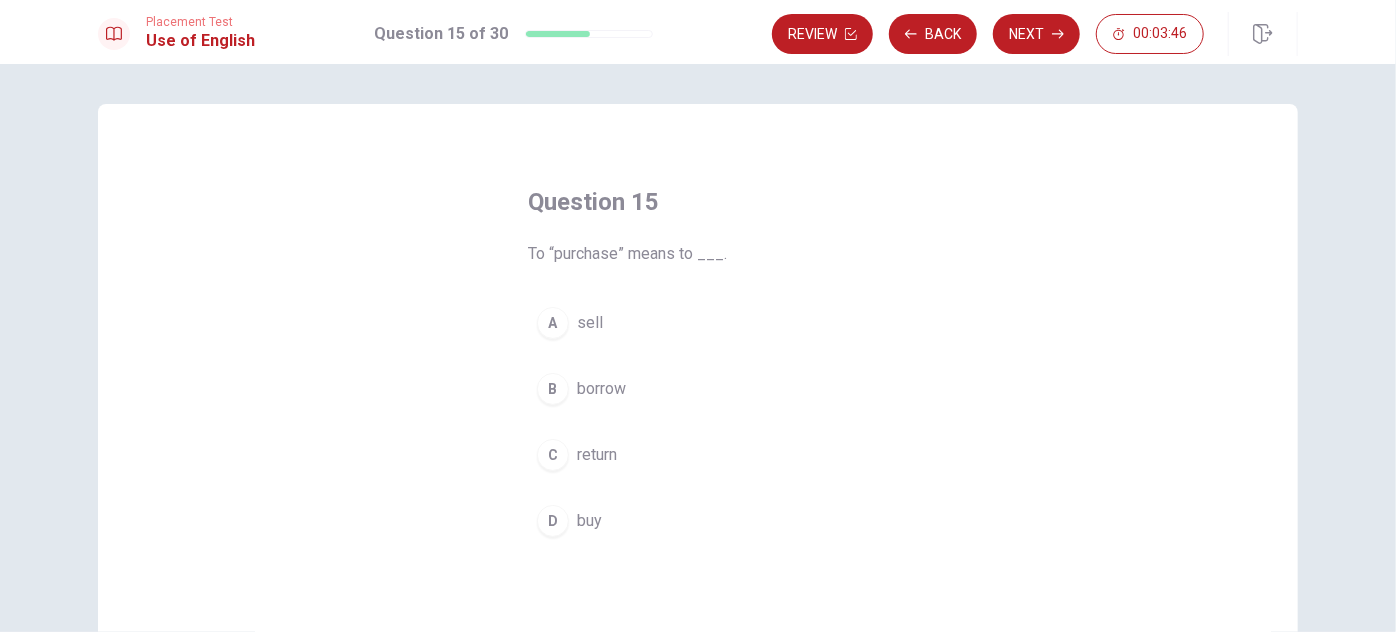 click on "D buy" at bounding box center [698, 521] 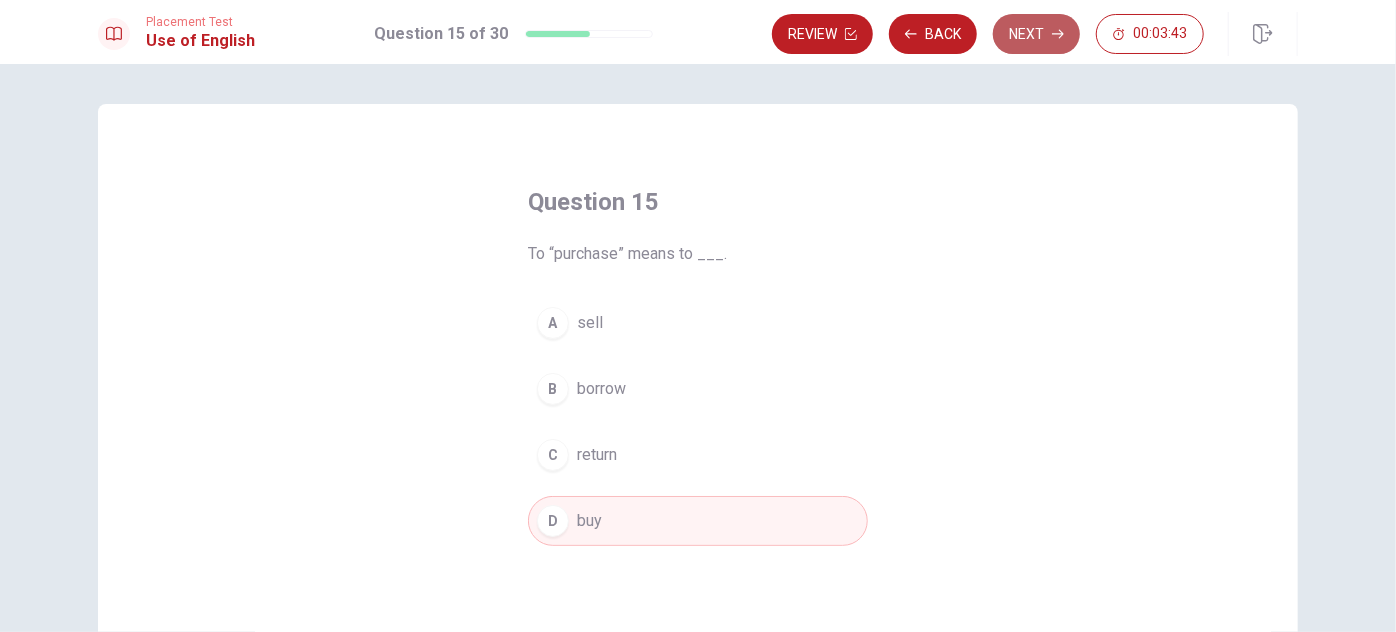 click on "Next" at bounding box center (1036, 34) 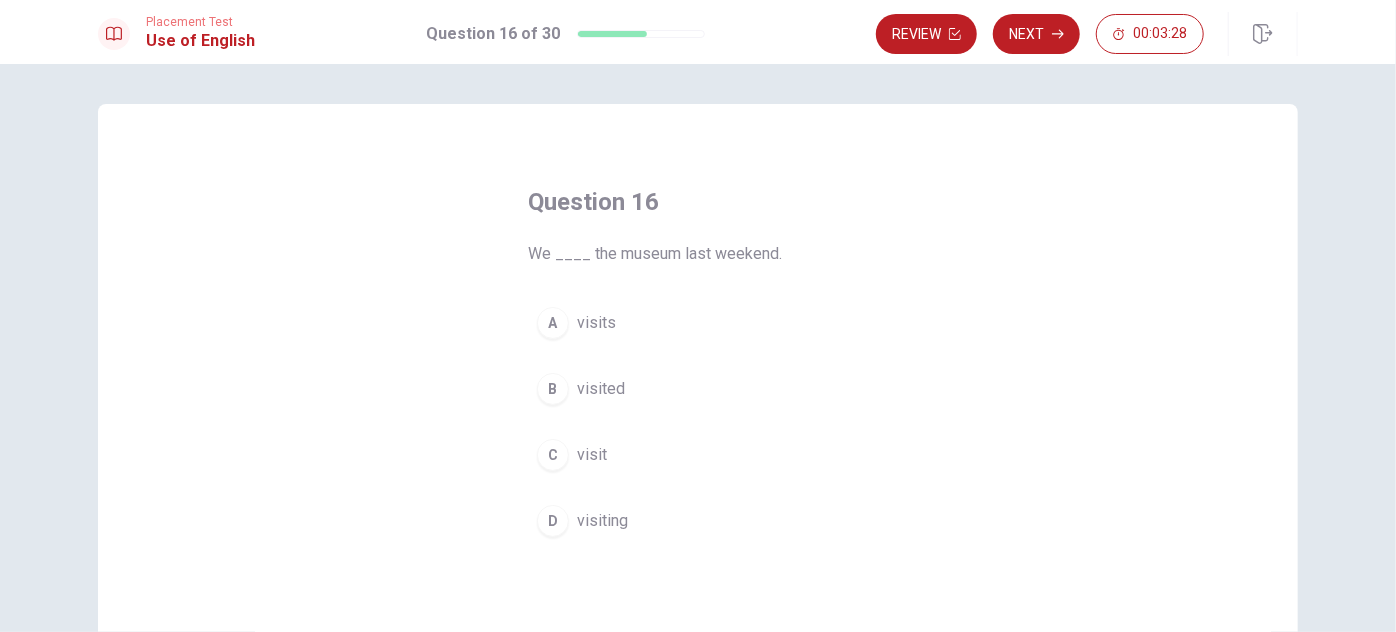 click on "visited" at bounding box center [601, 389] 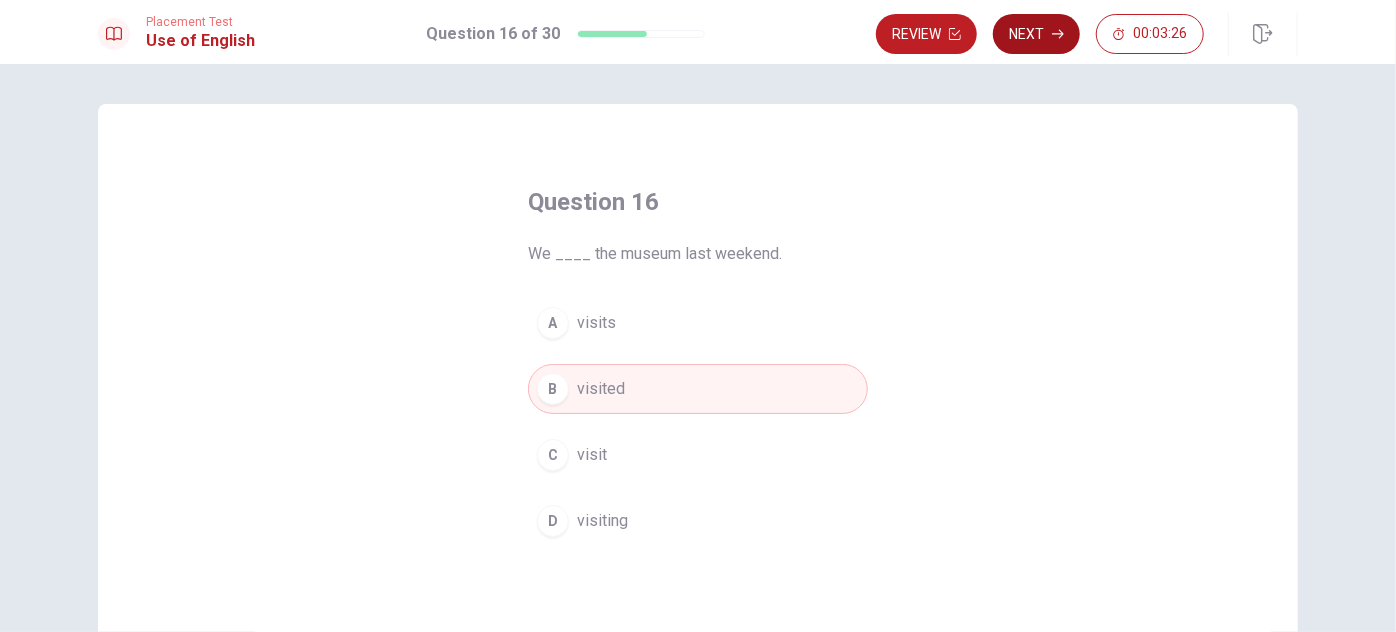 click on "Next" at bounding box center (1036, 34) 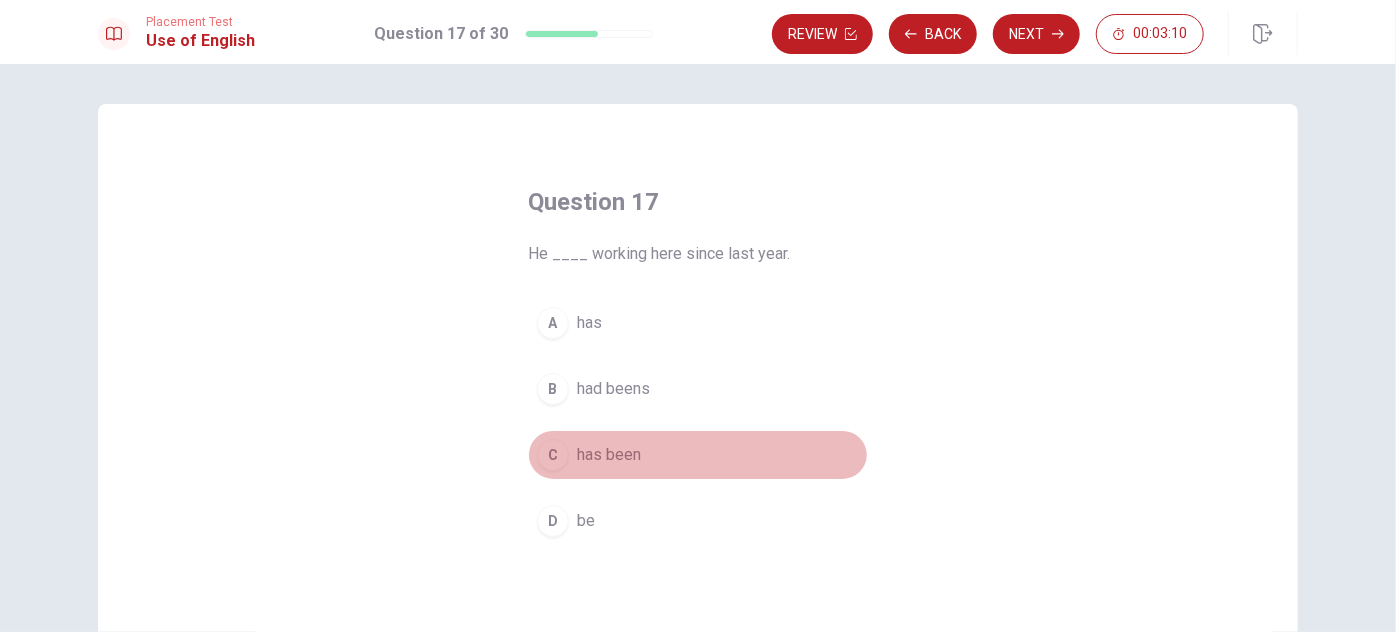 click on "has been" at bounding box center [609, 455] 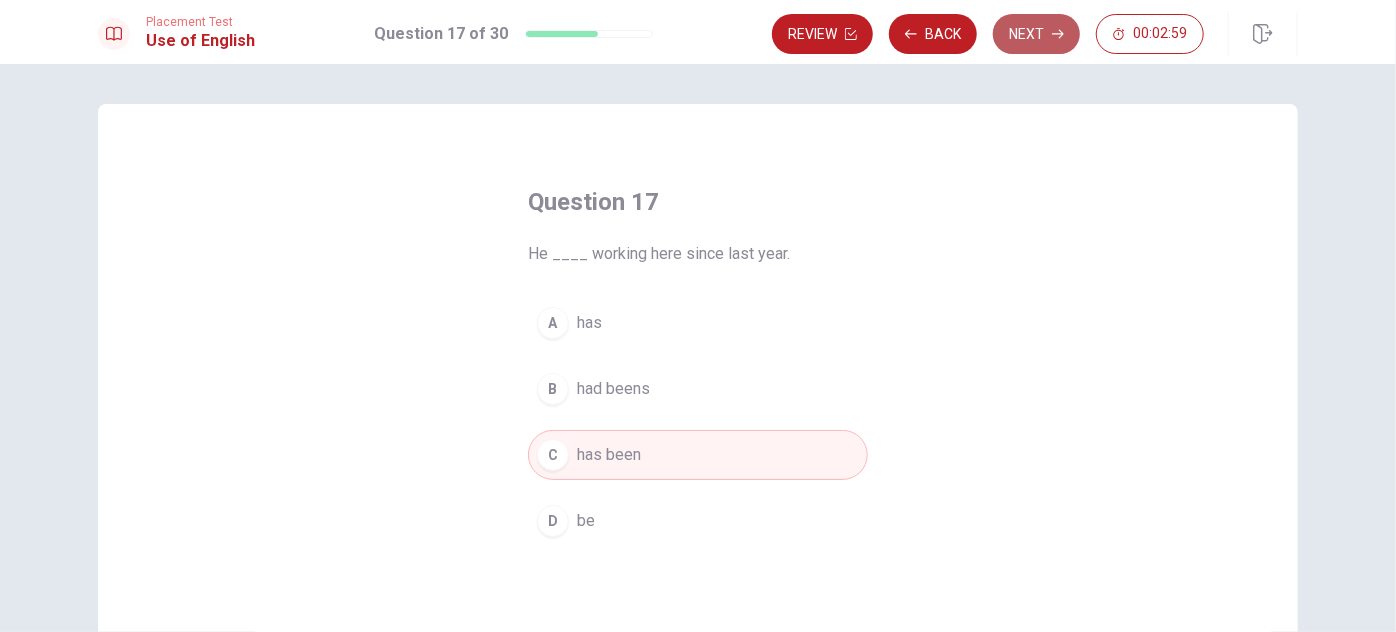 click on "Next" at bounding box center (1036, 34) 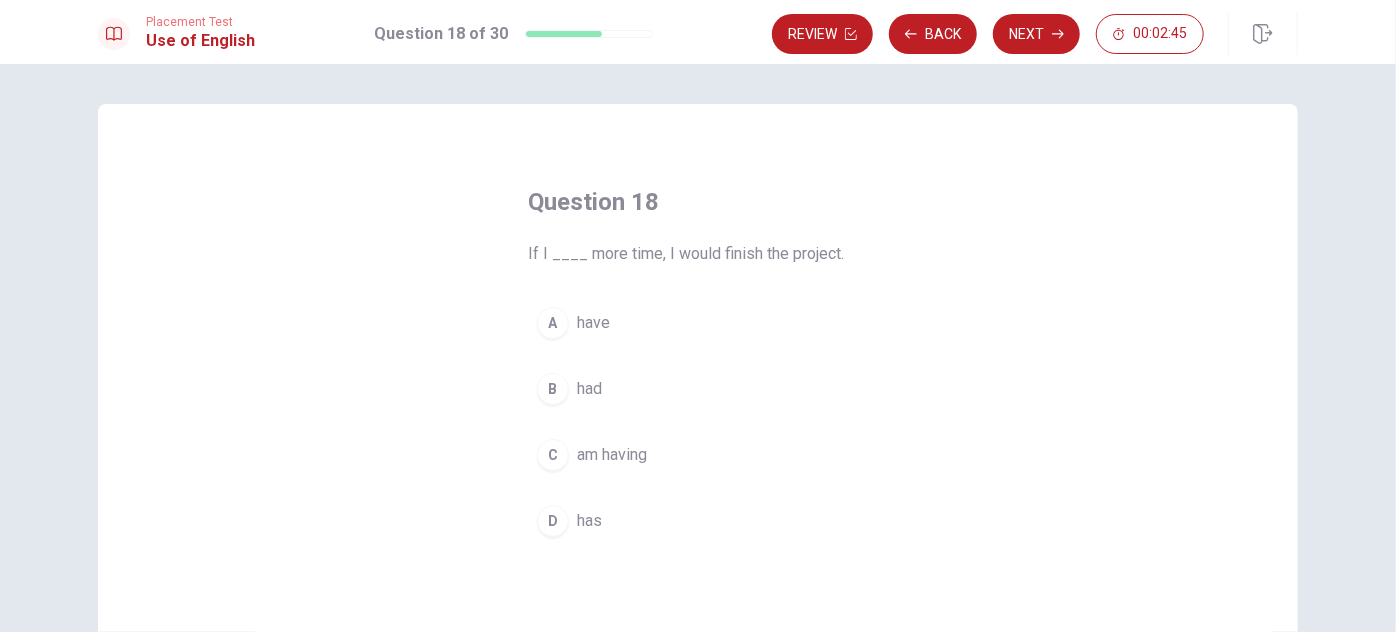 click on "had" at bounding box center [589, 389] 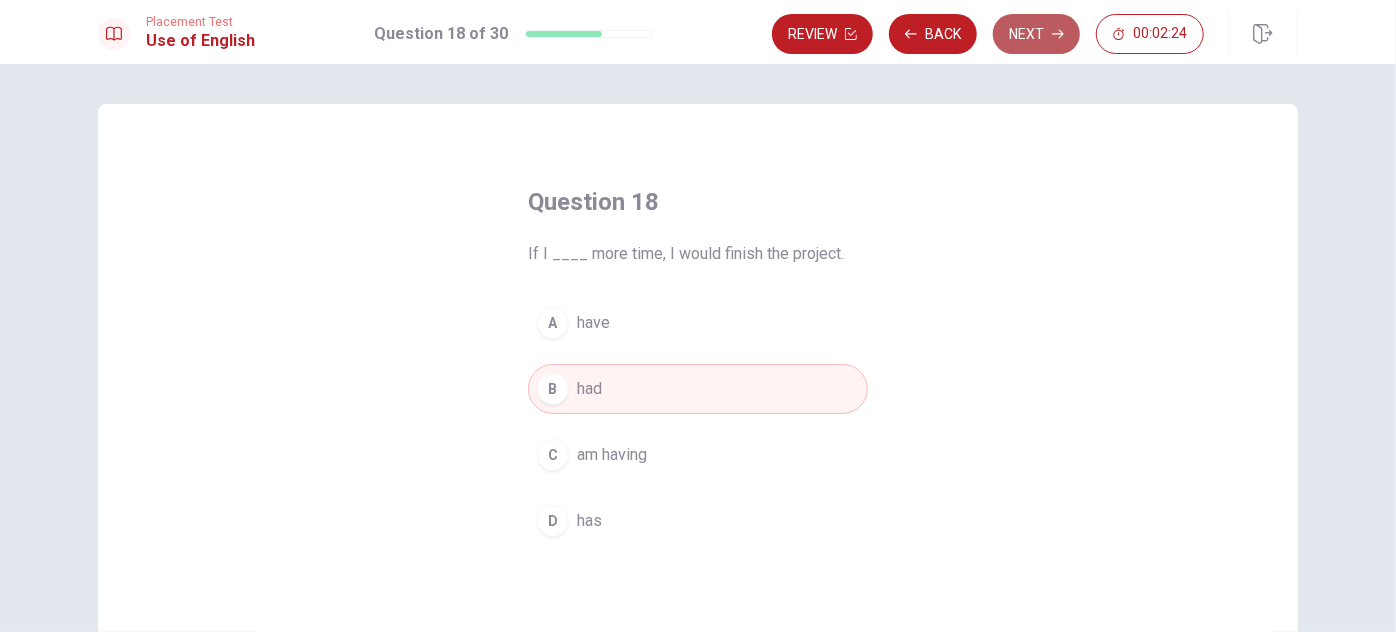 click on "Next" at bounding box center [1036, 34] 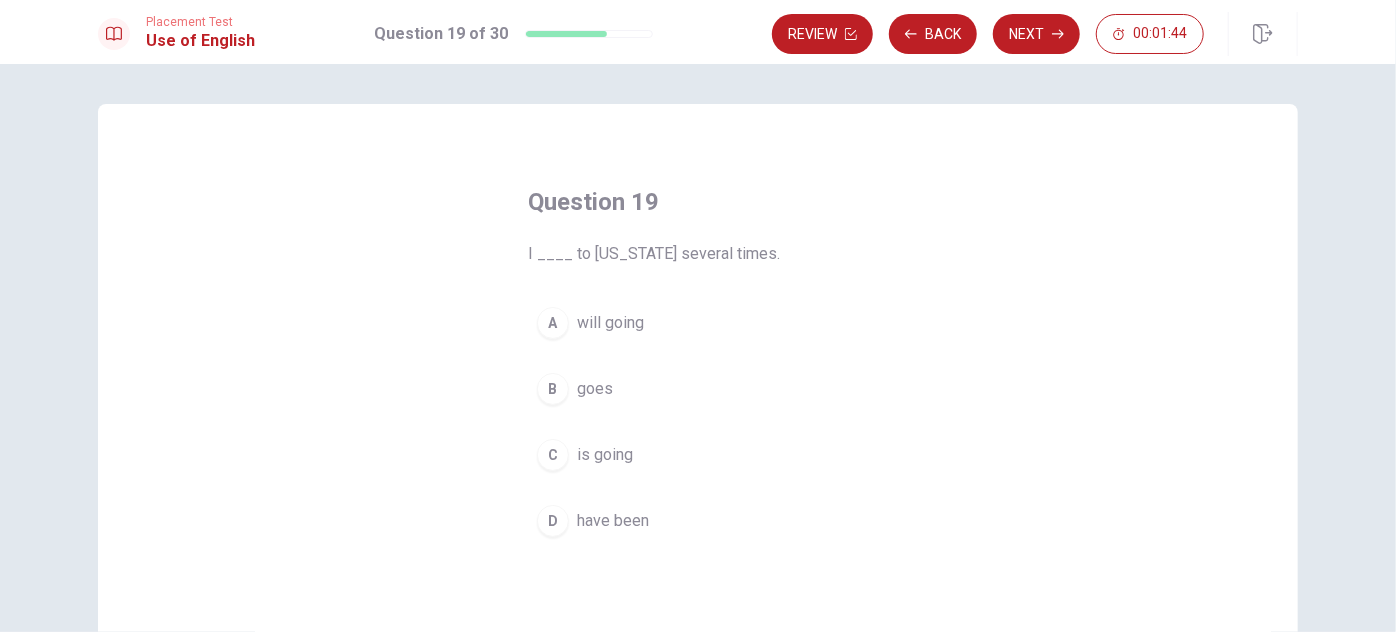click on "will going" at bounding box center (610, 323) 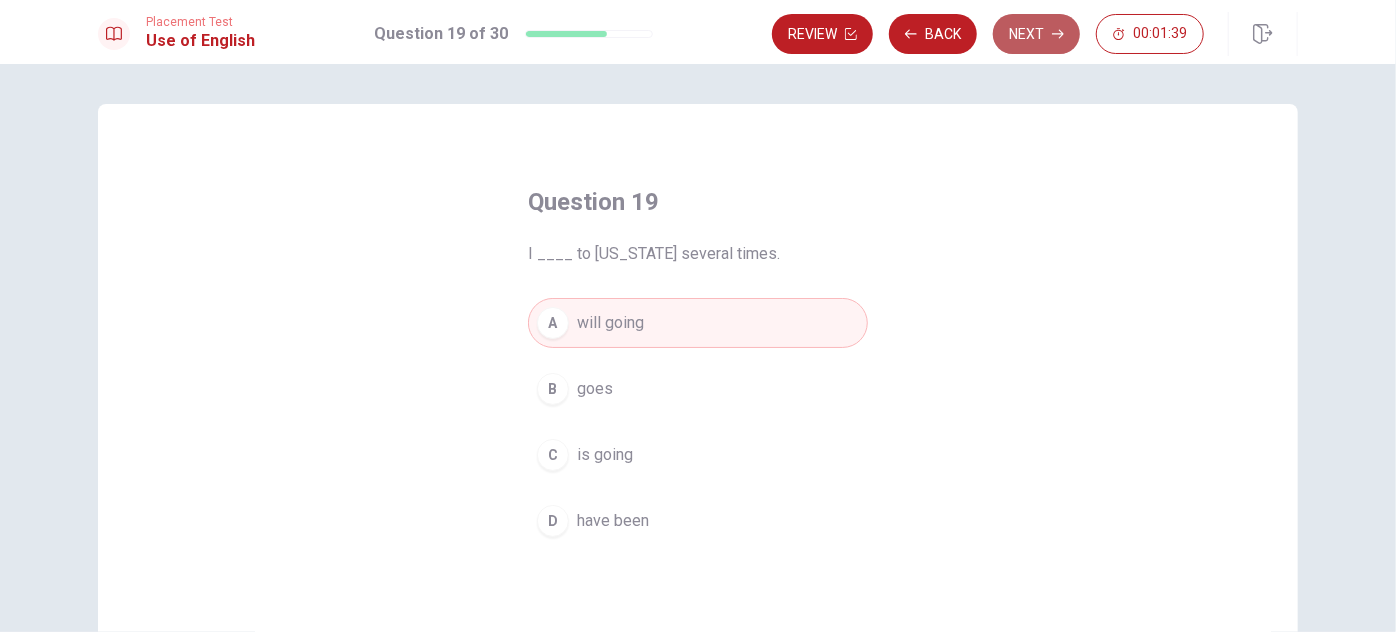 click on "Next" at bounding box center (1036, 34) 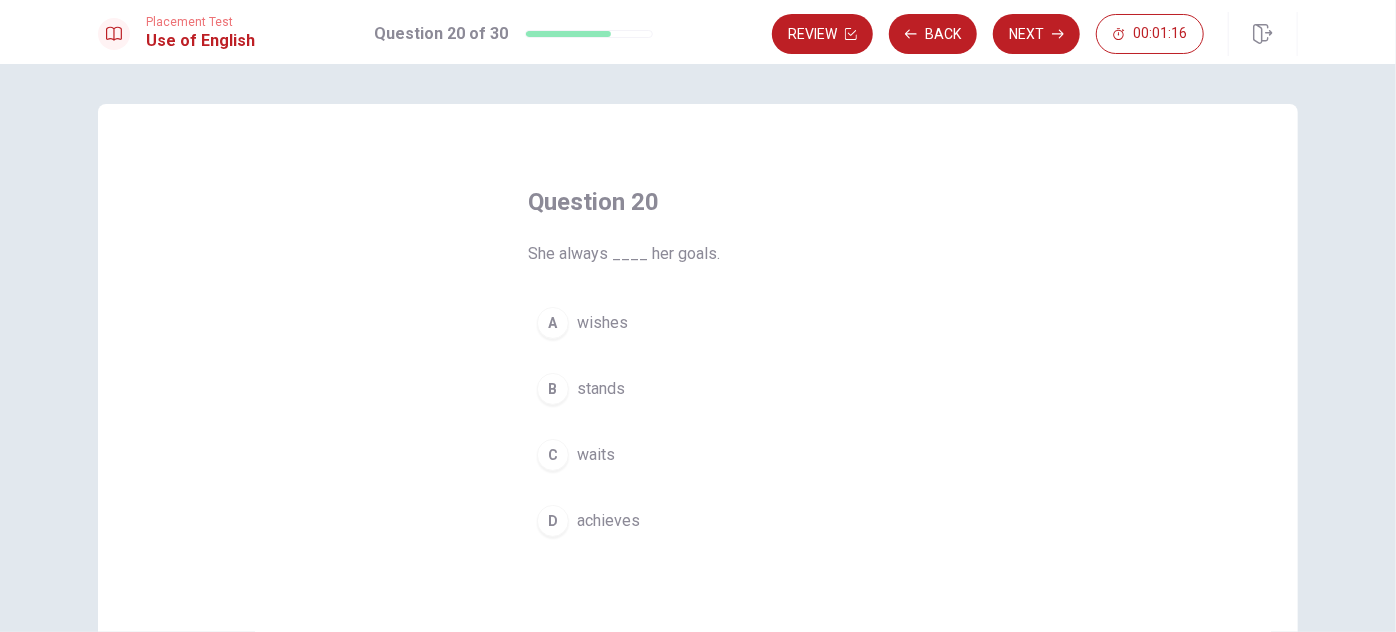 click on "achieves" at bounding box center [608, 521] 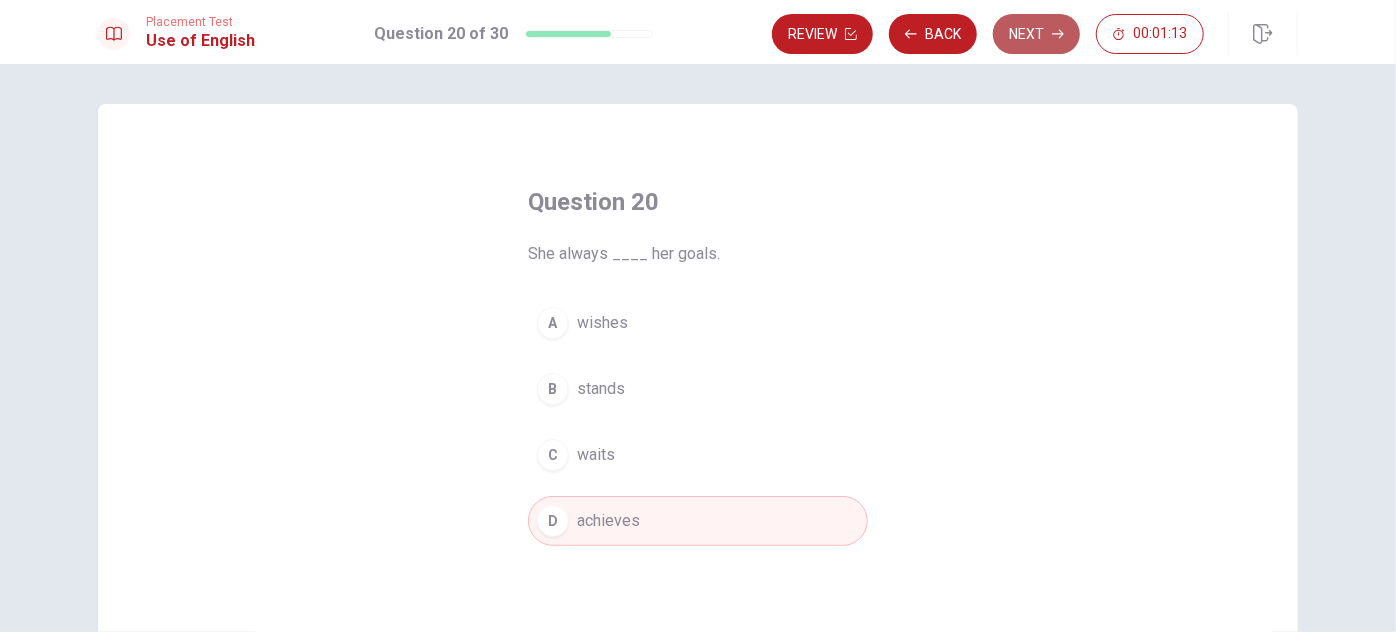 click on "Next" at bounding box center (1036, 34) 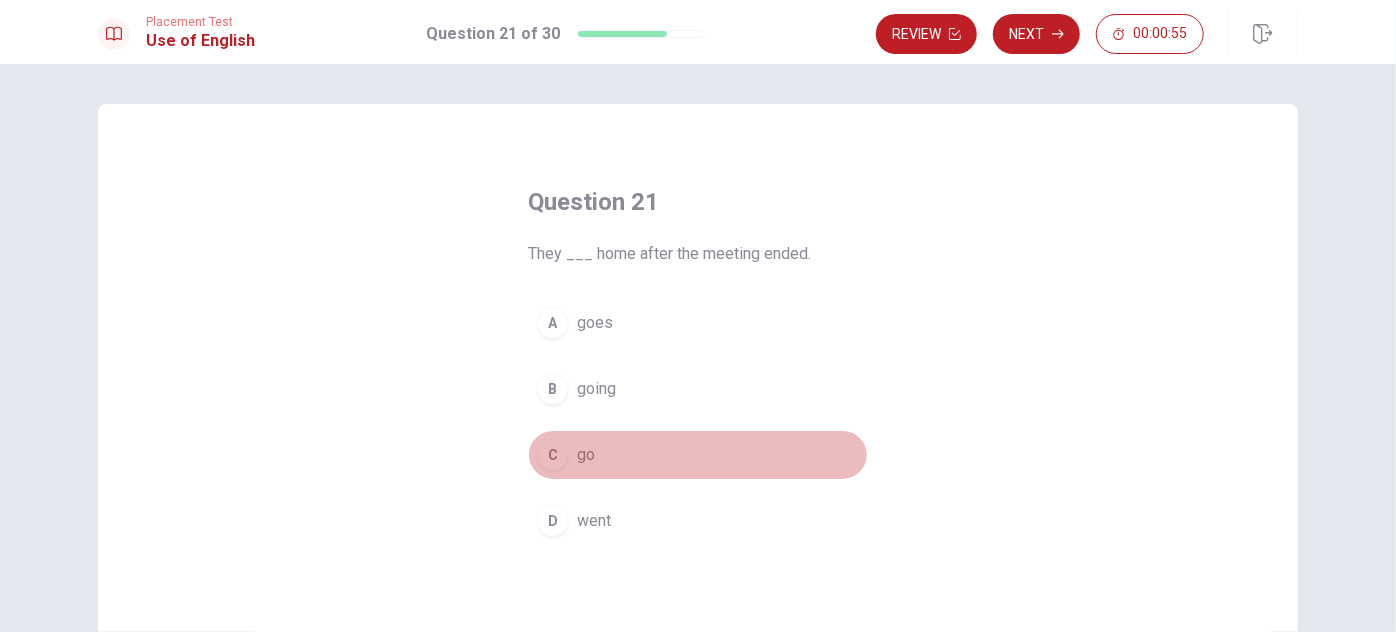 click on "C go" at bounding box center [698, 455] 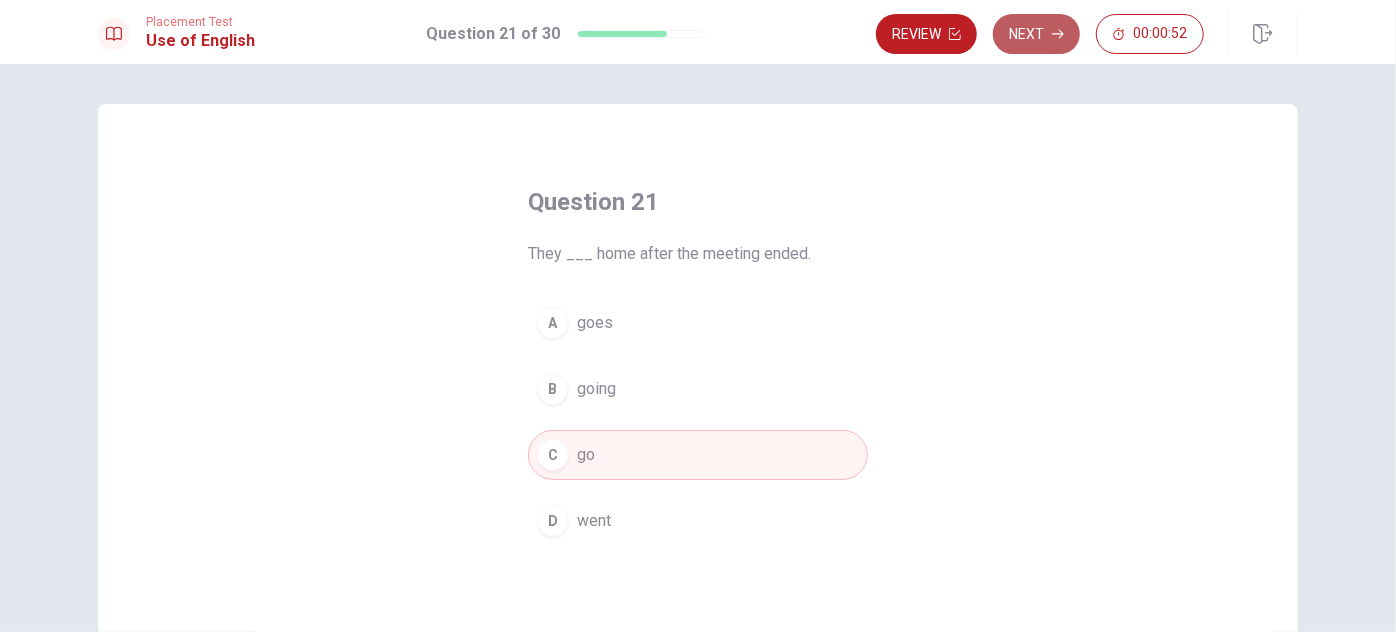 click on "Next" at bounding box center [1036, 34] 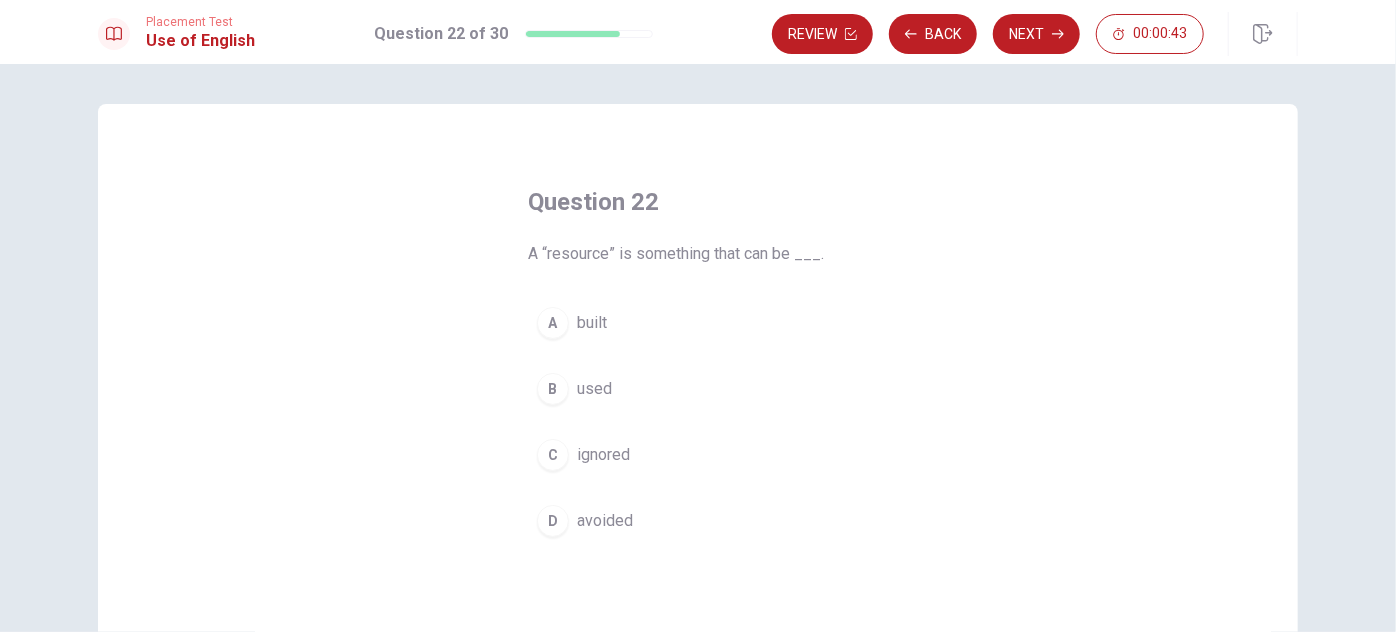 click on "used" at bounding box center (594, 389) 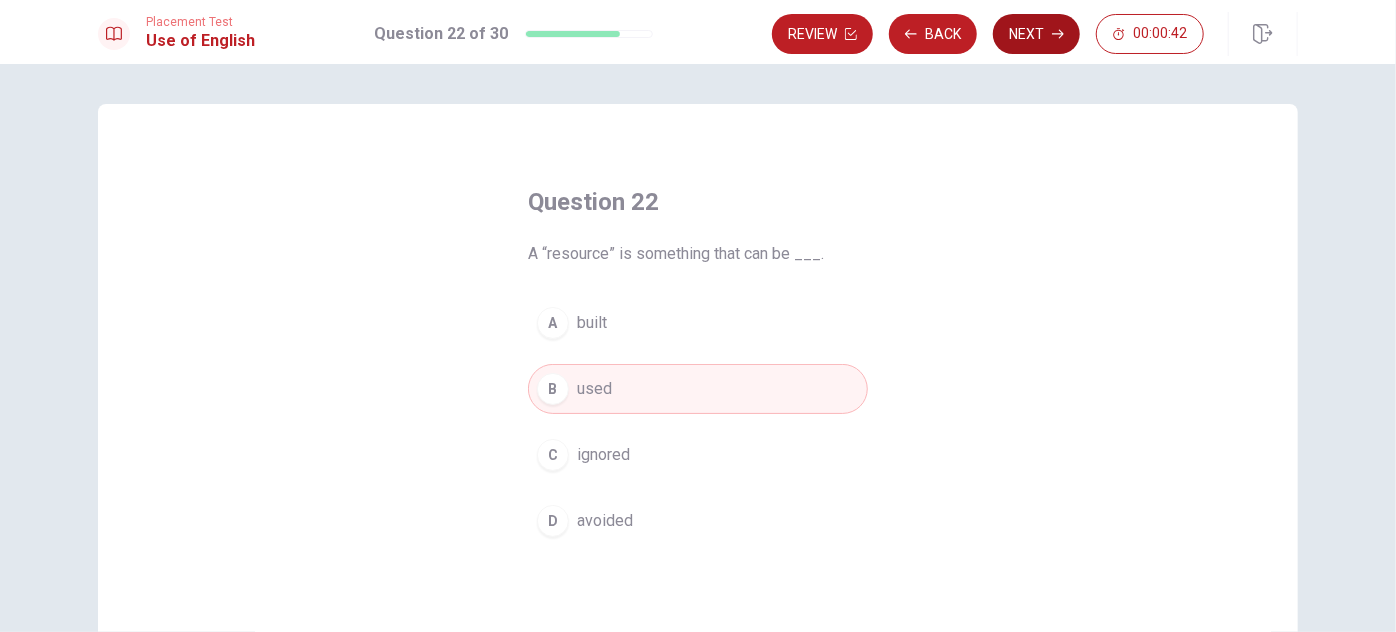 click on "Next" at bounding box center [1036, 34] 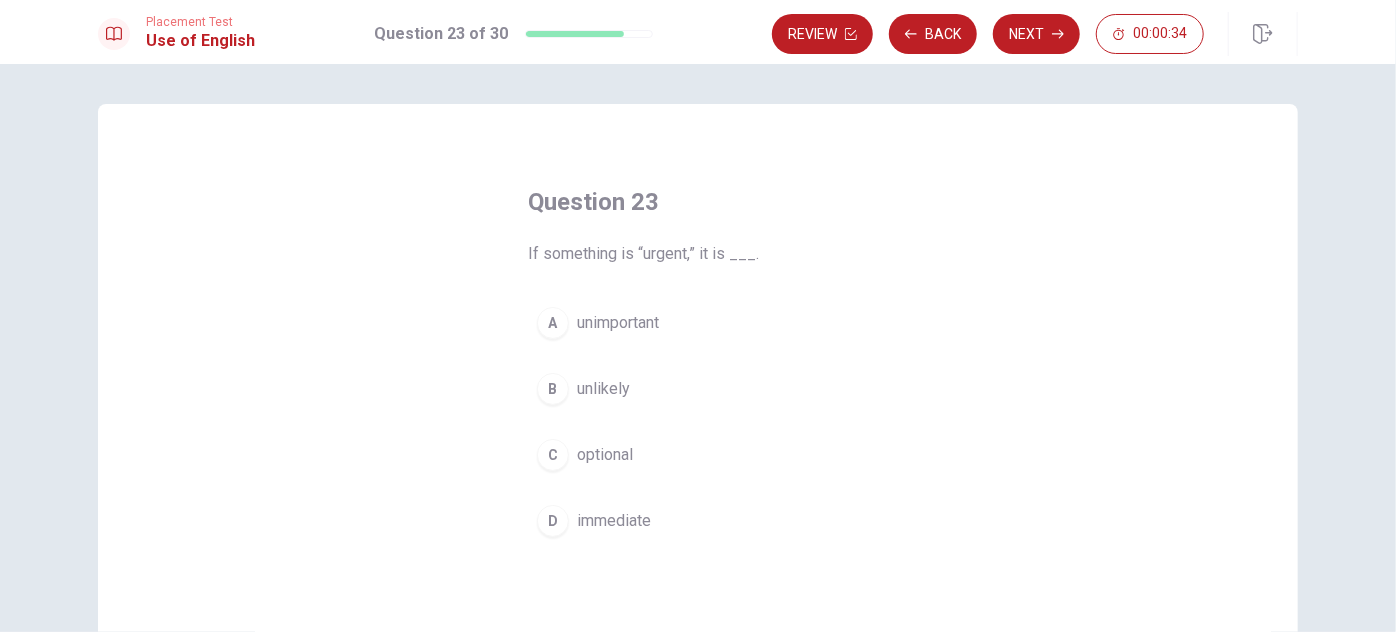 click on "immediate" at bounding box center (614, 521) 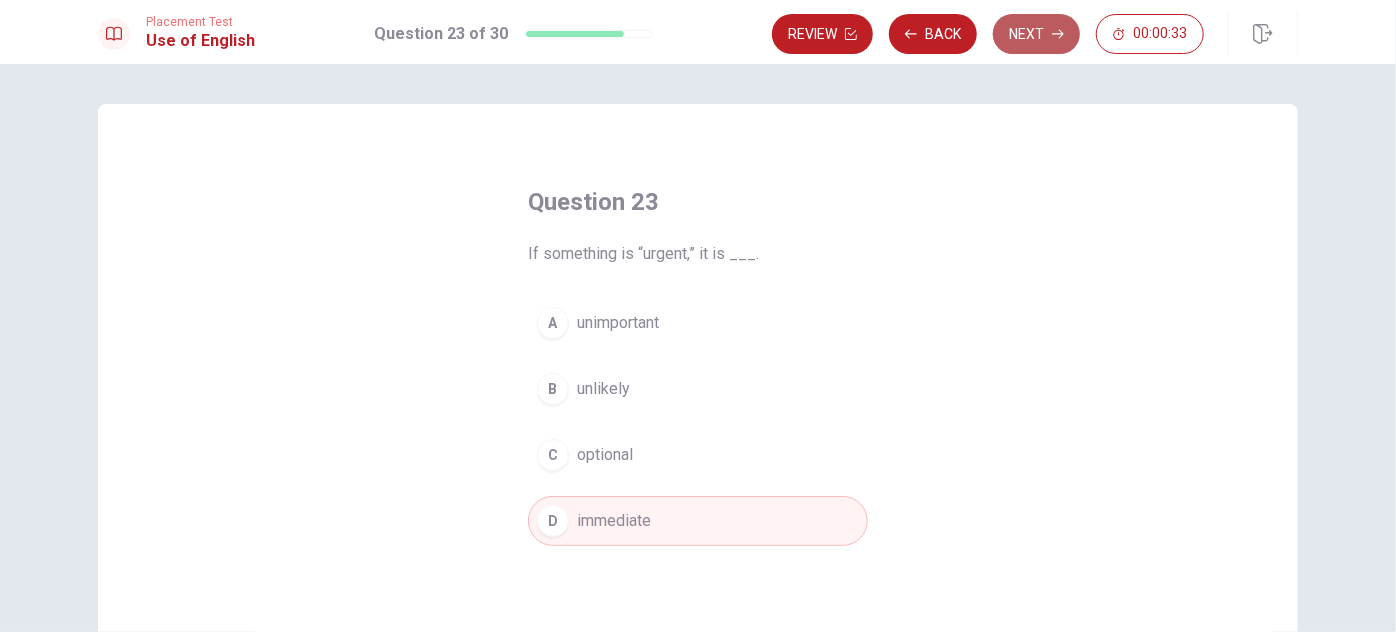 click on "Next" at bounding box center (1036, 34) 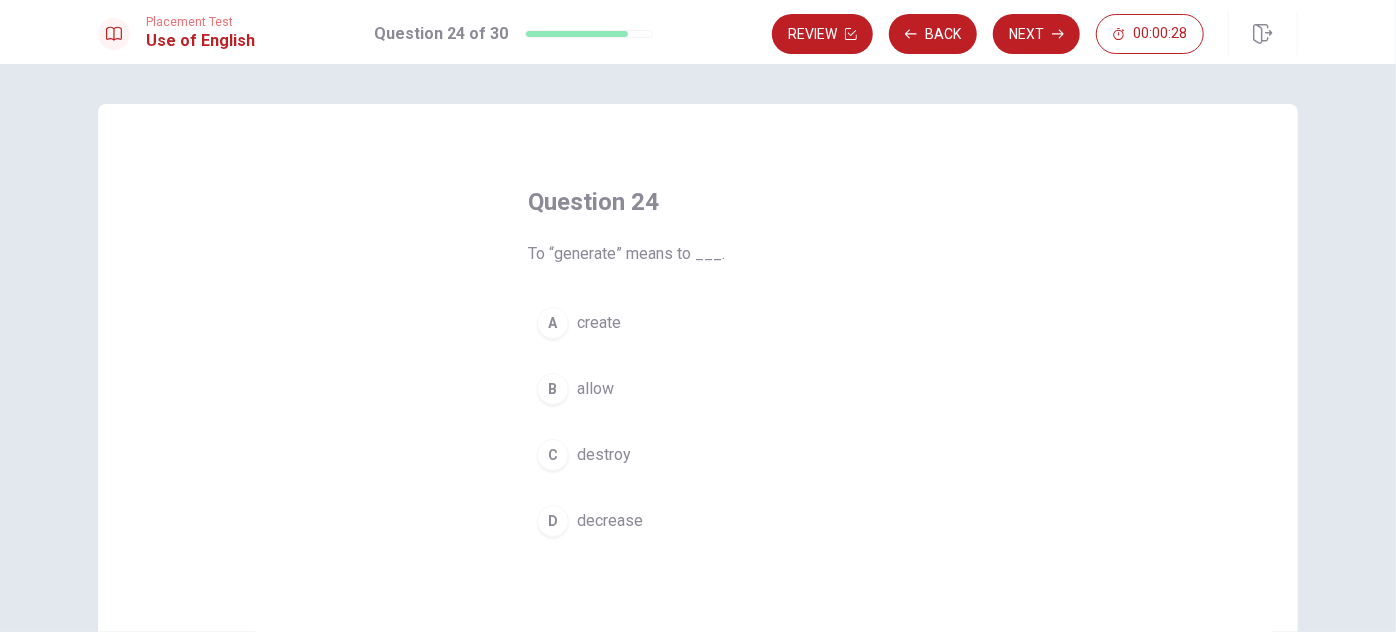 click on "create" at bounding box center (599, 323) 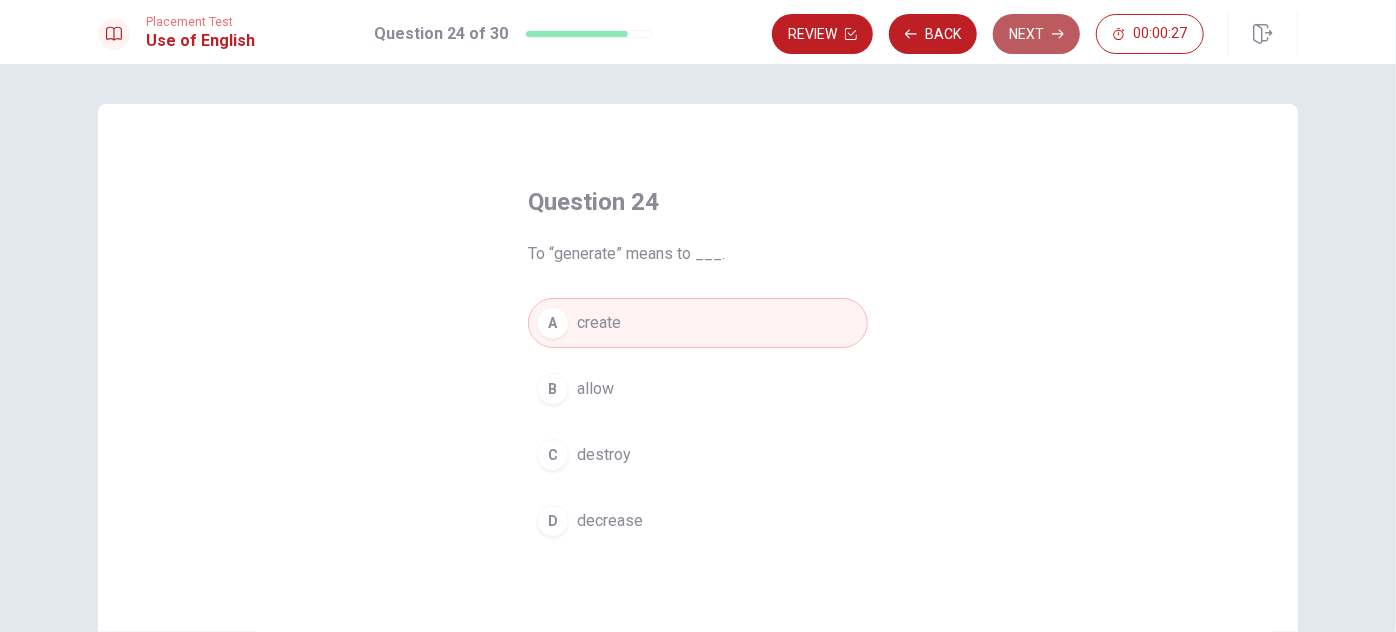 click on "Next" at bounding box center [1036, 34] 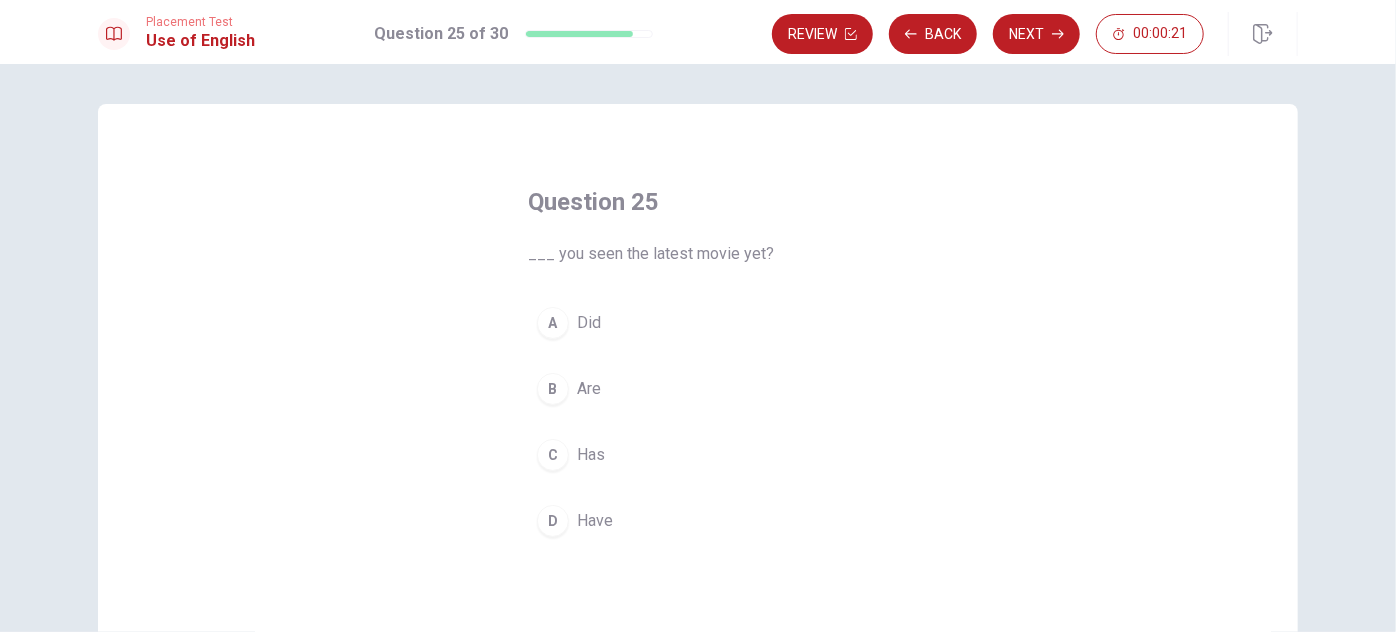 click on "D Have" at bounding box center (698, 521) 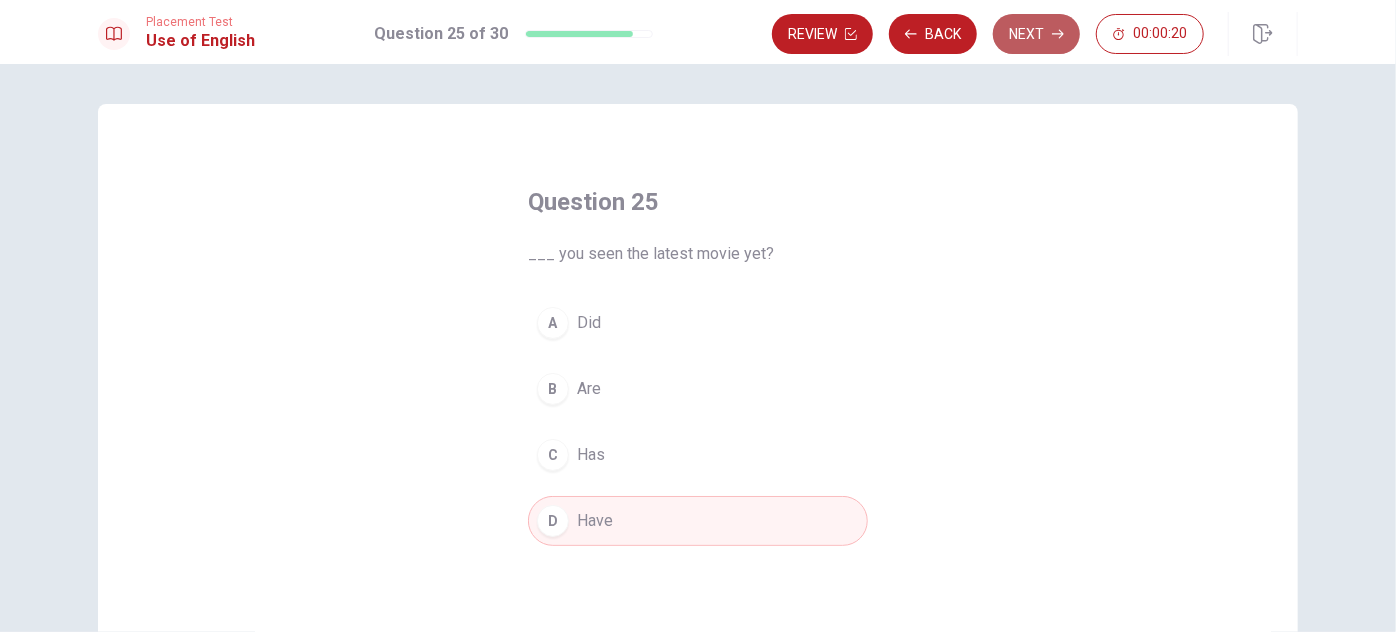 click on "Next" at bounding box center (1036, 34) 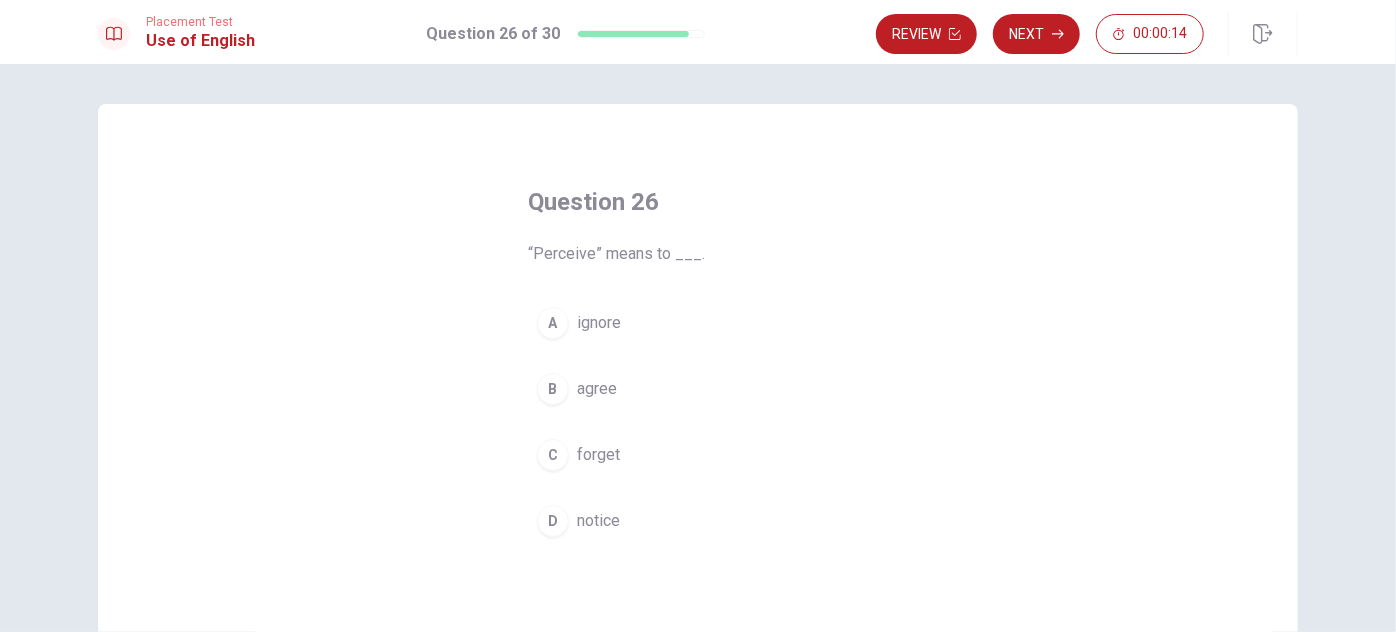 click on "agree" at bounding box center (597, 389) 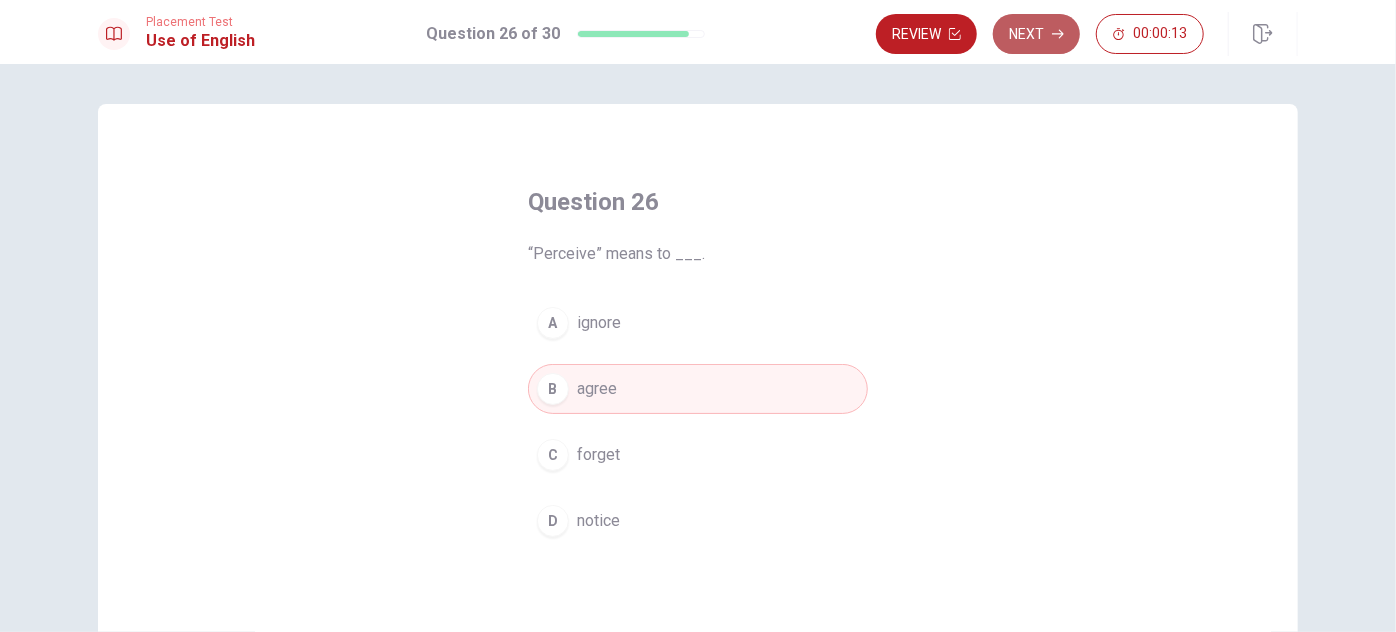 click 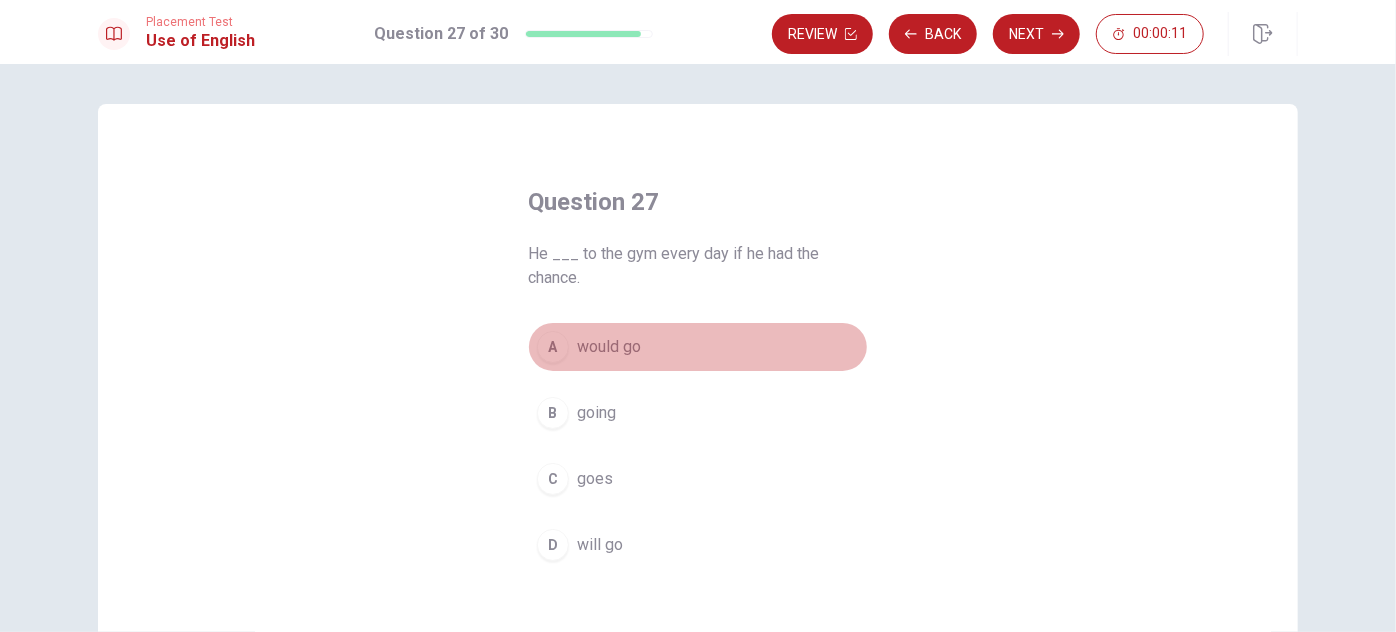 click on "would go" at bounding box center [609, 347] 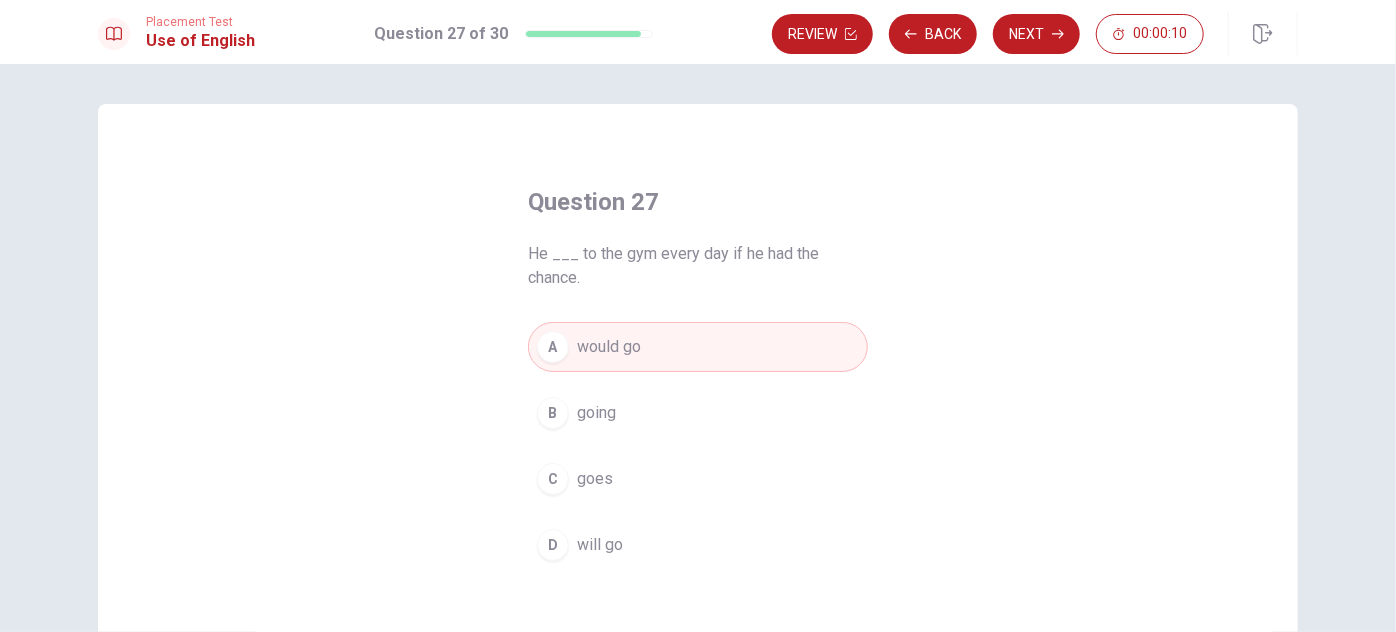 click on "Next" at bounding box center [1036, 34] 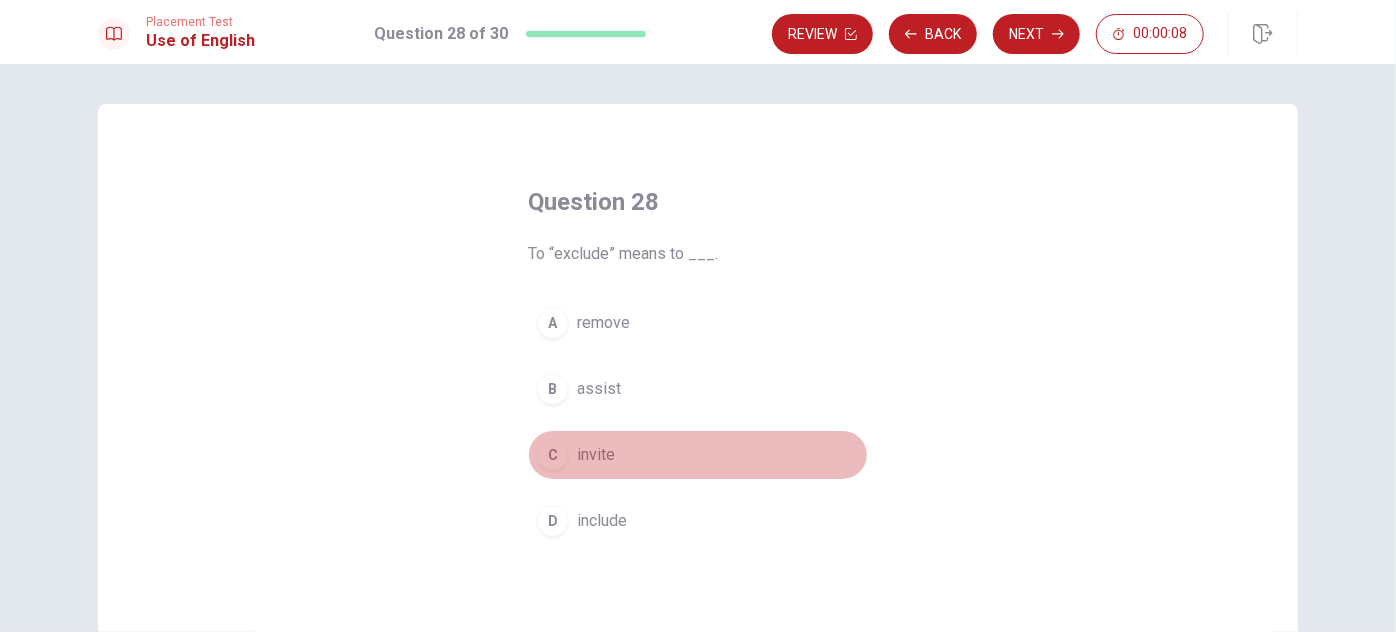 click on "invite" at bounding box center (596, 455) 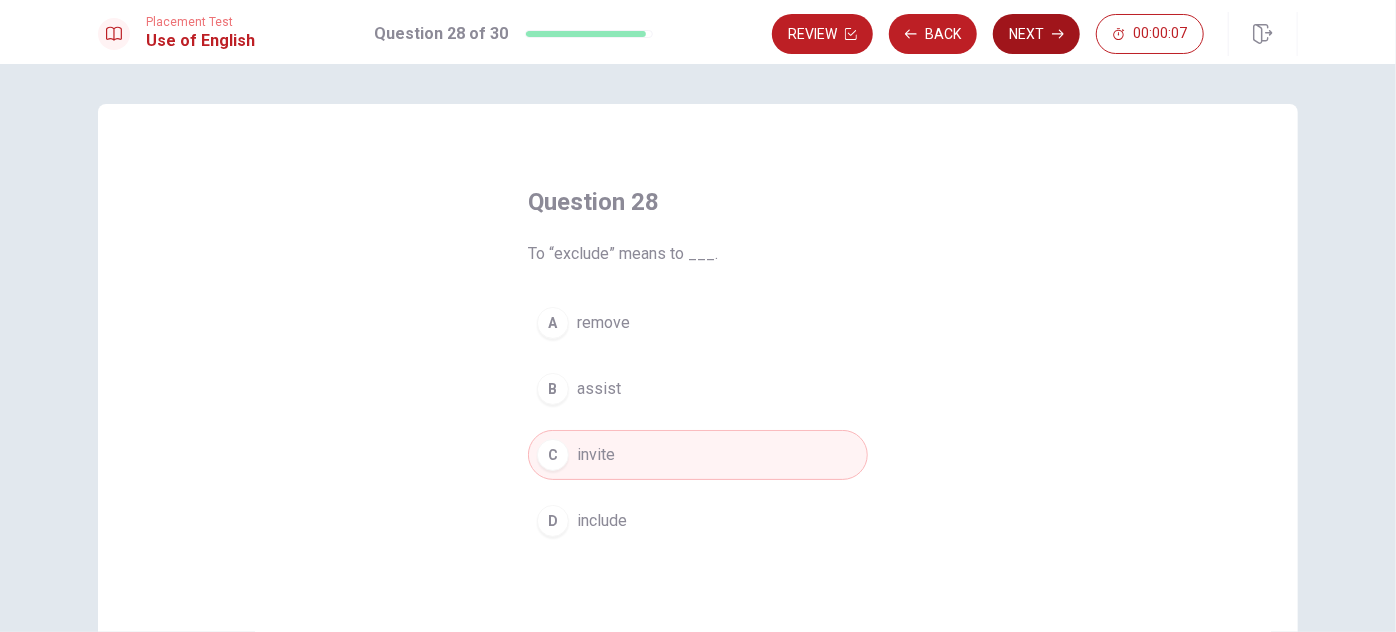 click on "Next" at bounding box center (1036, 34) 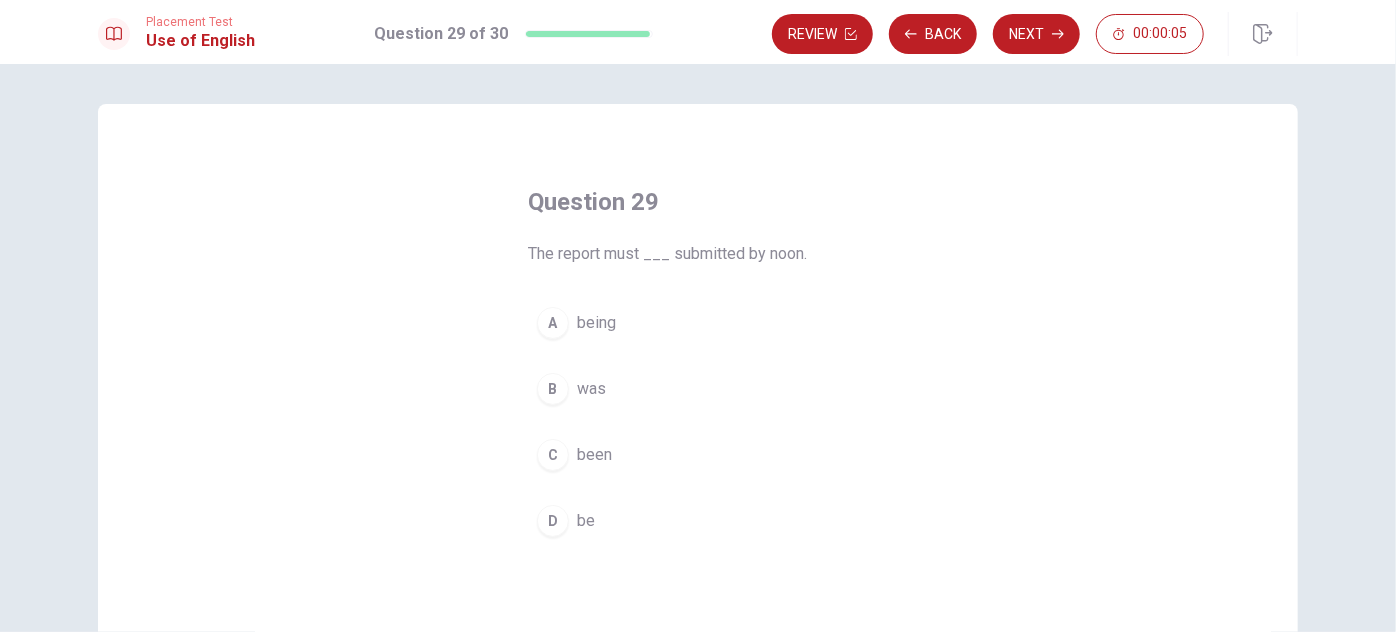 click on "B was" at bounding box center [698, 389] 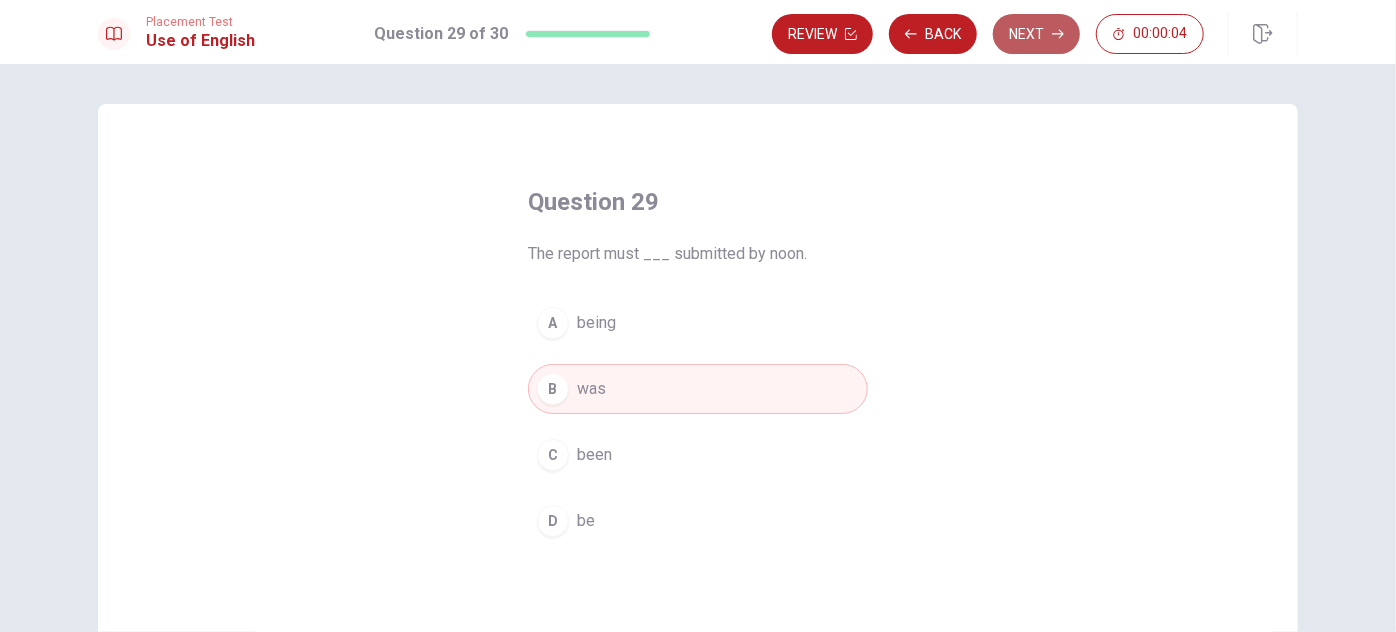 click 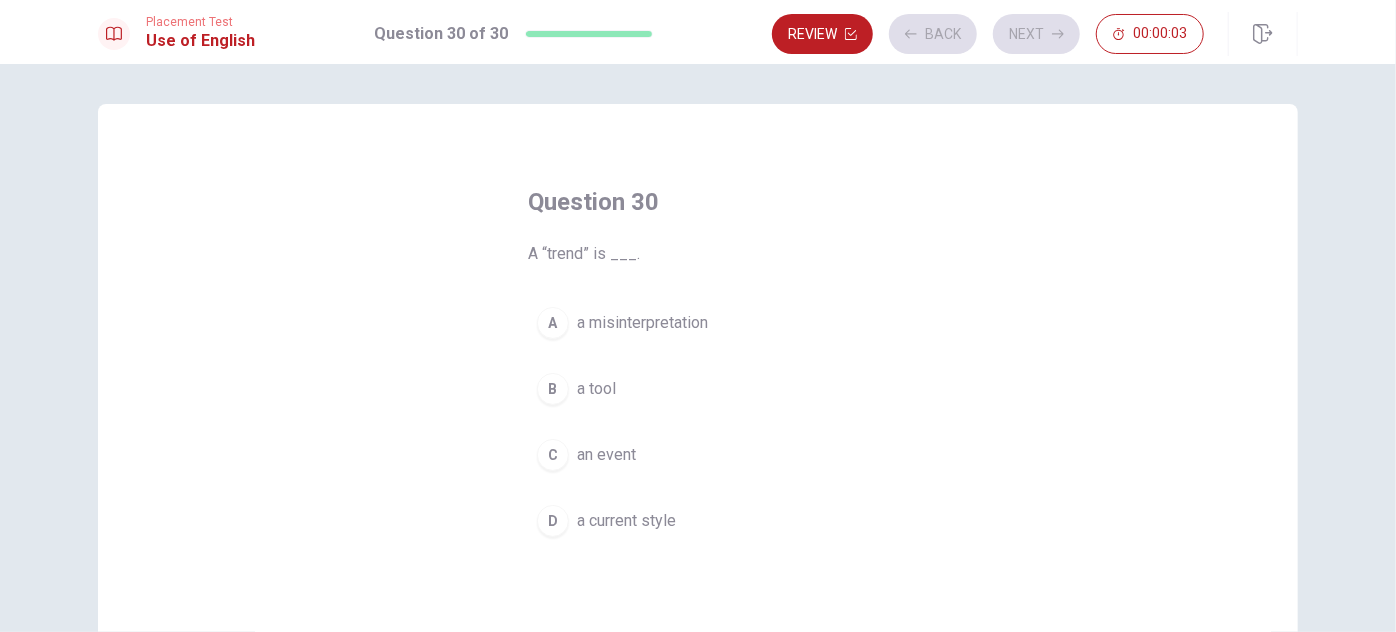 click on "C an event" at bounding box center (698, 455) 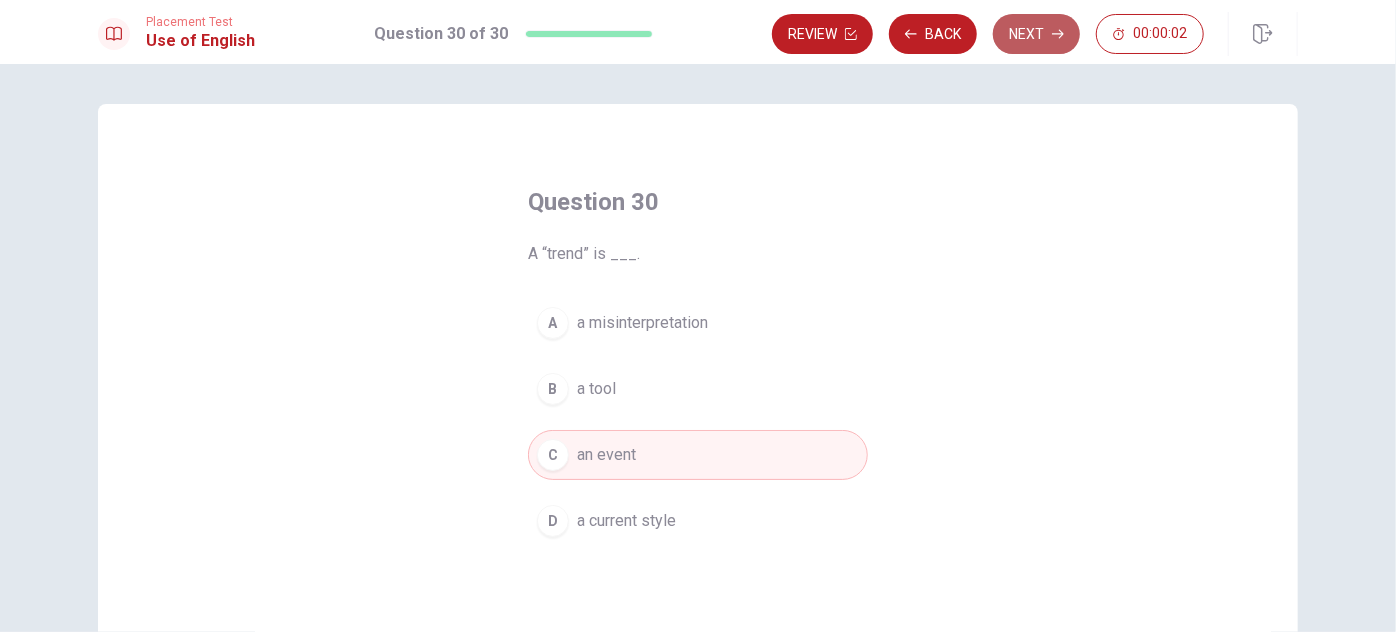 click on "Next" at bounding box center (1036, 34) 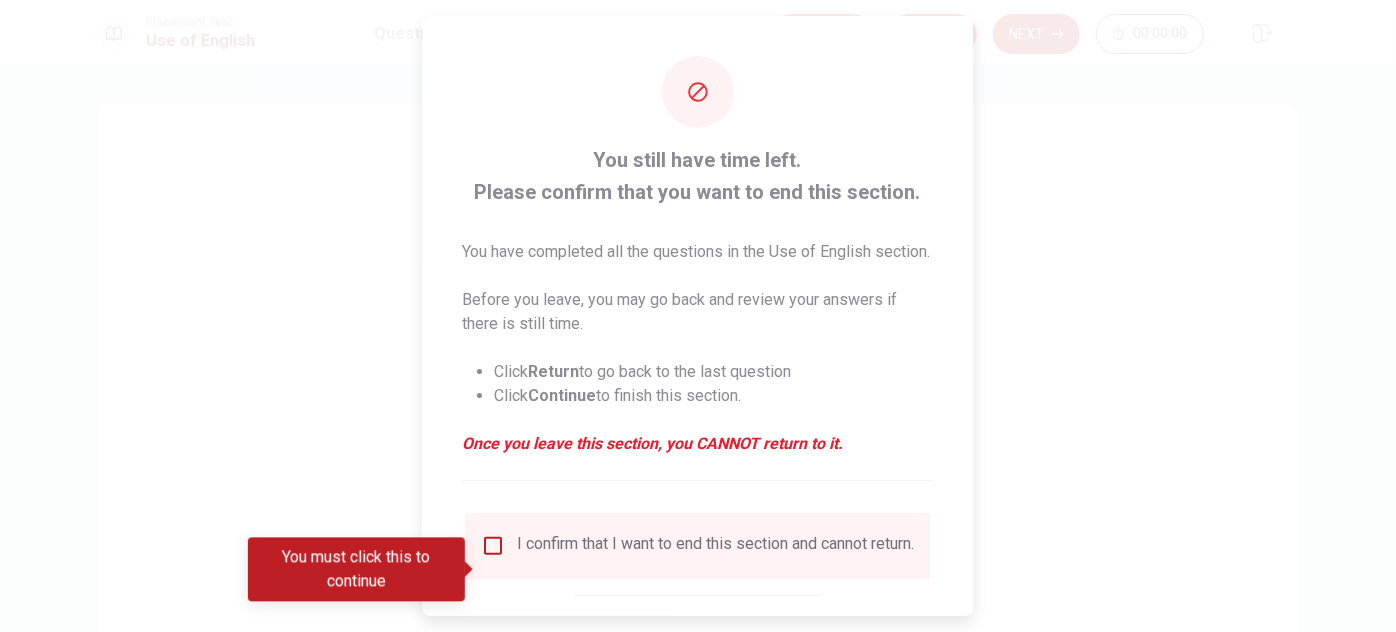 click at bounding box center (494, 546) 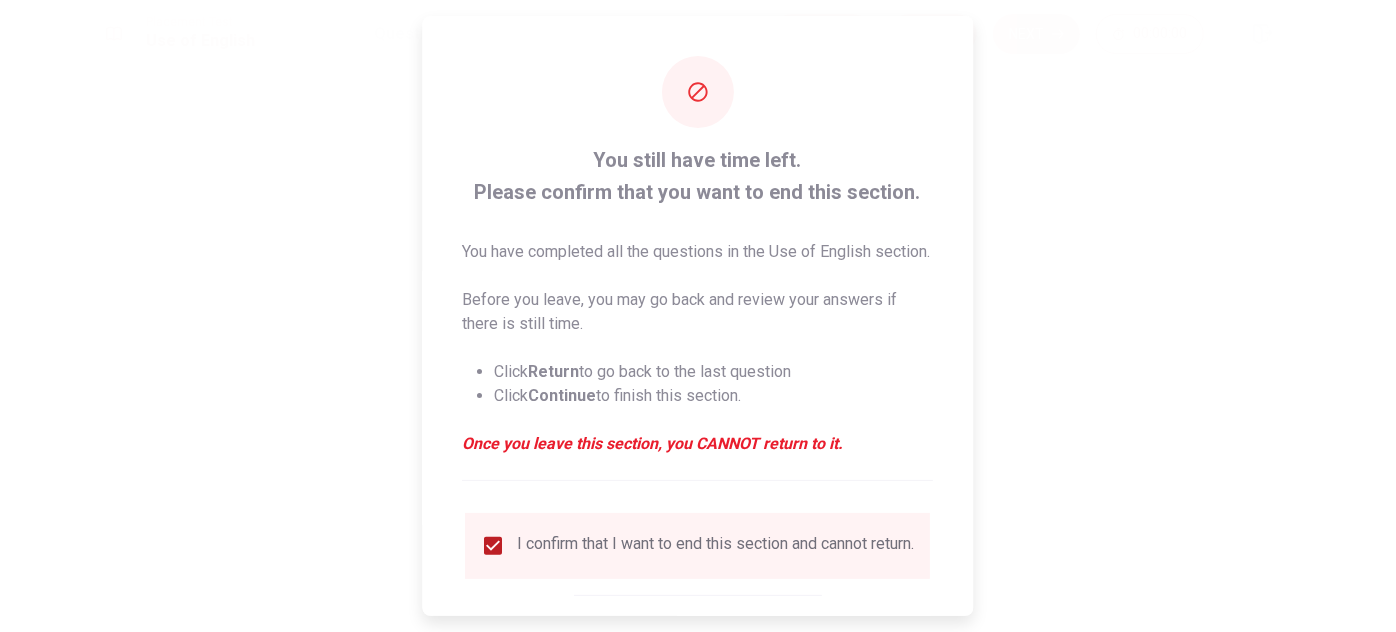 scroll, scrollTop: 138, scrollLeft: 0, axis: vertical 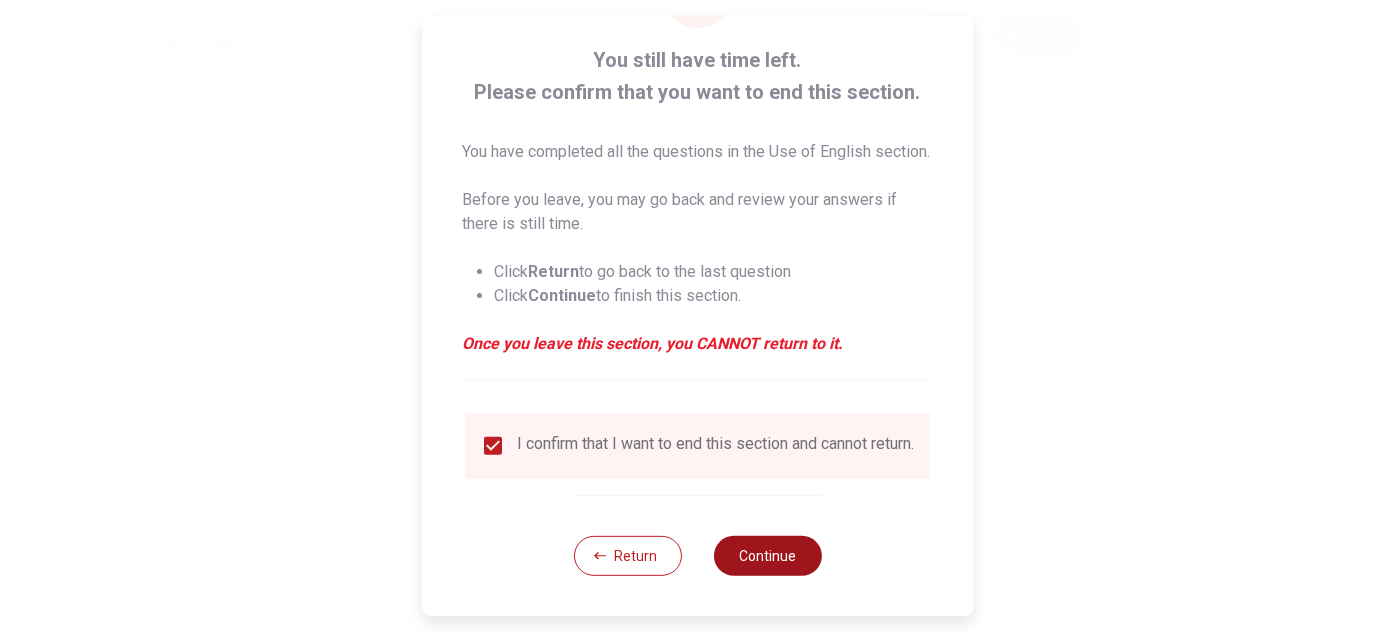 click on "Continue" at bounding box center (768, 556) 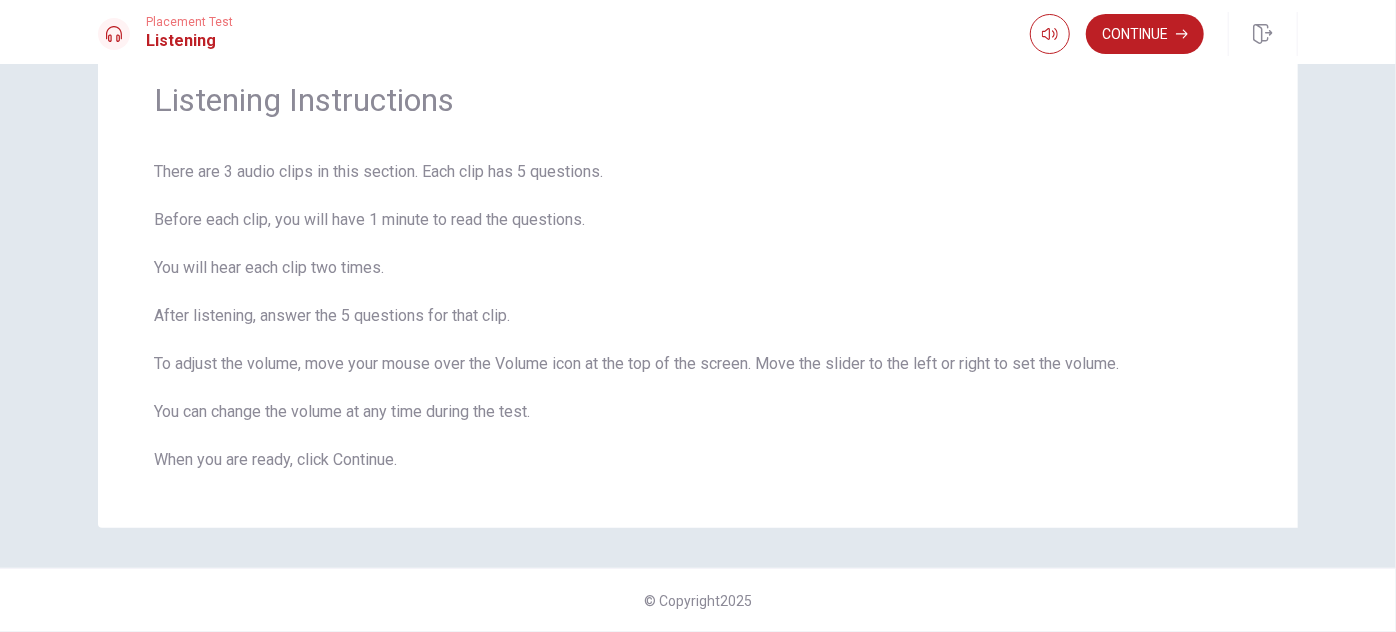 scroll, scrollTop: 0, scrollLeft: 0, axis: both 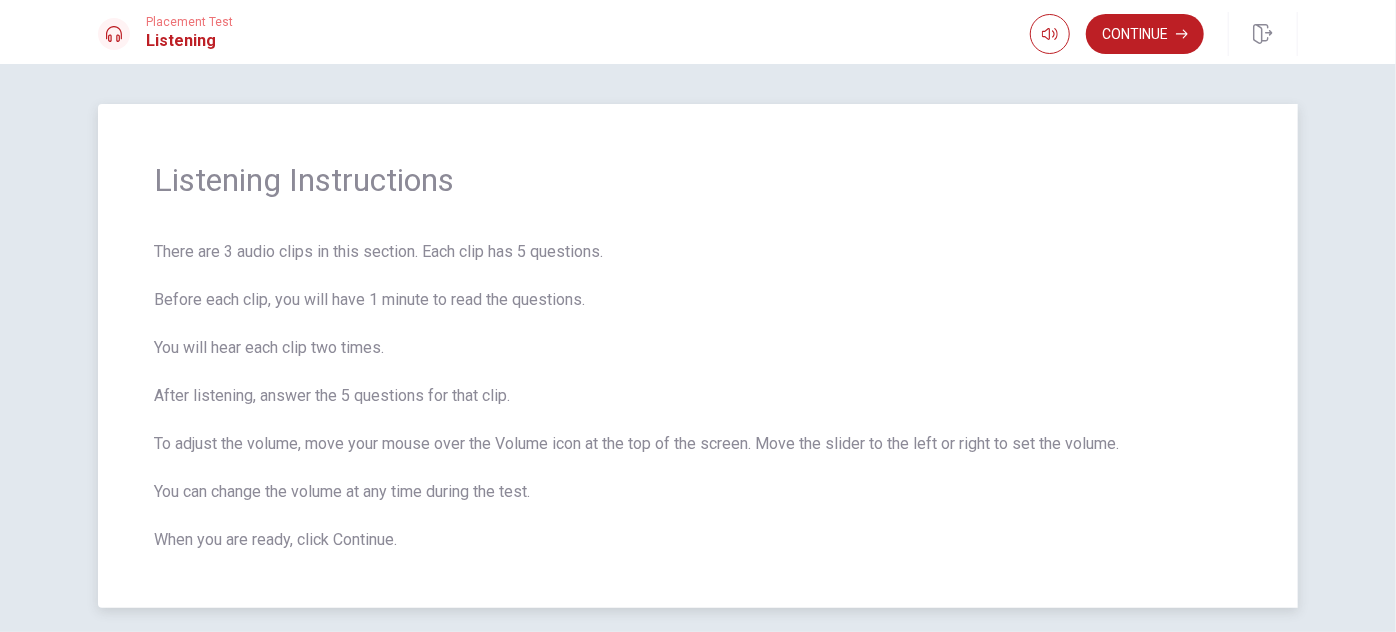 click on "There are 3 audio clips in this section. Each clip has 5 questions.
Before each clip, you will have 1 minute to read the questions.
You will hear each clip two times.
After listening, answer the 5 questions for that clip.
To adjust the volume, move your mouse over the Volume icon at the top of the screen. Move the slider to the left or right to set the volume.
You can change the volume at any time during the test.
When you are ready, click Continue." at bounding box center (698, 396) 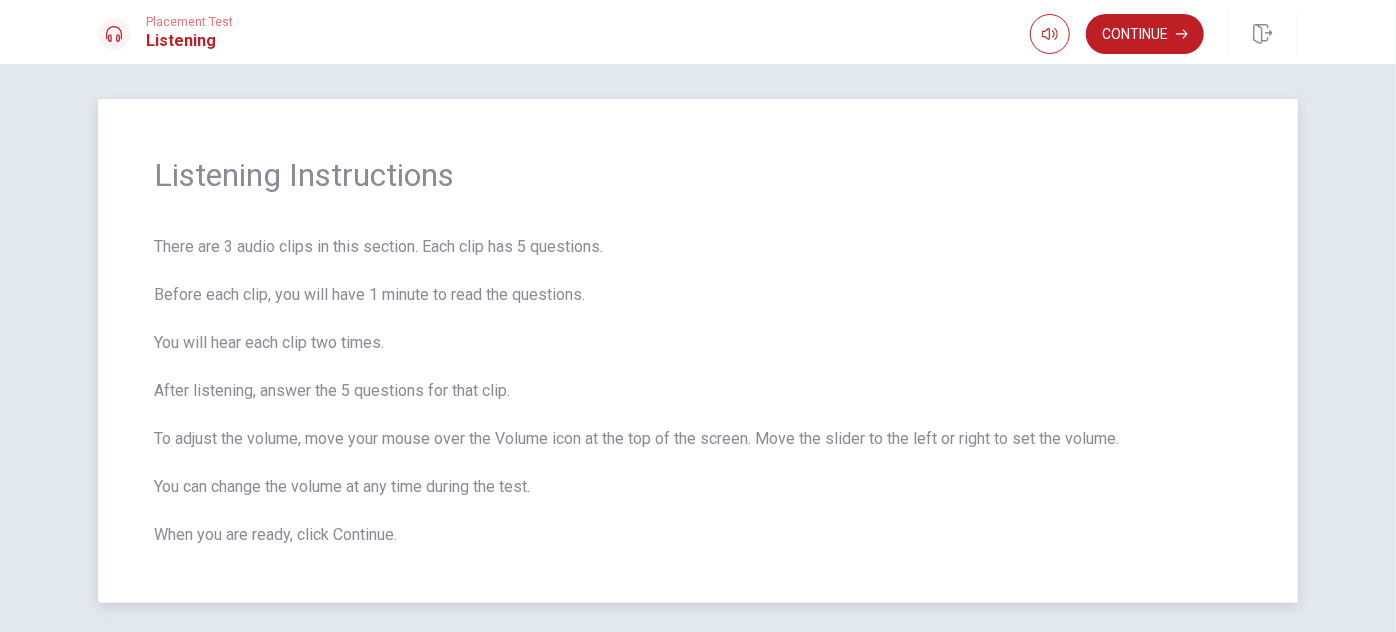 scroll, scrollTop: 0, scrollLeft: 0, axis: both 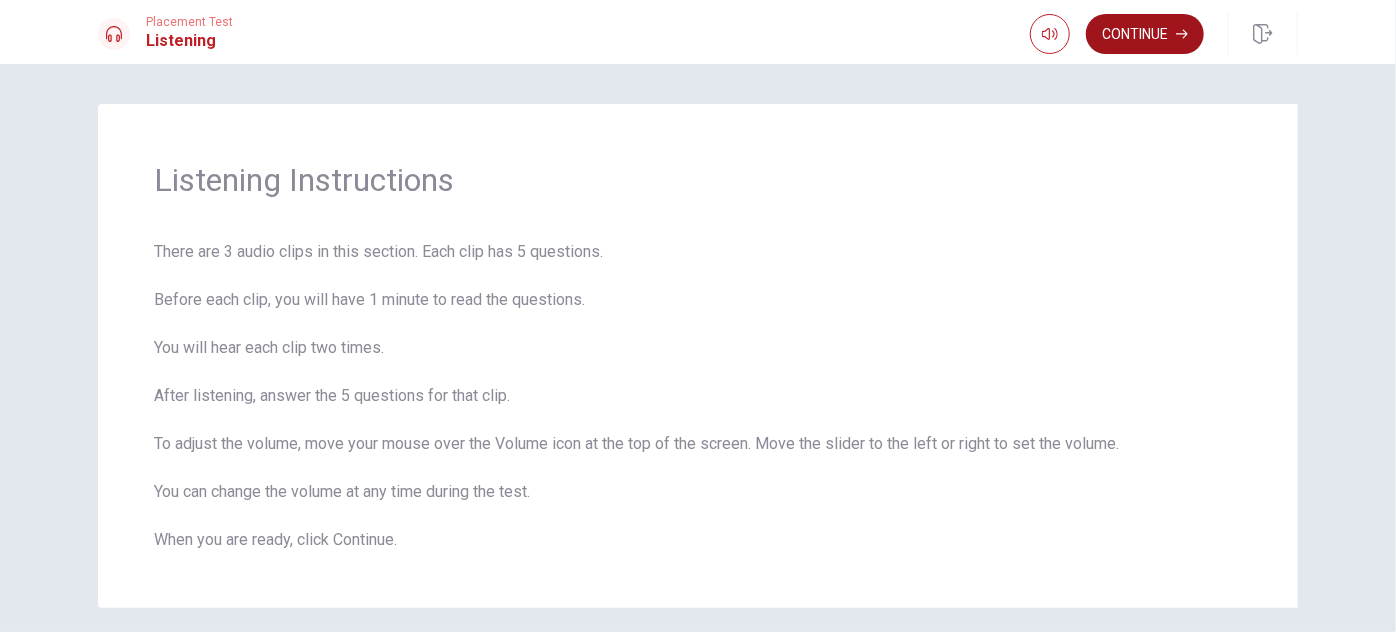 click on "Continue" at bounding box center [1145, 34] 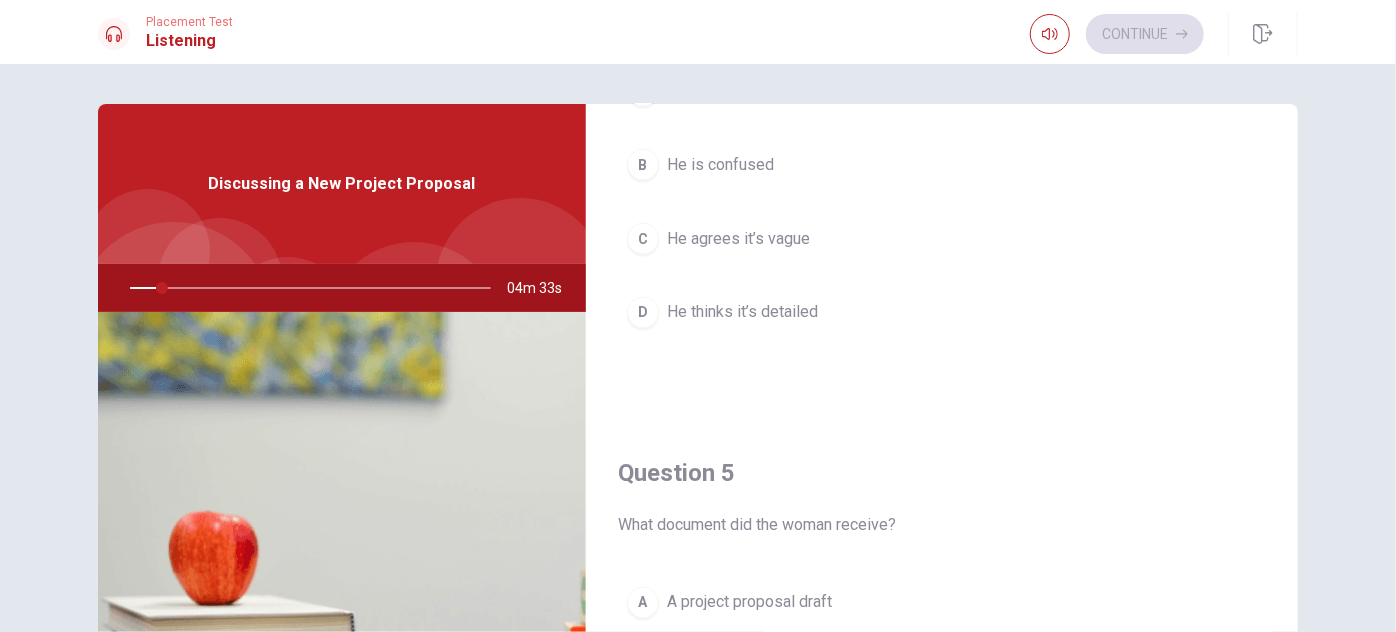 scroll, scrollTop: 1853, scrollLeft: 0, axis: vertical 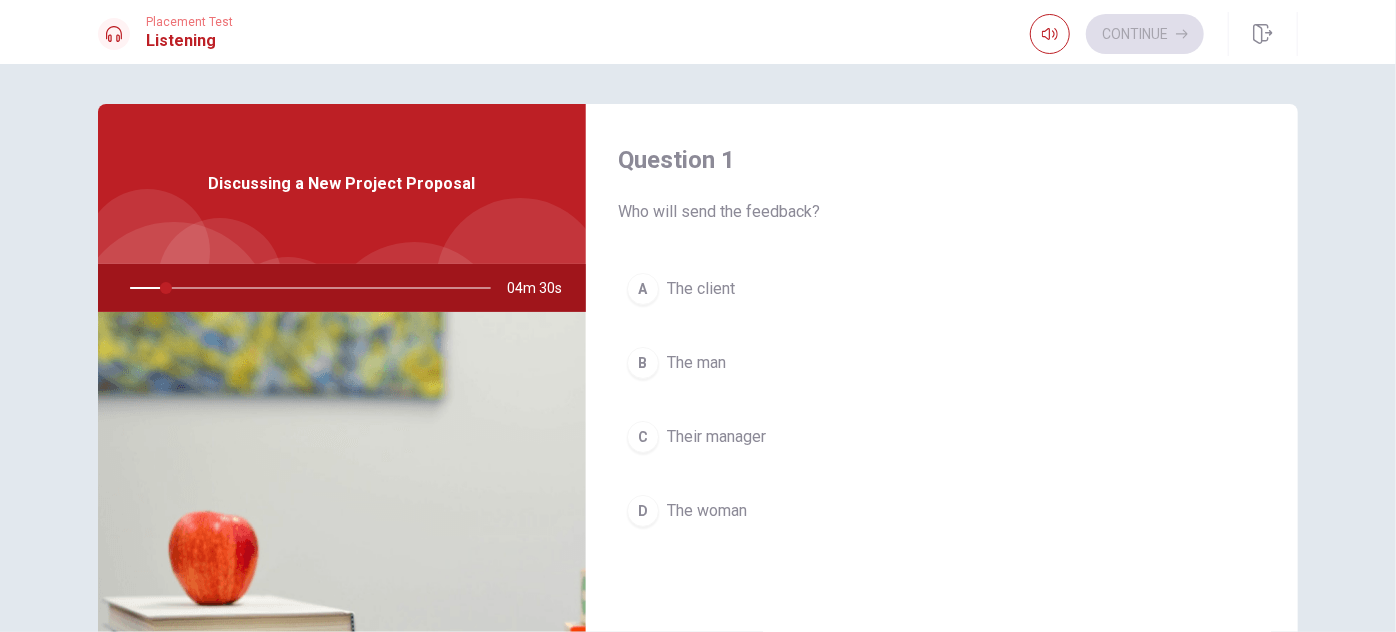 click at bounding box center [306, 288] 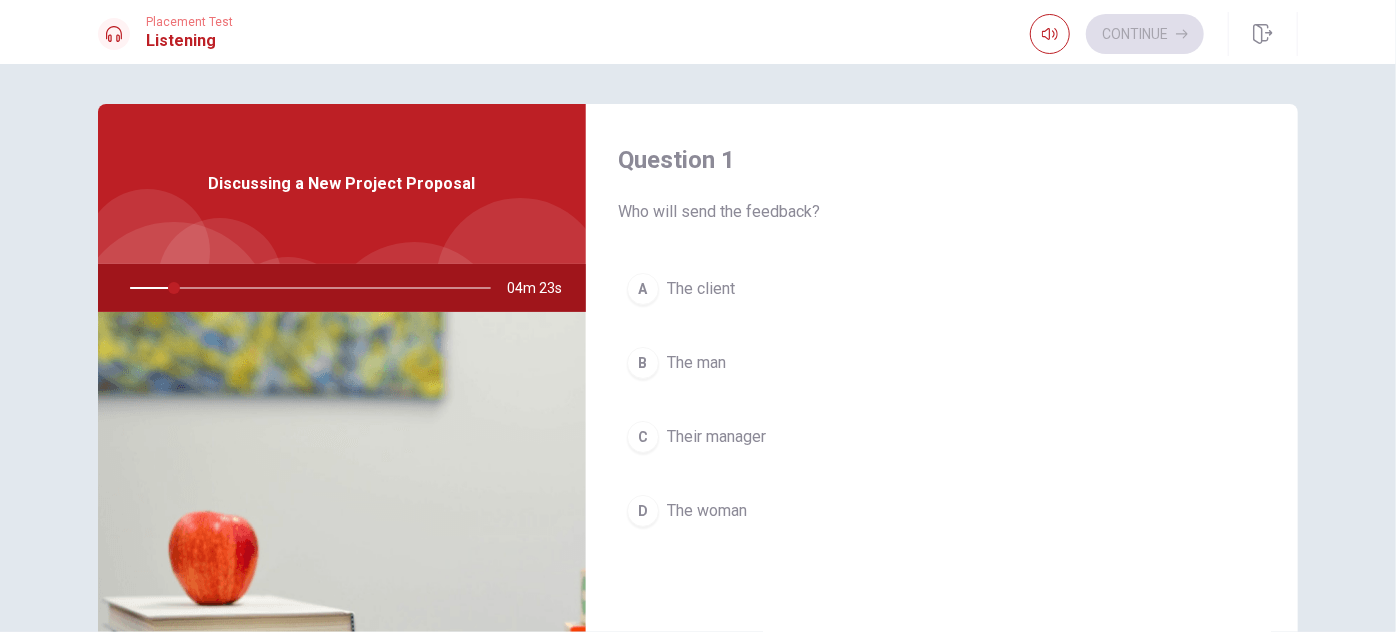 click on "The man" at bounding box center (696, 363) 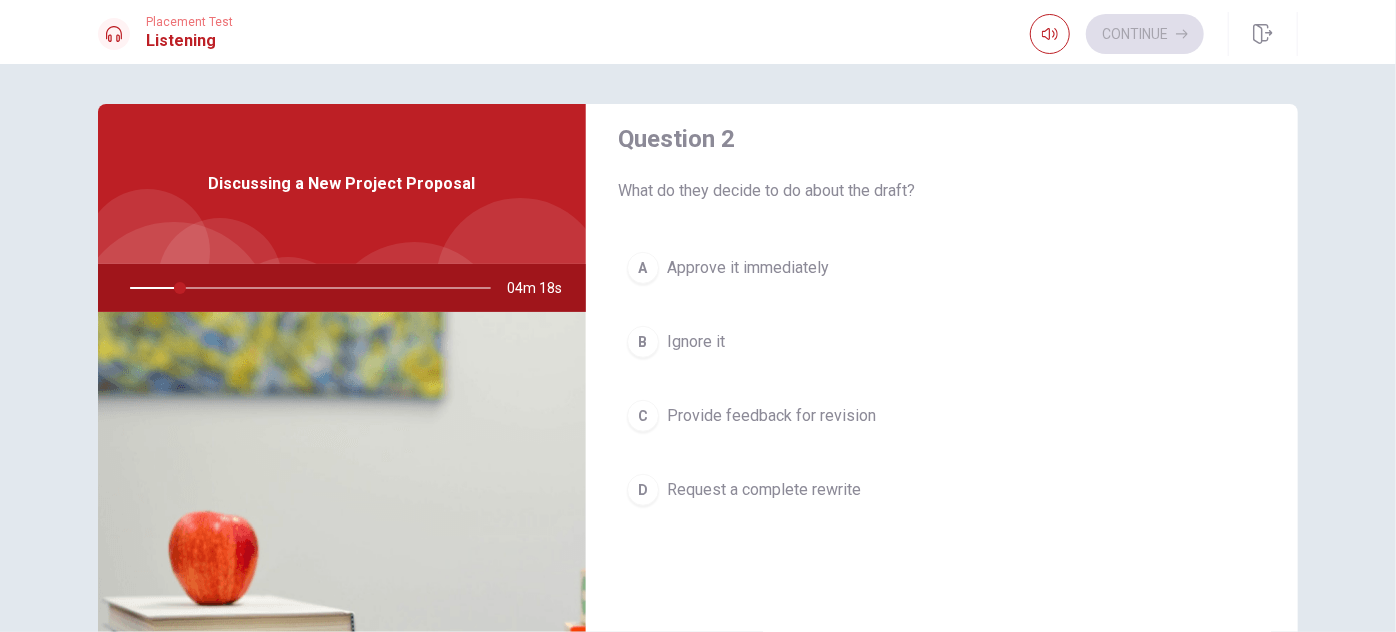 scroll, scrollTop: 533, scrollLeft: 0, axis: vertical 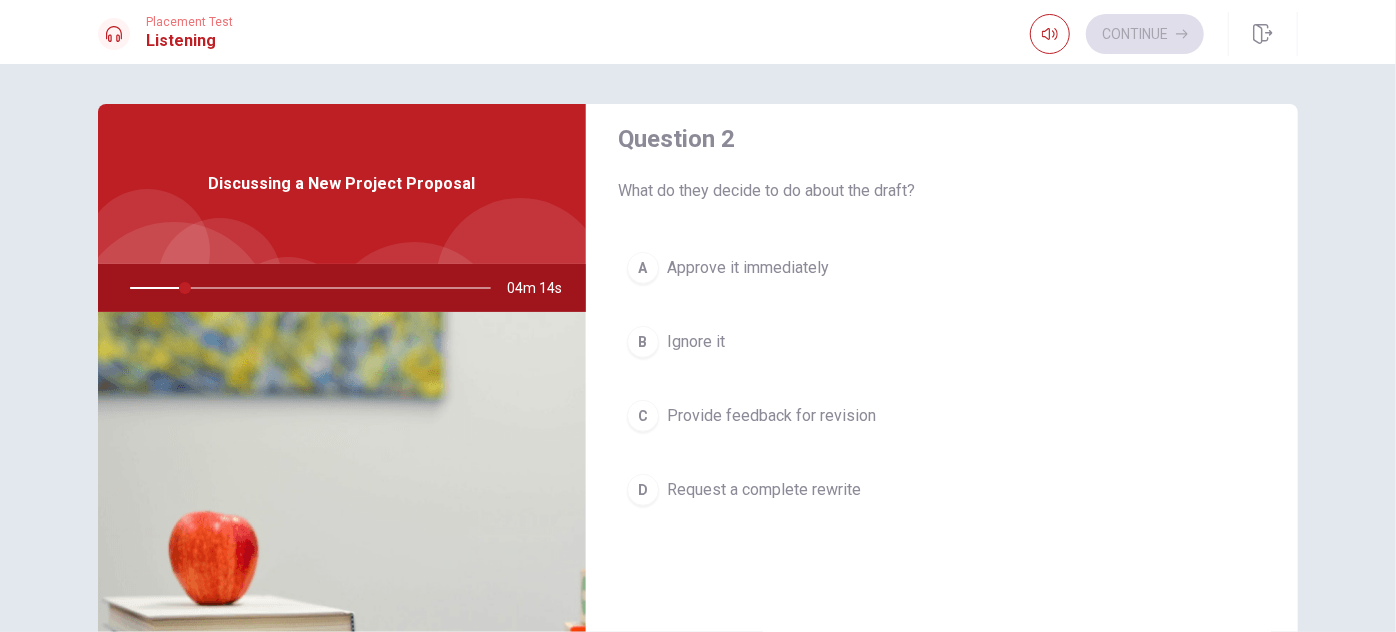 drag, startPoint x: 908, startPoint y: 187, endPoint x: 875, endPoint y: 186, distance: 33.01515 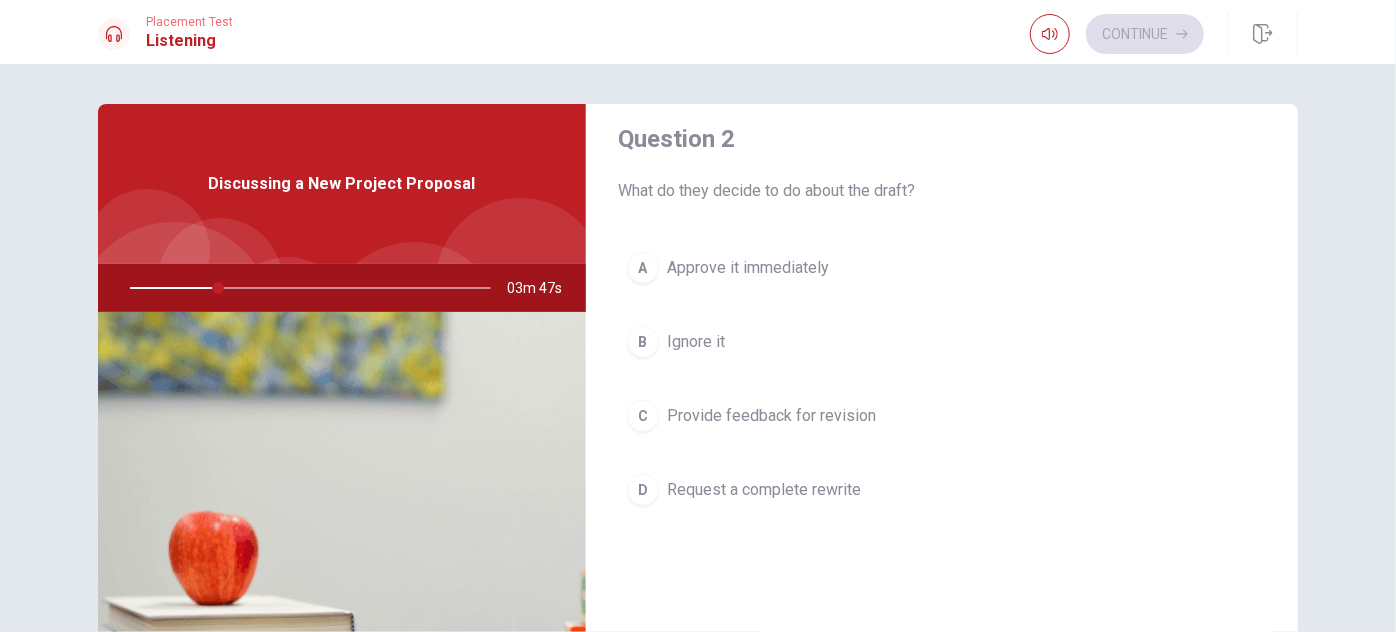 click on "C Provide feedback for revision" at bounding box center (942, 416) 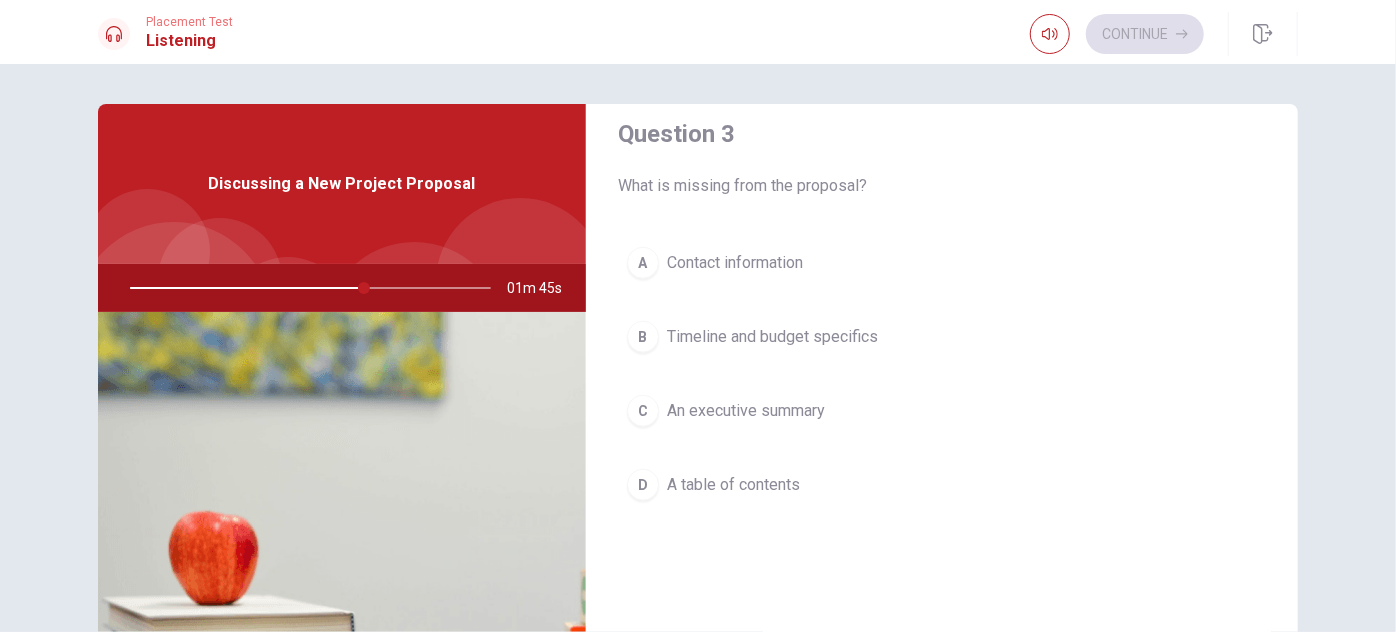scroll, scrollTop: 1051, scrollLeft: 0, axis: vertical 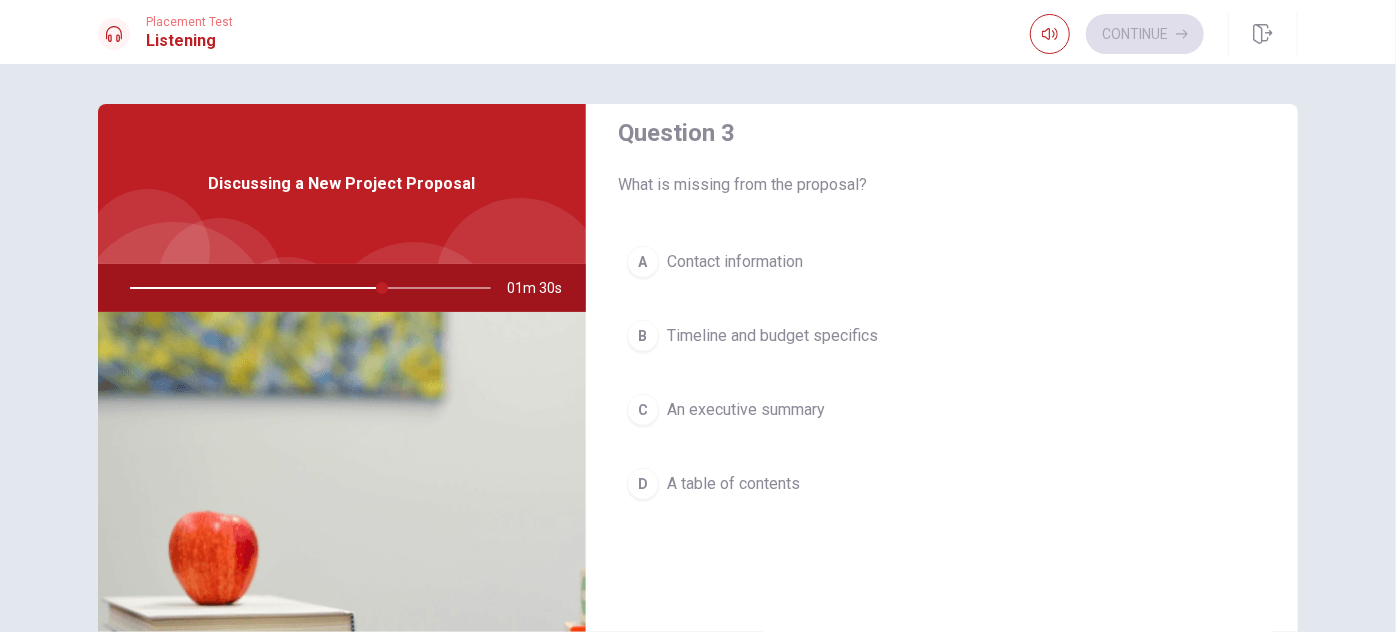click on "An executive summary" at bounding box center (746, 410) 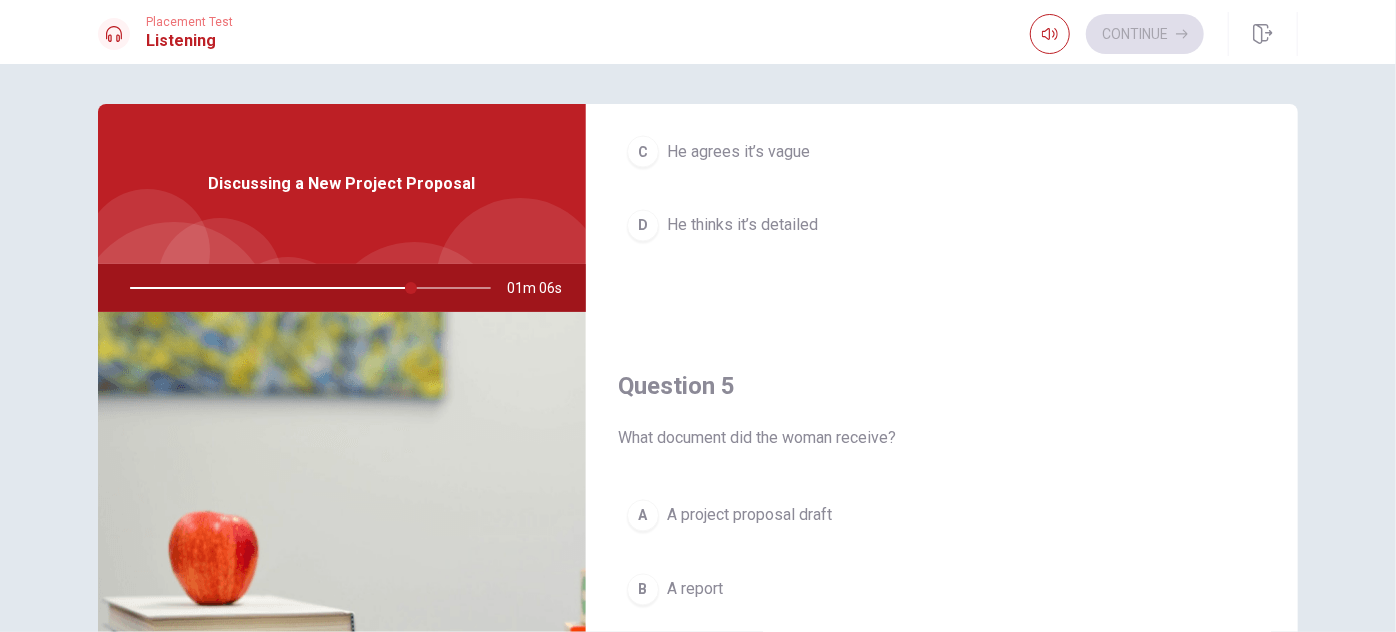 scroll, scrollTop: 1853, scrollLeft: 0, axis: vertical 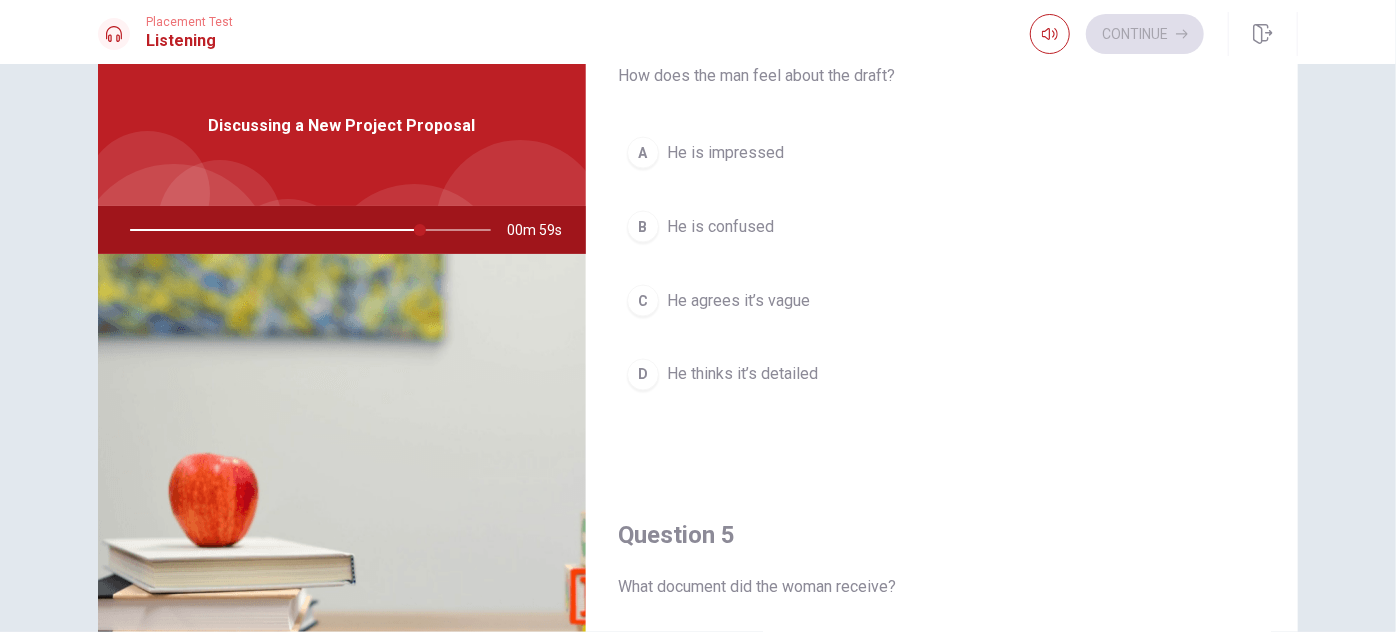 click on "C He agrees it’s vague" at bounding box center (942, 301) 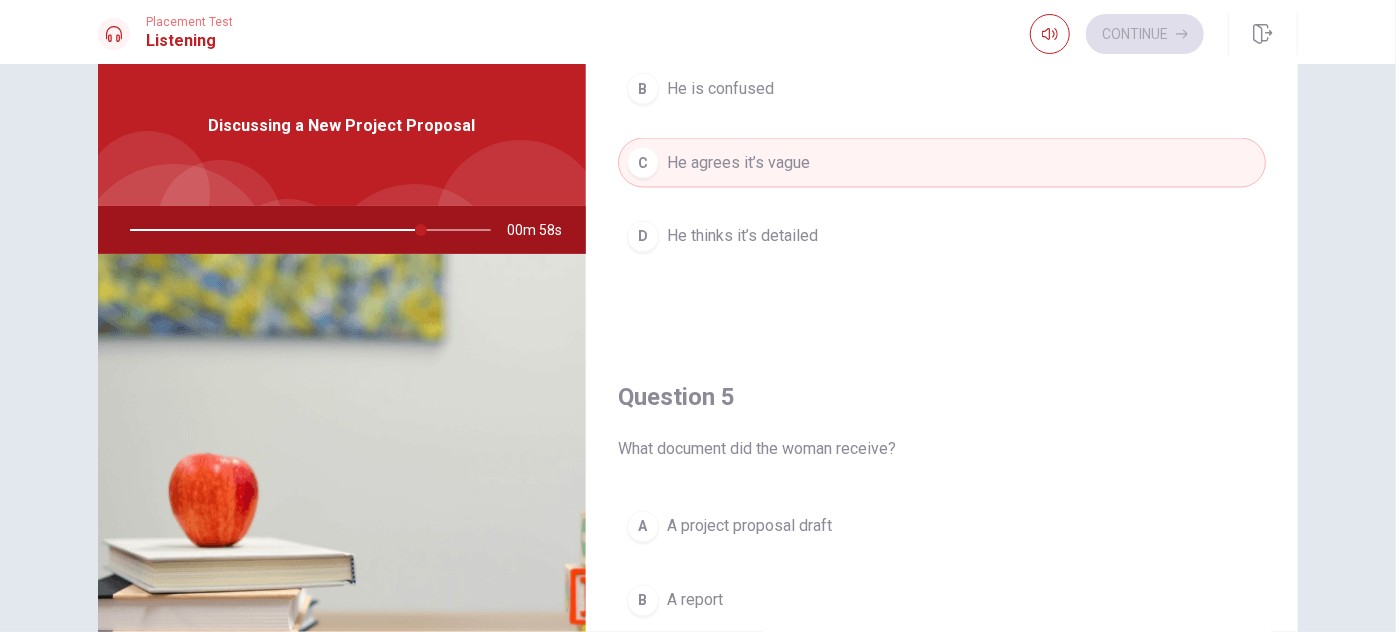 scroll, scrollTop: 1853, scrollLeft: 0, axis: vertical 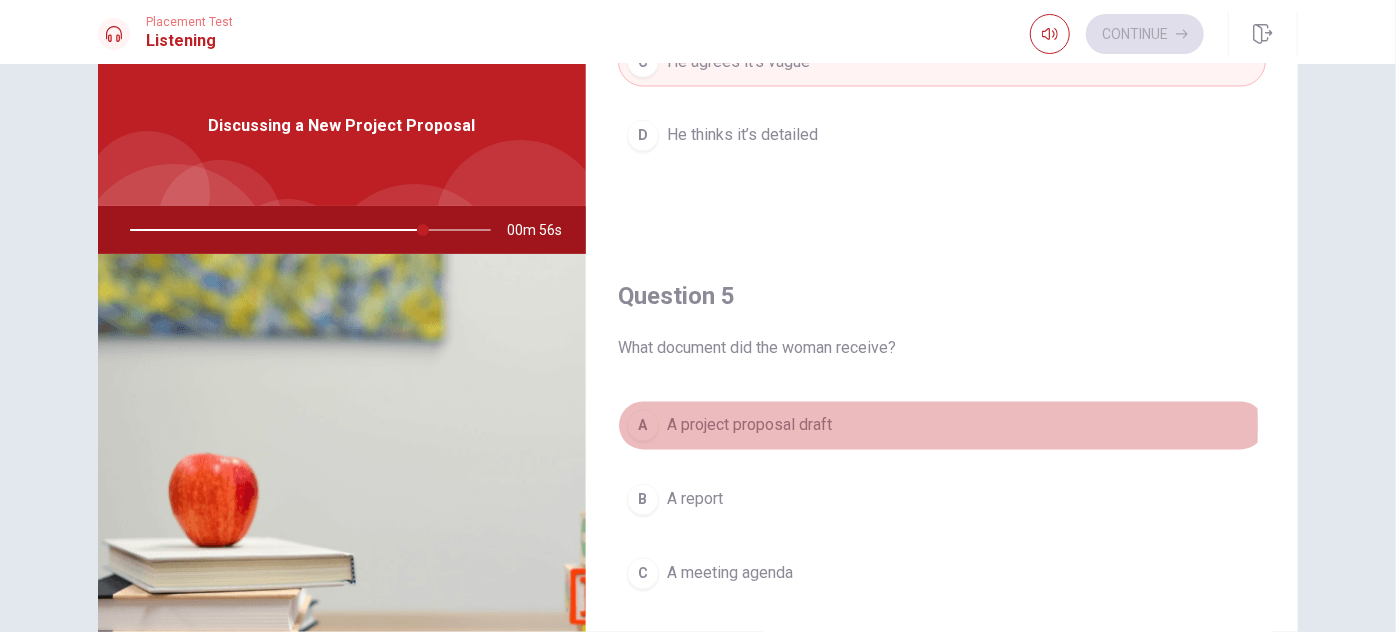 click on "A project proposal draft" at bounding box center (749, 426) 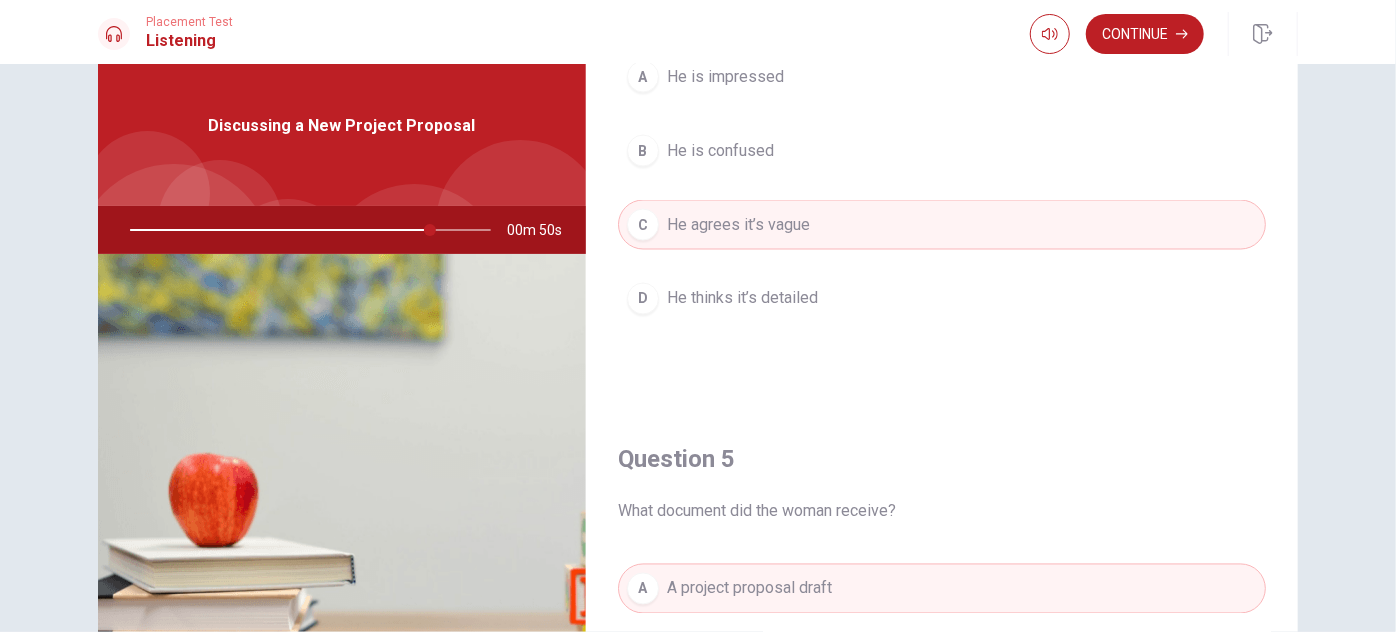 scroll, scrollTop: 1853, scrollLeft: 0, axis: vertical 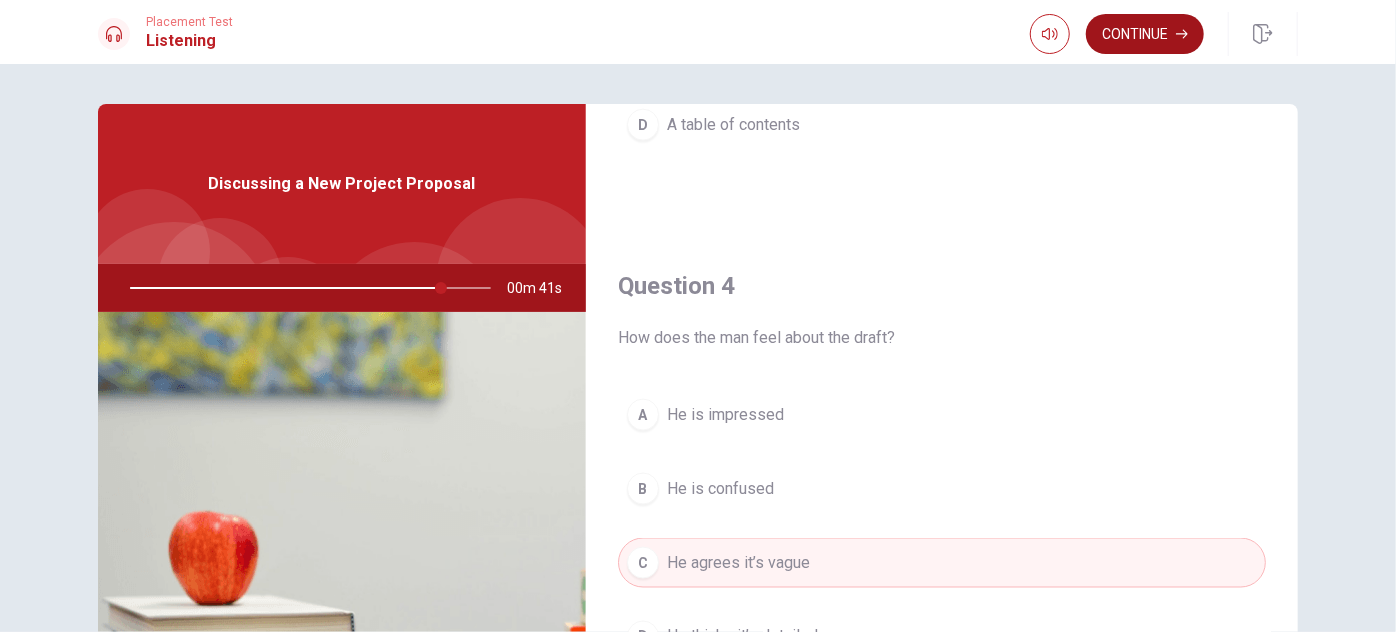 click on "Continue" at bounding box center [1145, 34] 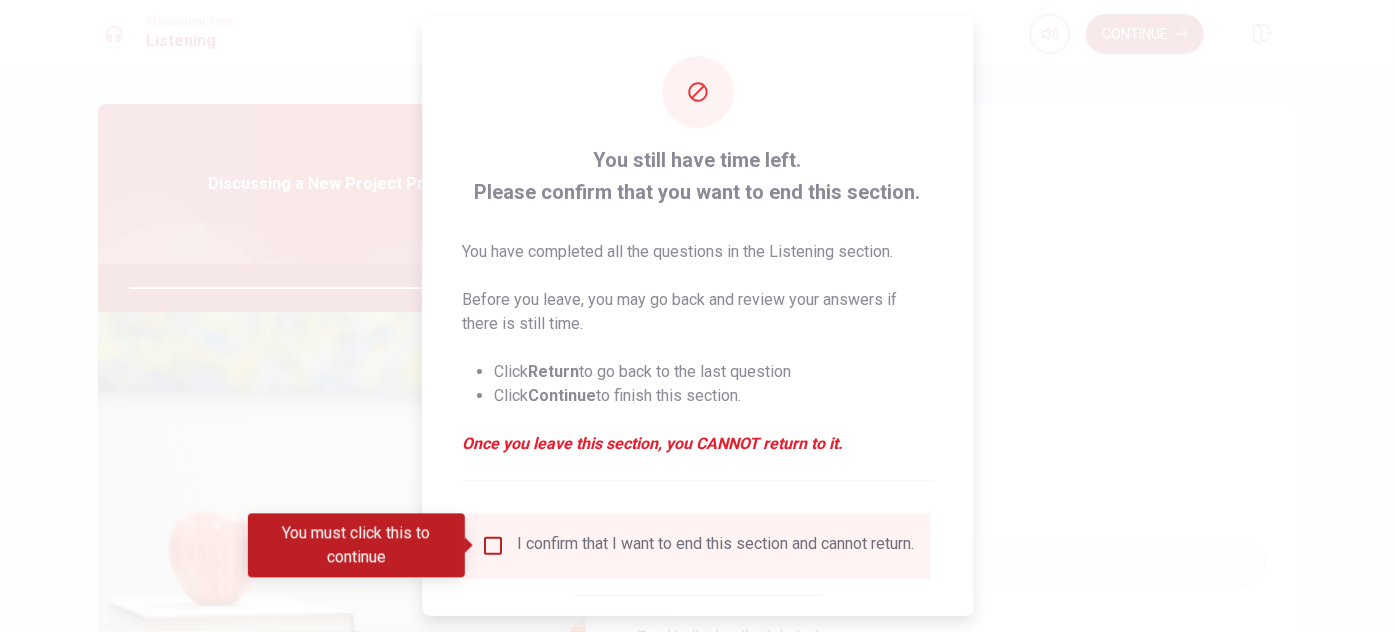 click at bounding box center [494, 546] 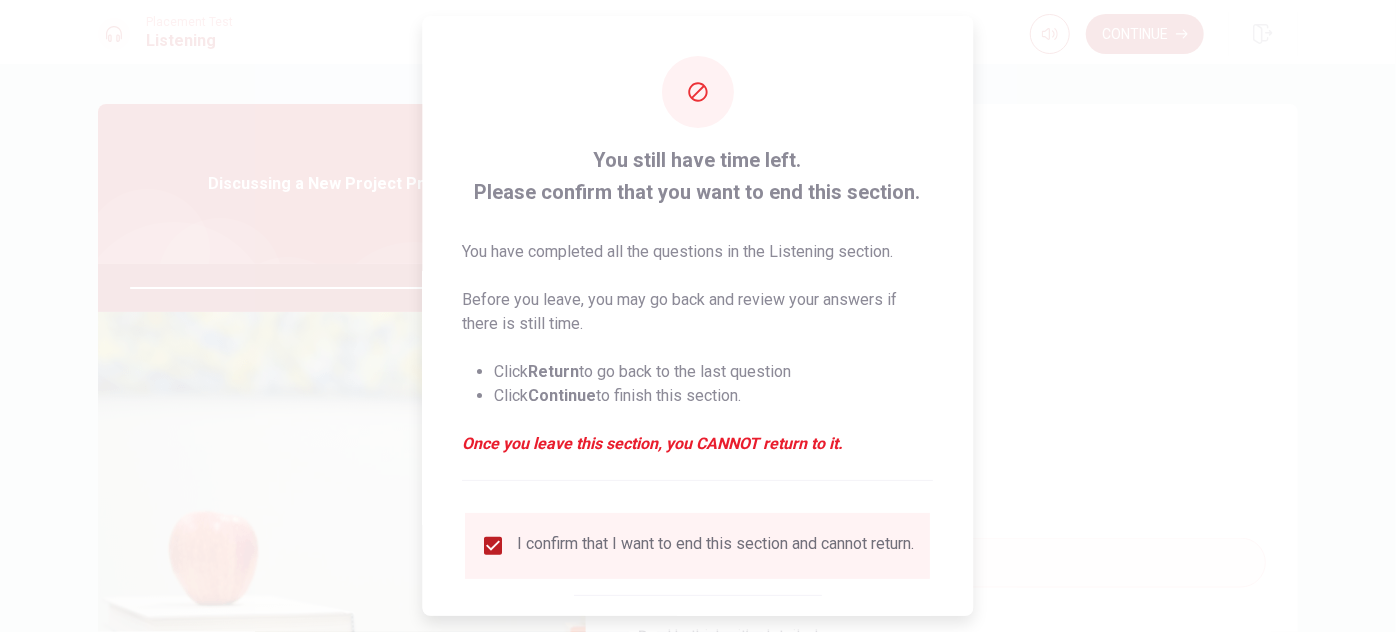 scroll, scrollTop: 114, scrollLeft: 0, axis: vertical 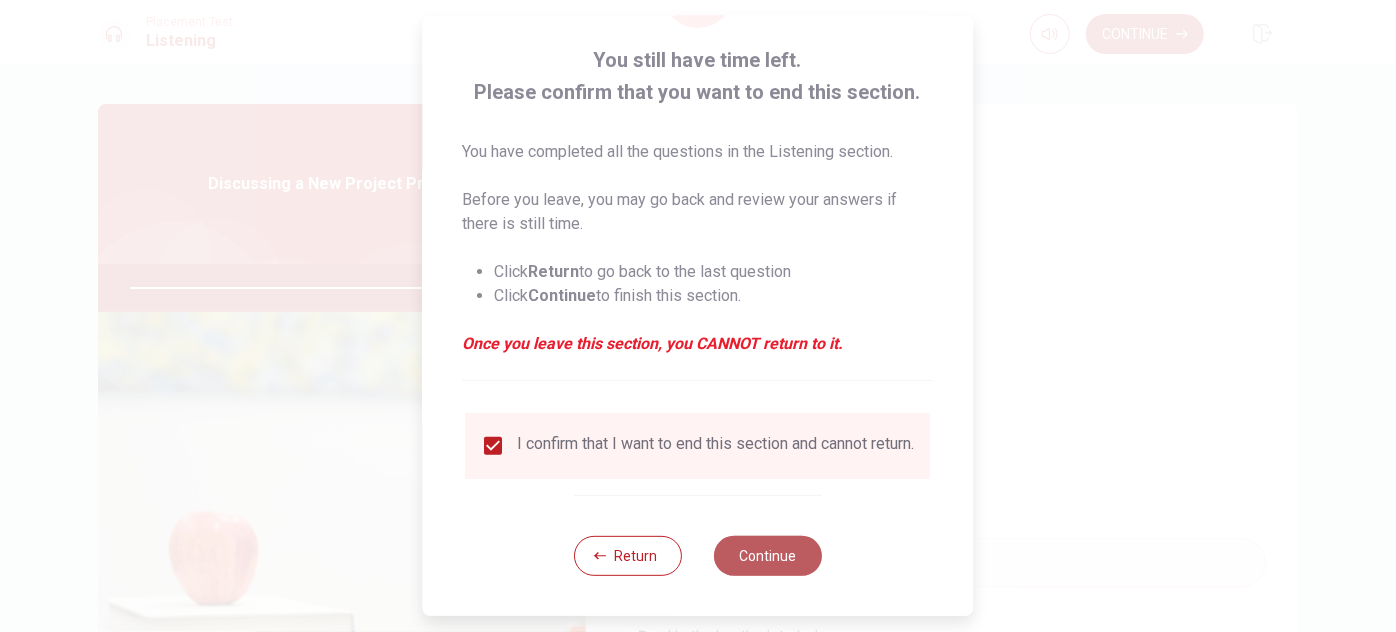 click on "Continue" at bounding box center [768, 556] 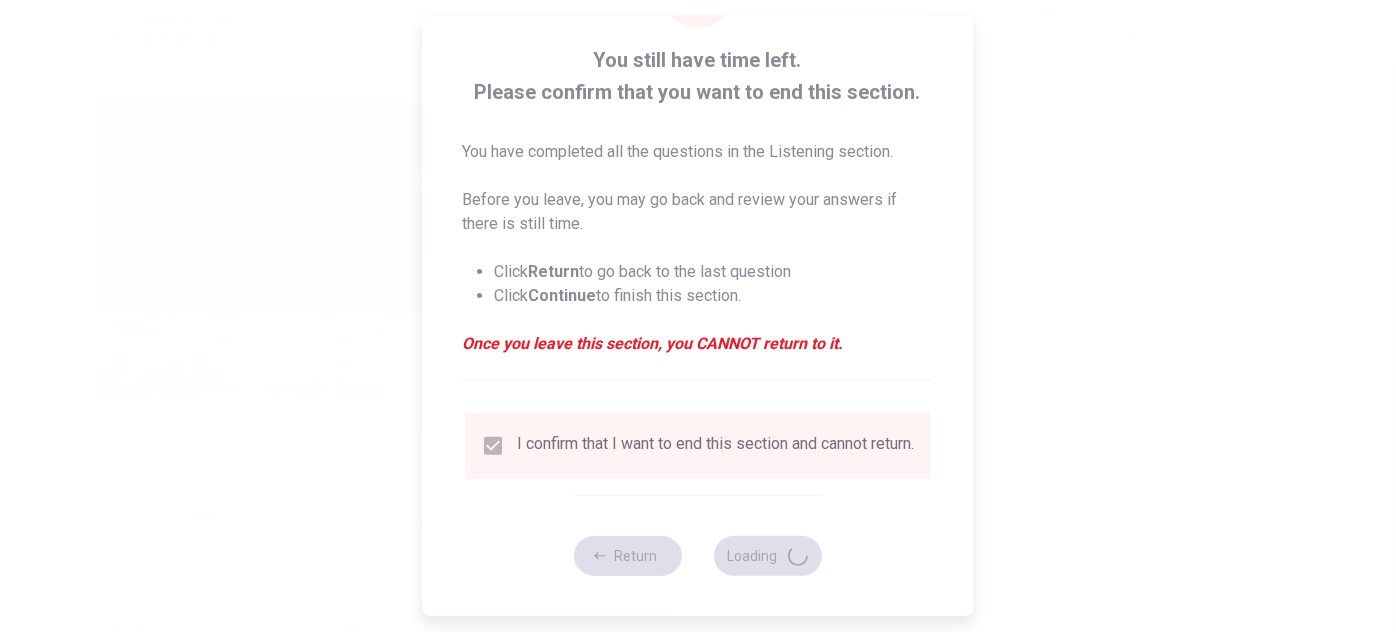 type on "91" 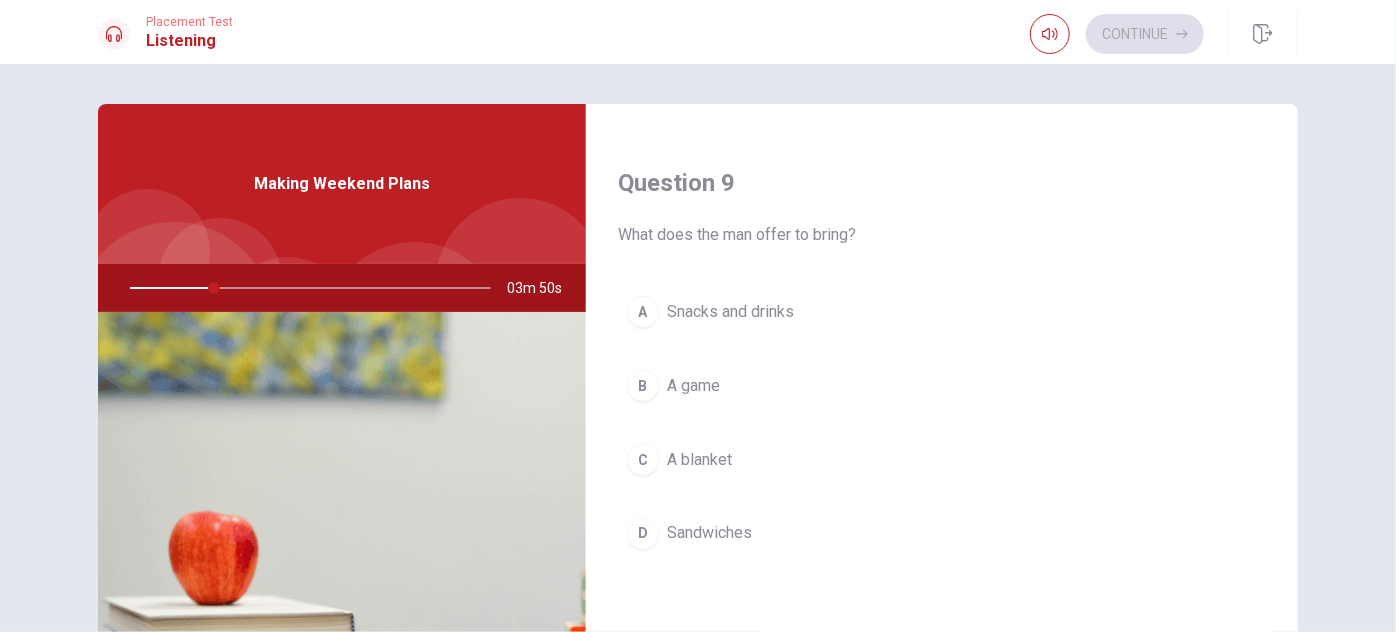 scroll, scrollTop: 1853, scrollLeft: 0, axis: vertical 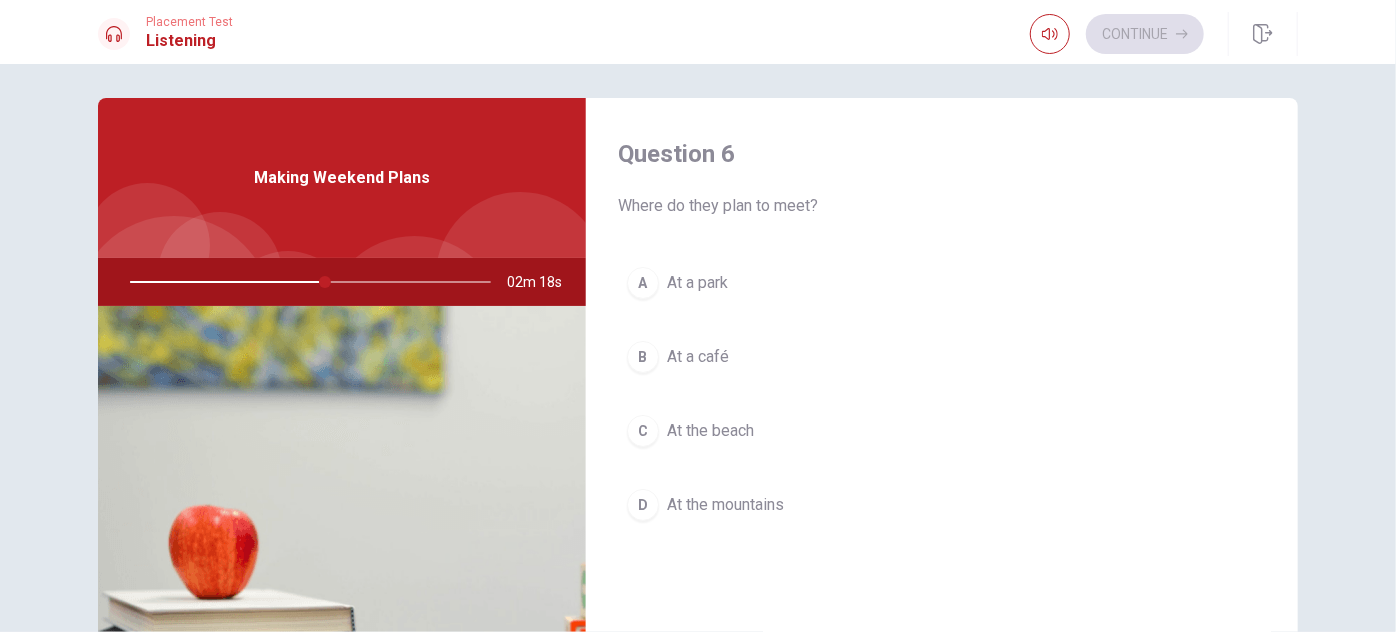 click on "A At a park" at bounding box center (942, 283) 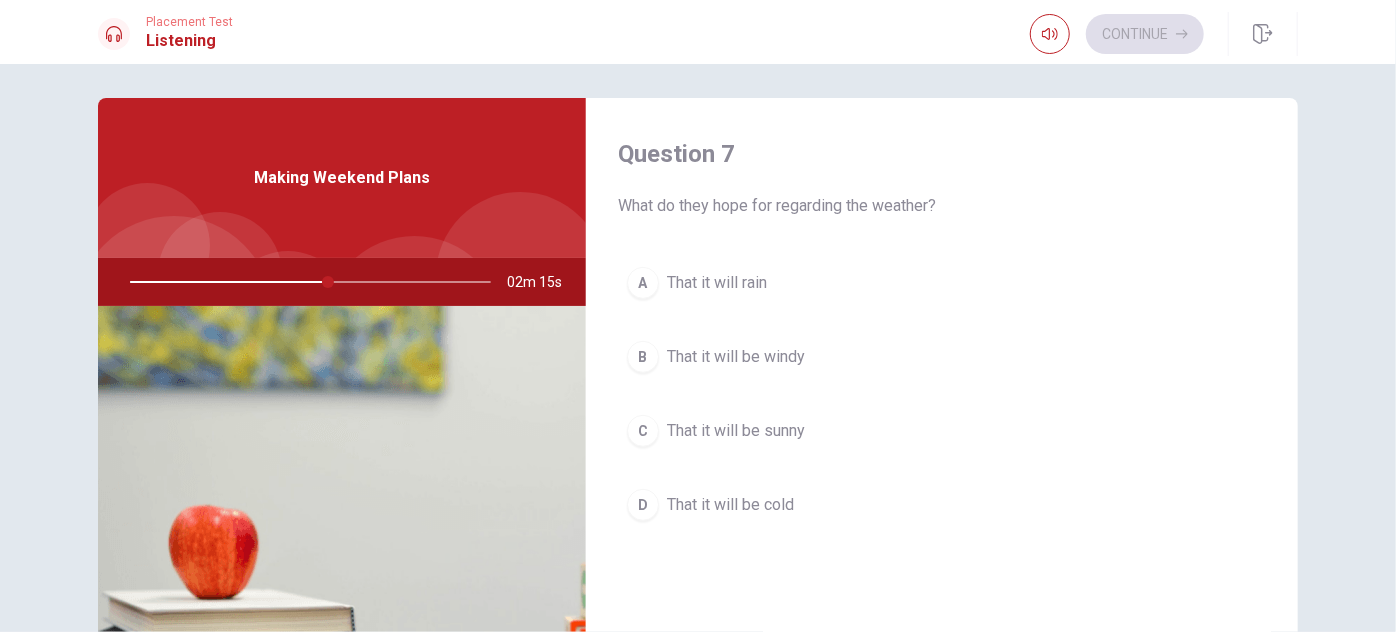 scroll, scrollTop: 509, scrollLeft: 0, axis: vertical 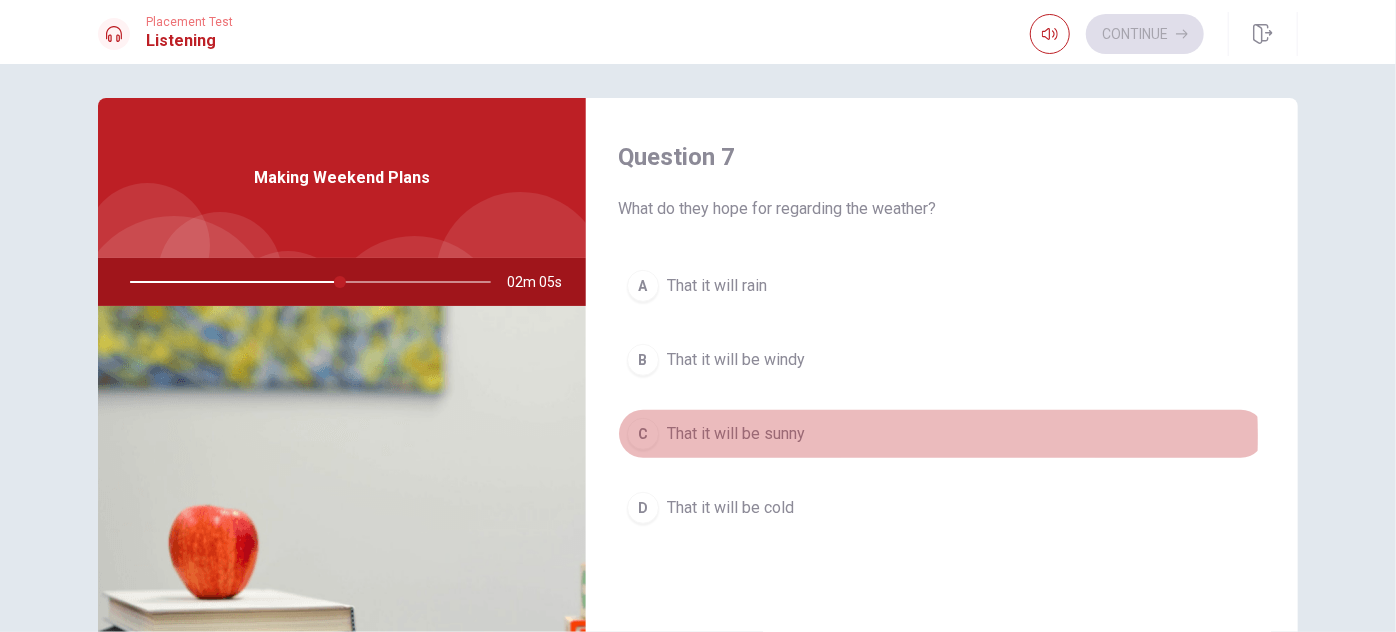 click on "That it will be sunny" at bounding box center (736, 434) 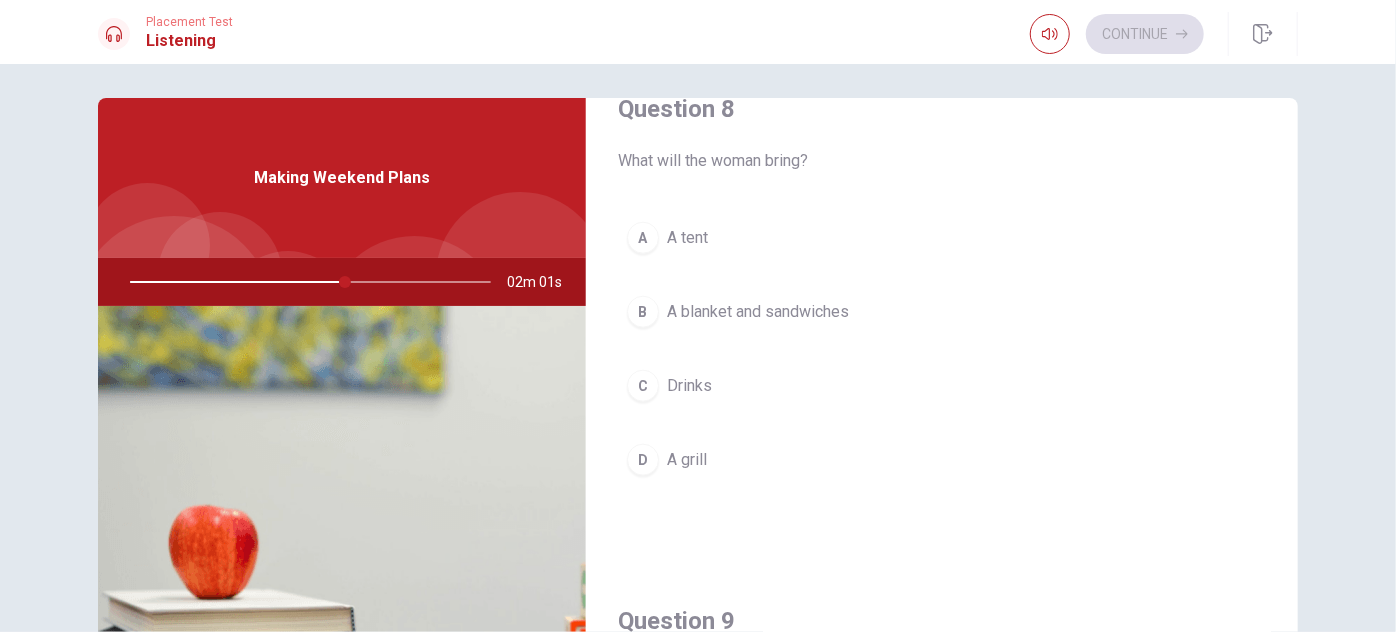 scroll, scrollTop: 1071, scrollLeft: 0, axis: vertical 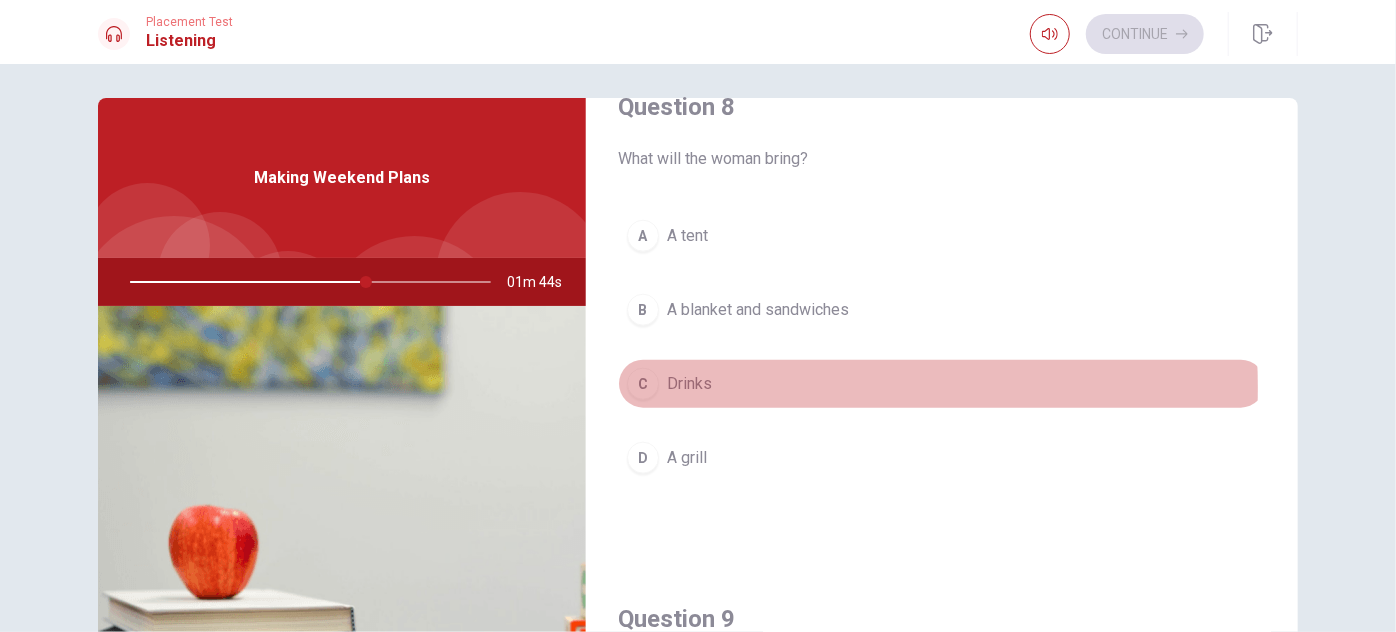 click on "Drinks" at bounding box center [689, 384] 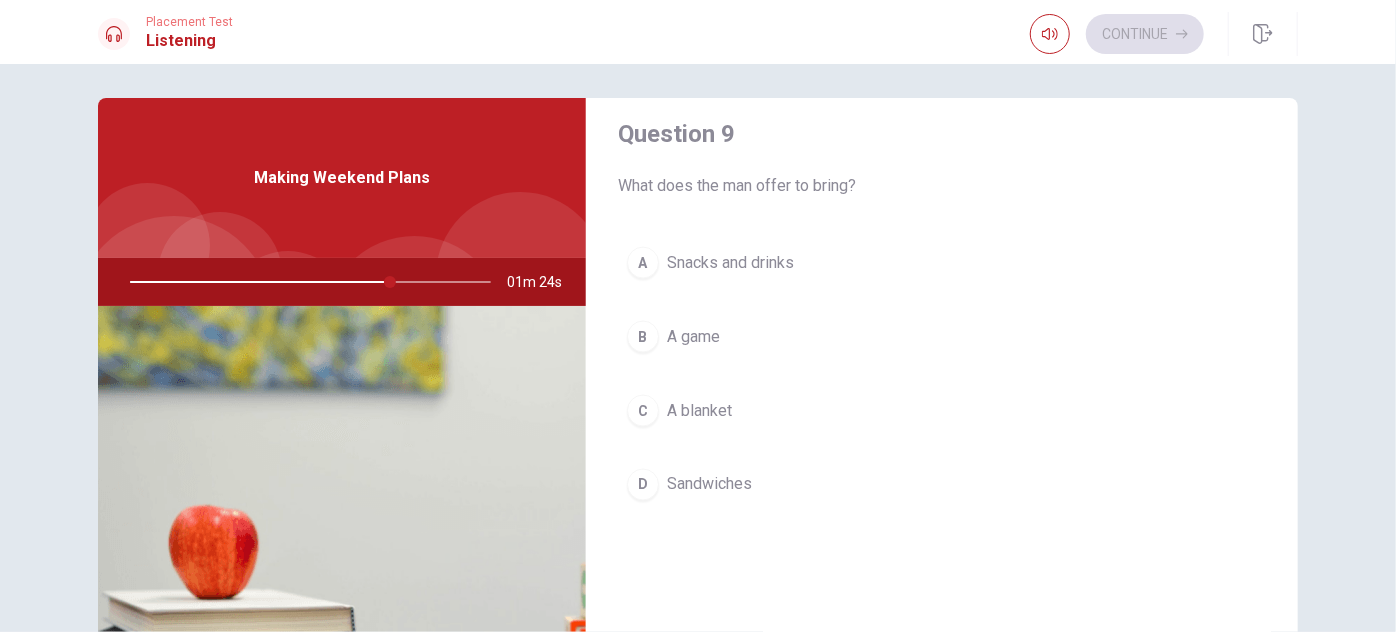 scroll, scrollTop: 1558, scrollLeft: 0, axis: vertical 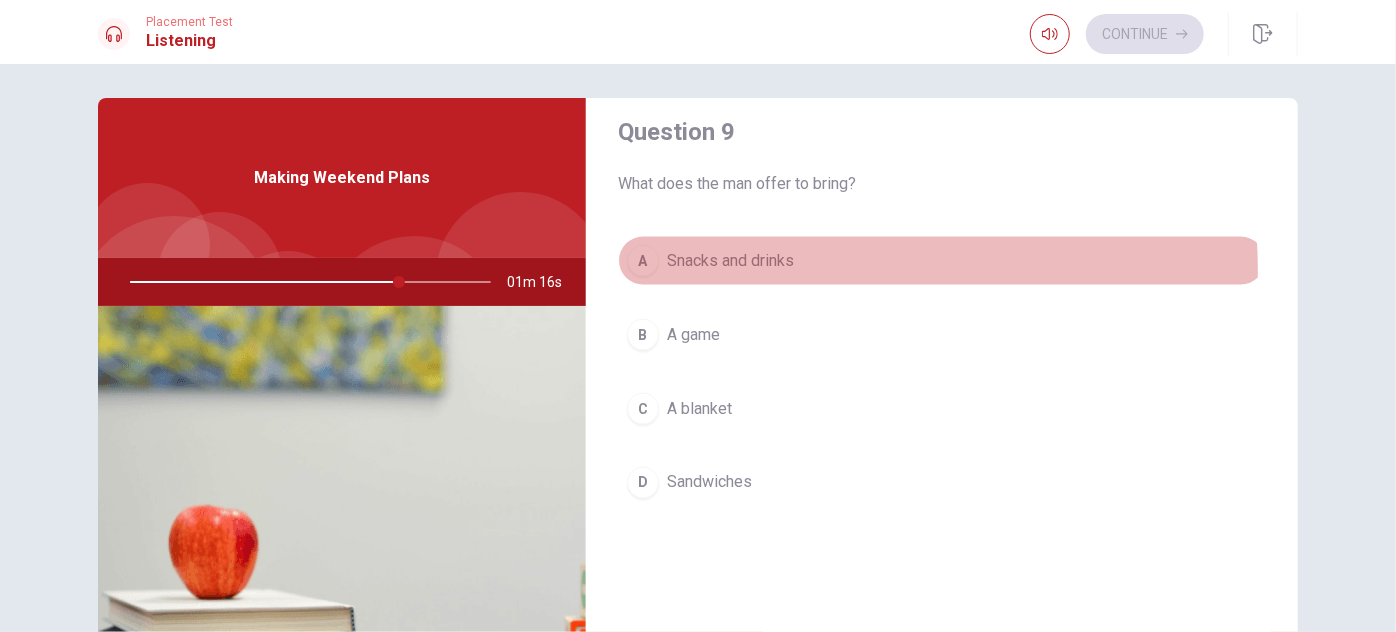 click on "Snacks and drinks" at bounding box center (730, 261) 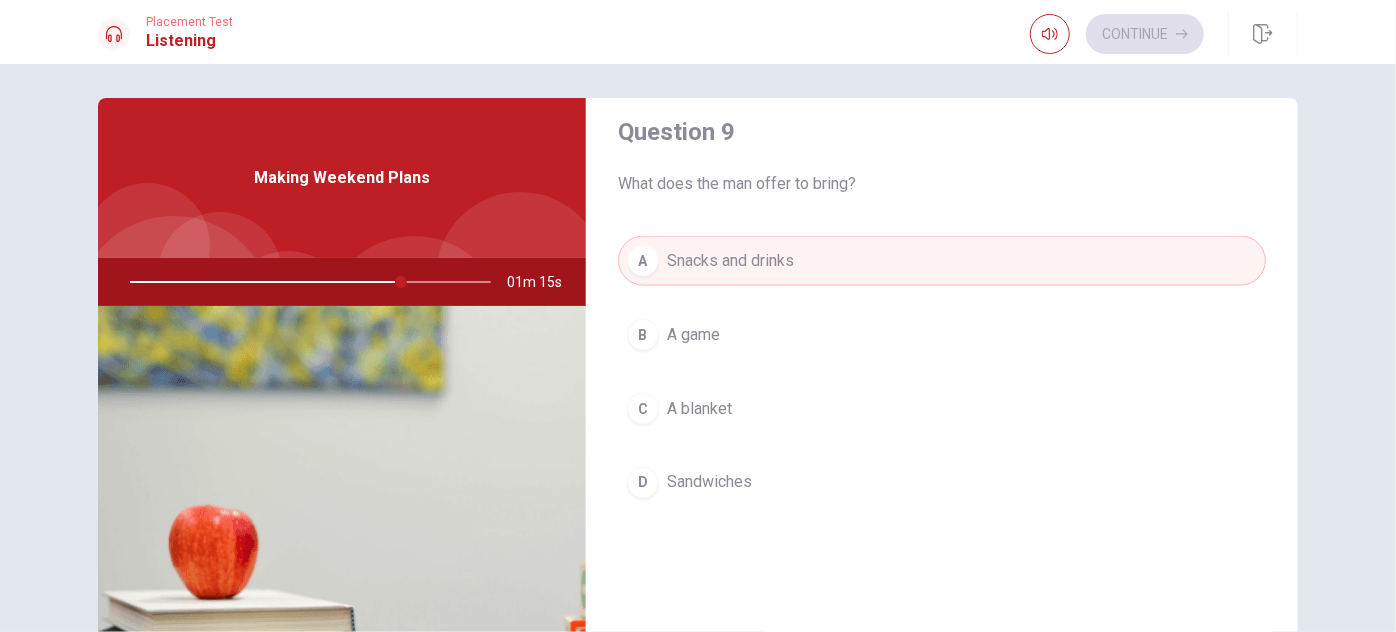 scroll, scrollTop: 1853, scrollLeft: 0, axis: vertical 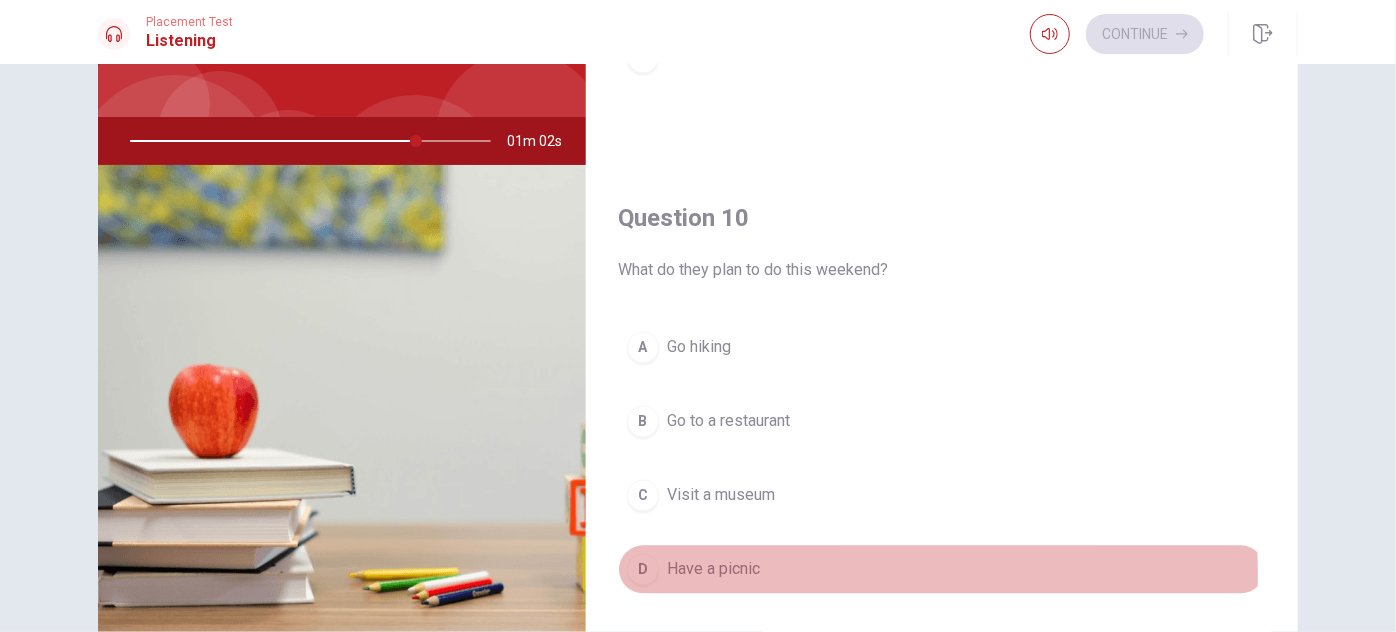 click on "Have a picnic" at bounding box center [713, 570] 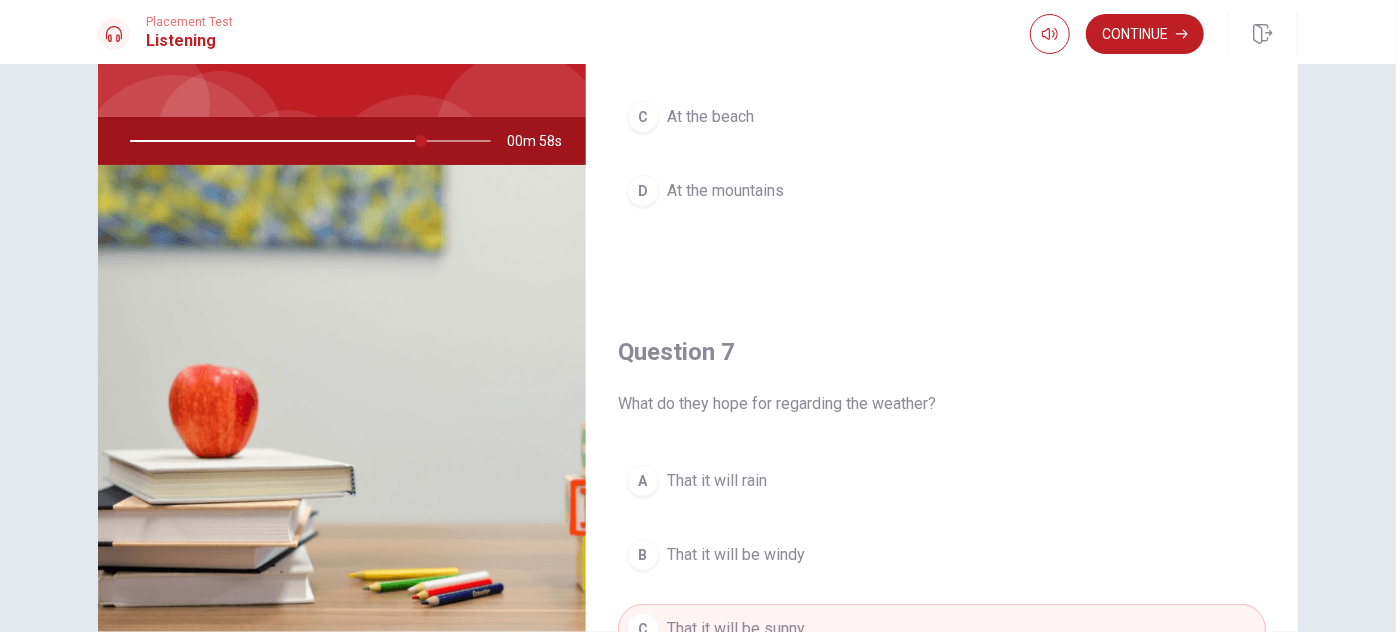 scroll, scrollTop: 0, scrollLeft: 0, axis: both 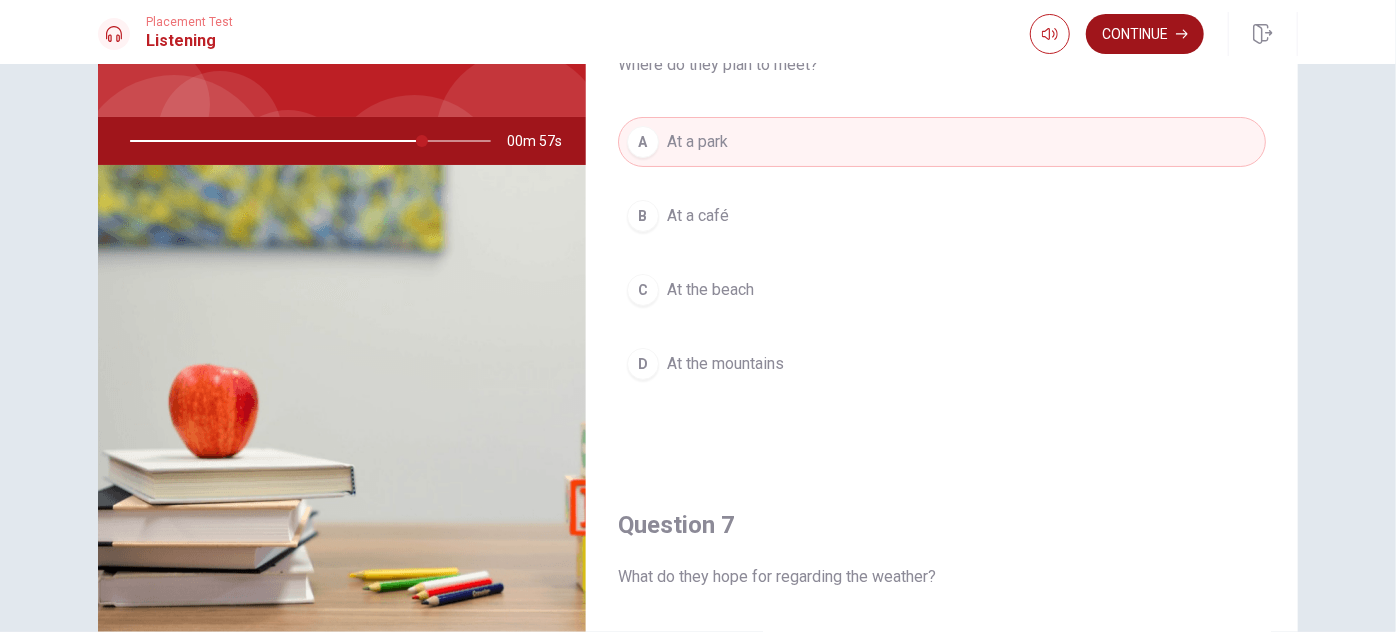 click on "Continue" at bounding box center (1145, 34) 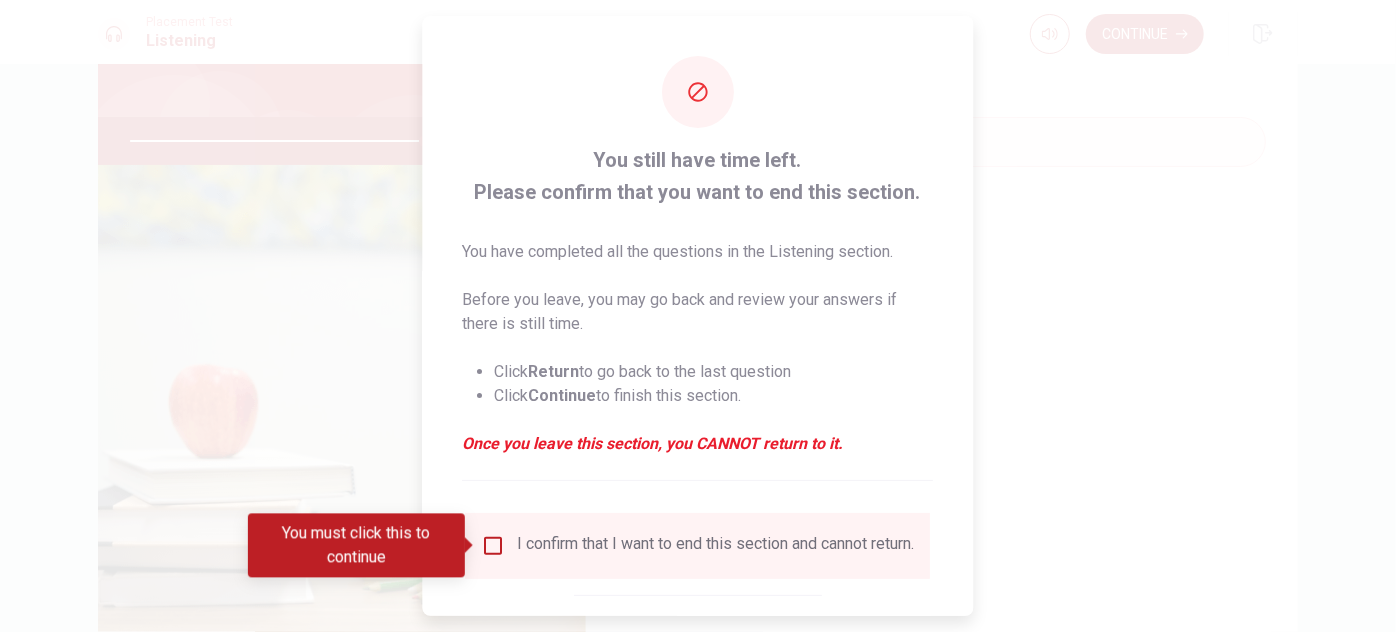 click on "I confirm that I want to end this section and cannot return." at bounding box center (698, 546) 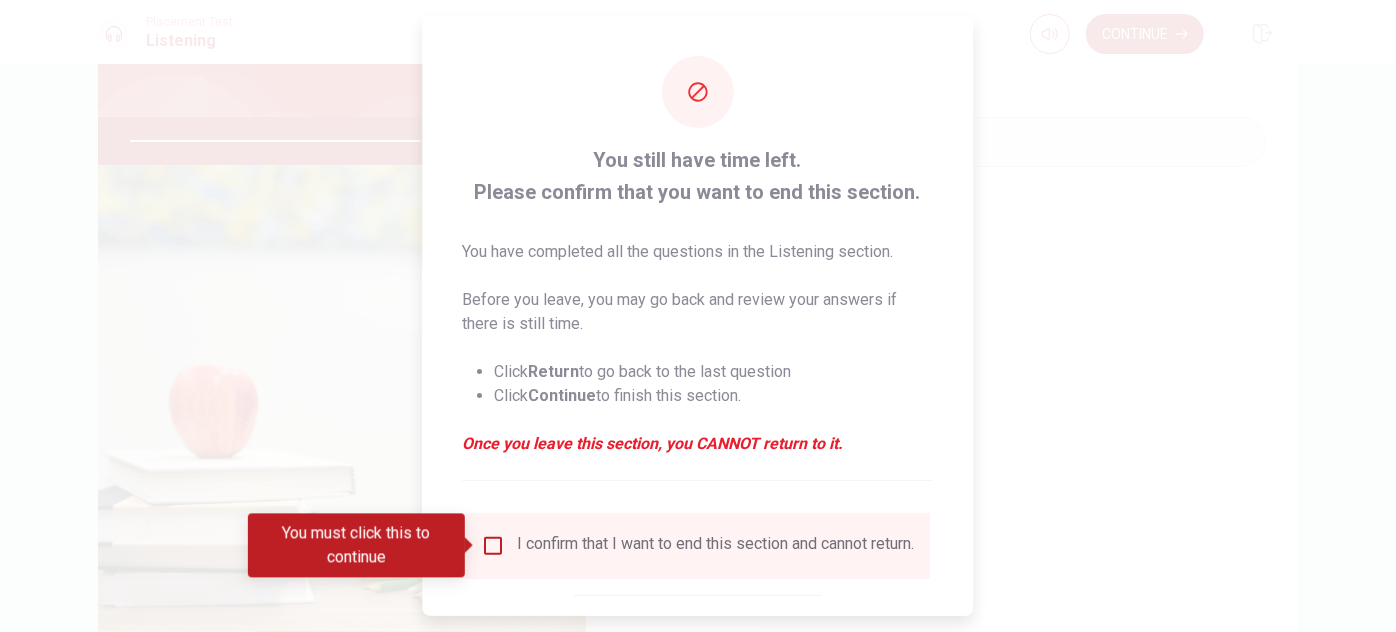 click at bounding box center [494, 546] 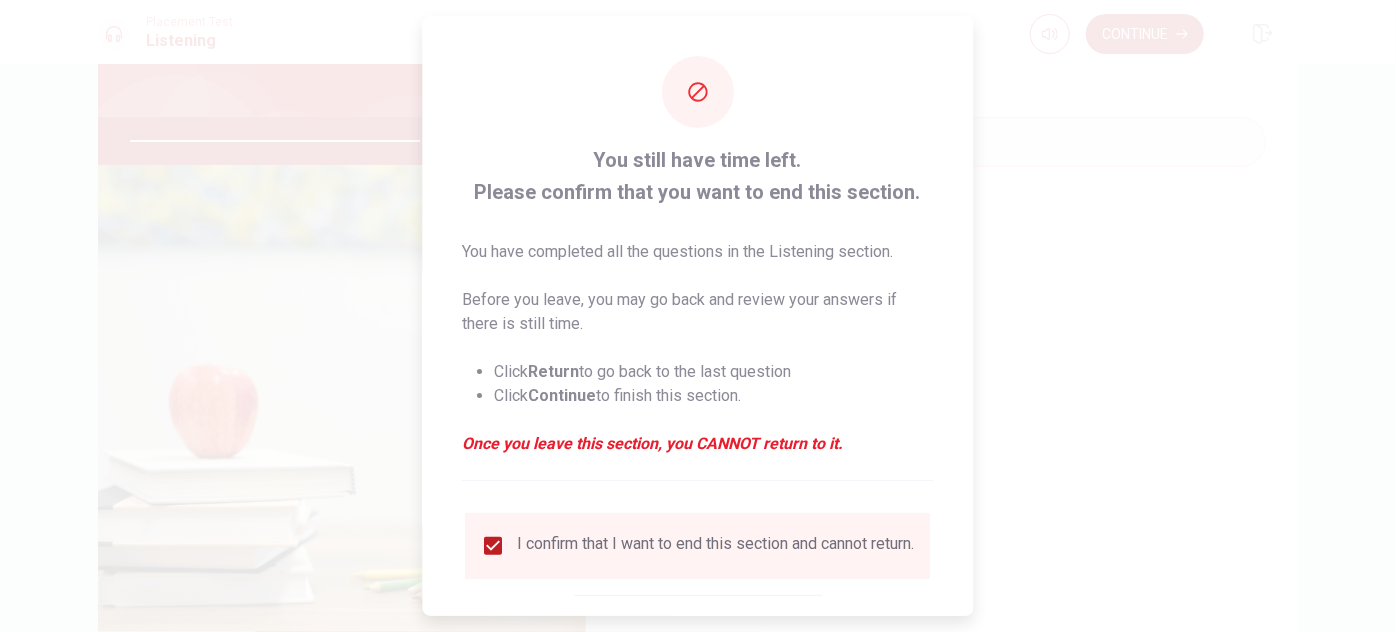 scroll, scrollTop: 114, scrollLeft: 0, axis: vertical 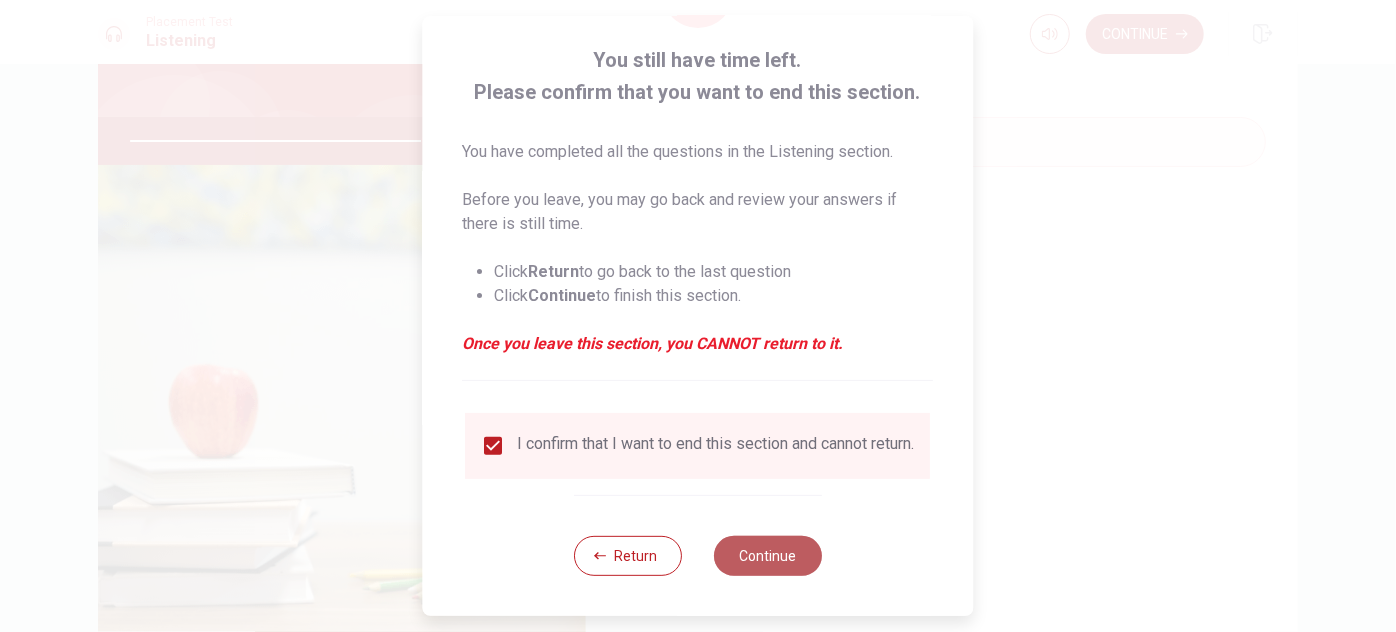 click on "Continue" at bounding box center [768, 556] 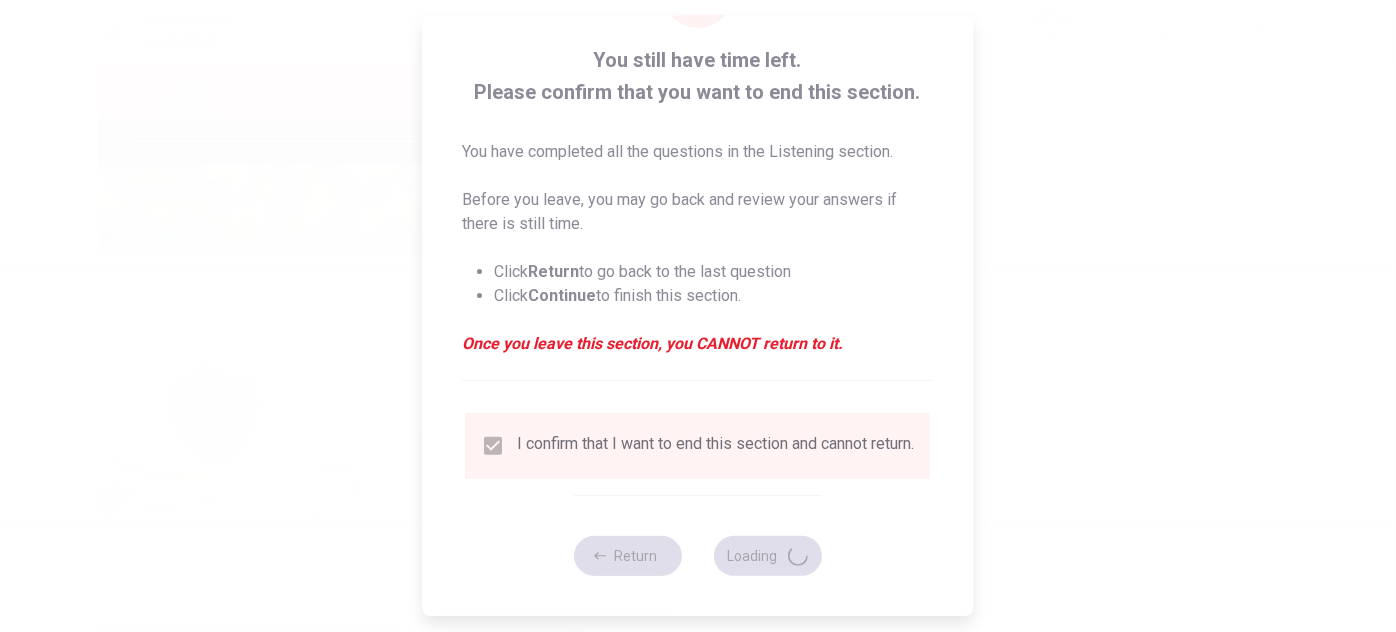 type on "83" 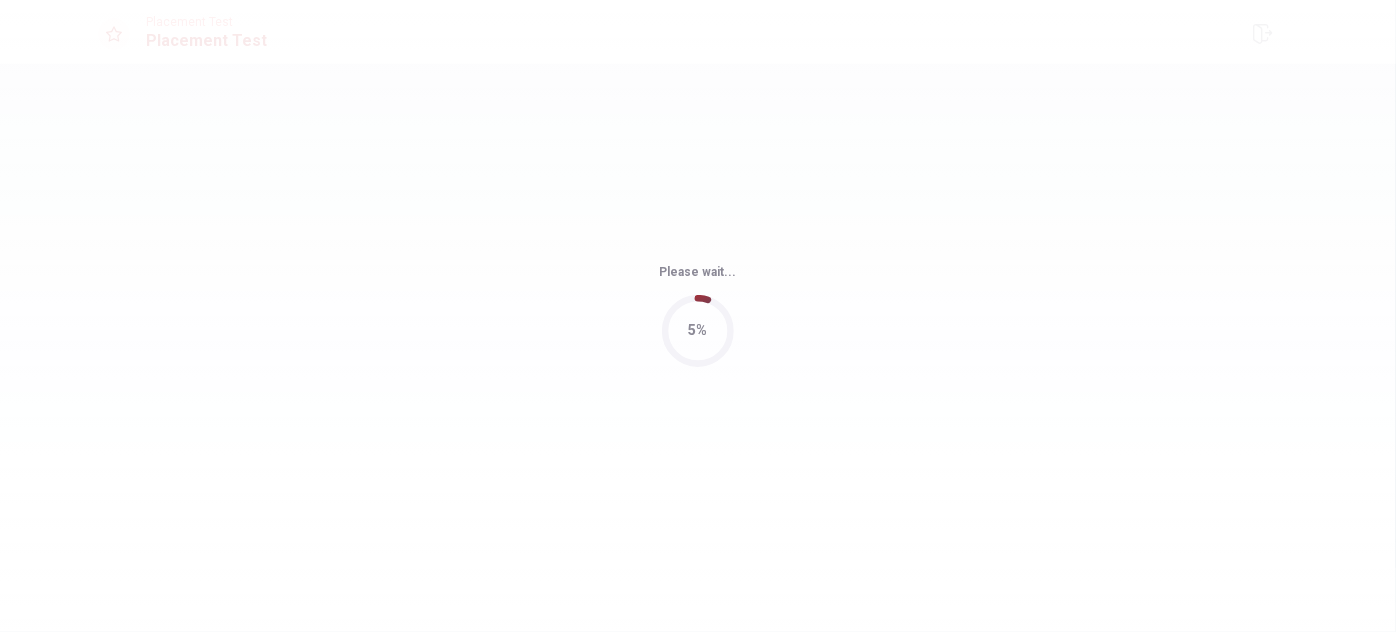 scroll, scrollTop: 0, scrollLeft: 0, axis: both 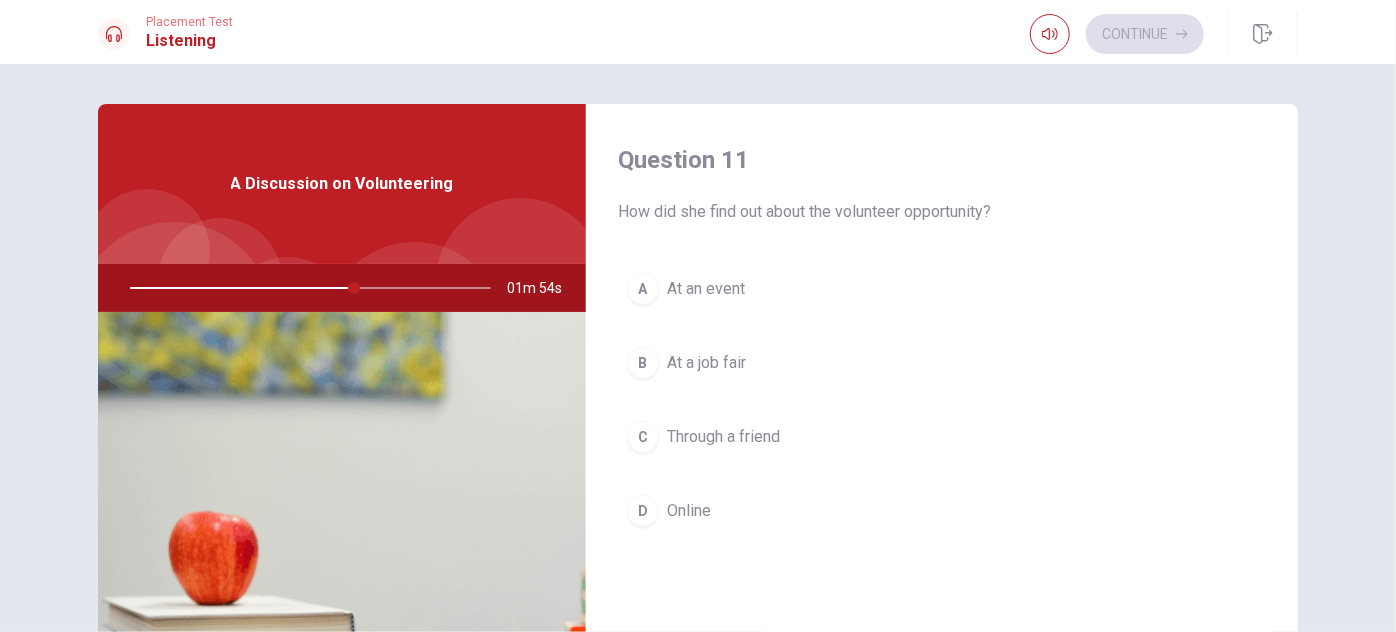click on "A At an event" at bounding box center (942, 289) 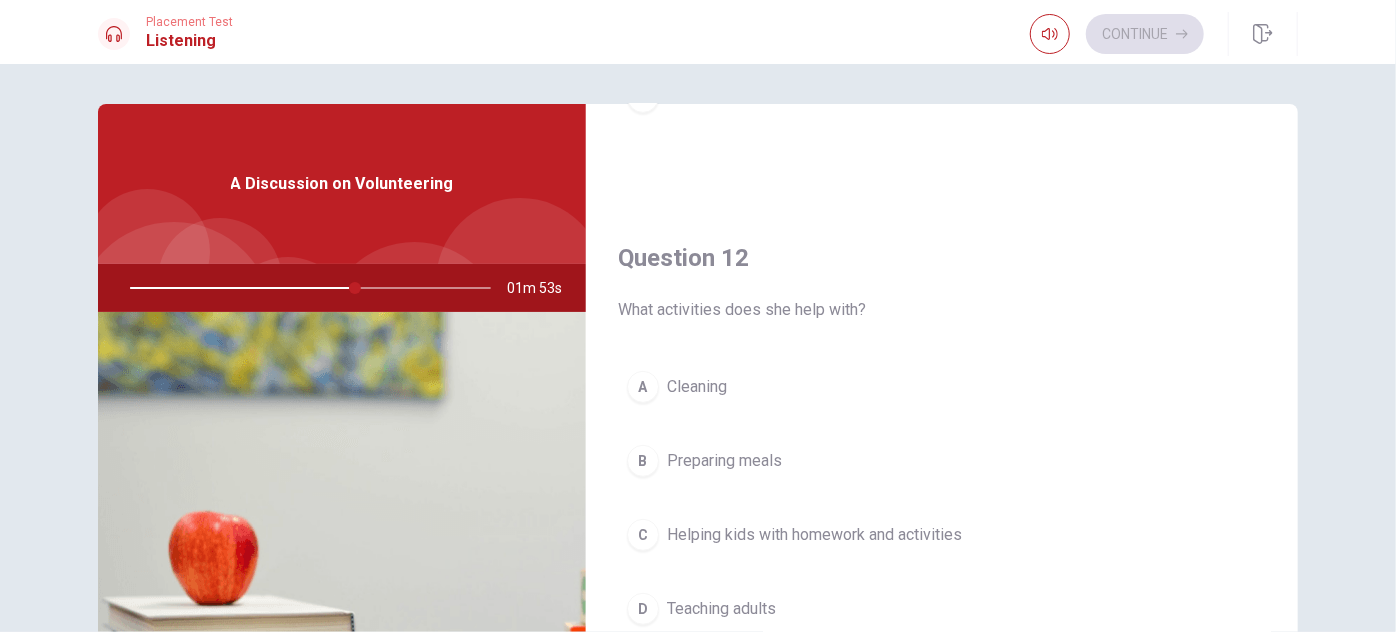 scroll, scrollTop: 431, scrollLeft: 0, axis: vertical 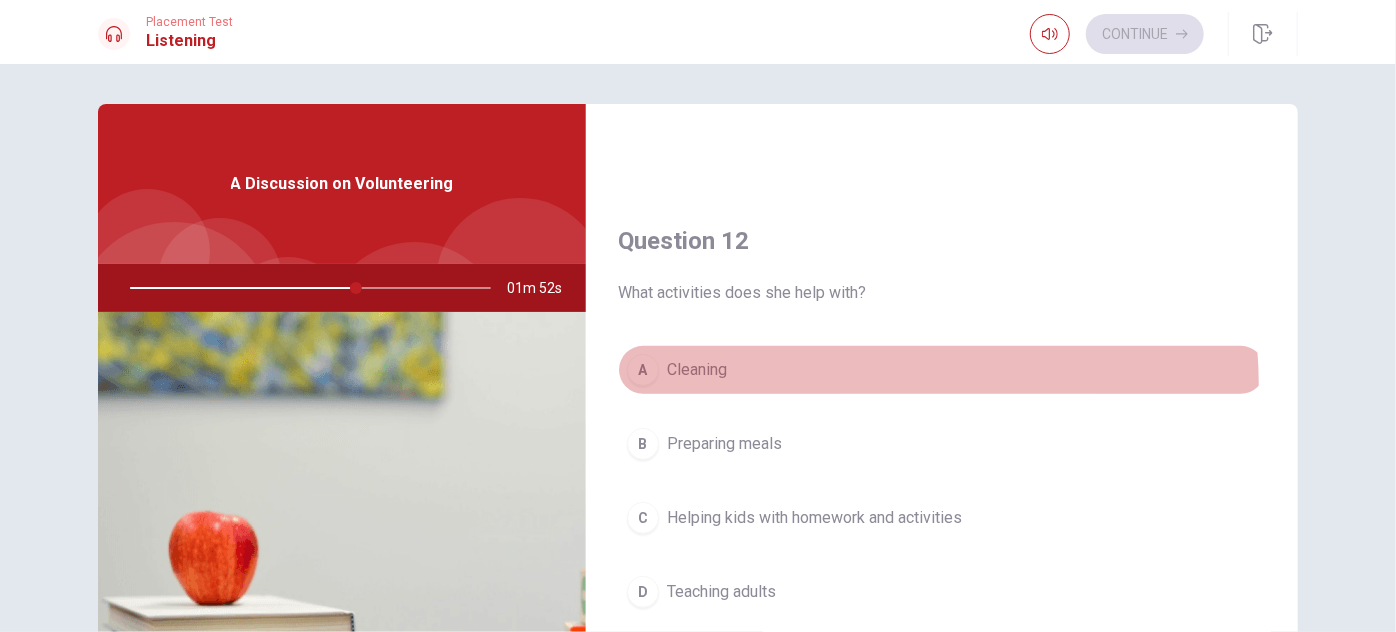 click on "A Cleaning" at bounding box center (942, 370) 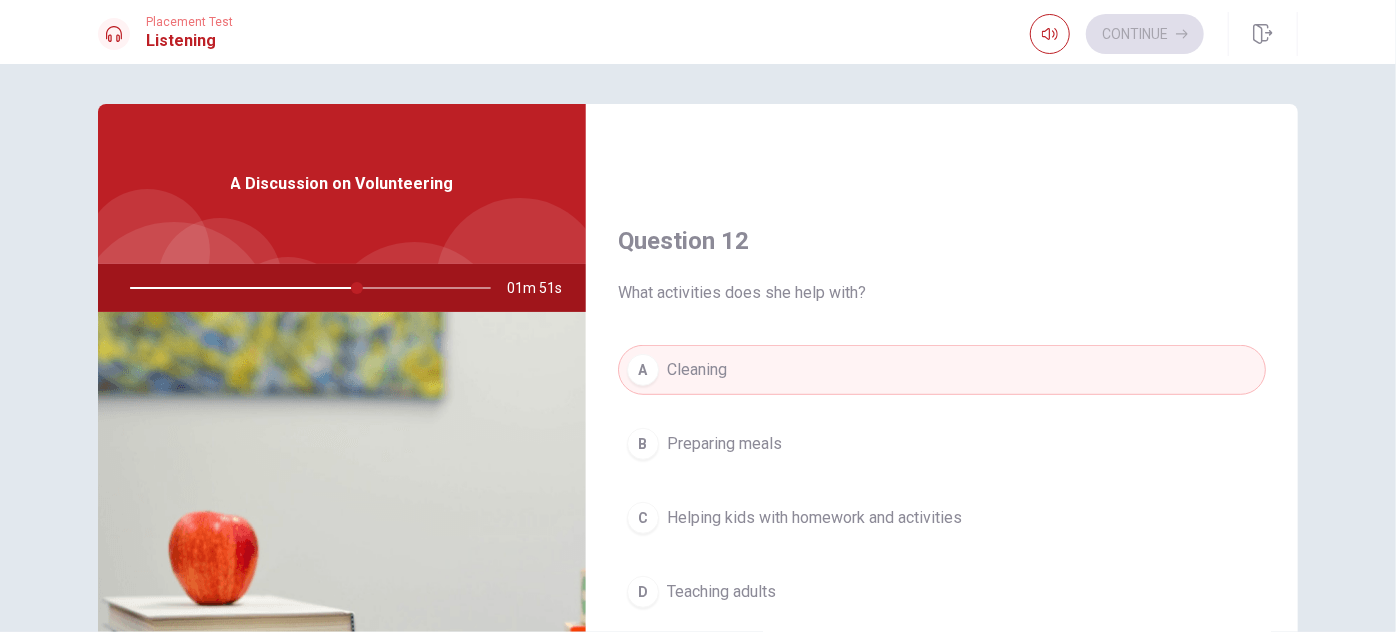 scroll, scrollTop: 736, scrollLeft: 0, axis: vertical 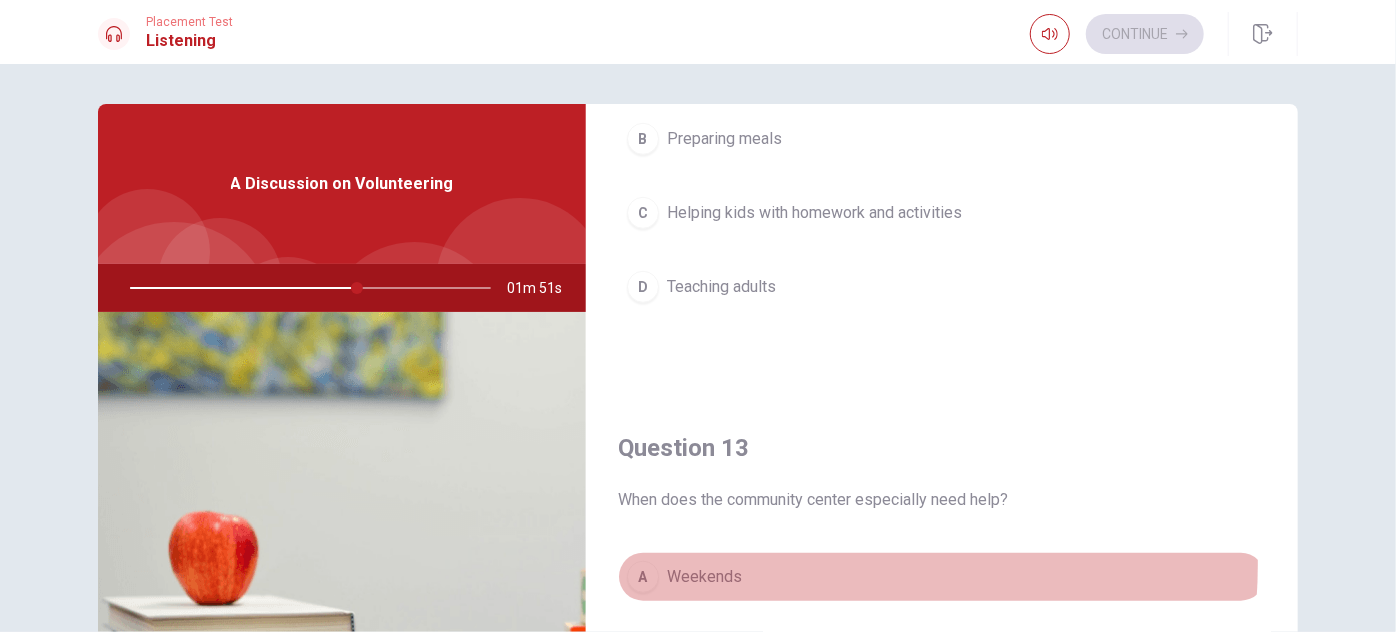 click on "A Weekends" at bounding box center [942, 577] 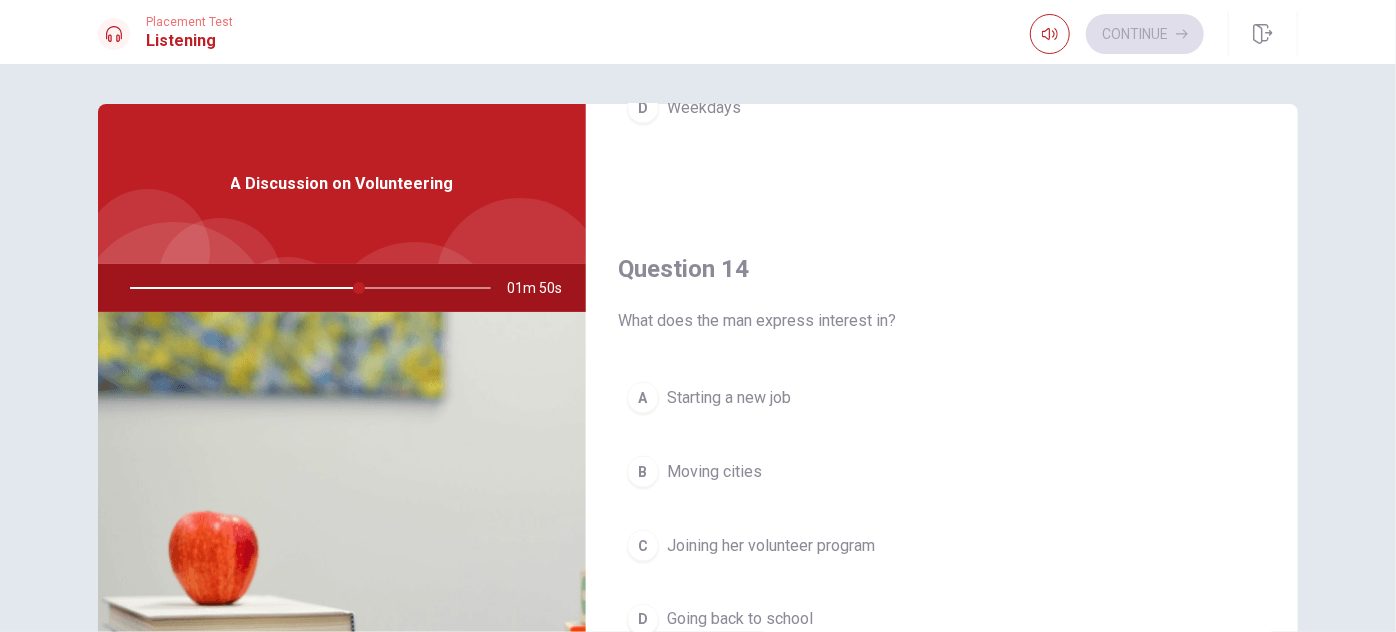 scroll, scrollTop: 1475, scrollLeft: 0, axis: vertical 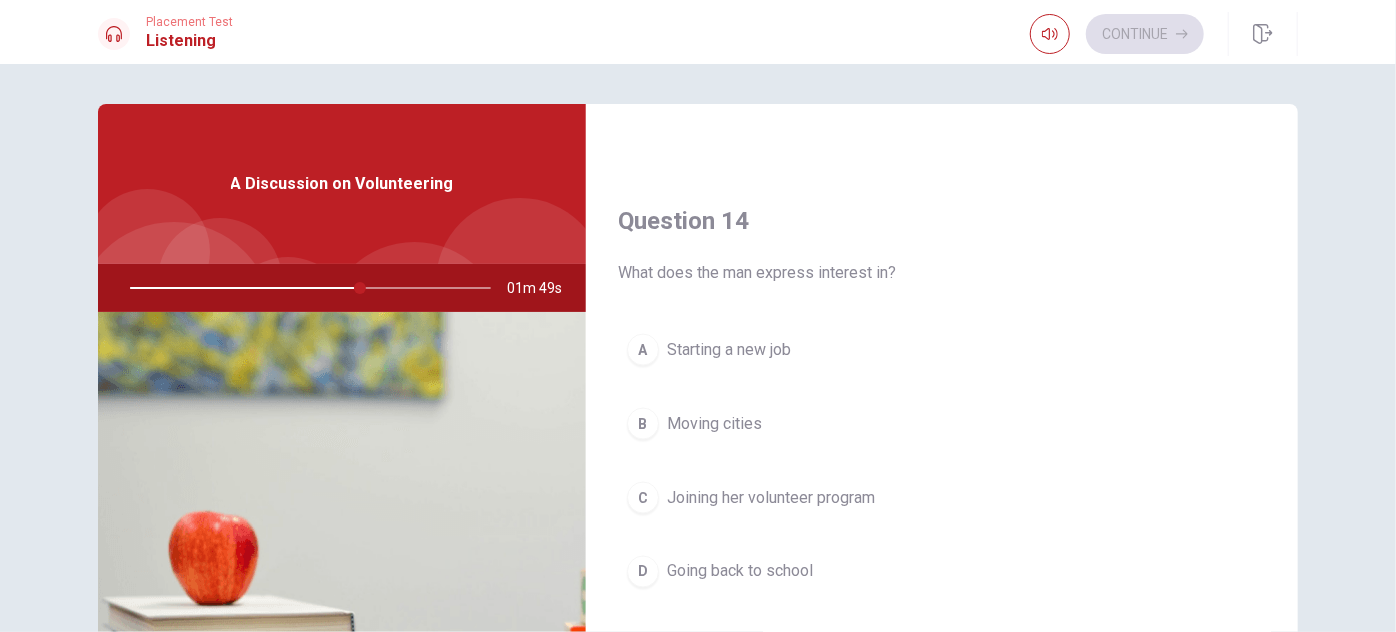click on "Starting a new job" at bounding box center (729, 350) 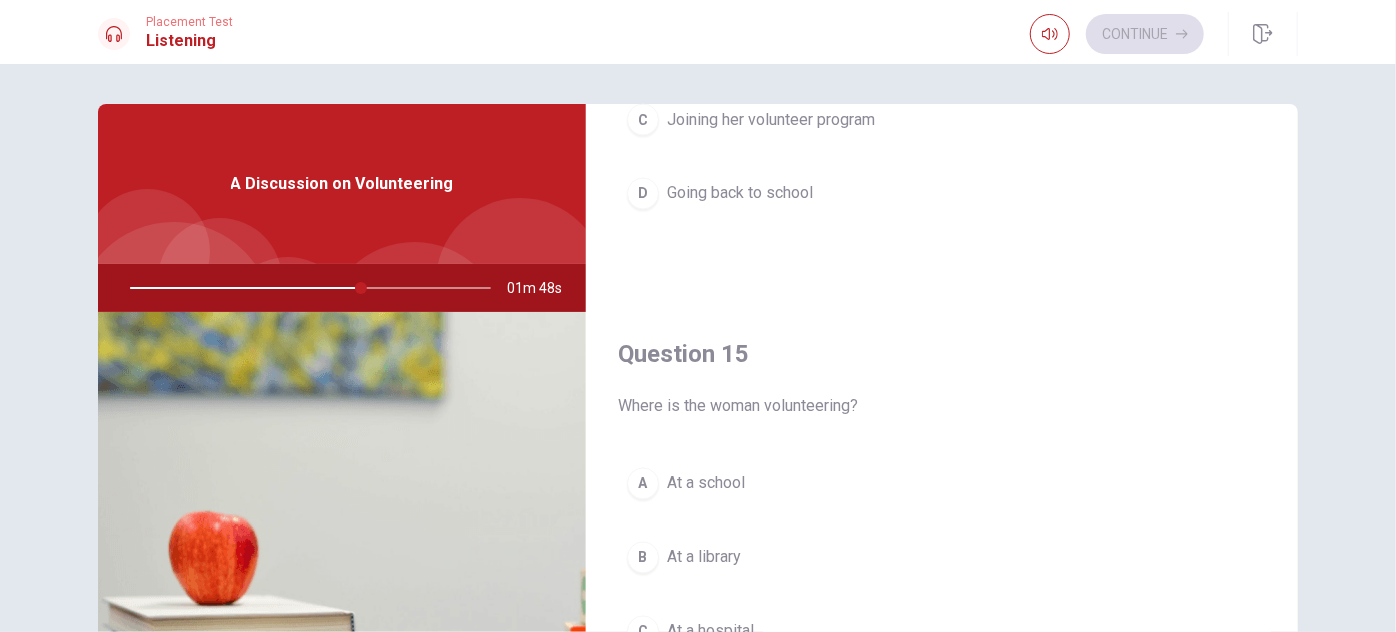 scroll, scrollTop: 1853, scrollLeft: 0, axis: vertical 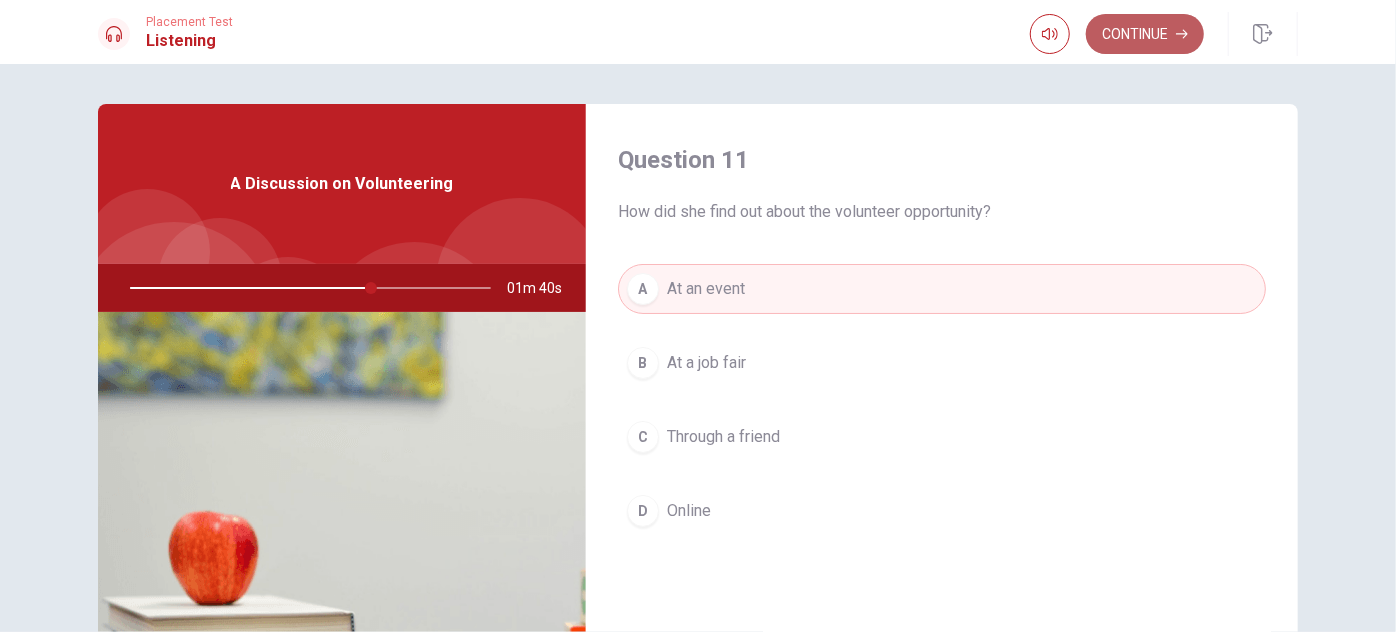 click on "Continue" at bounding box center (1145, 34) 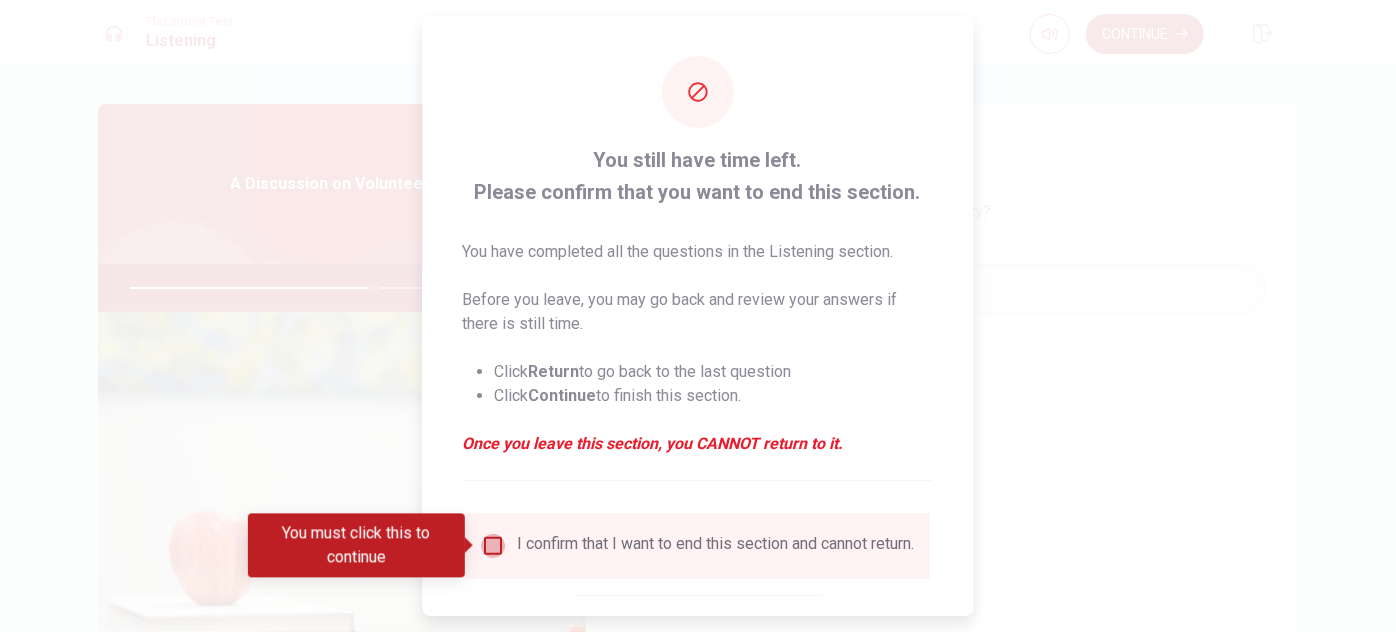 click at bounding box center [494, 546] 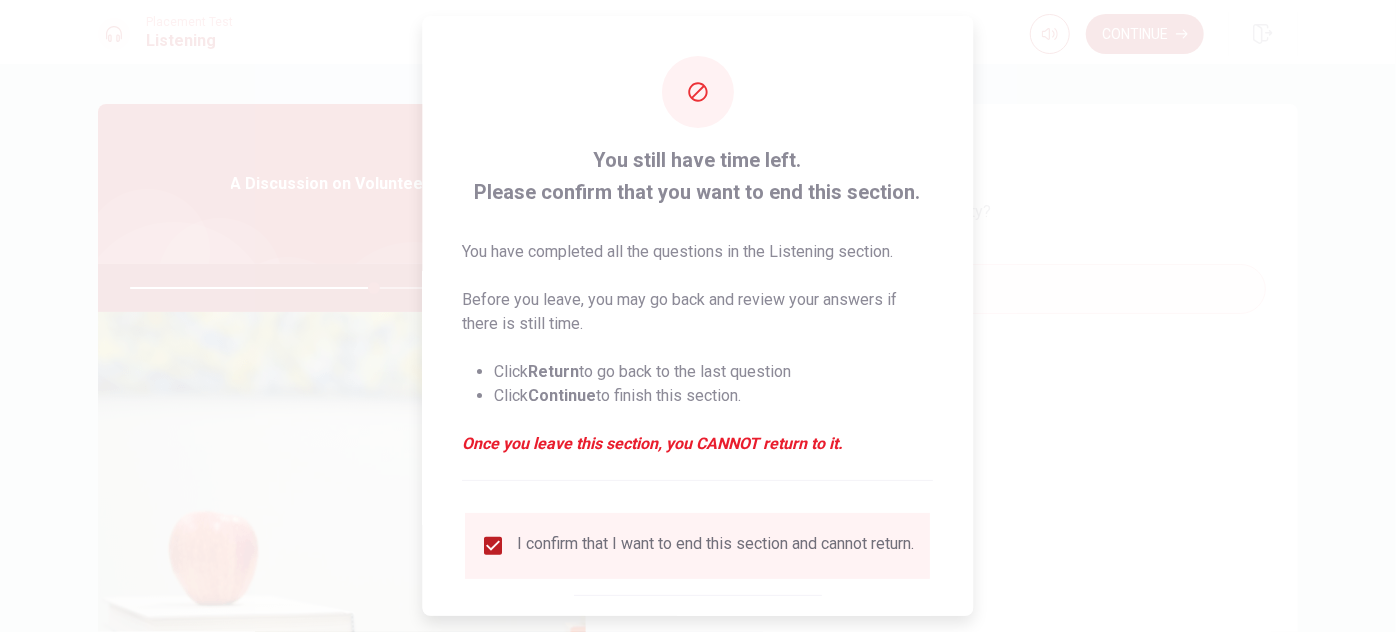scroll, scrollTop: 114, scrollLeft: 0, axis: vertical 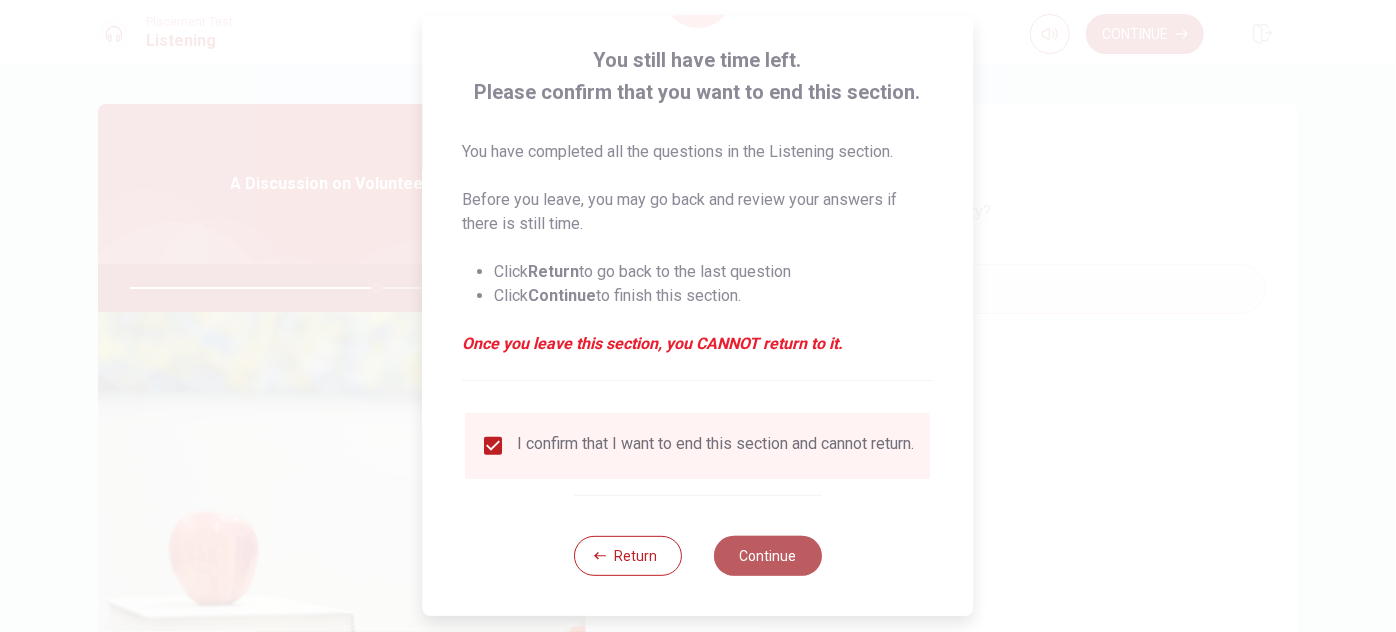click on "Continue" at bounding box center [768, 556] 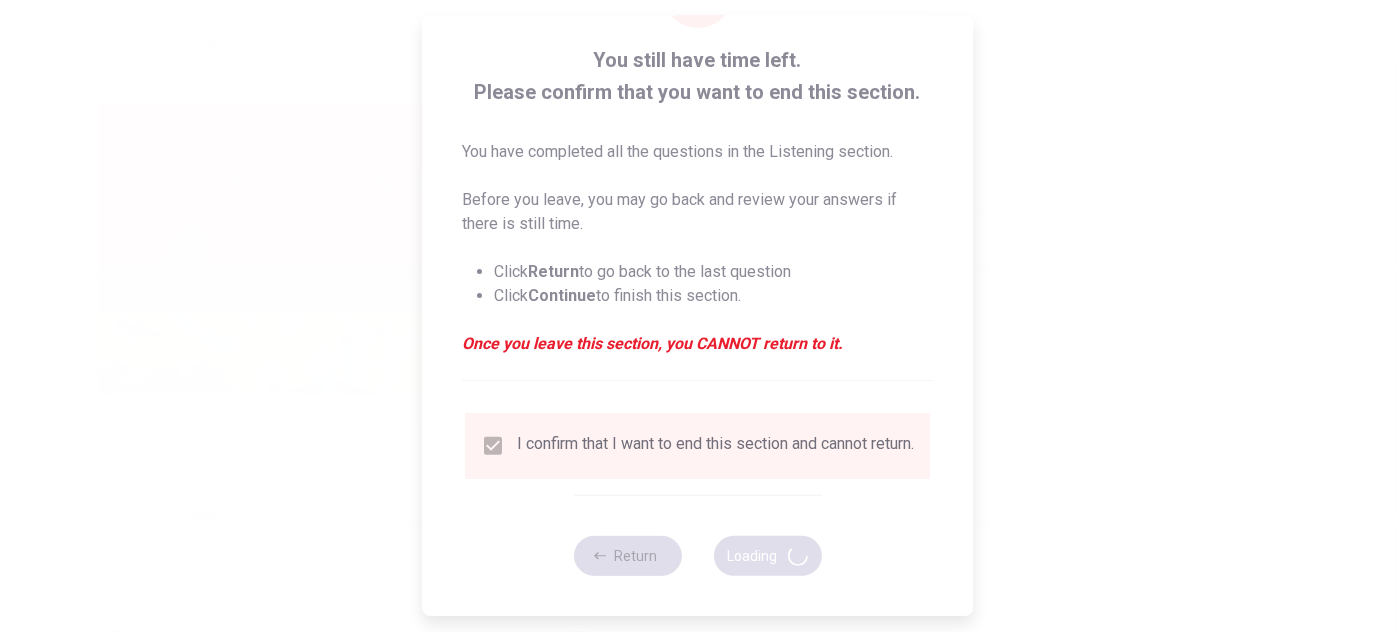 type on "69" 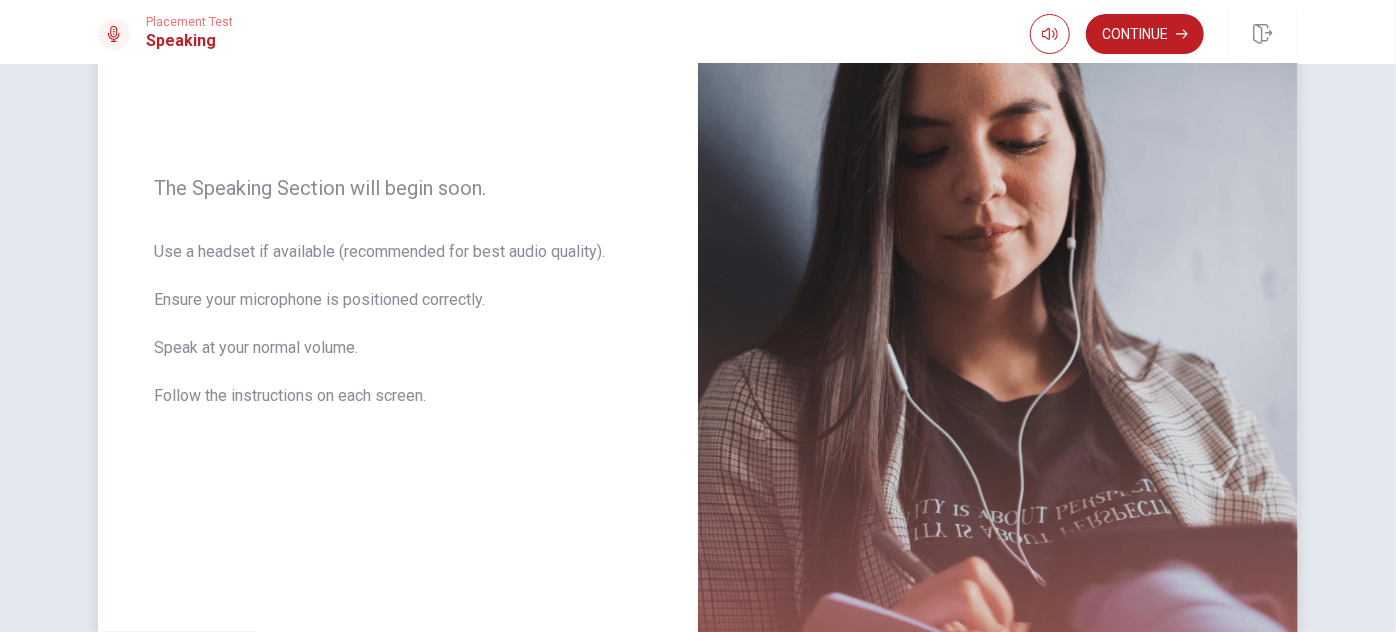 scroll, scrollTop: 235, scrollLeft: 0, axis: vertical 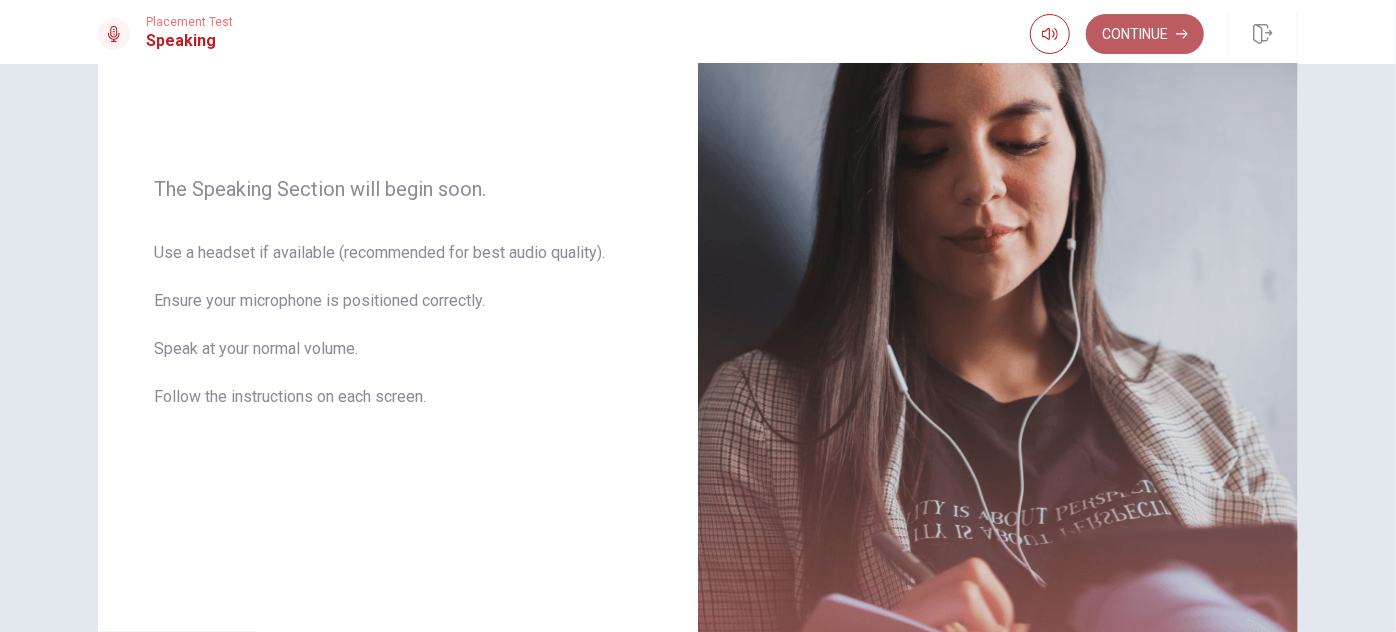 click on "Continue" at bounding box center [1145, 34] 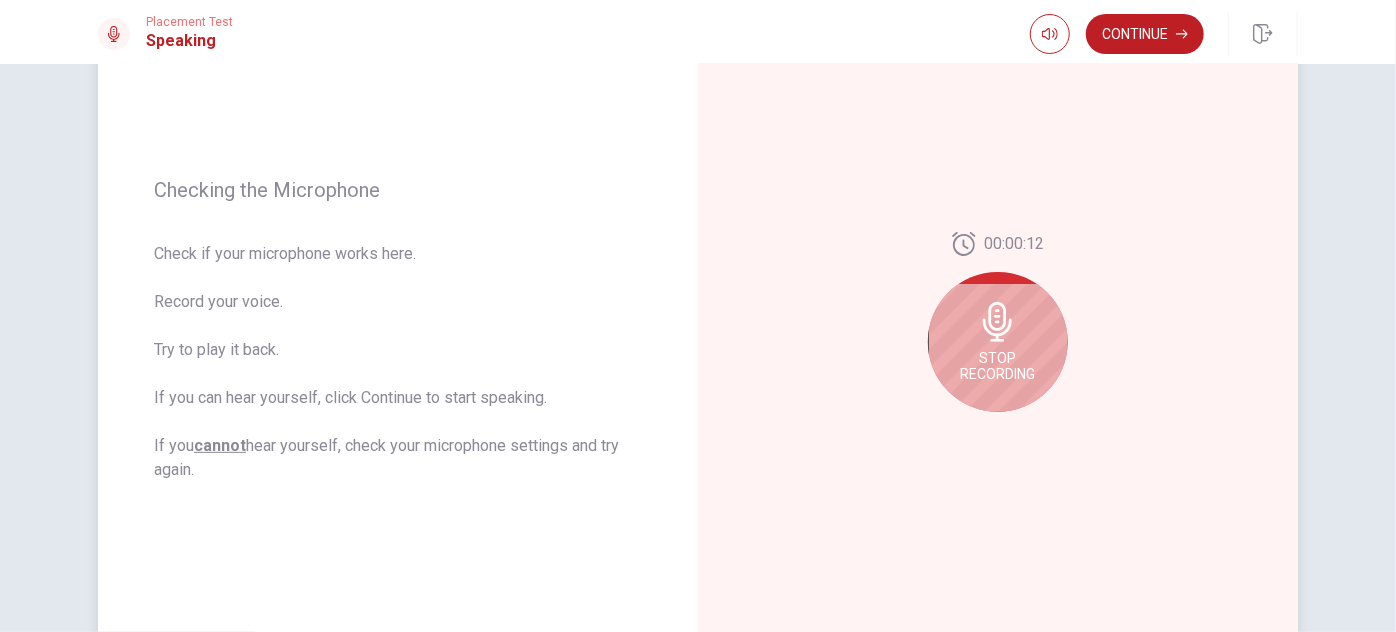 scroll, scrollTop: 210, scrollLeft: 0, axis: vertical 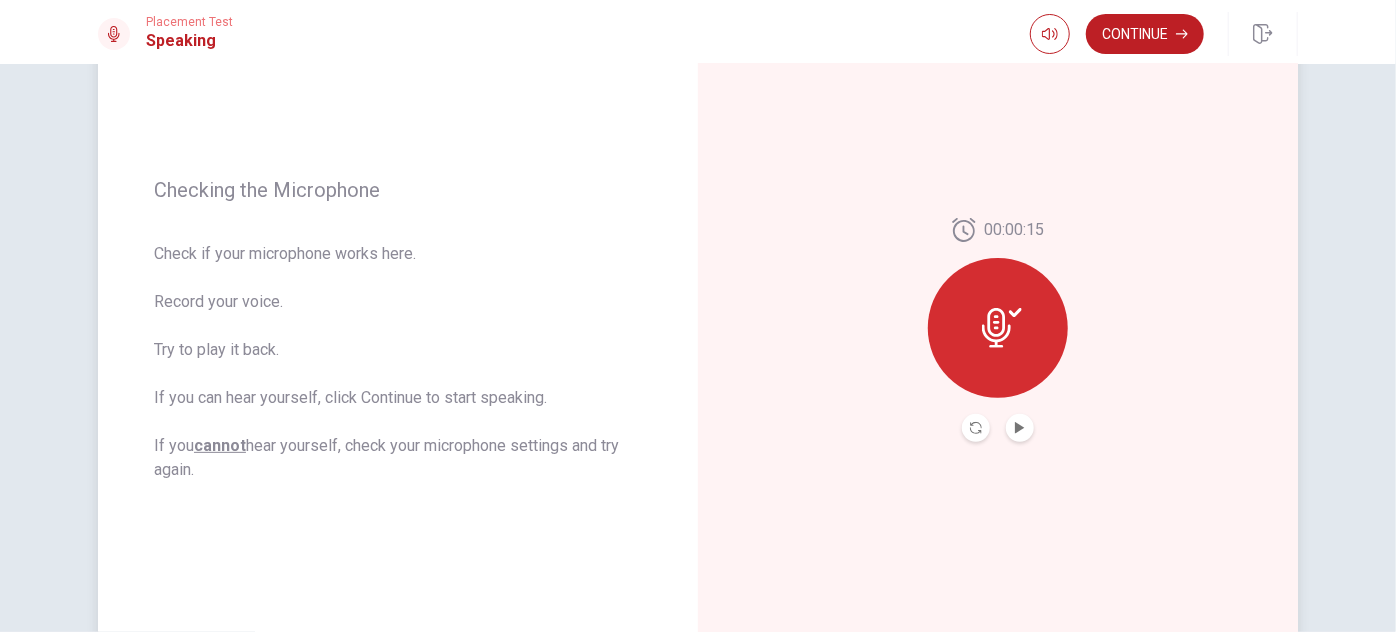 click at bounding box center (998, 328) 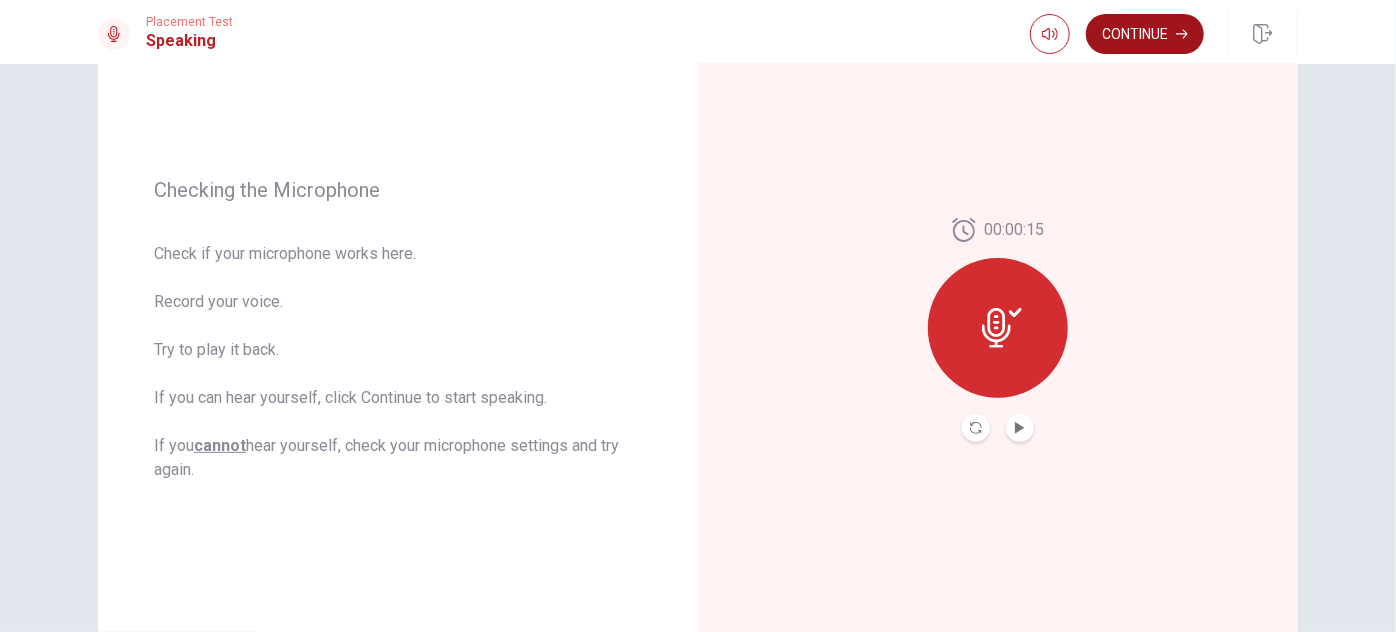 click on "Continue" at bounding box center (1145, 34) 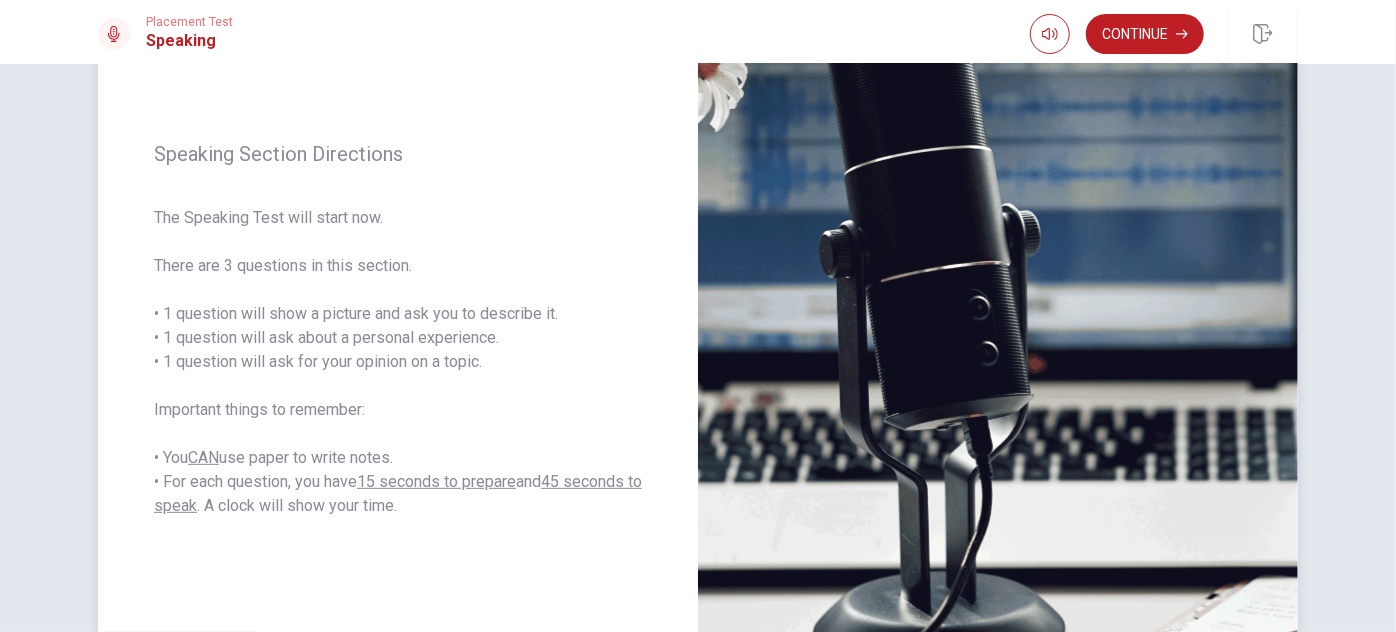 click on "The Speaking Test will start now.
There are 3 questions in this section.
• 1 question will show a picture and ask you to describe it.
• 1 question will ask about a personal experience.
• 1 question will ask for your opinion on a topic.
Important things to remember:
• You  CAN  use paper to write notes.
• For each question, you have  15 seconds to prepare  and  45 seconds to speak . A clock will show your time." at bounding box center (398, 362) 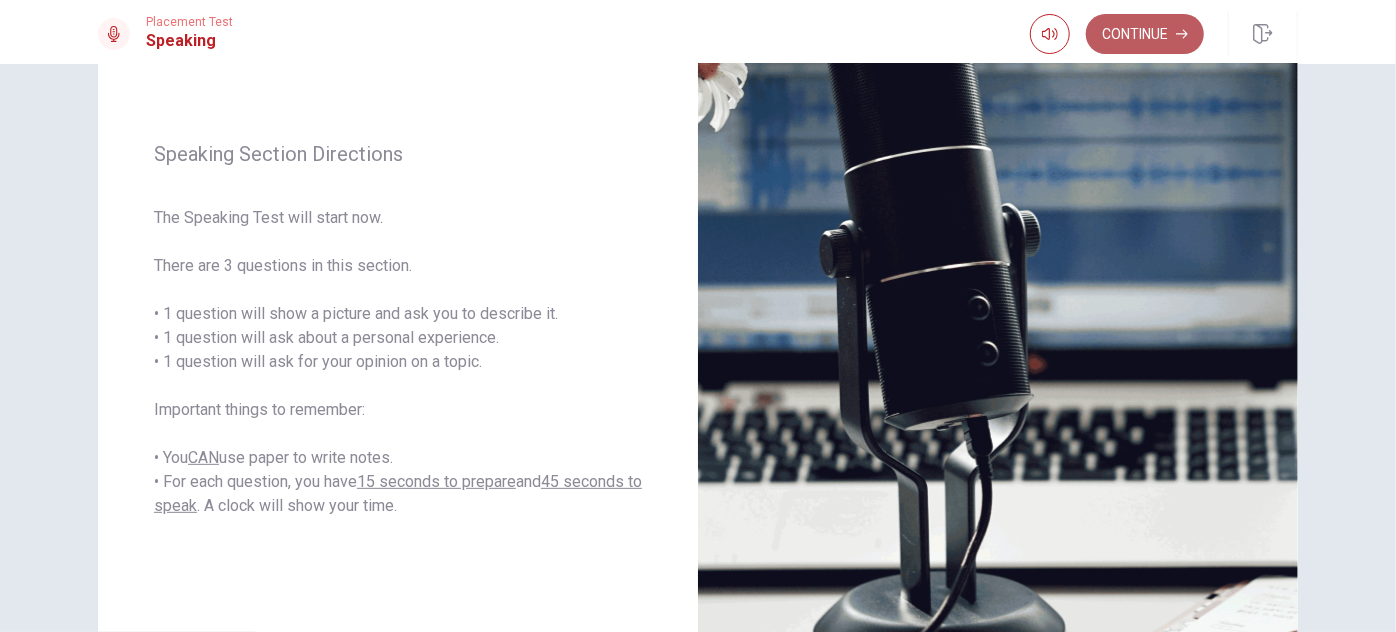 click on "Continue" at bounding box center (1145, 34) 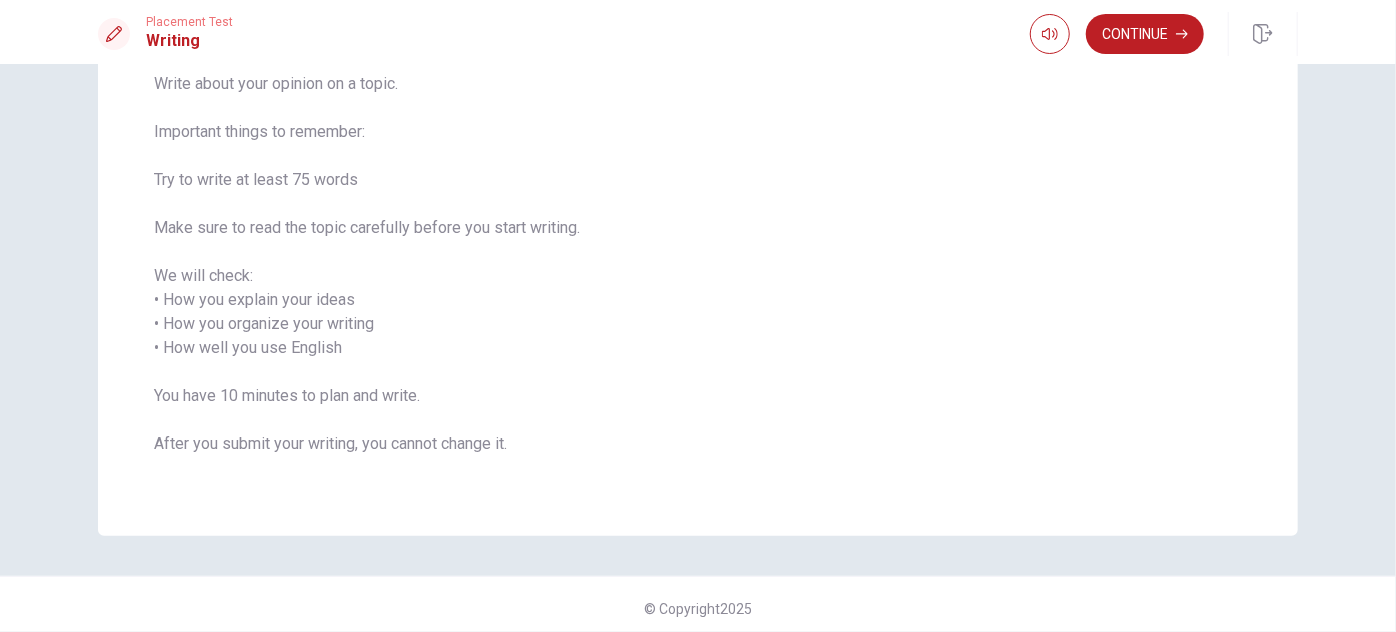 scroll, scrollTop: 0, scrollLeft: 0, axis: both 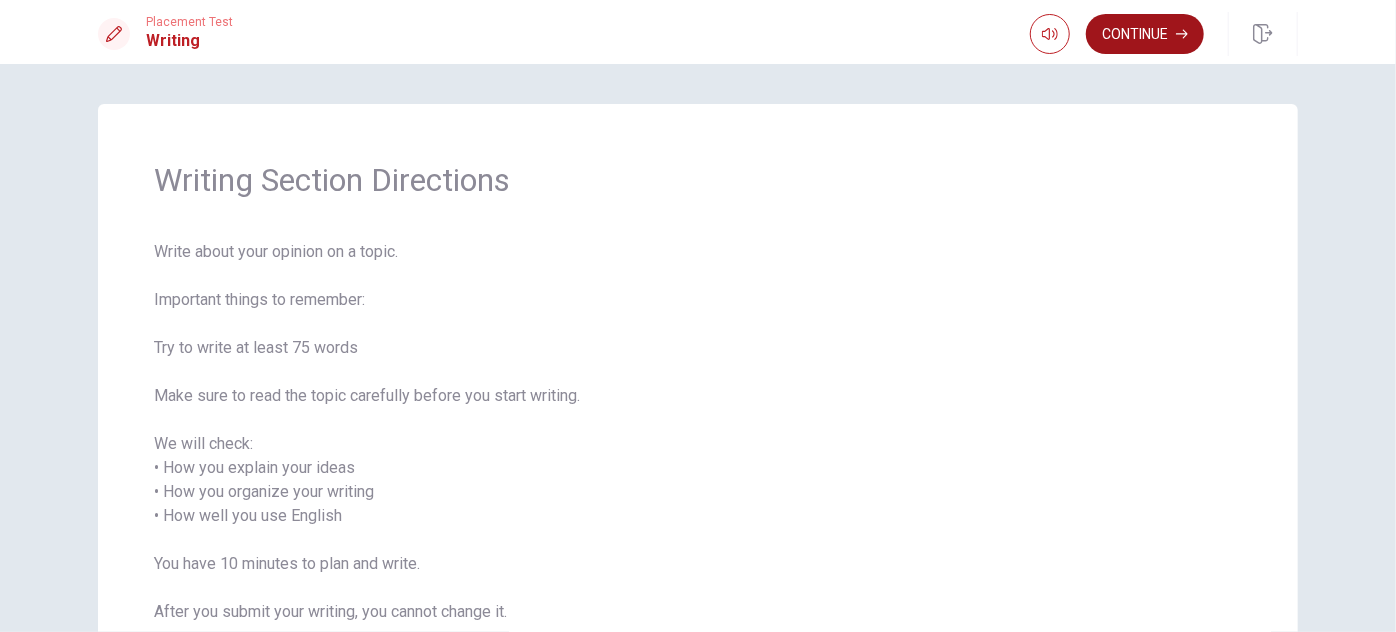click on "Continue" at bounding box center (1145, 34) 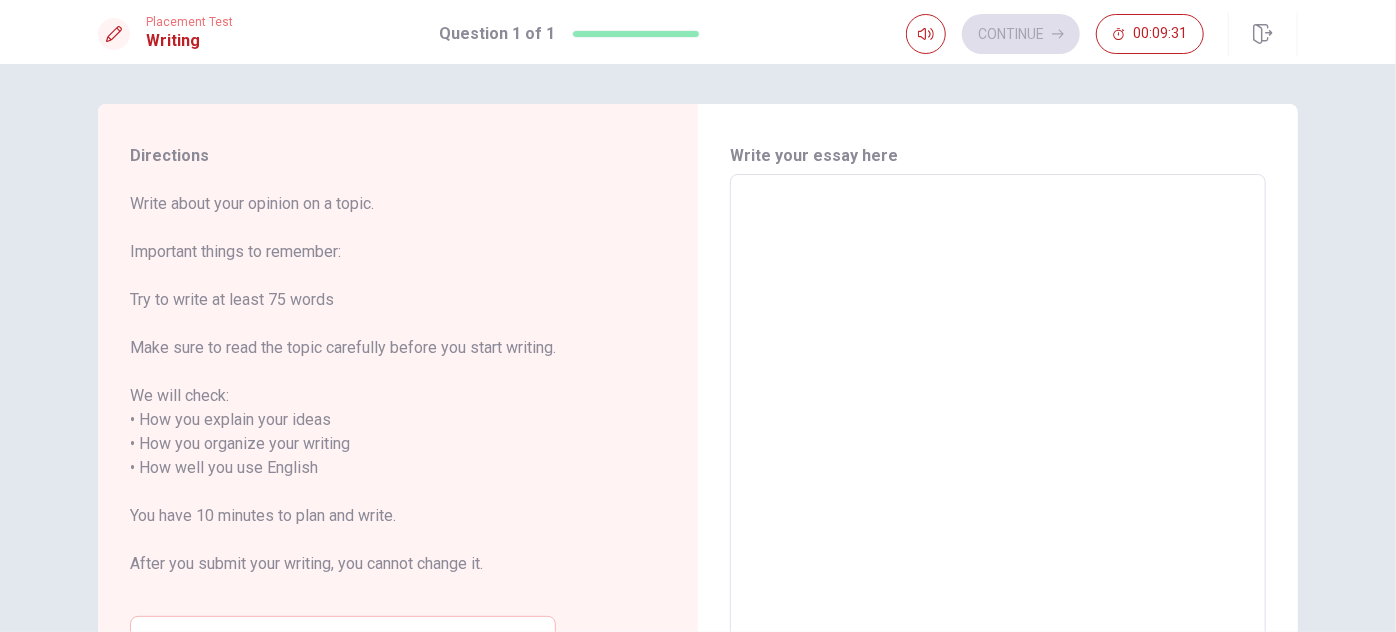 click at bounding box center (998, 456) 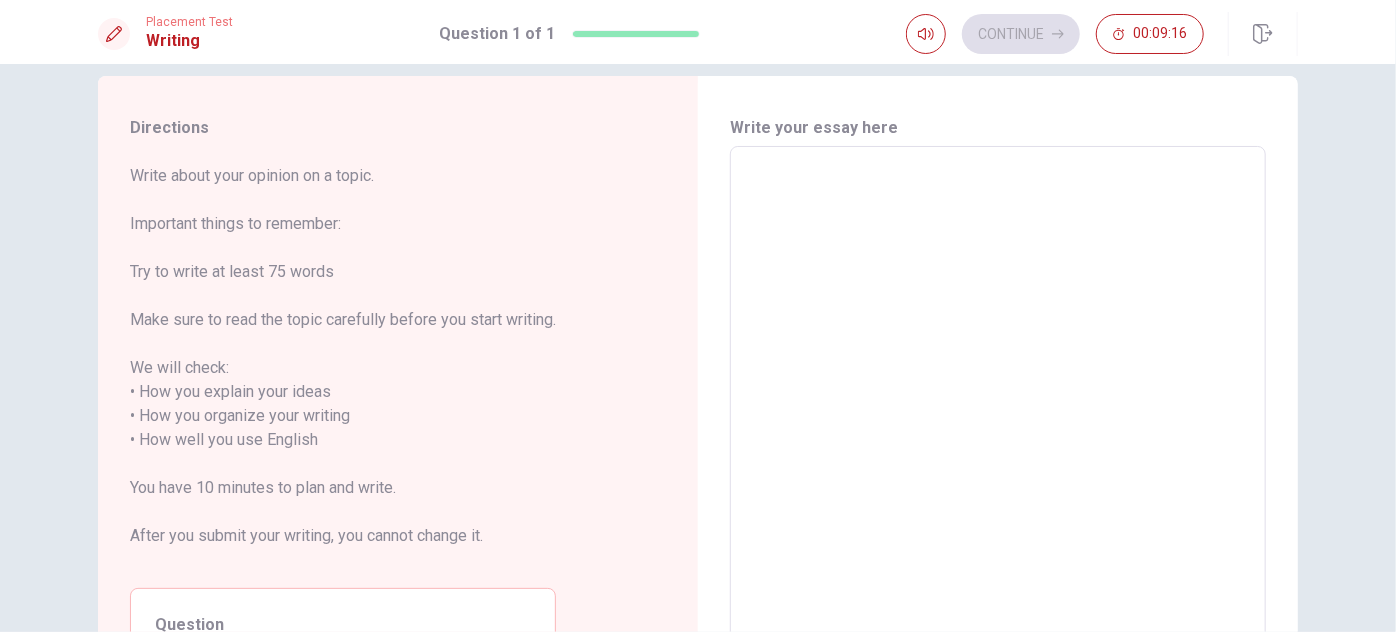 scroll, scrollTop: 8, scrollLeft: 0, axis: vertical 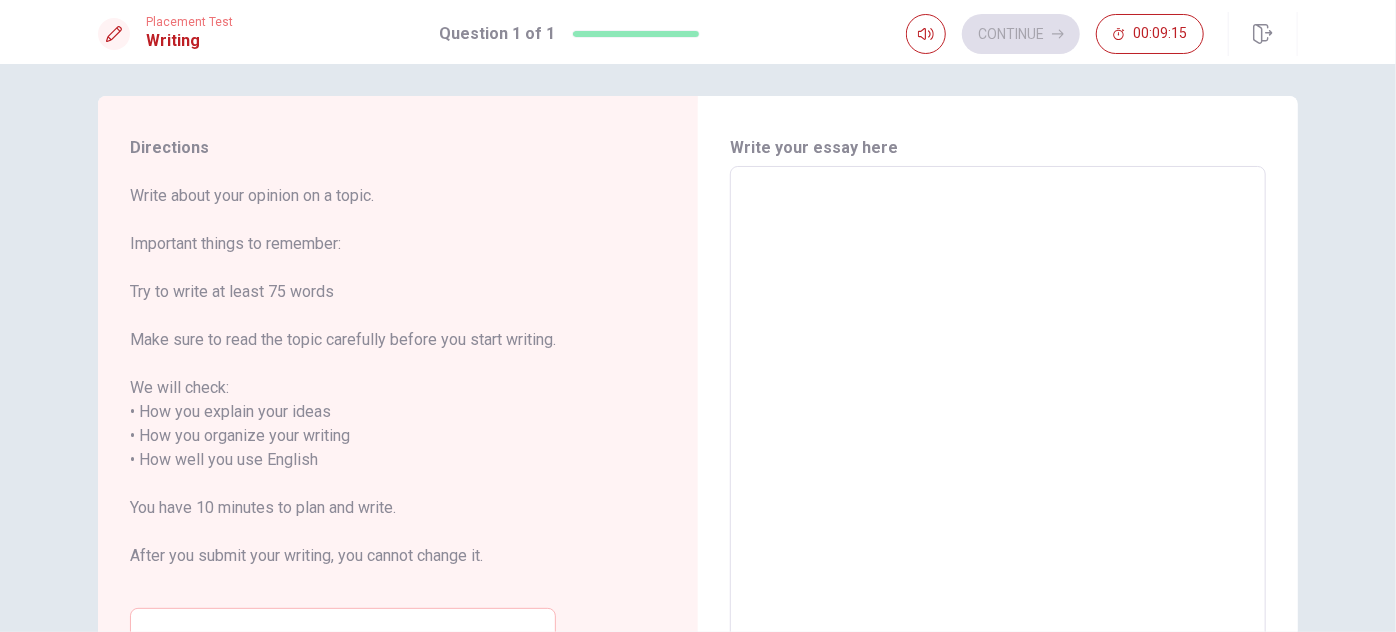click at bounding box center [998, 448] 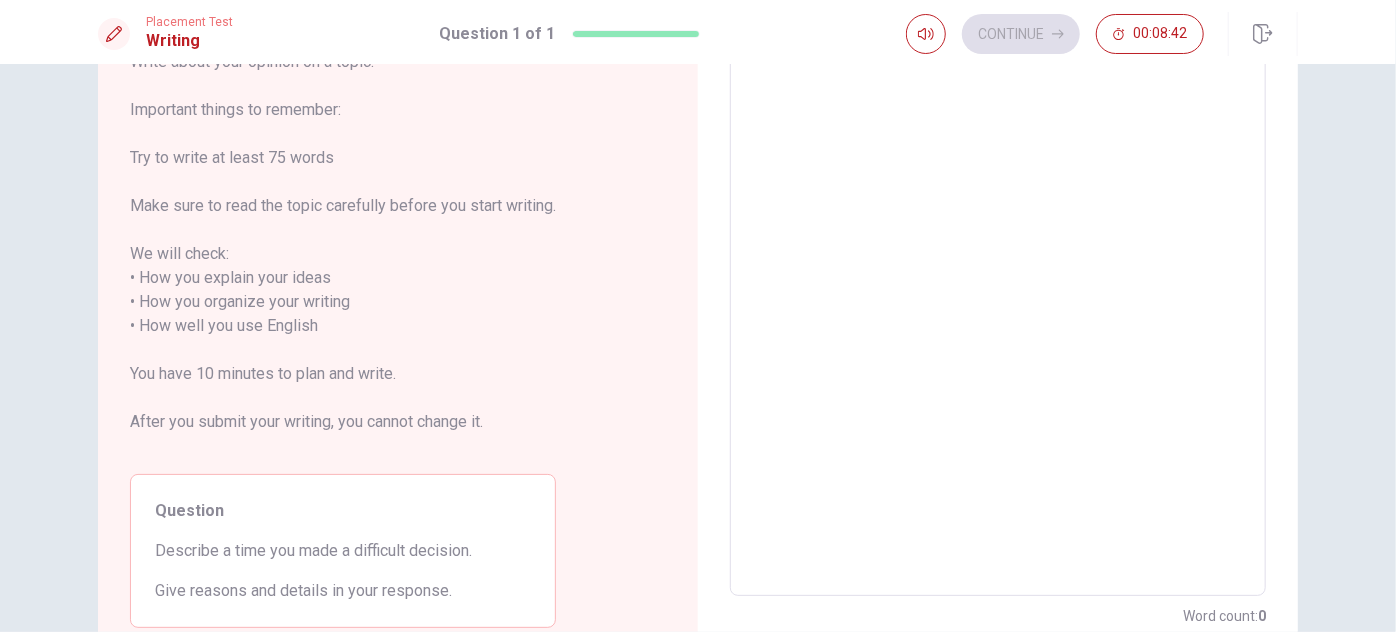scroll, scrollTop: 140, scrollLeft: 0, axis: vertical 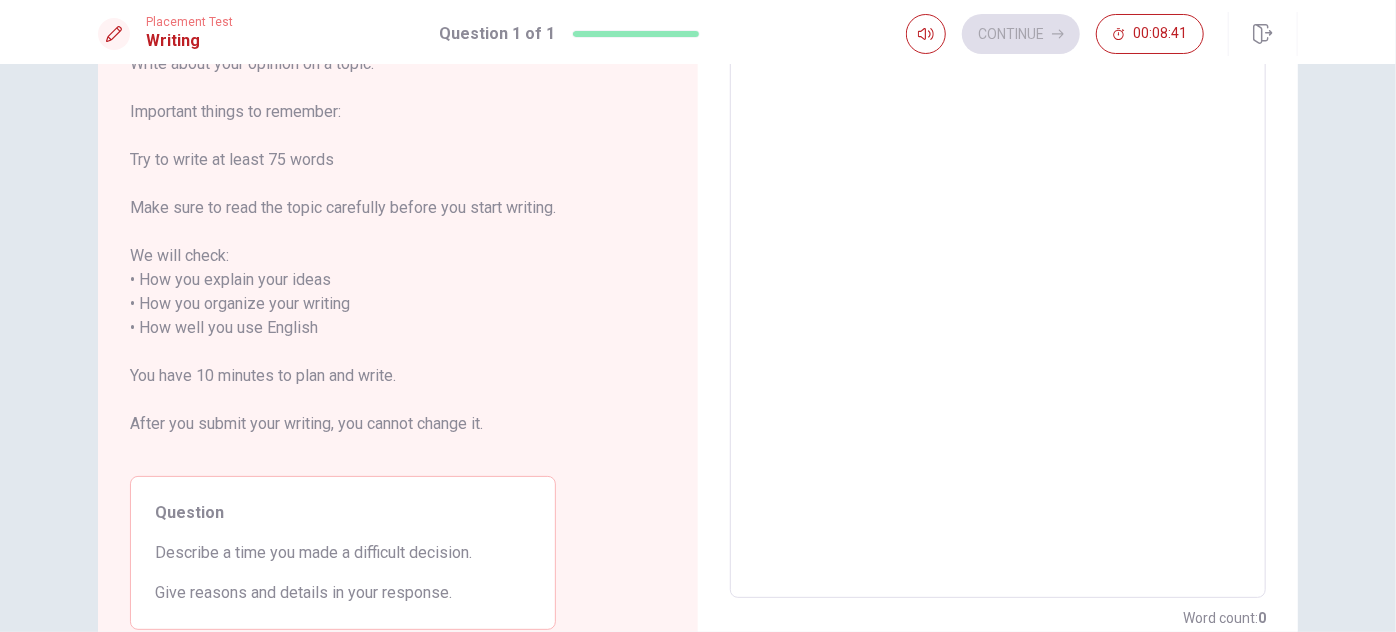 type on "T" 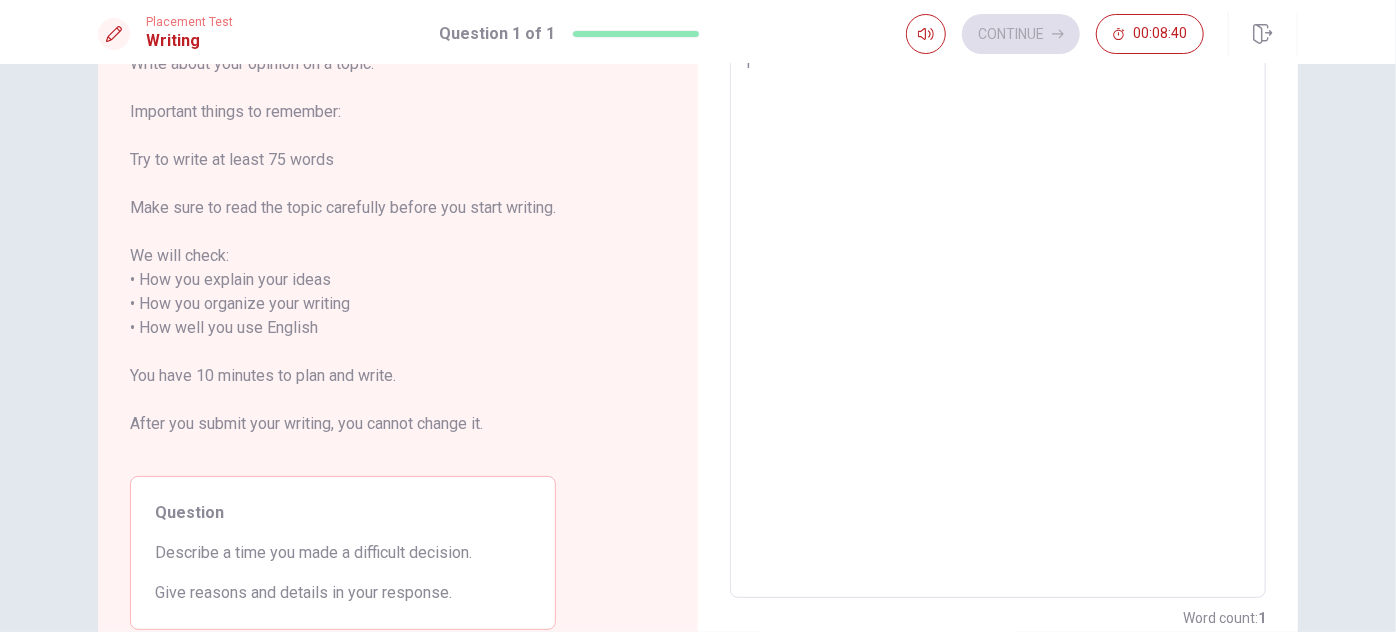 type on "x" 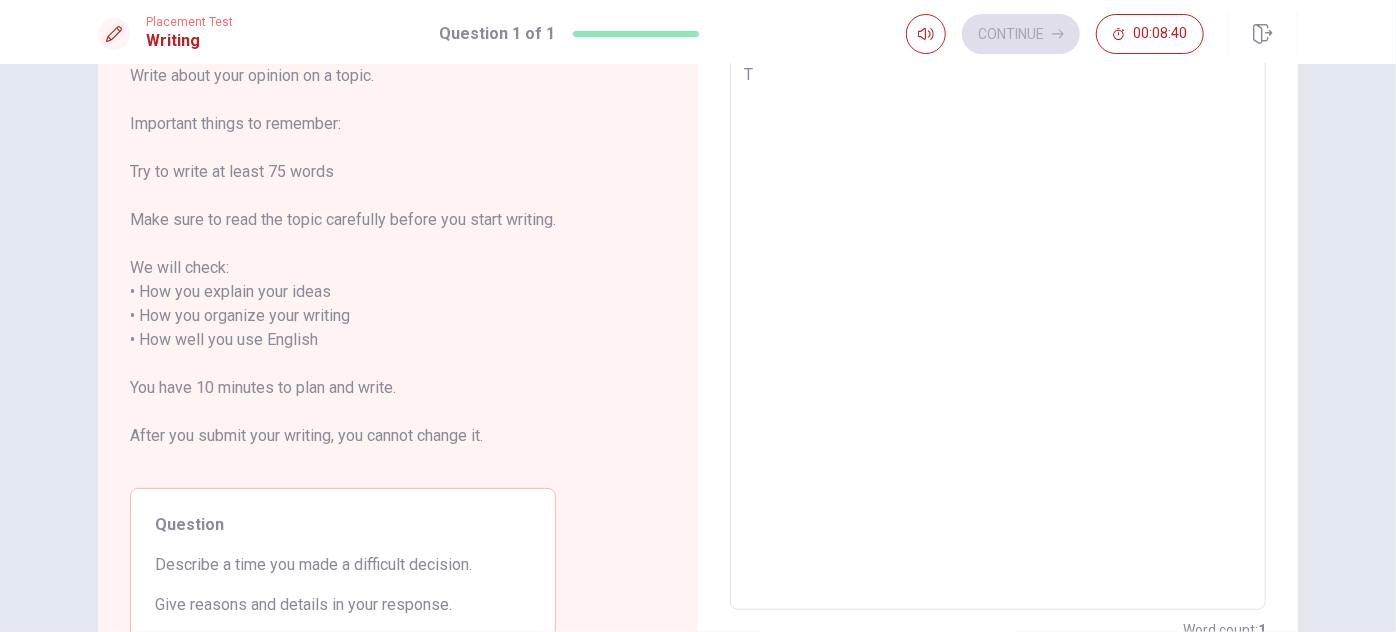 type on "Th" 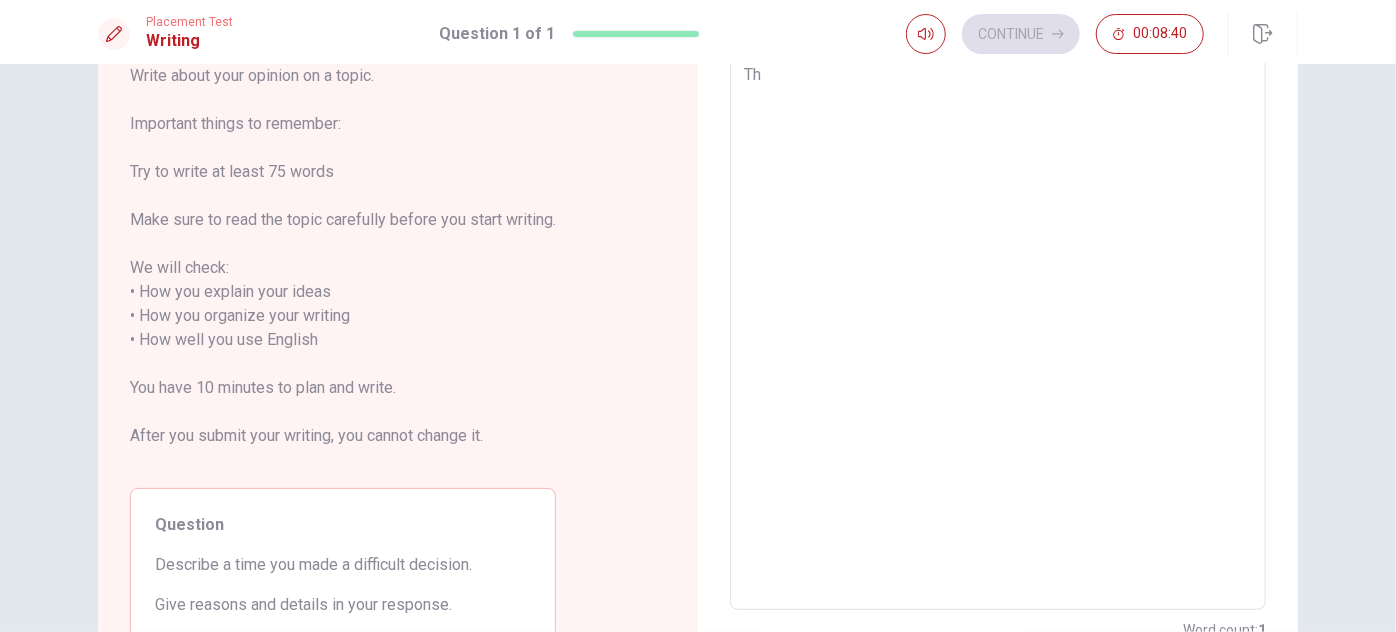 type on "x" 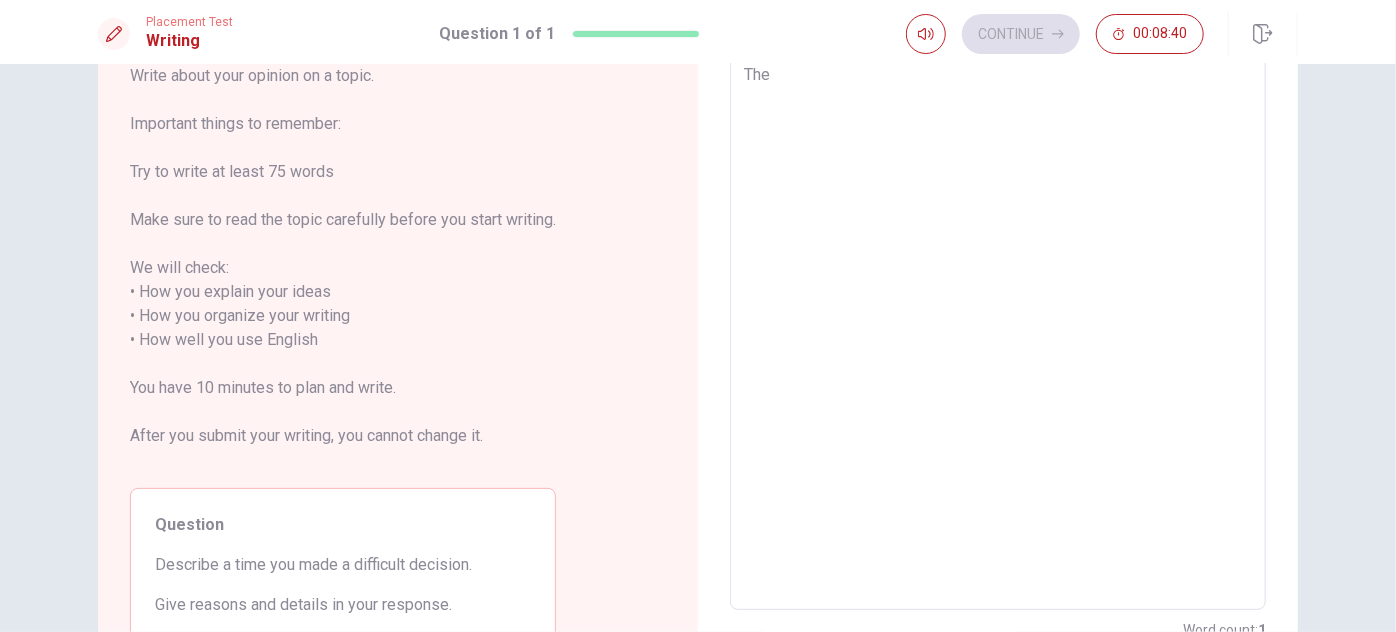 type on "The" 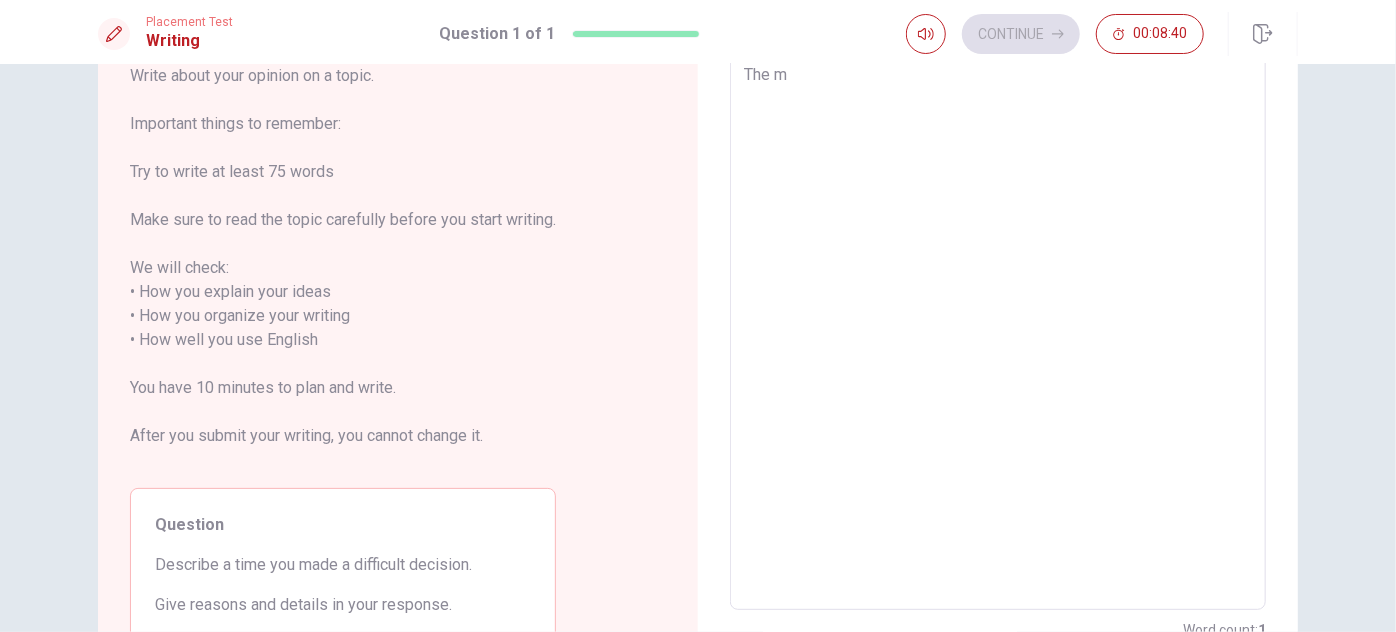type on "x" 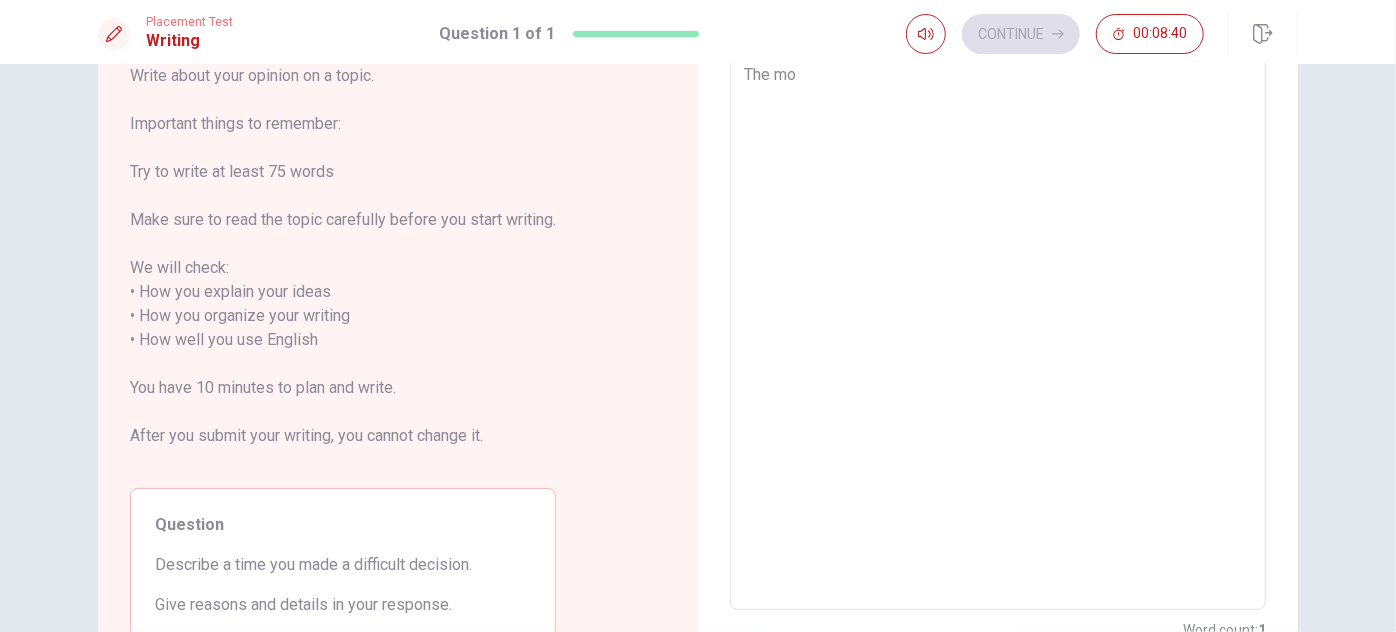 type on "x" 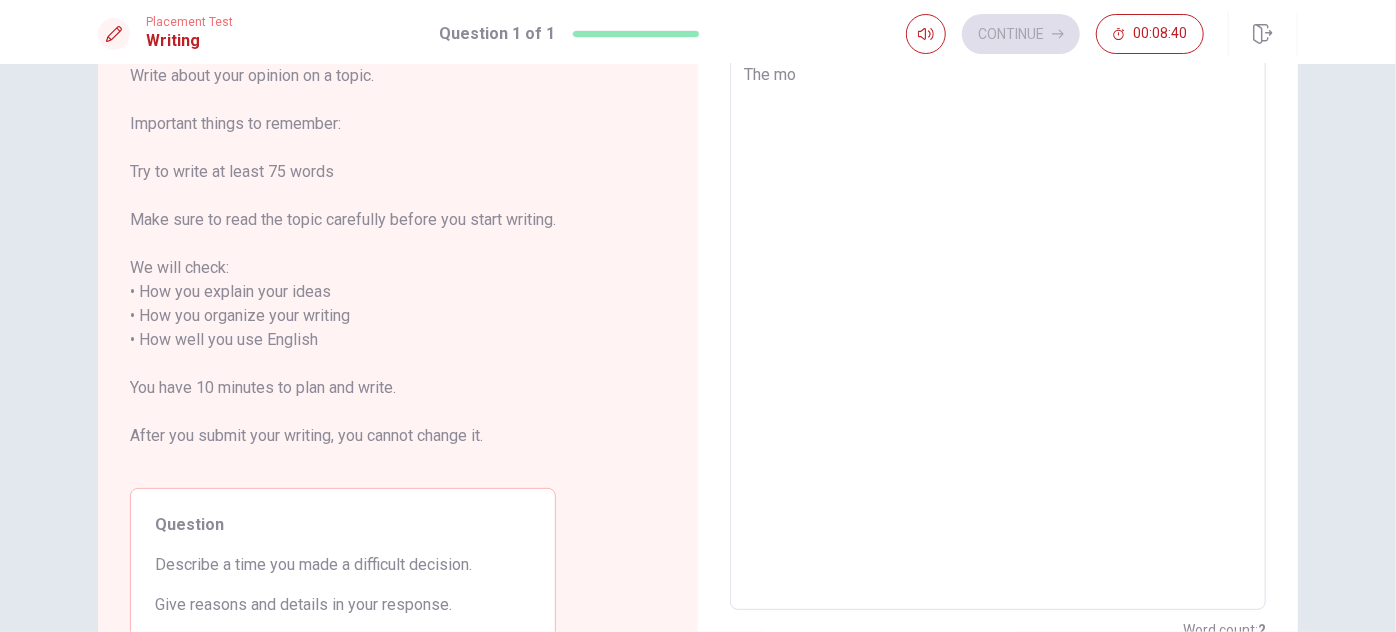 type on "The mos" 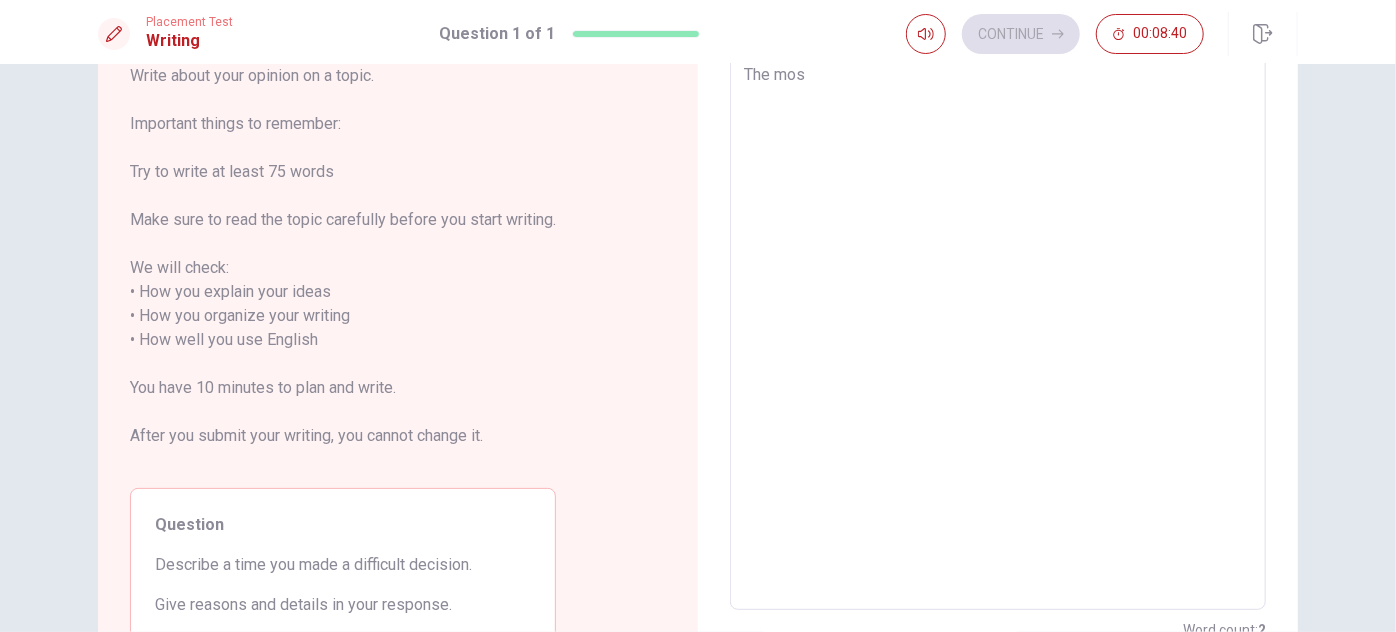 type on "x" 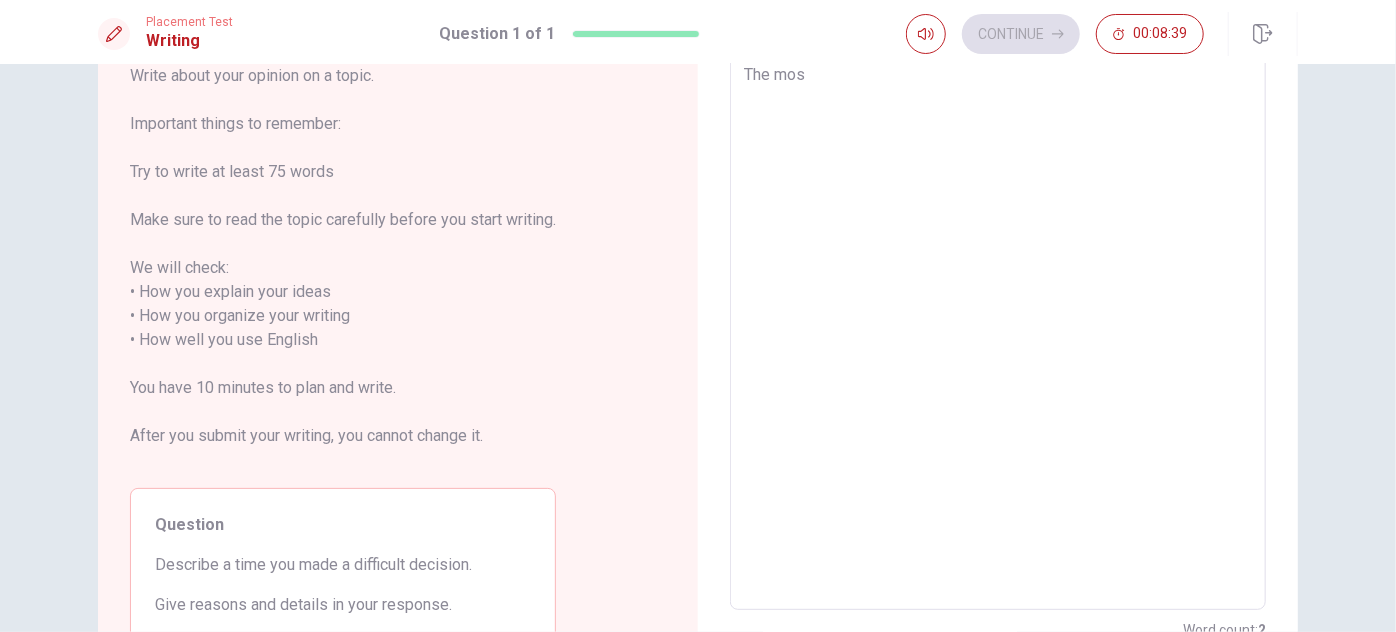 type on "The mos" 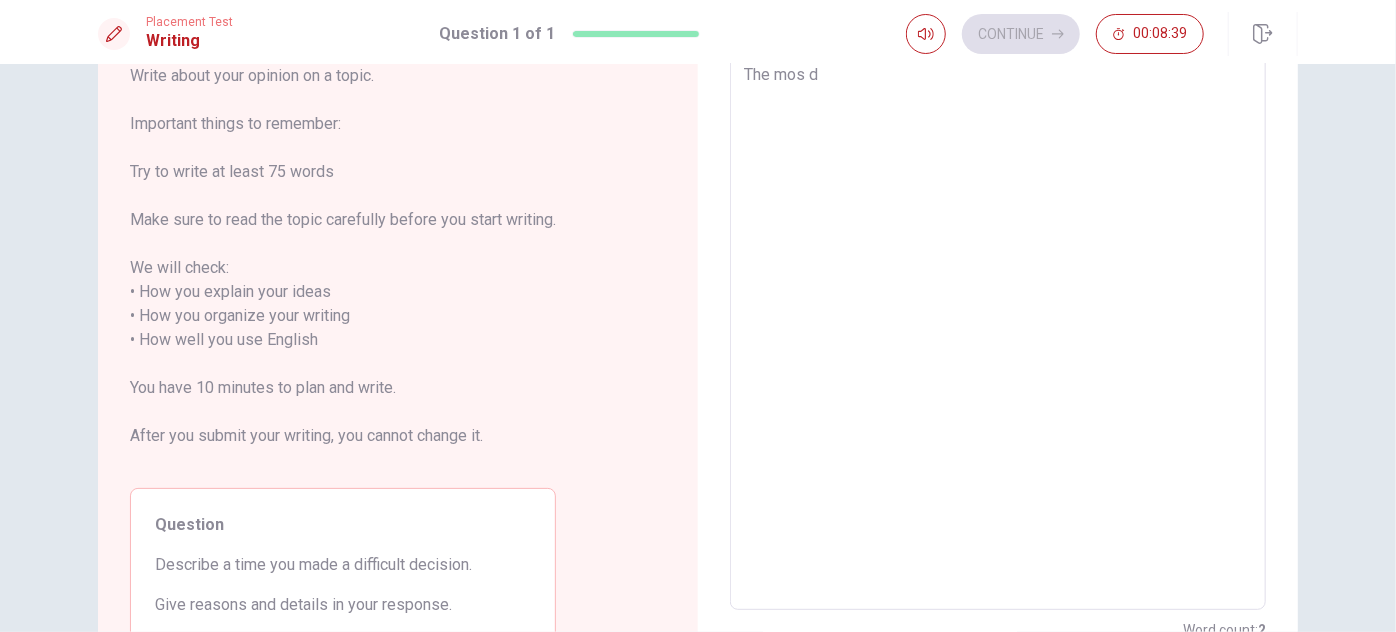 type on "x" 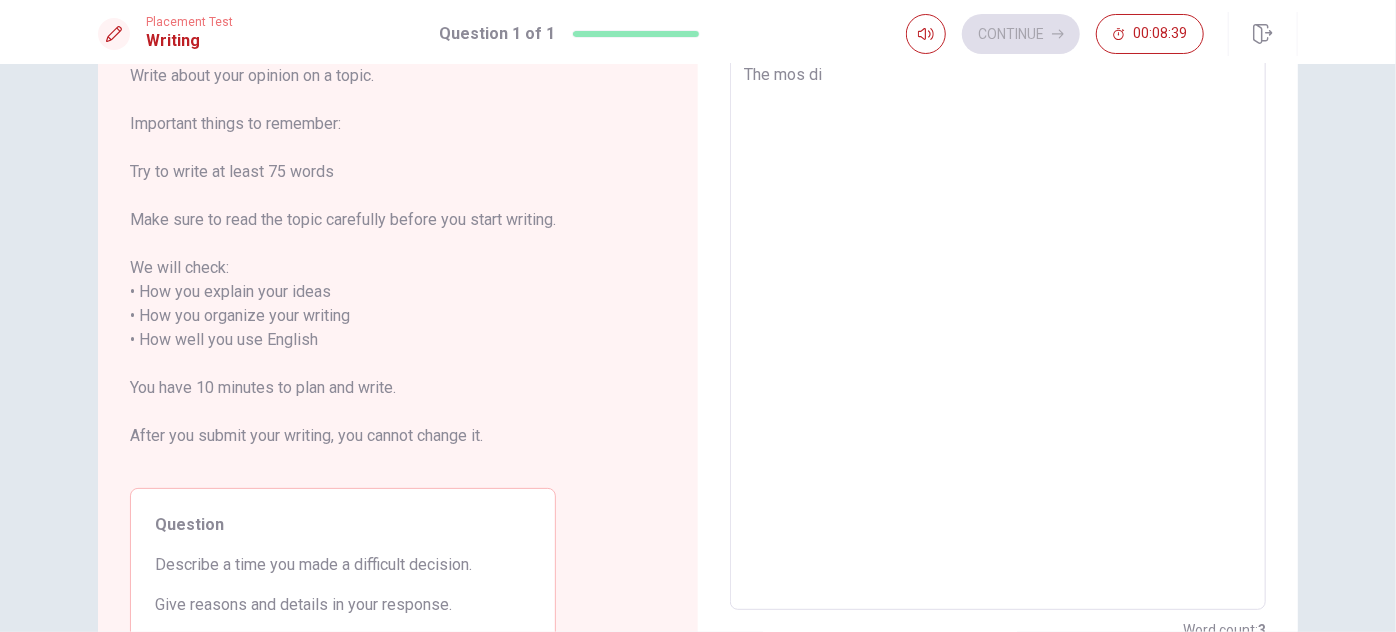 type on "x" 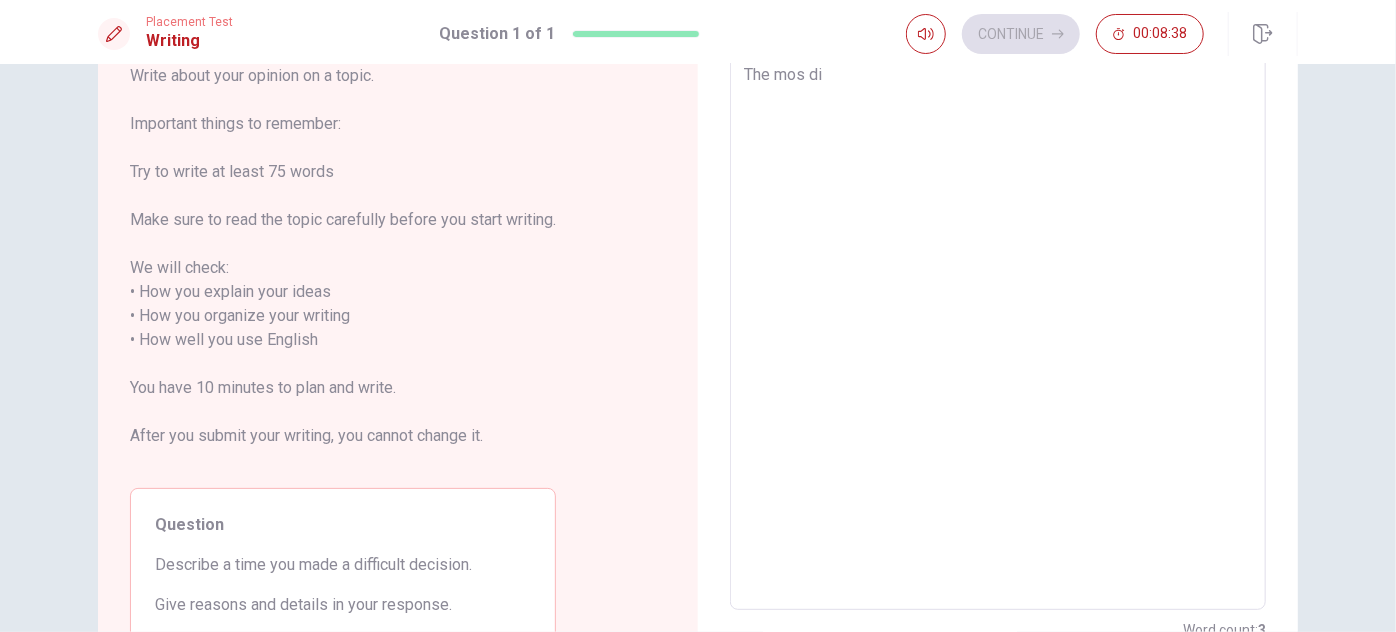 type on "The mos dif" 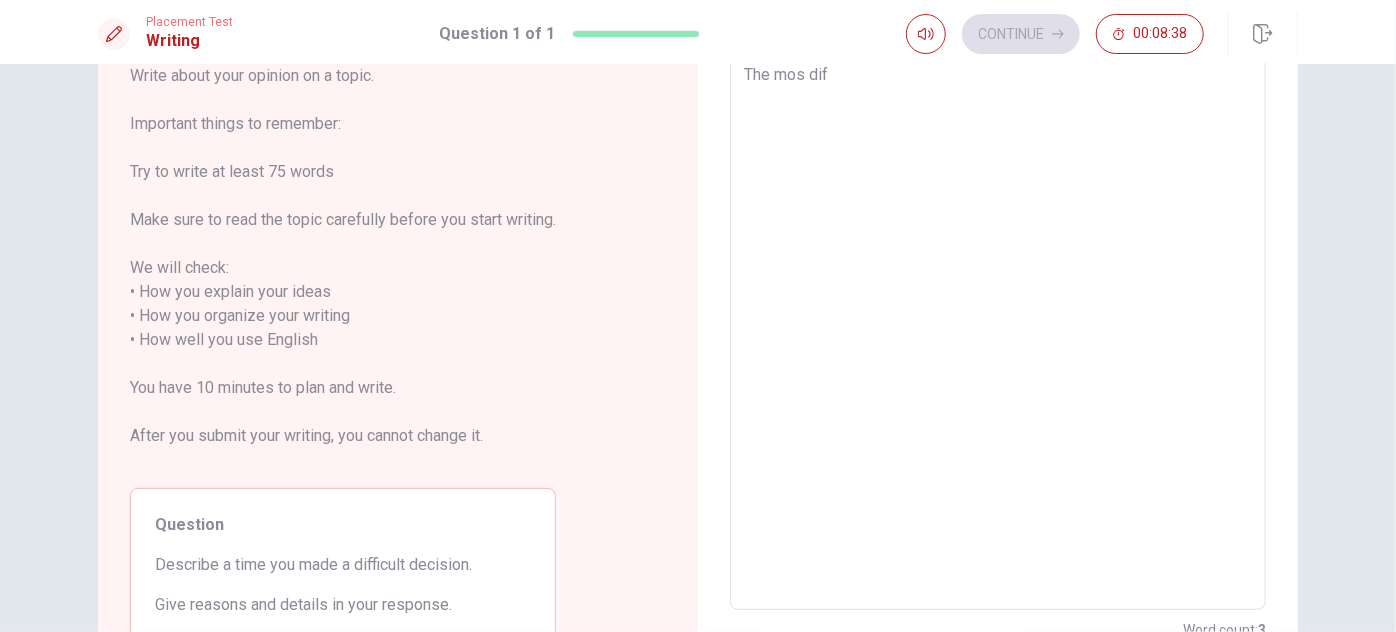 type on "x" 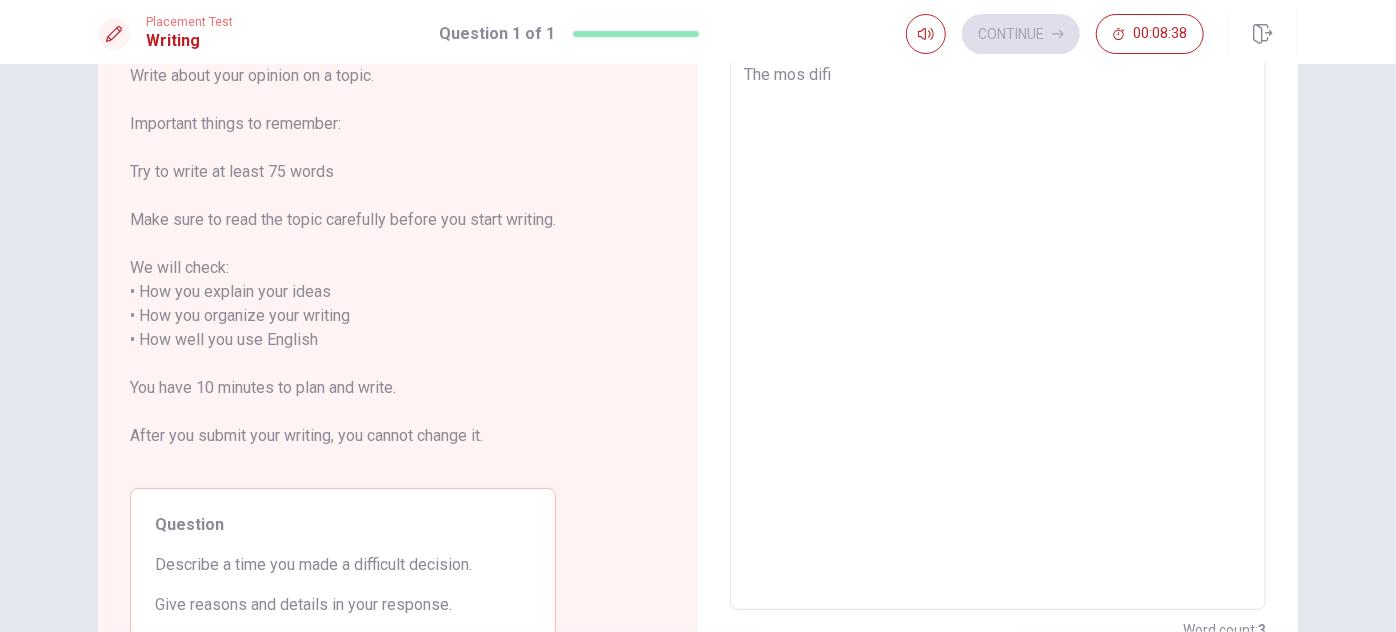 type on "x" 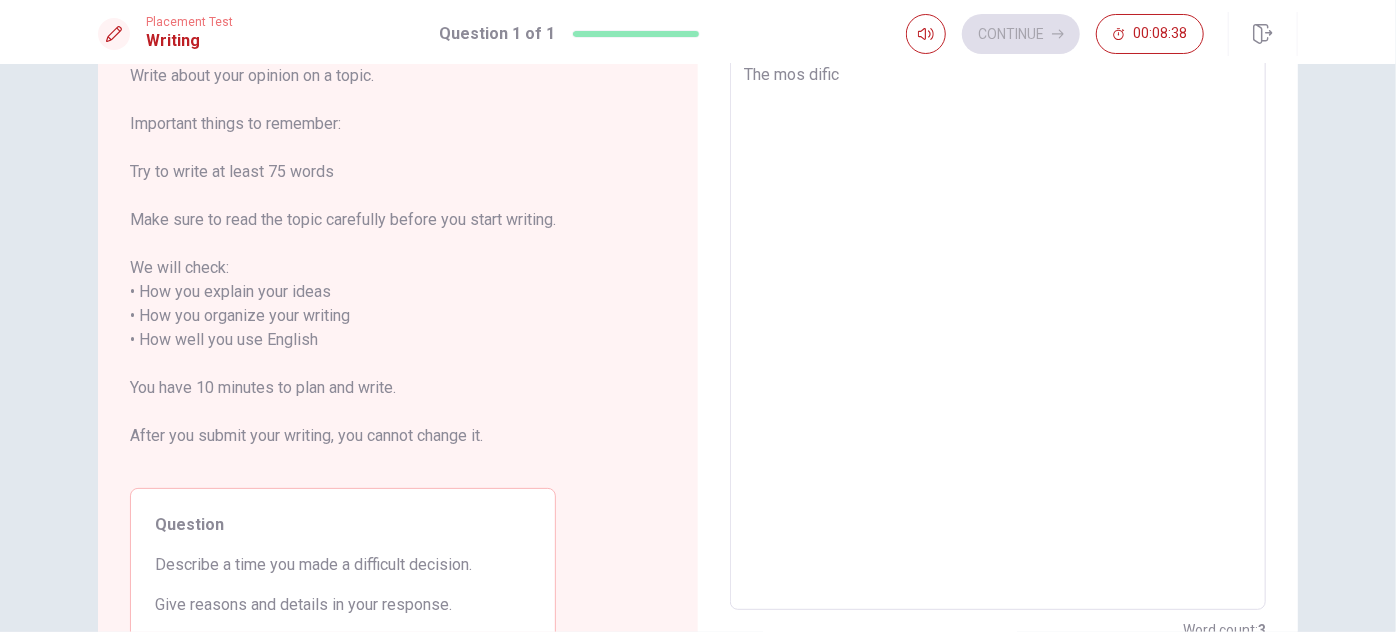type on "The mos dificu" 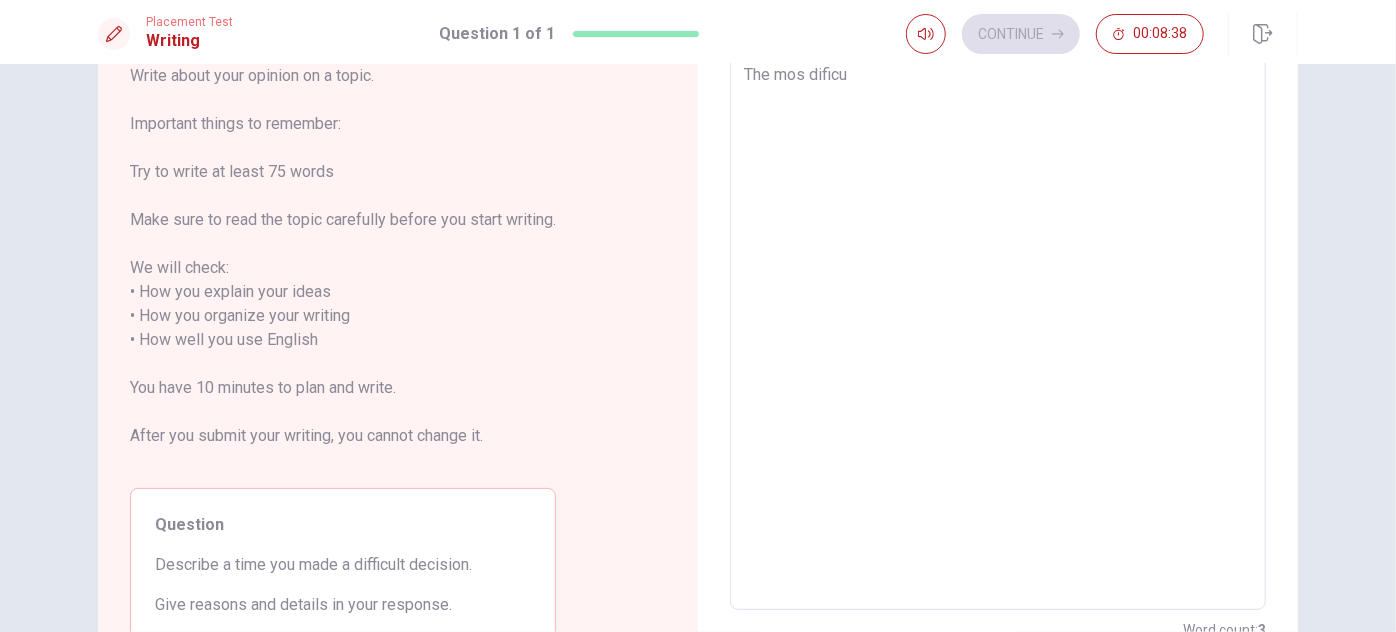 type on "x" 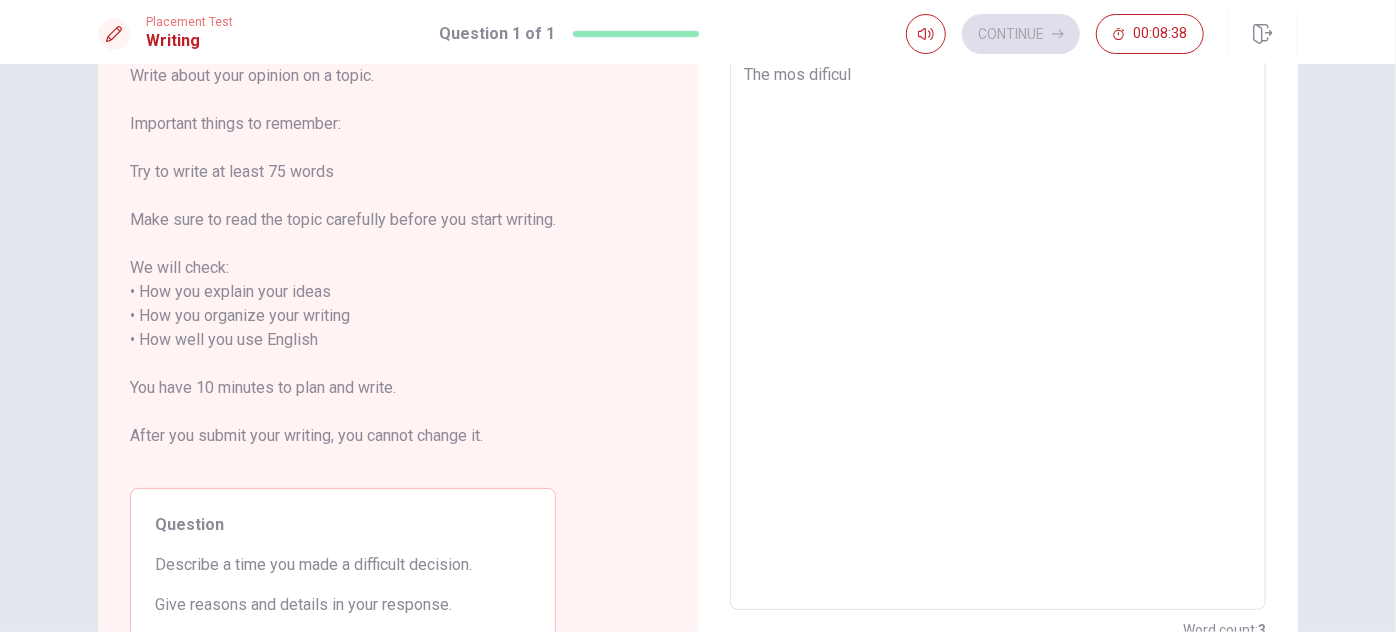 type on "x" 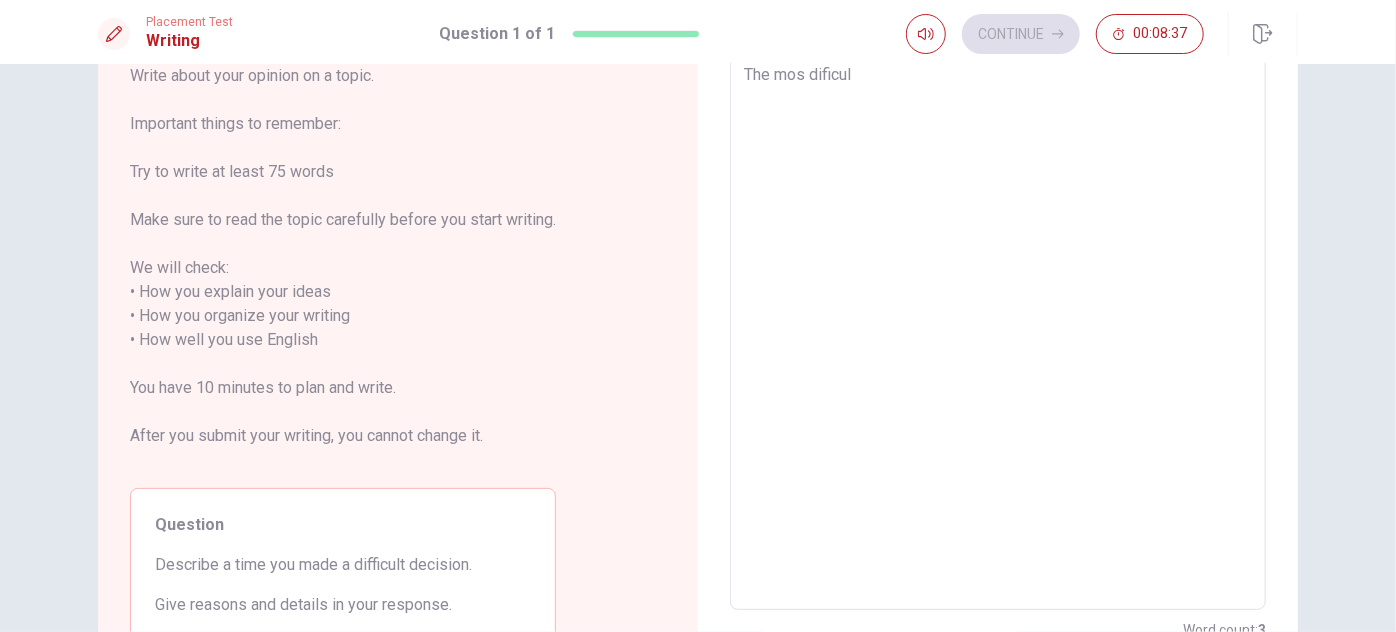 type on "The mos dificult" 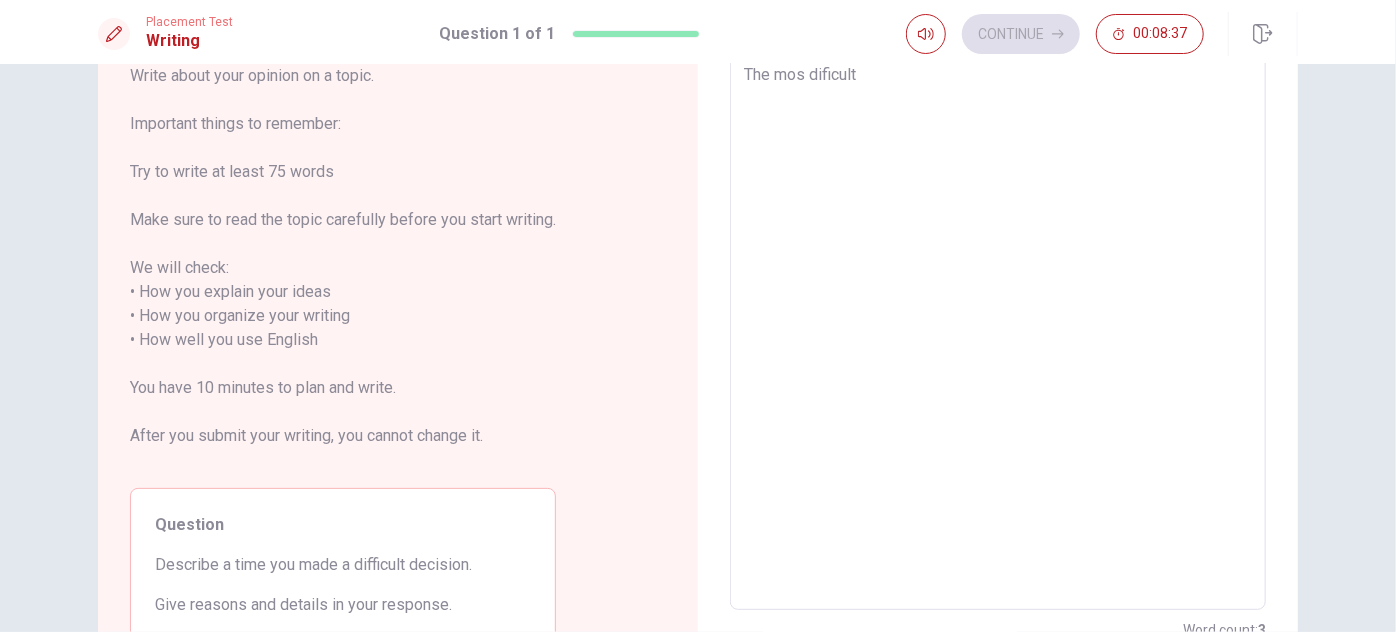 type on "x" 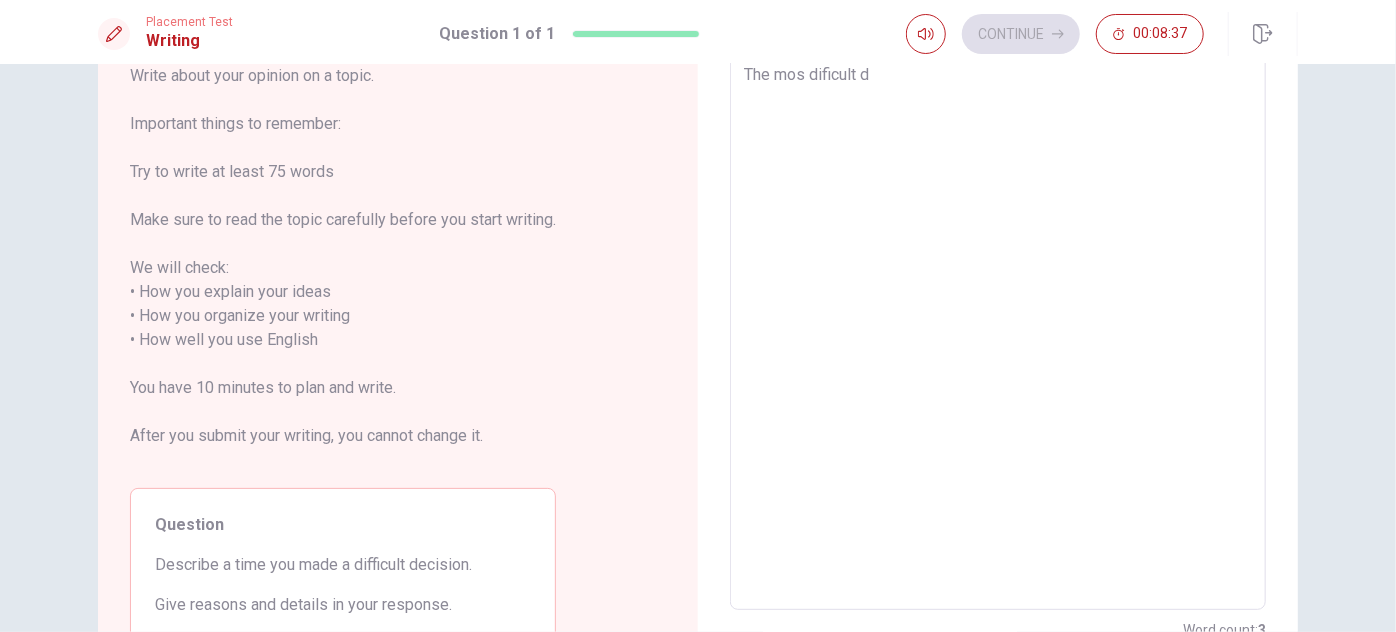 type on "x" 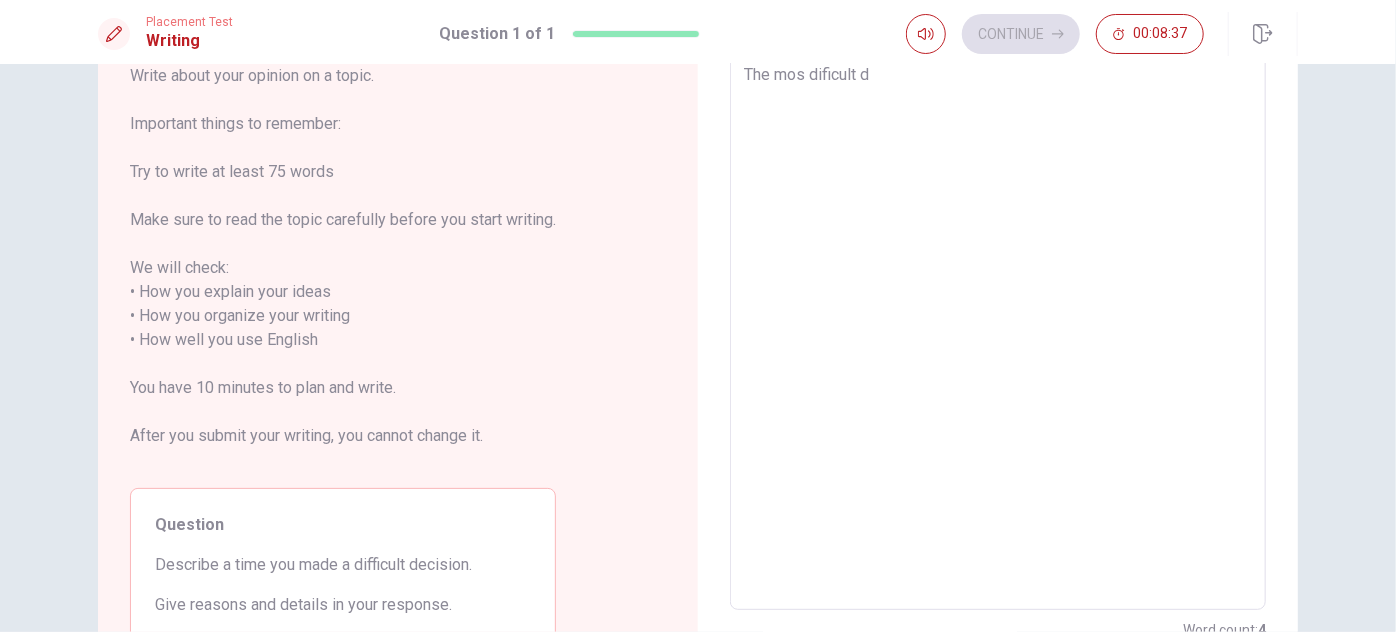 type on "The mos dificult de" 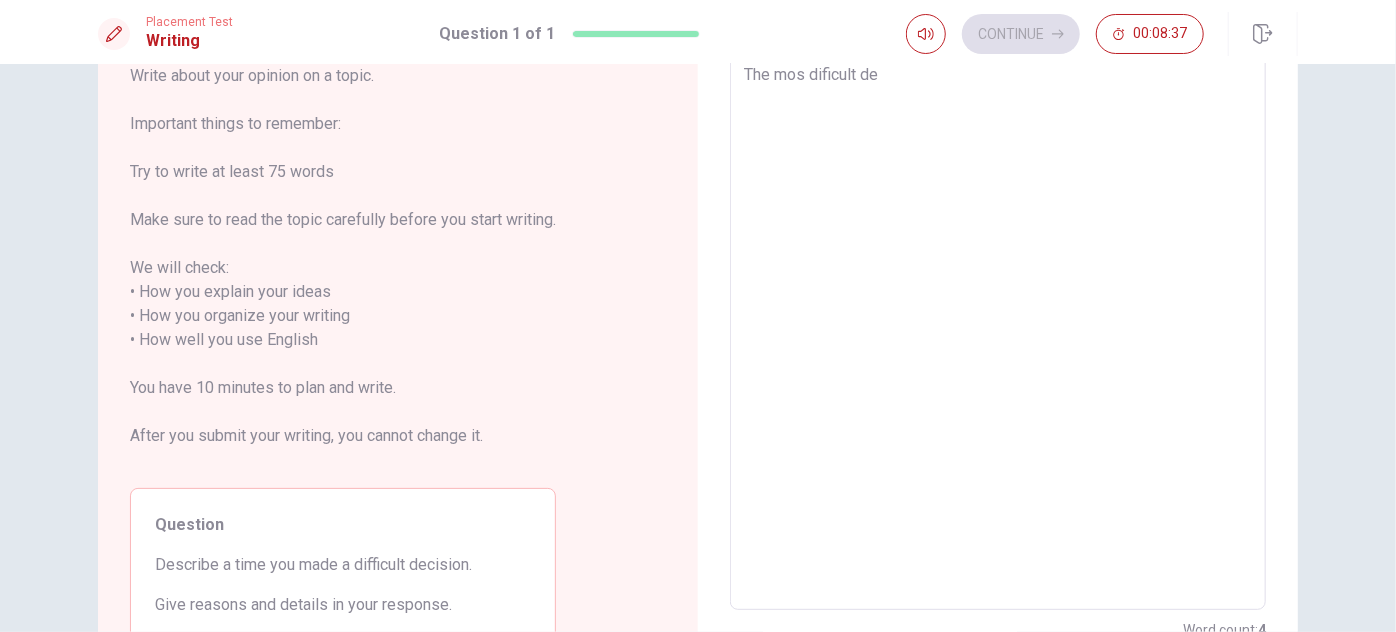 type on "x" 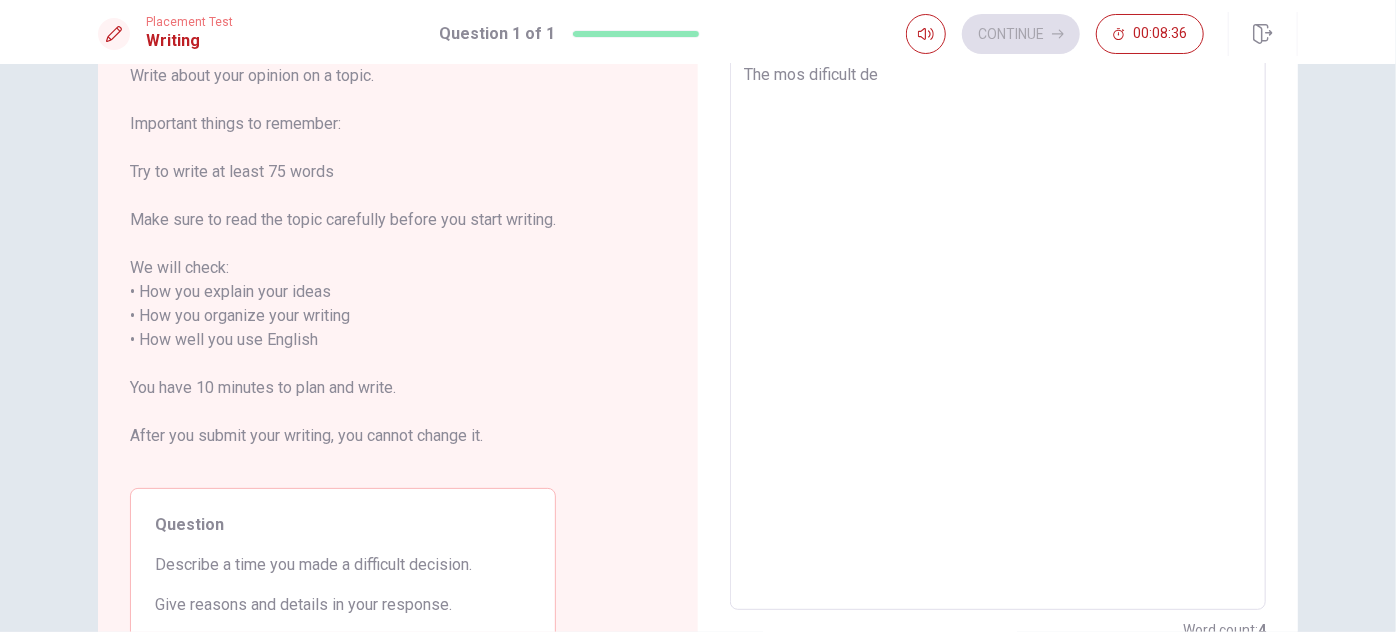 type on "The mos dificult dec" 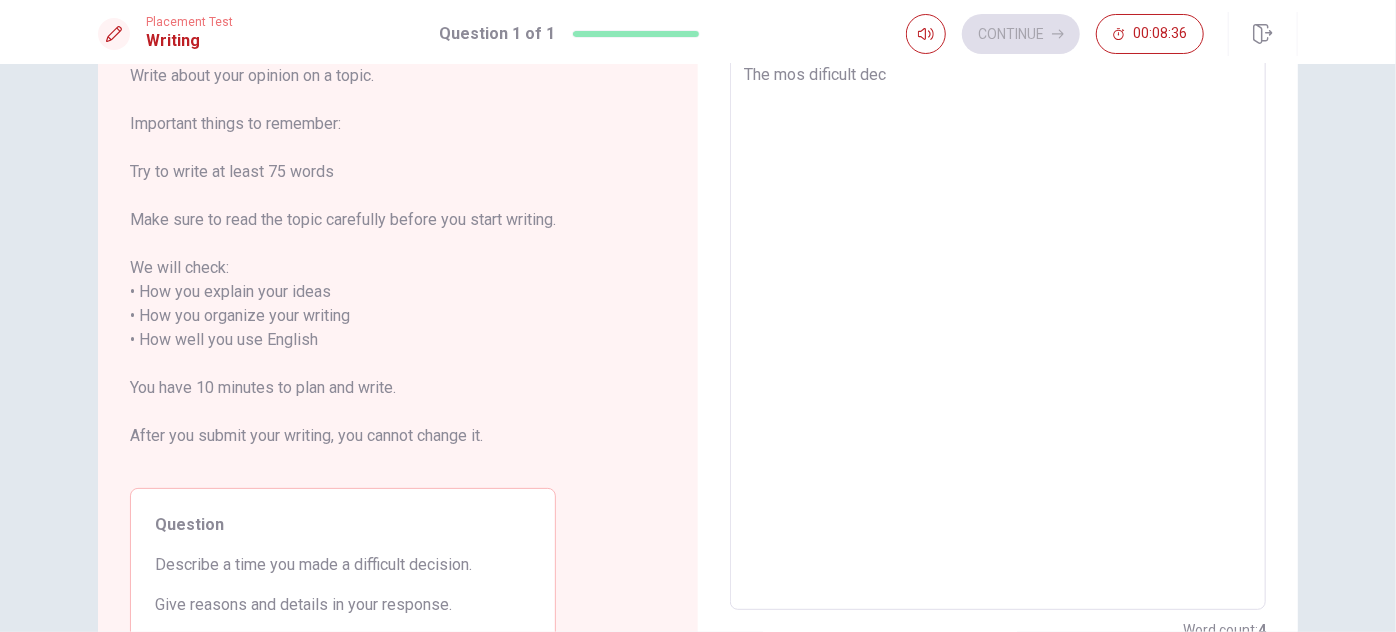 type on "x" 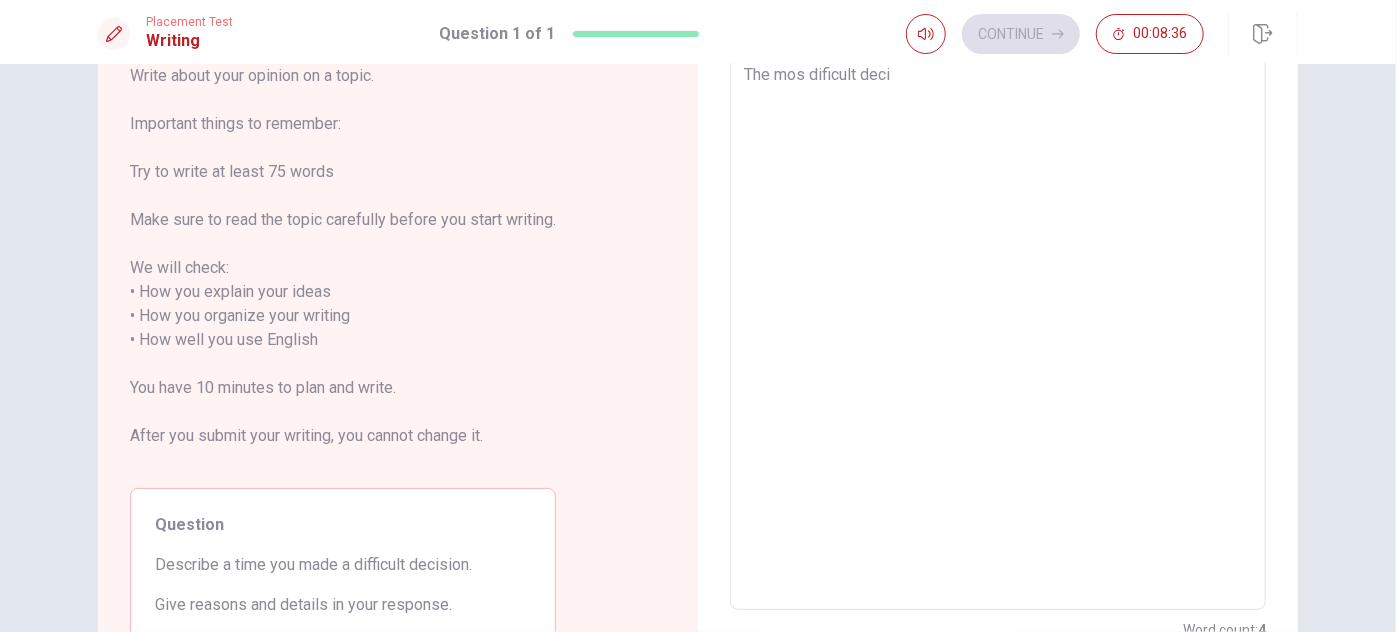 type on "The mos dificult decis" 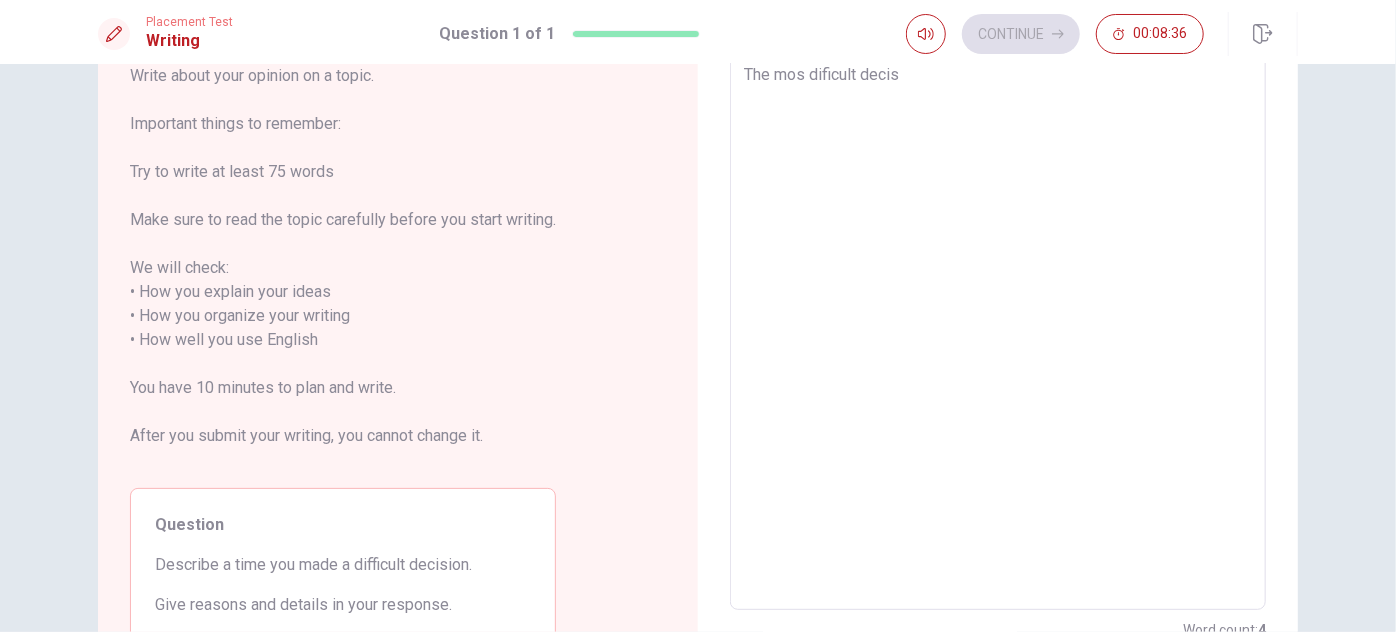 type on "x" 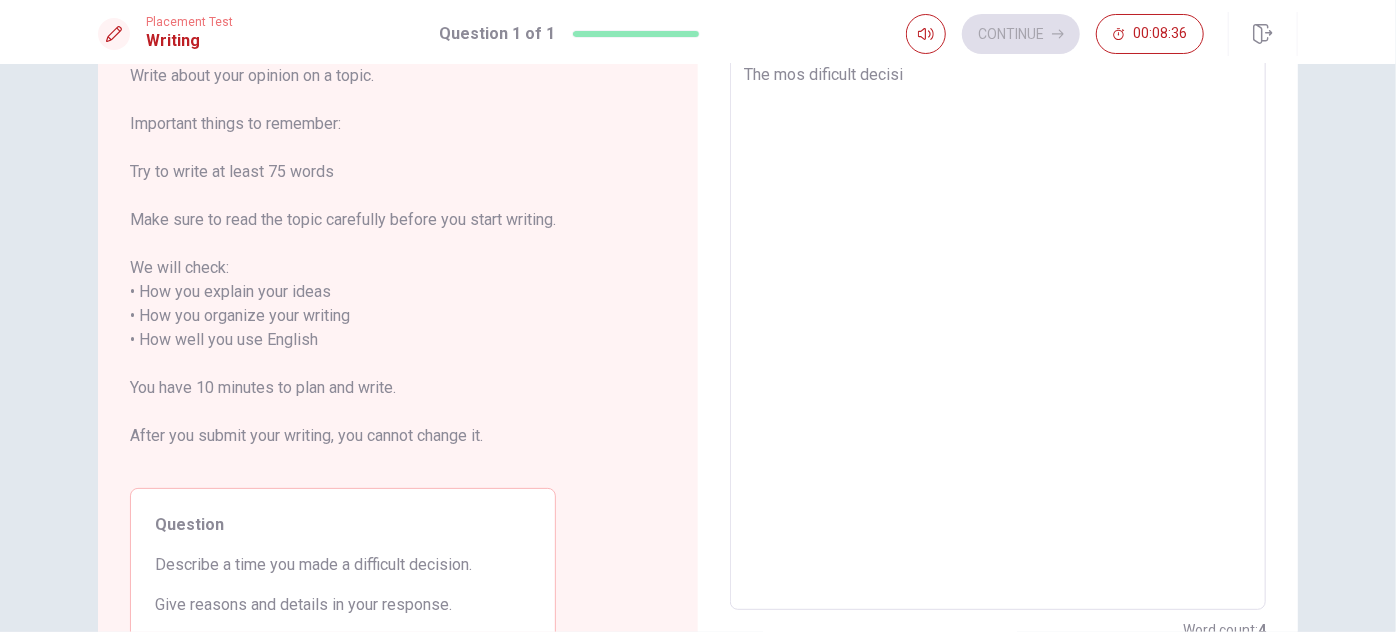 type on "x" 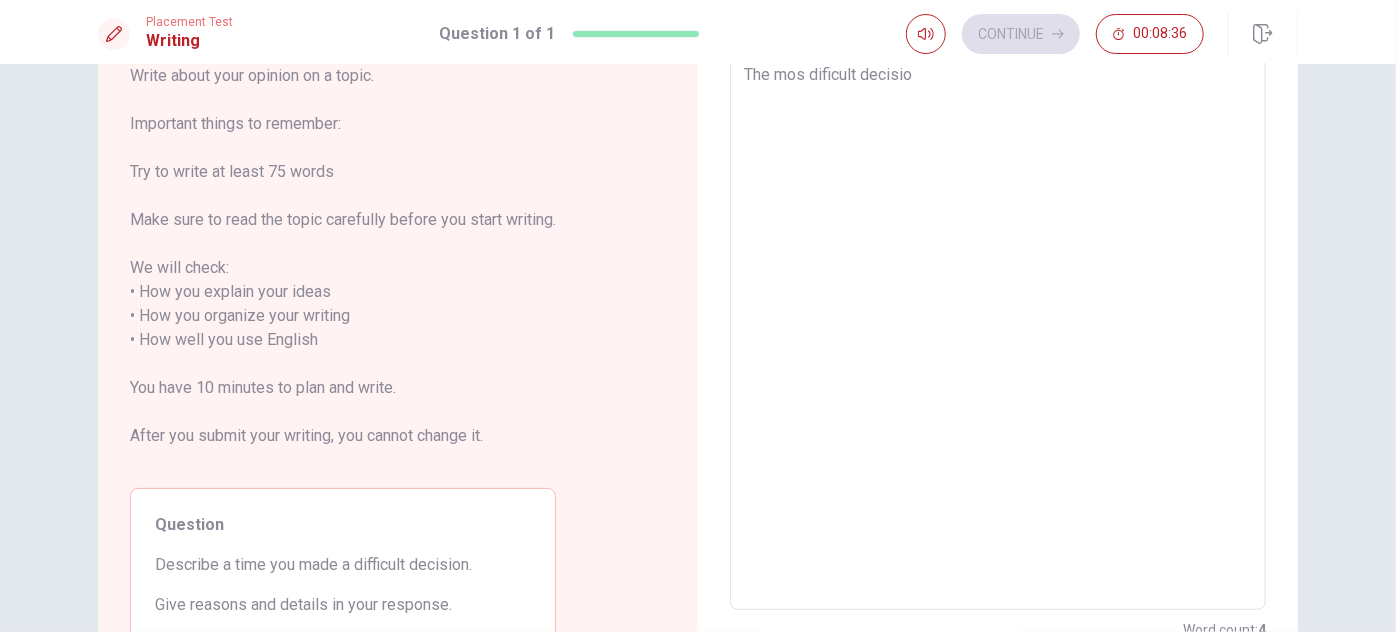 type on "x" 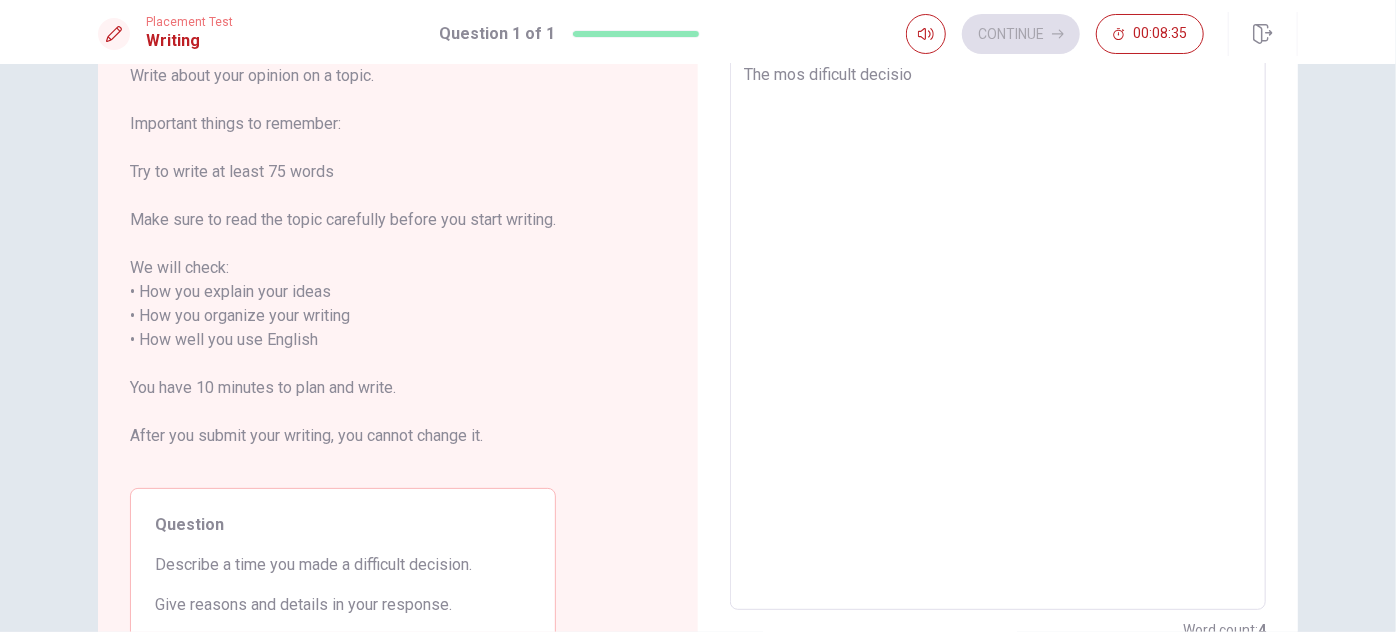 type on "The mos dificult decision" 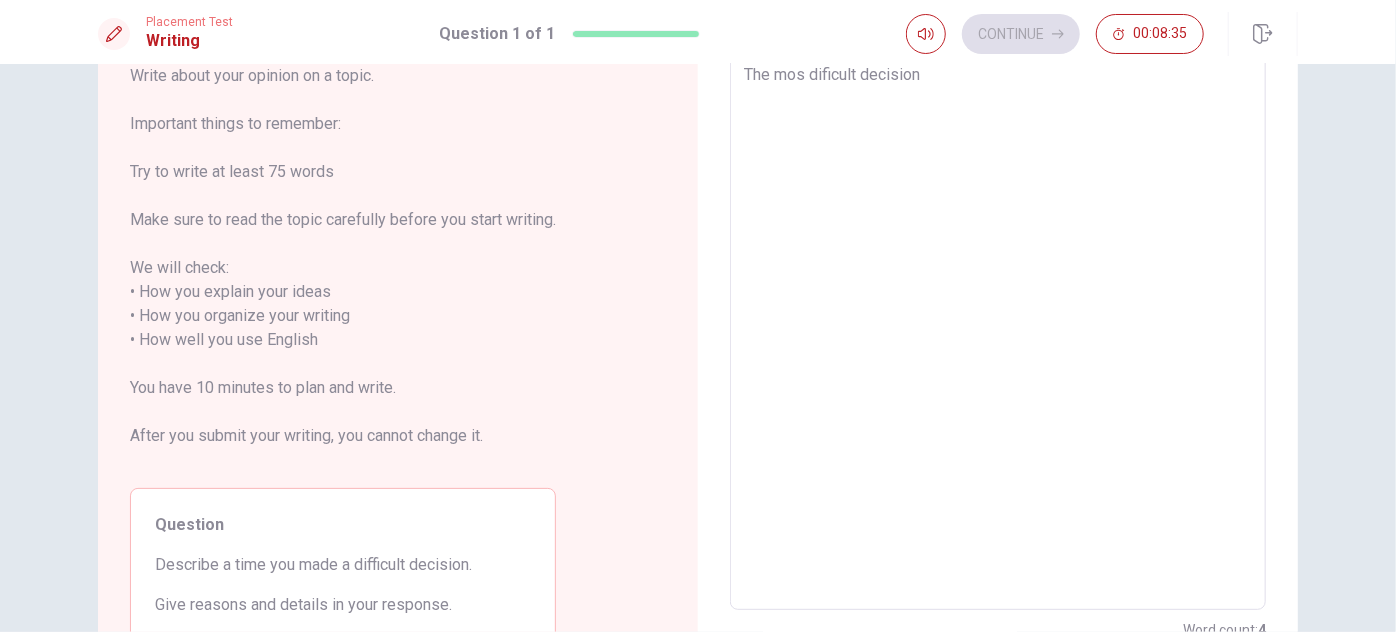 type on "x" 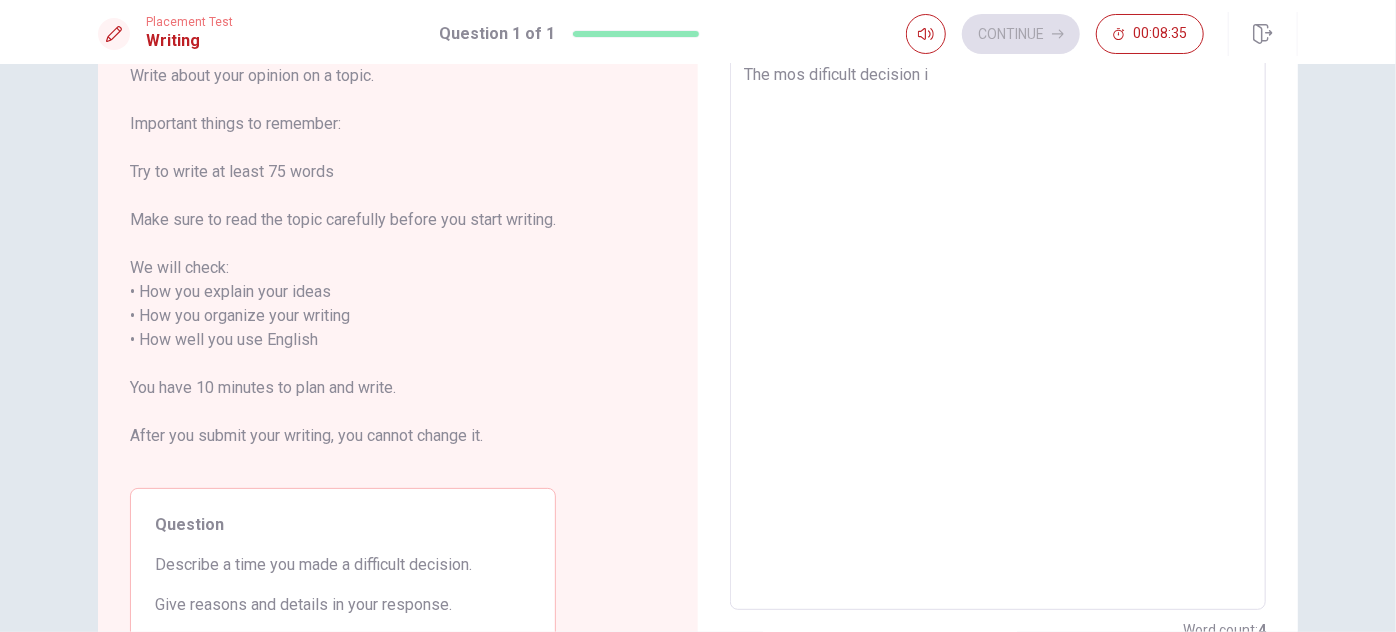 type on "x" 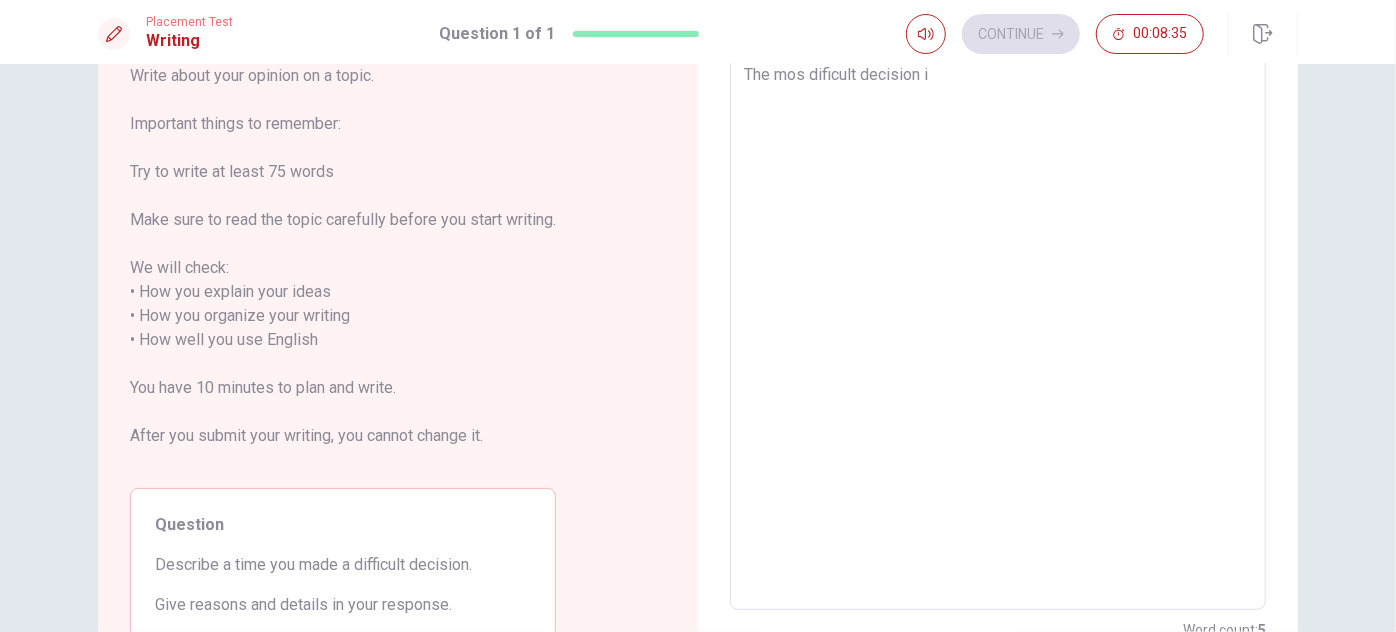 type on "The mos dificult decision in" 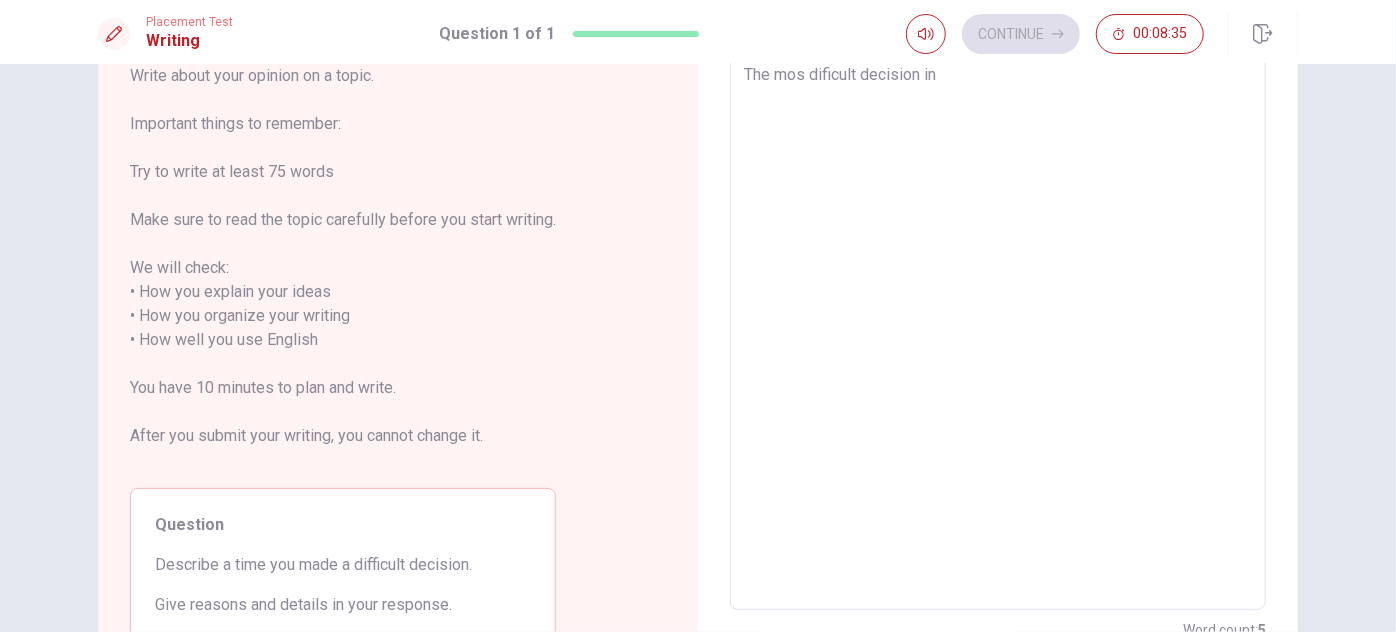 type on "x" 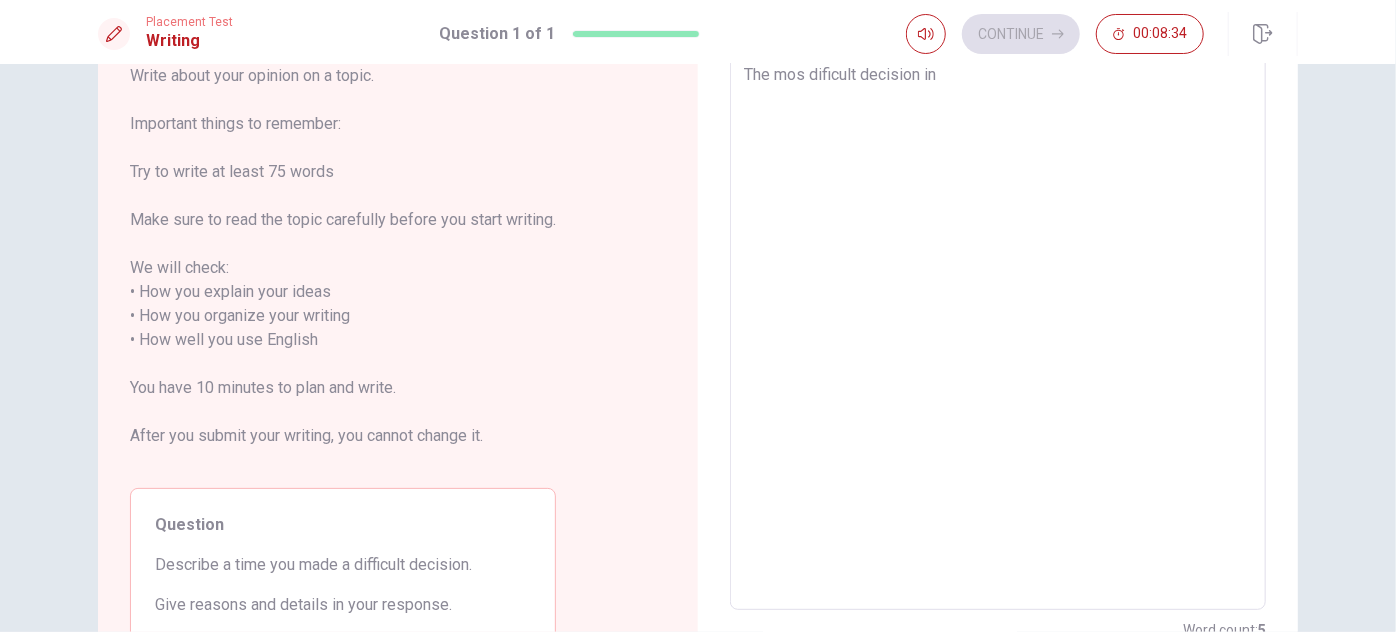type on "The mos dificult decision in m" 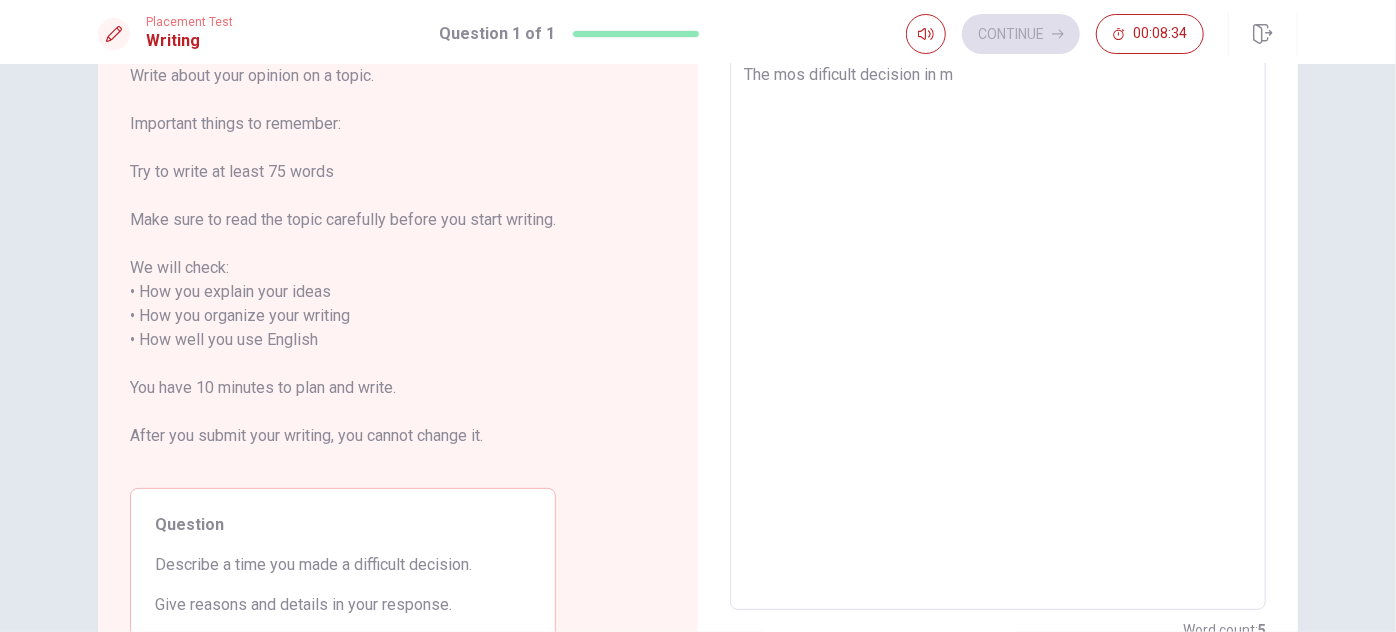 type on "x" 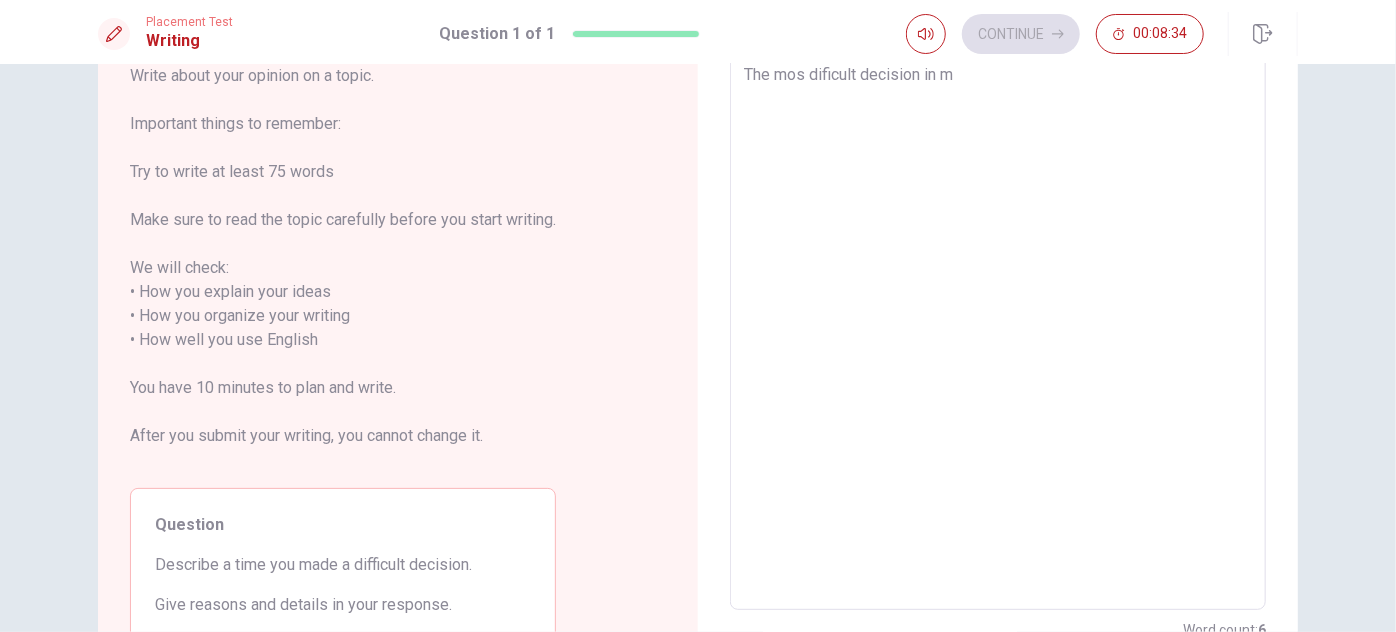 type on "The mos dificult decision in my" 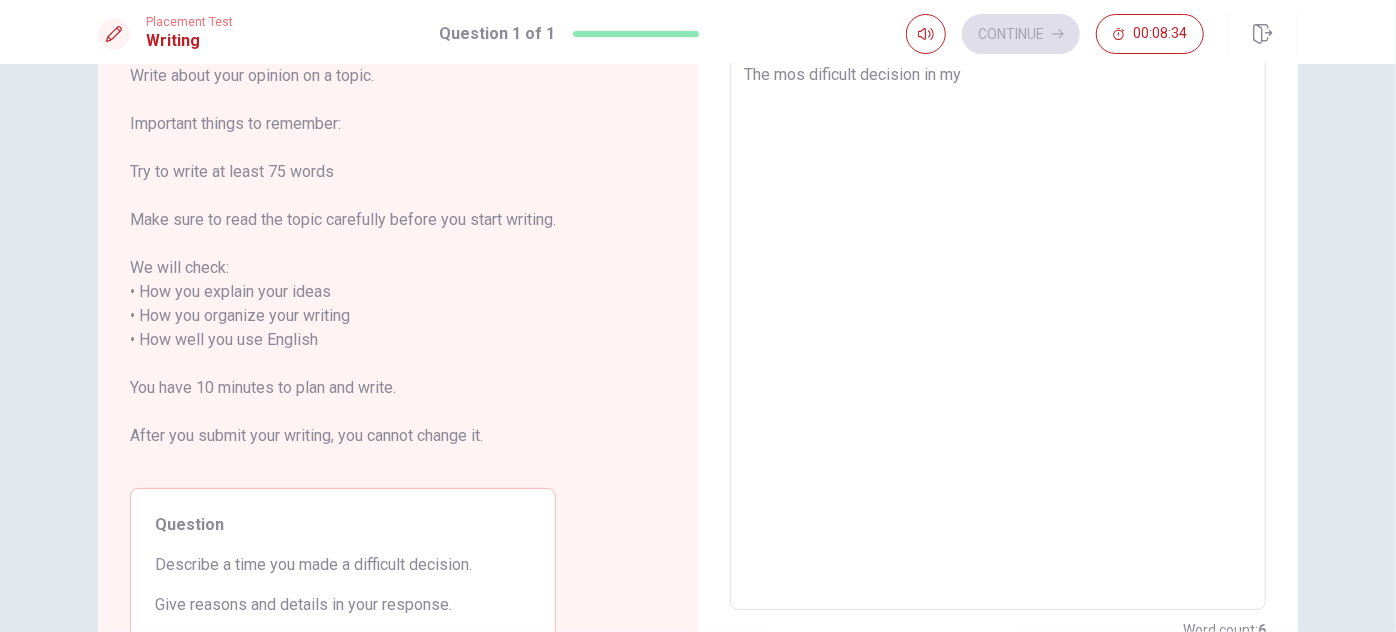 type on "x" 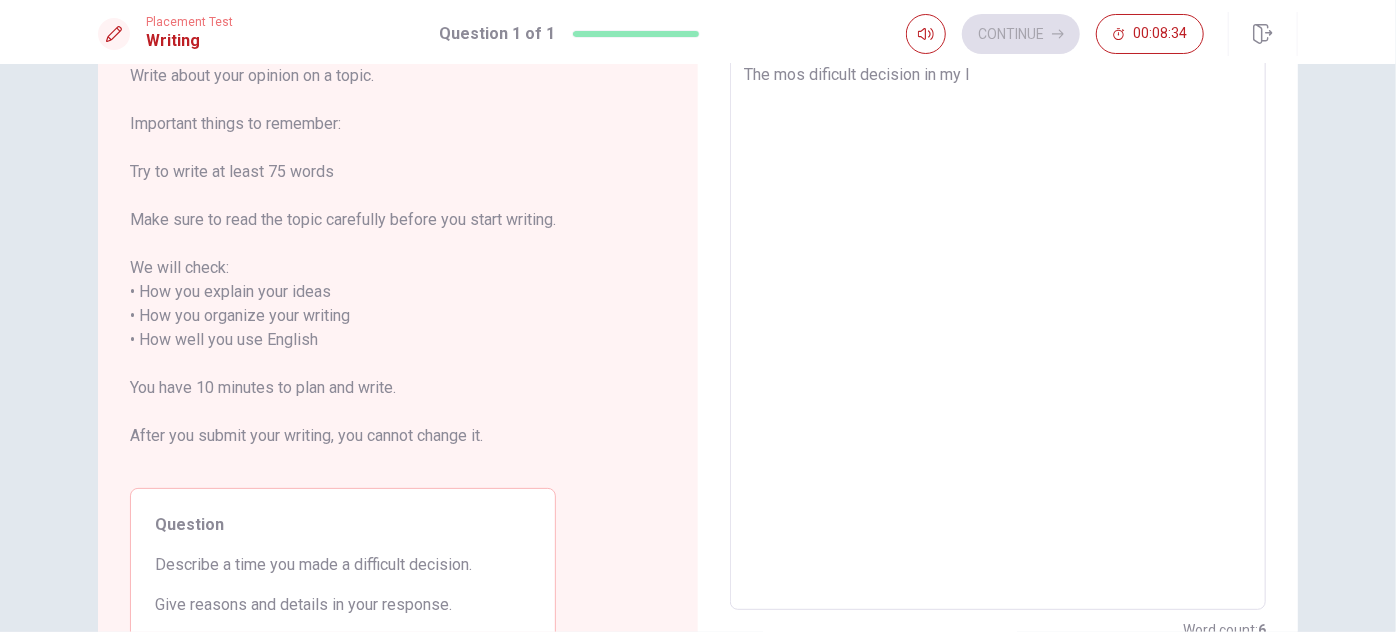 type on "x" 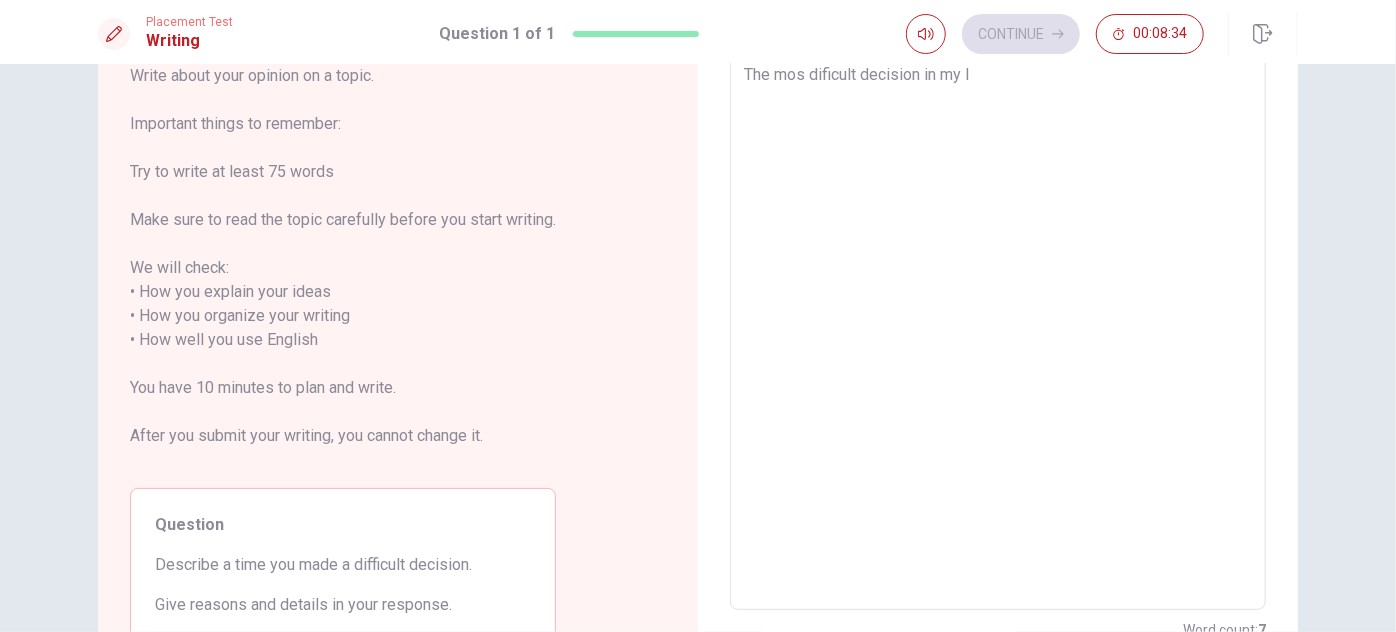 type on "The mos dificult decision in my li" 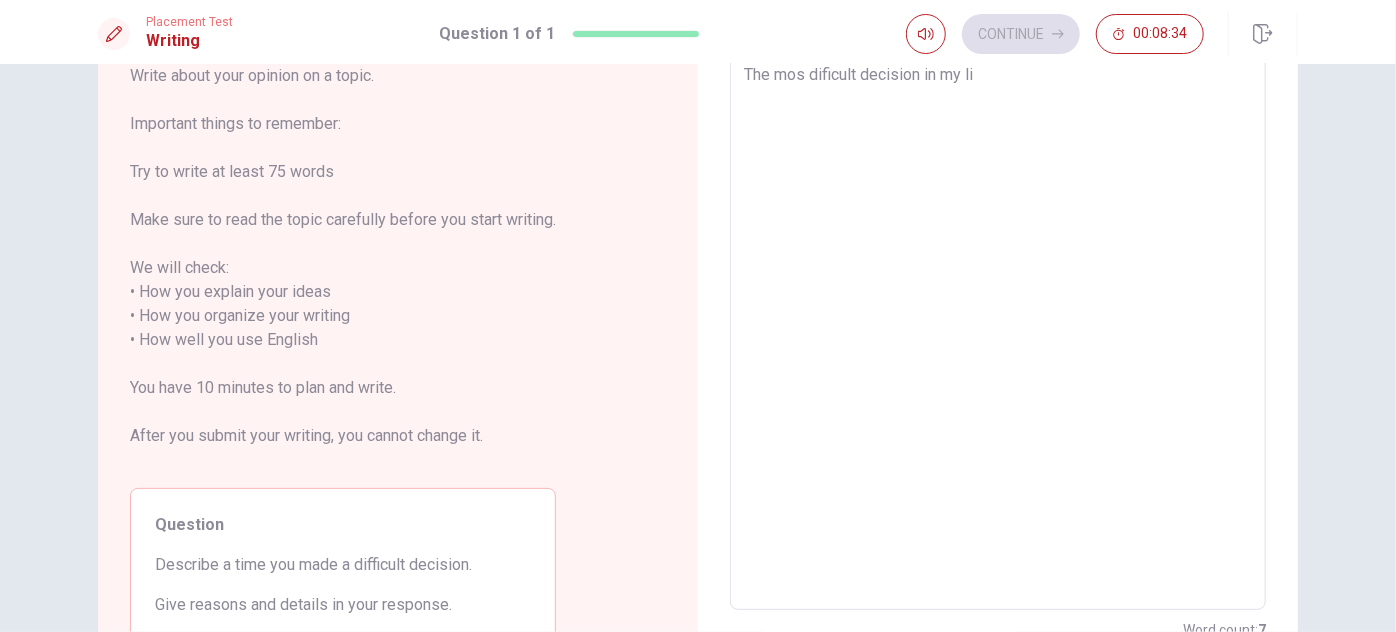 type on "x" 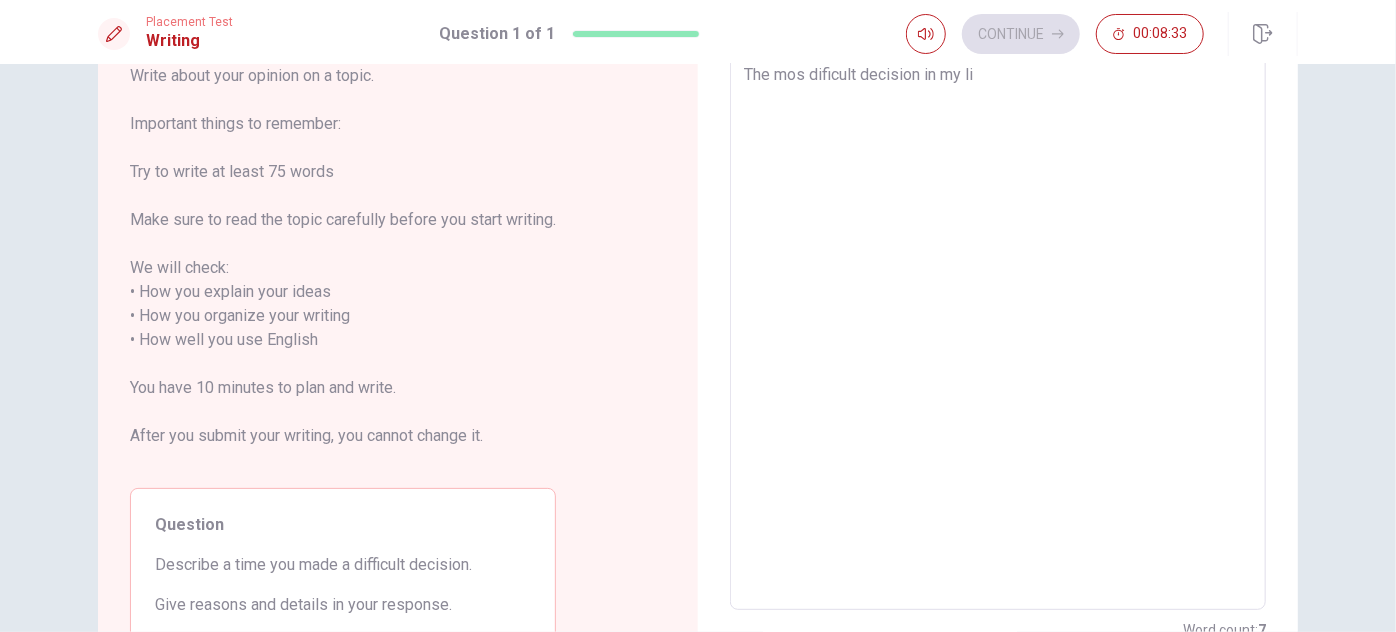 type on "The mos dificult decision in my lif" 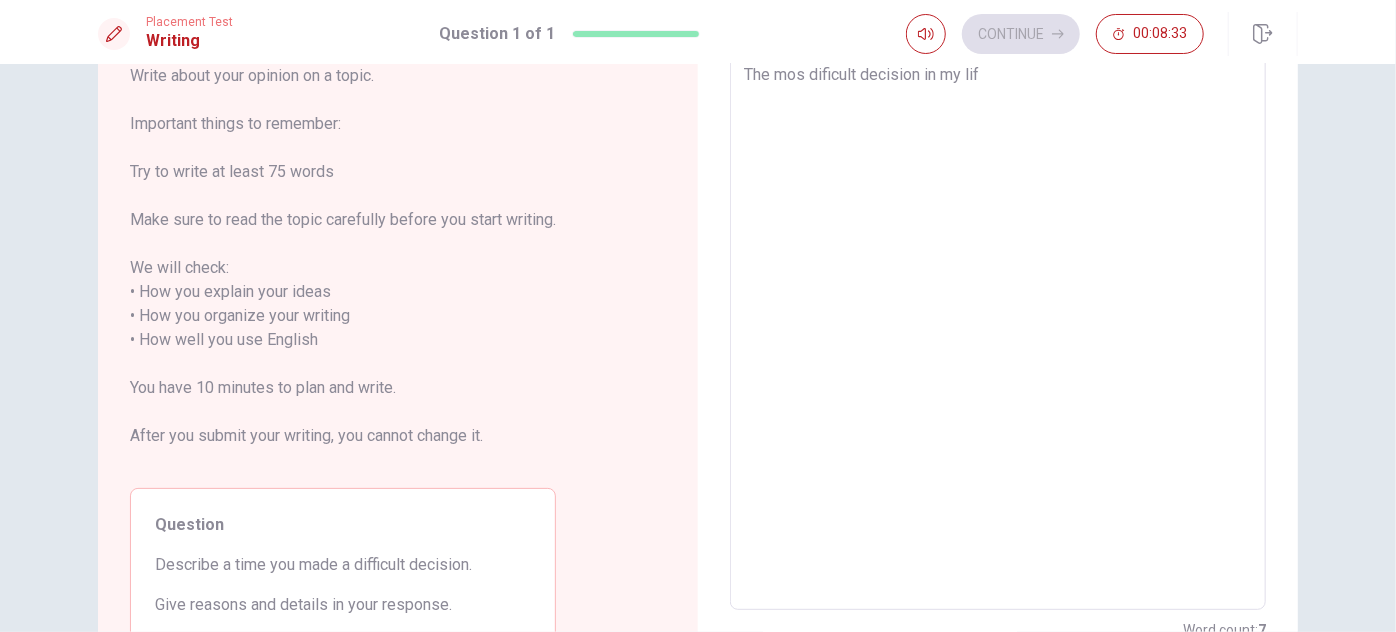 type on "x" 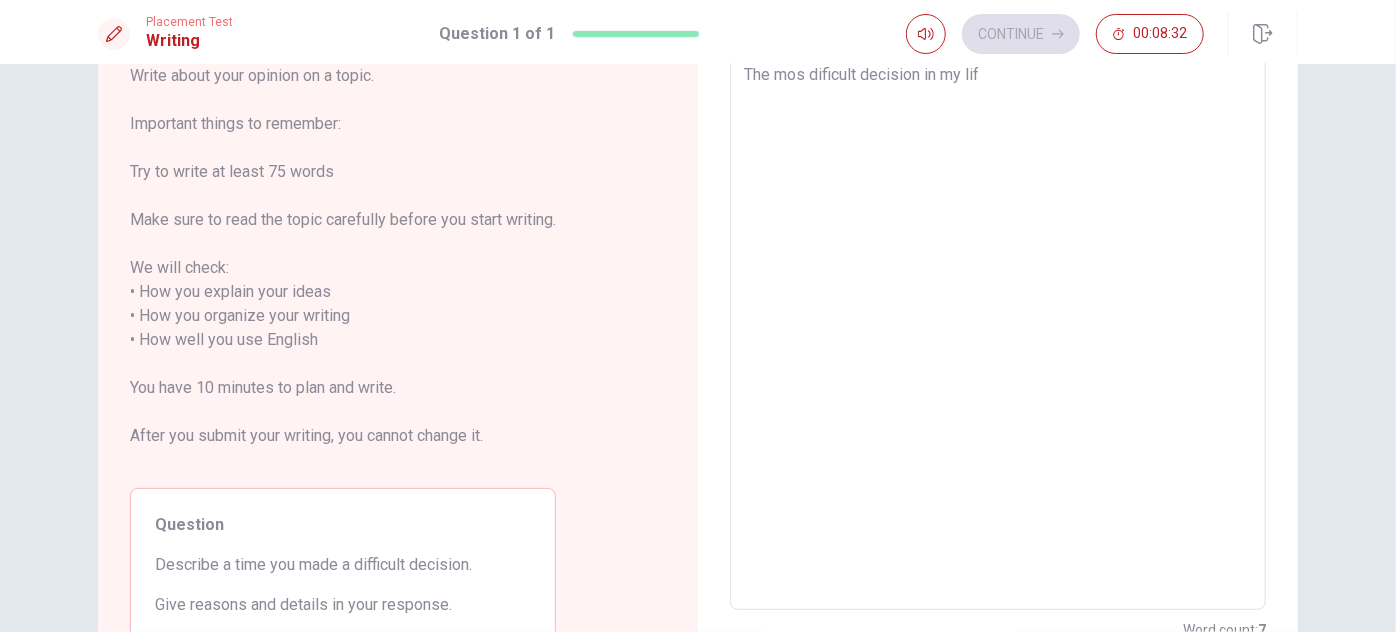 type on "The mos dificult decision in my life" 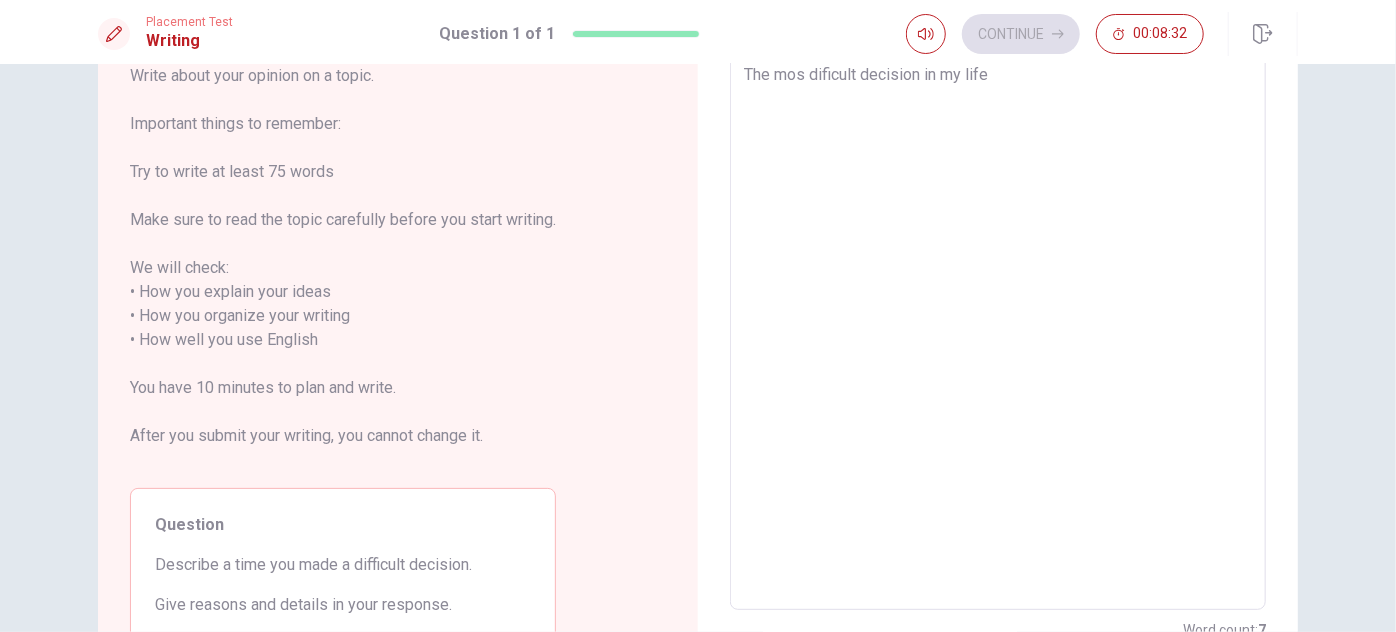 type on "x" 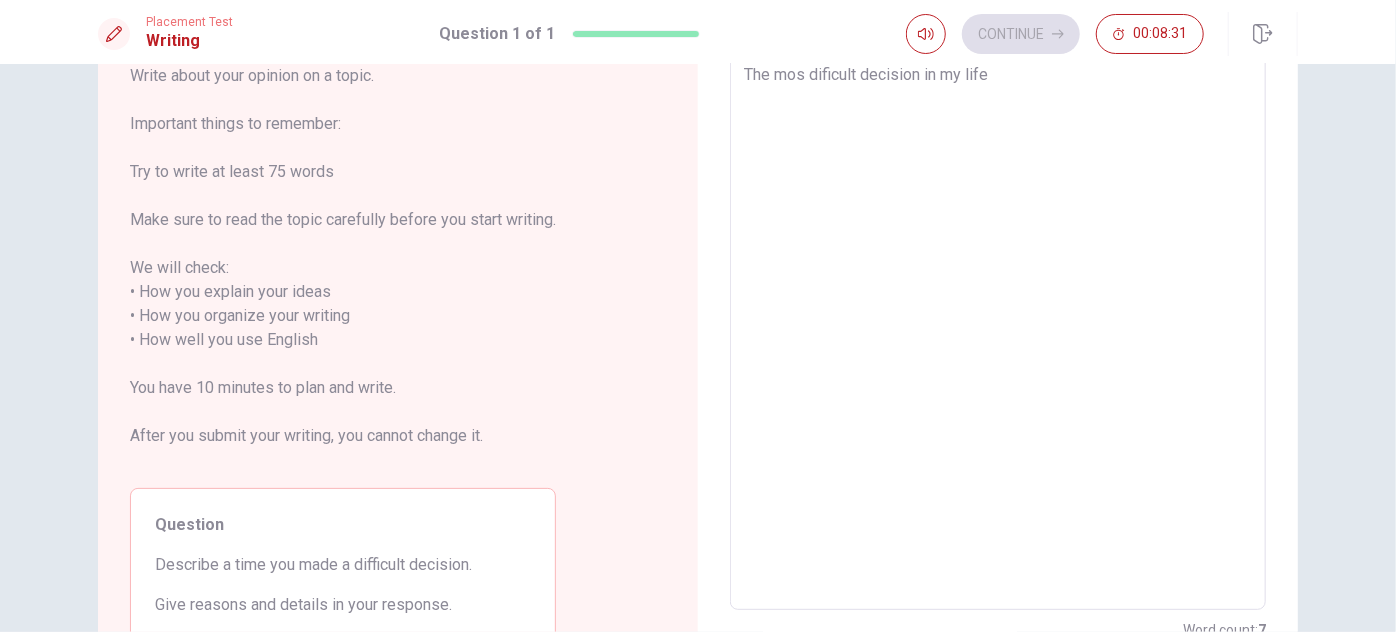 type on "The mos dificult decision in my life" 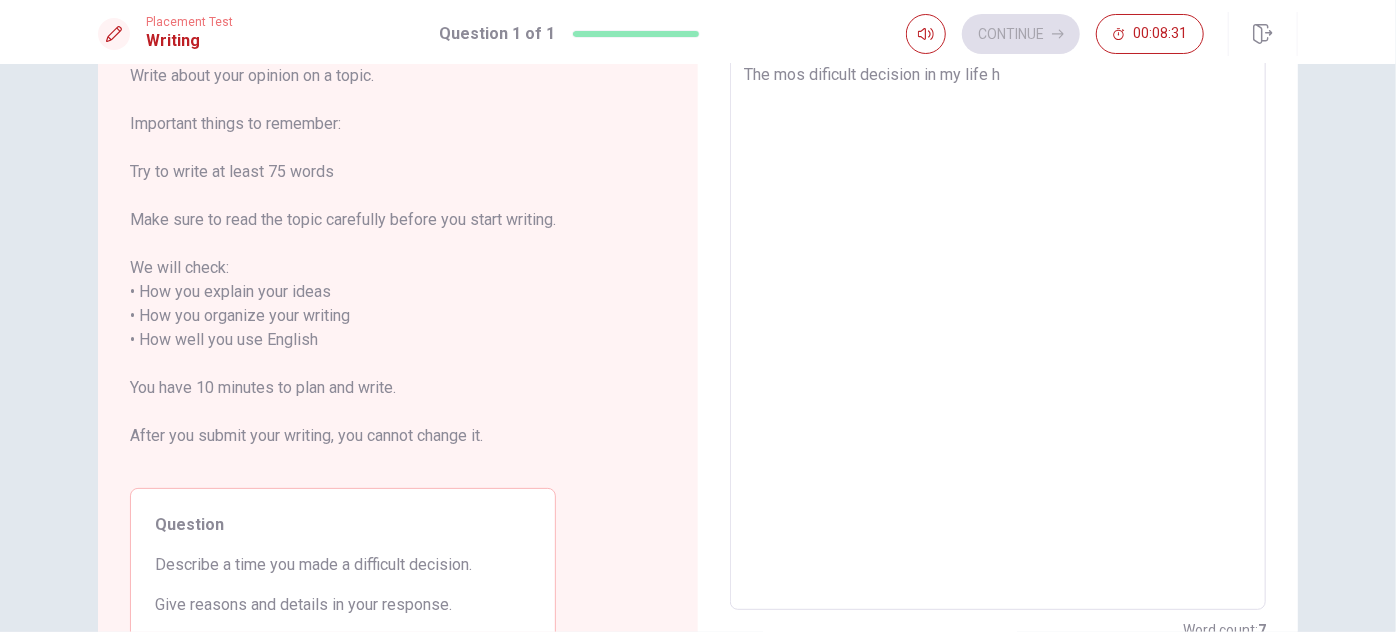 type on "x" 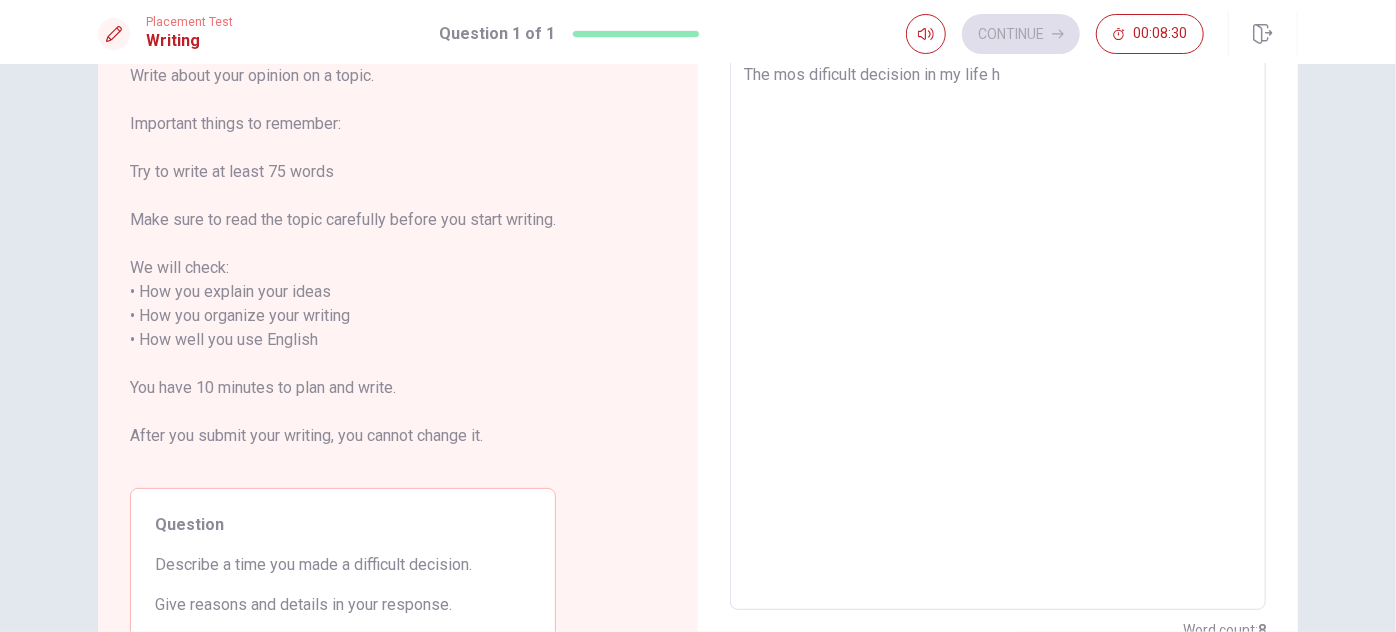 type on "The mos dificult decision in my life ha" 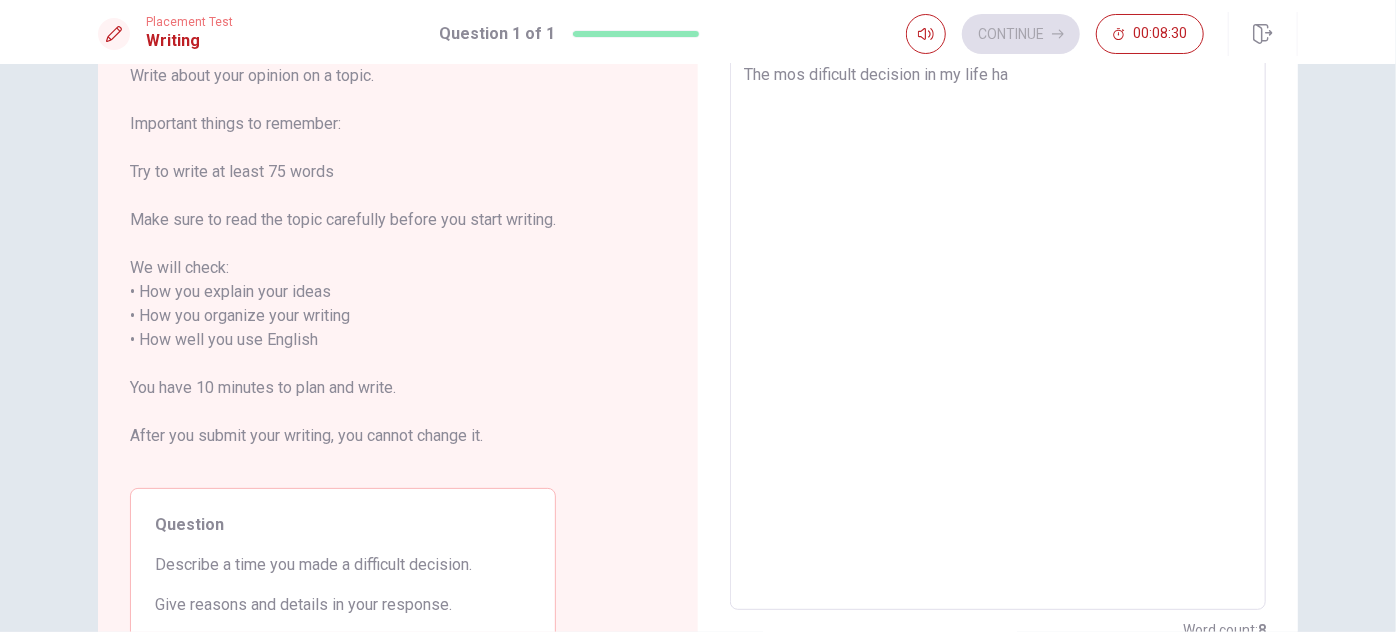 type on "x" 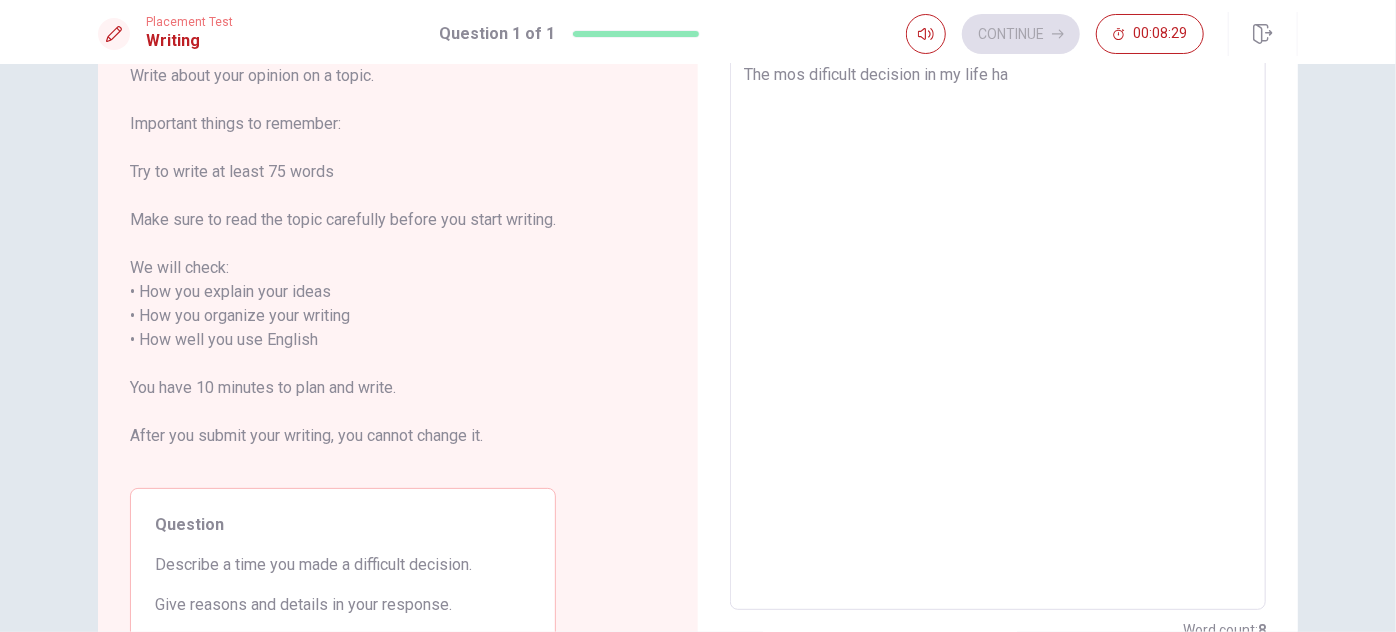type on "The mos dificult decision in my life has" 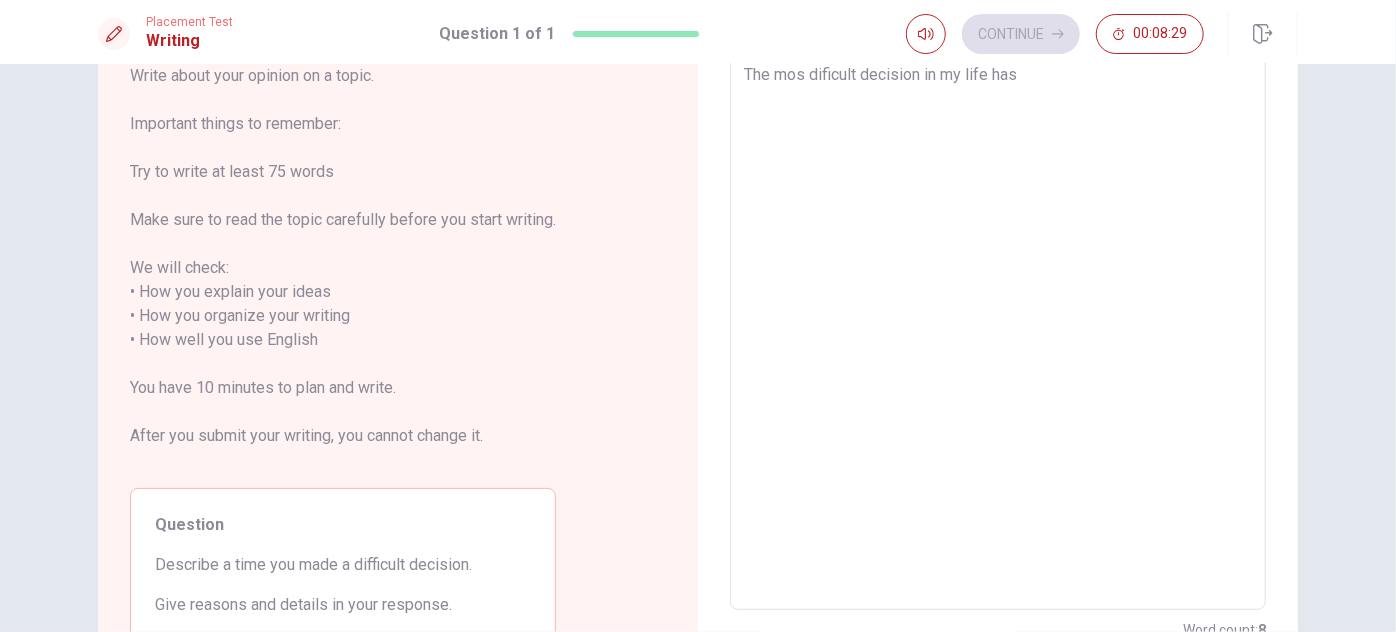 type on "x" 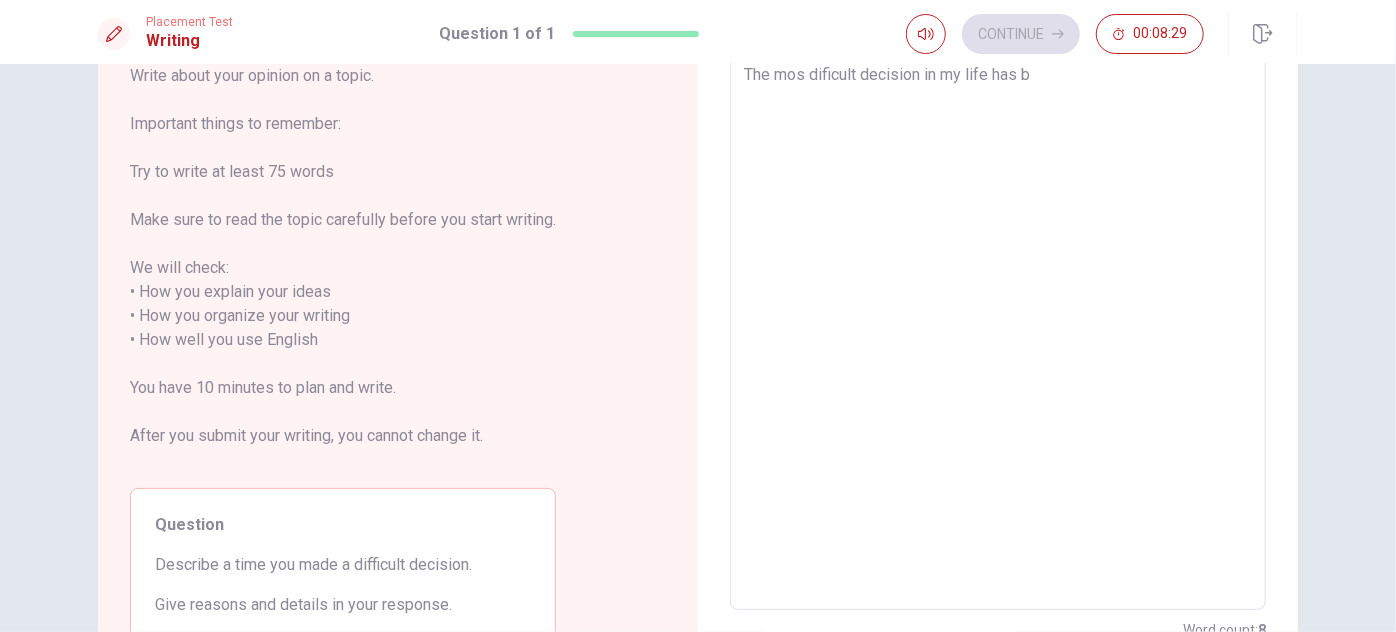 type on "x" 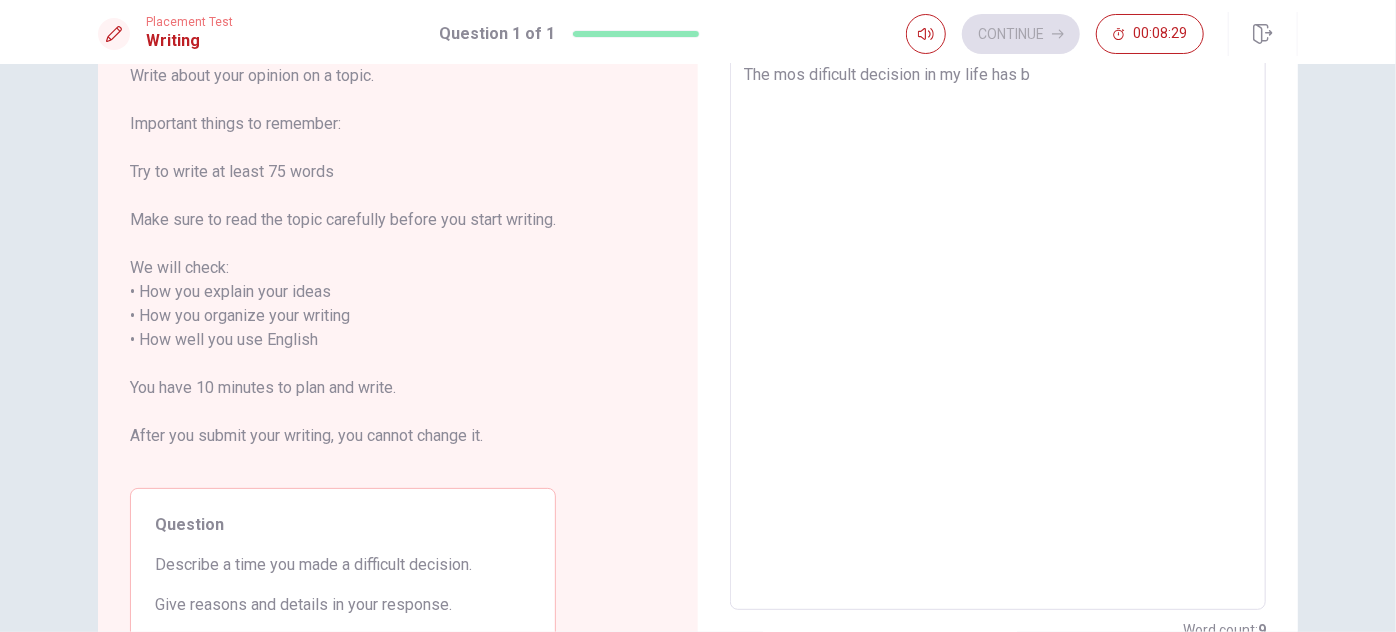 type on "The mos dificult decision in my life has be" 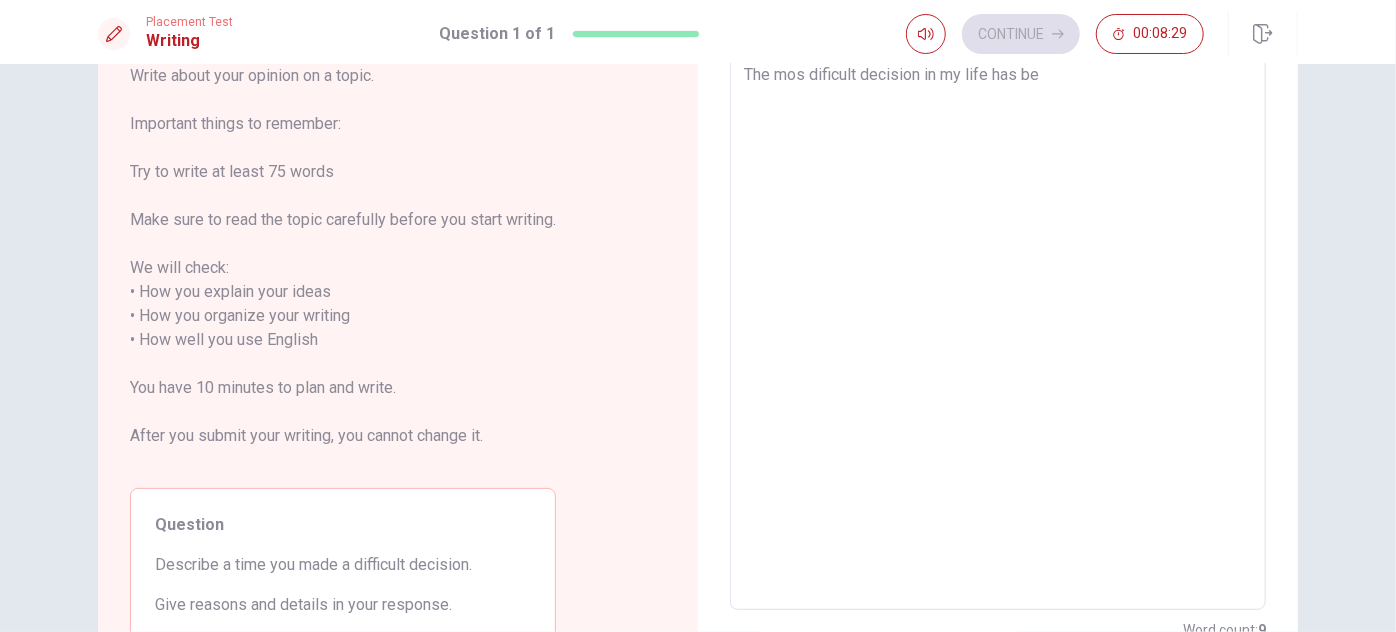 type on "x" 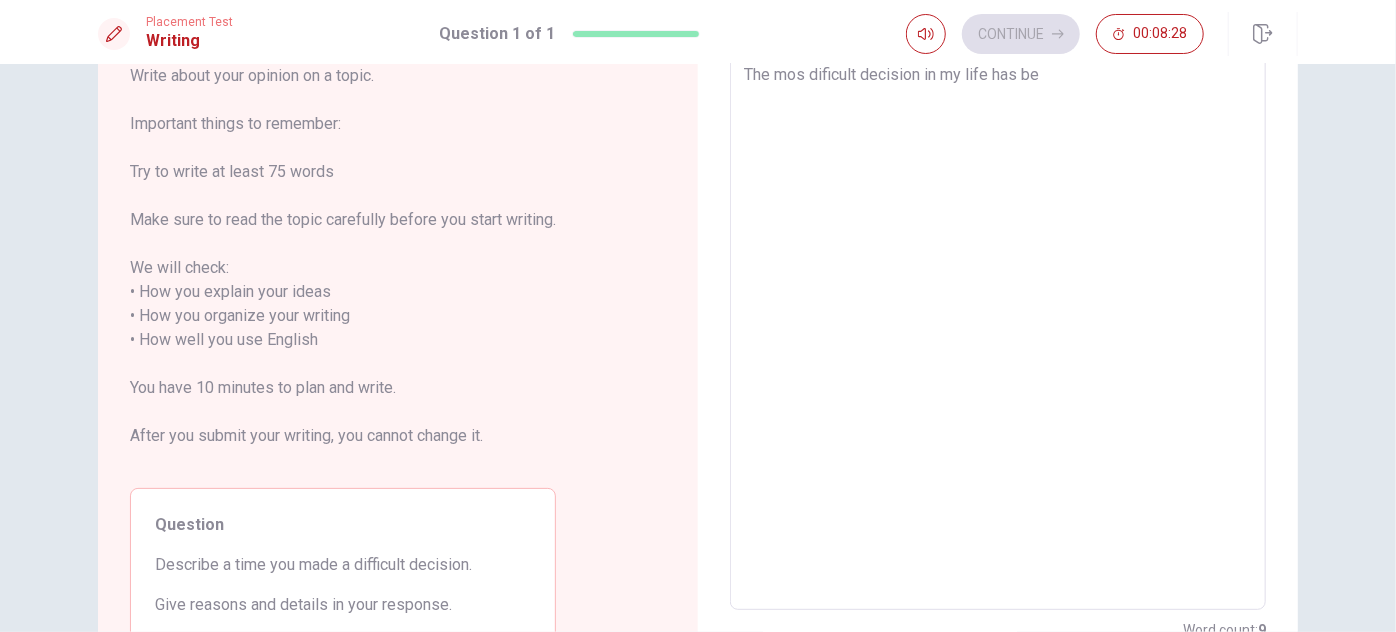 type on "The mos dificult decision in my life has bee" 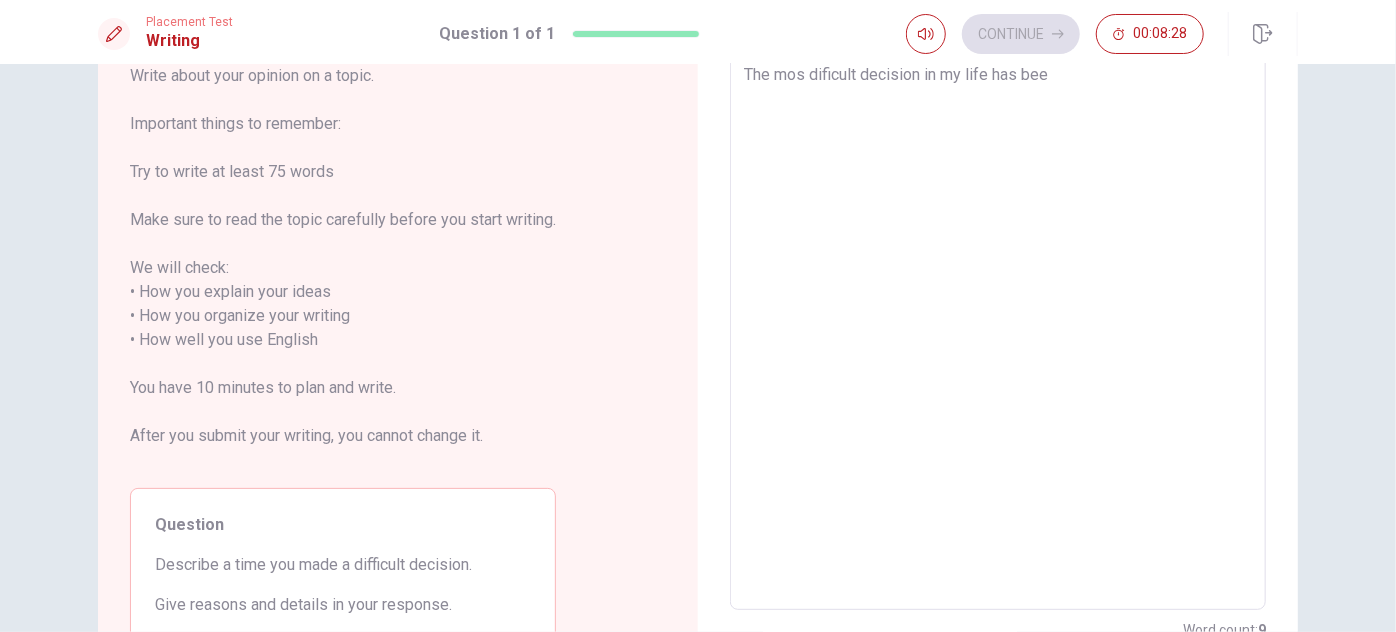 type on "x" 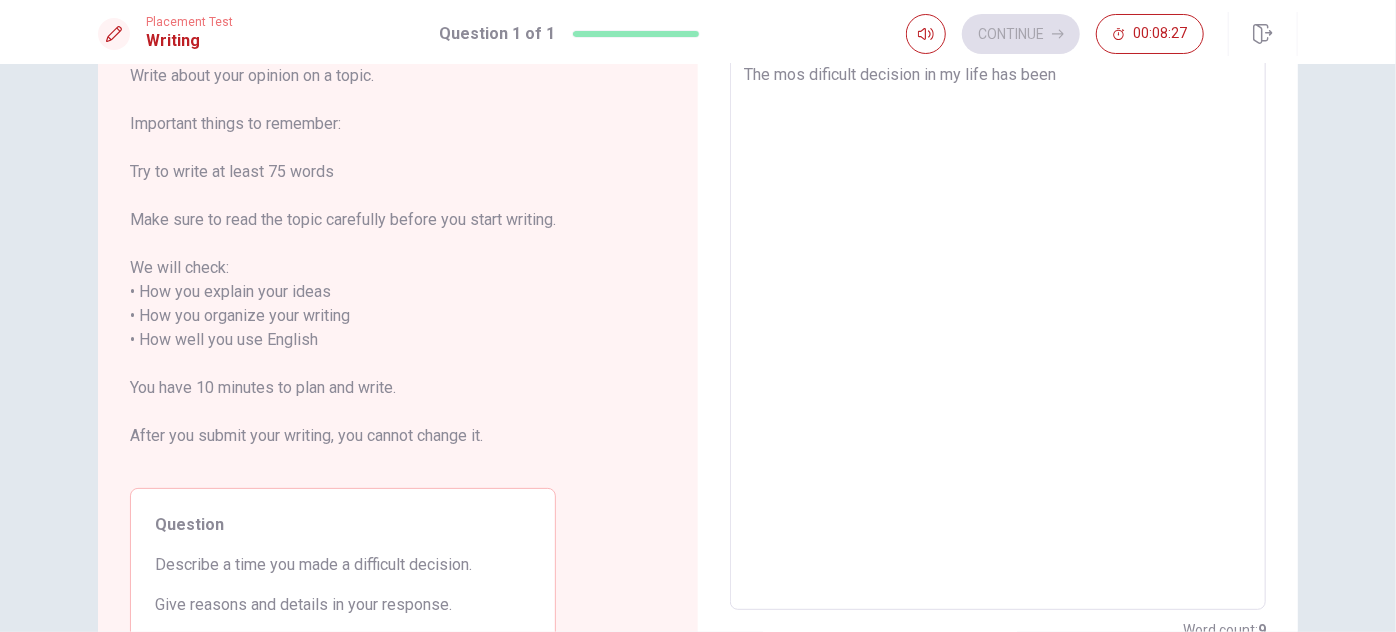 type on "x" 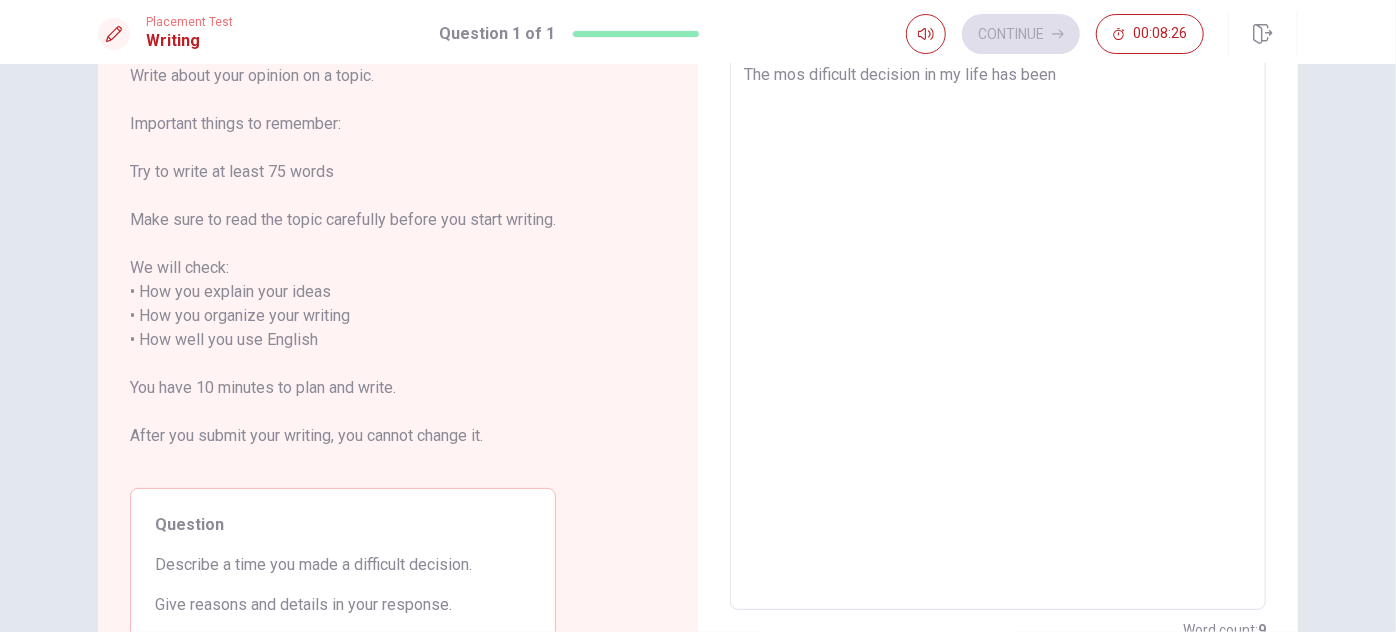 type on "The mos dificult decision in my life has been" 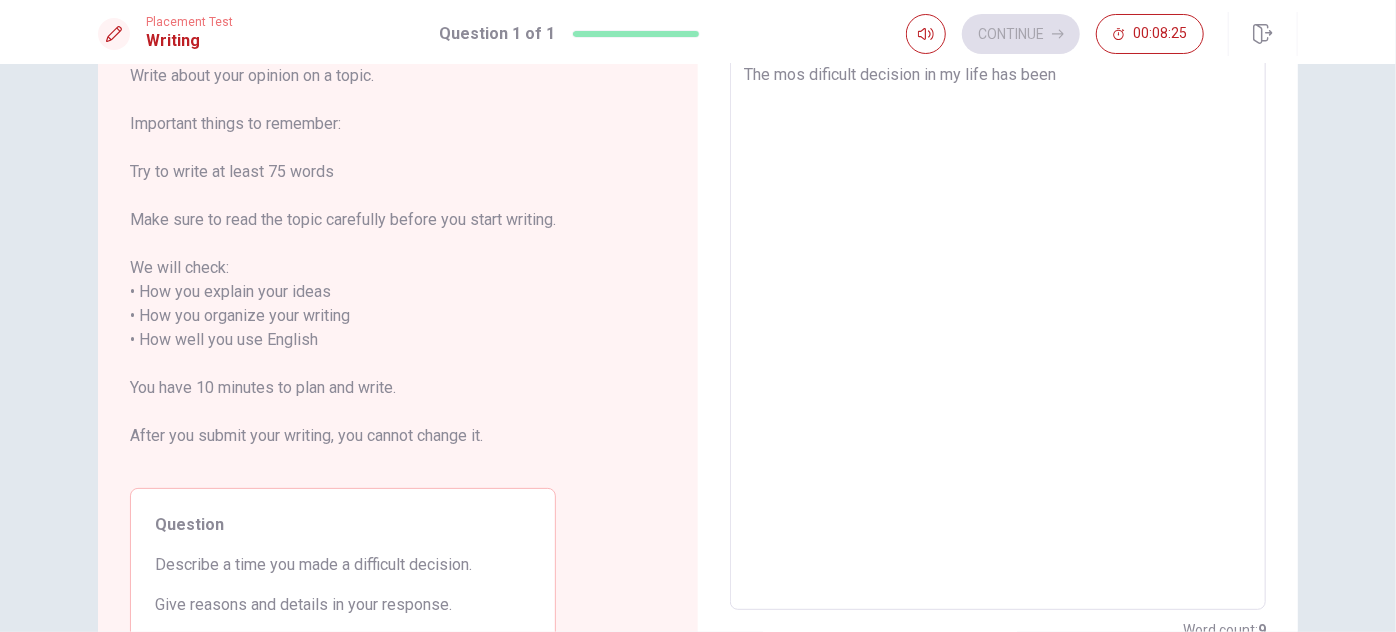 type on "x" 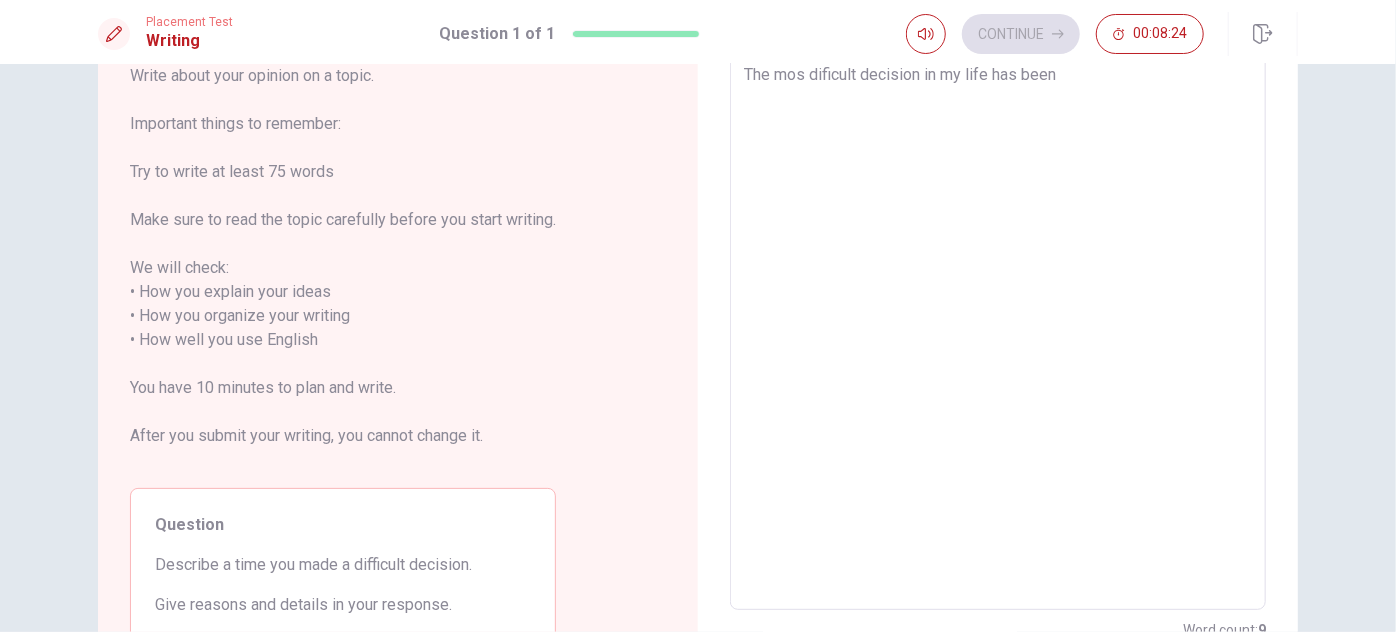 type on "The mos dificult decision in my life has been t" 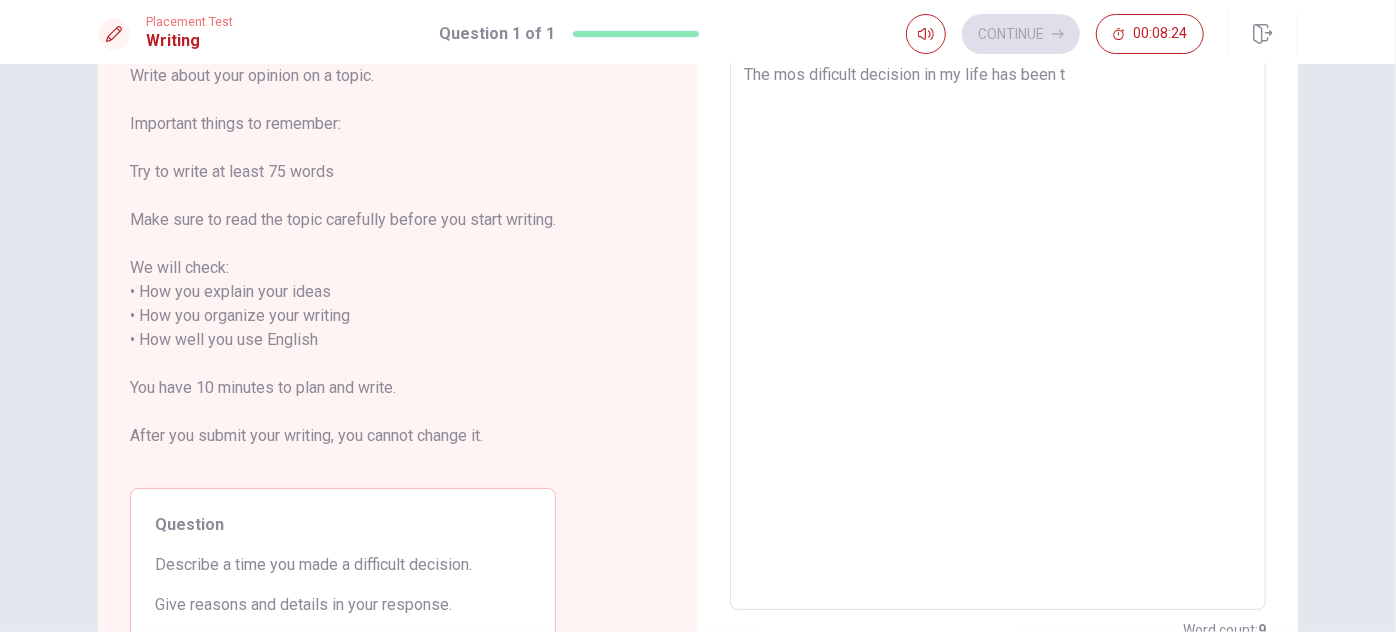 type on "x" 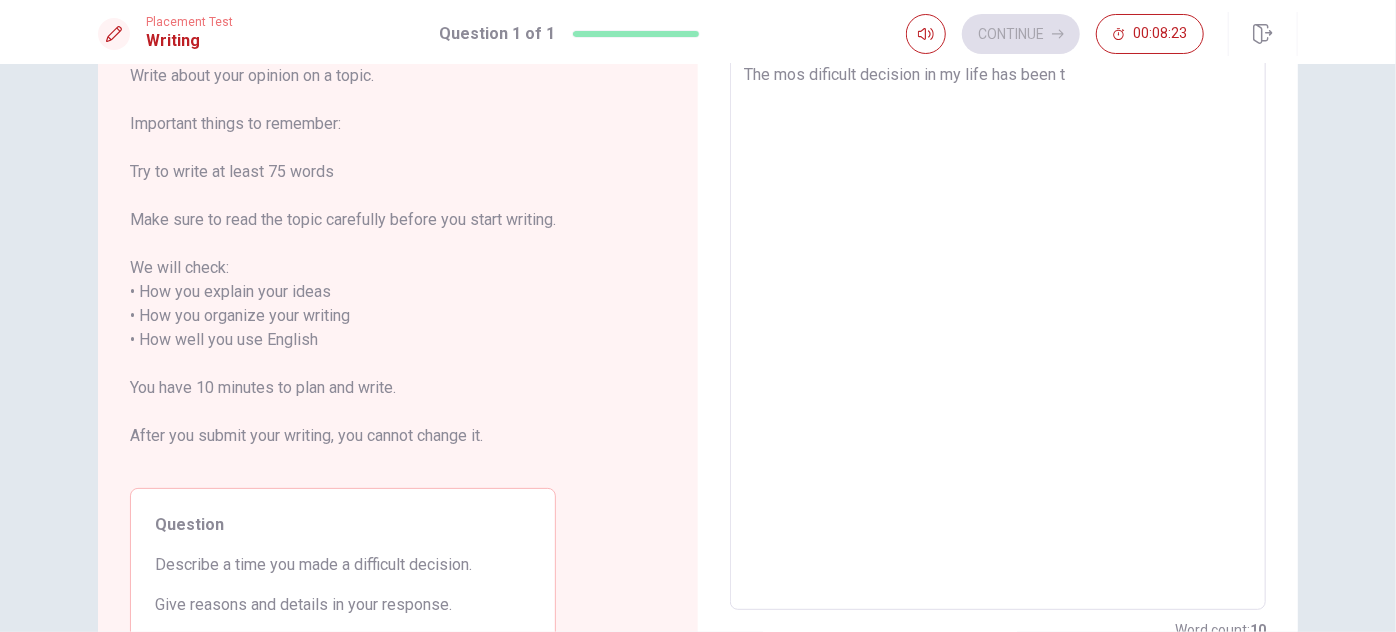 type on "The mos dificult decision in my life has been to" 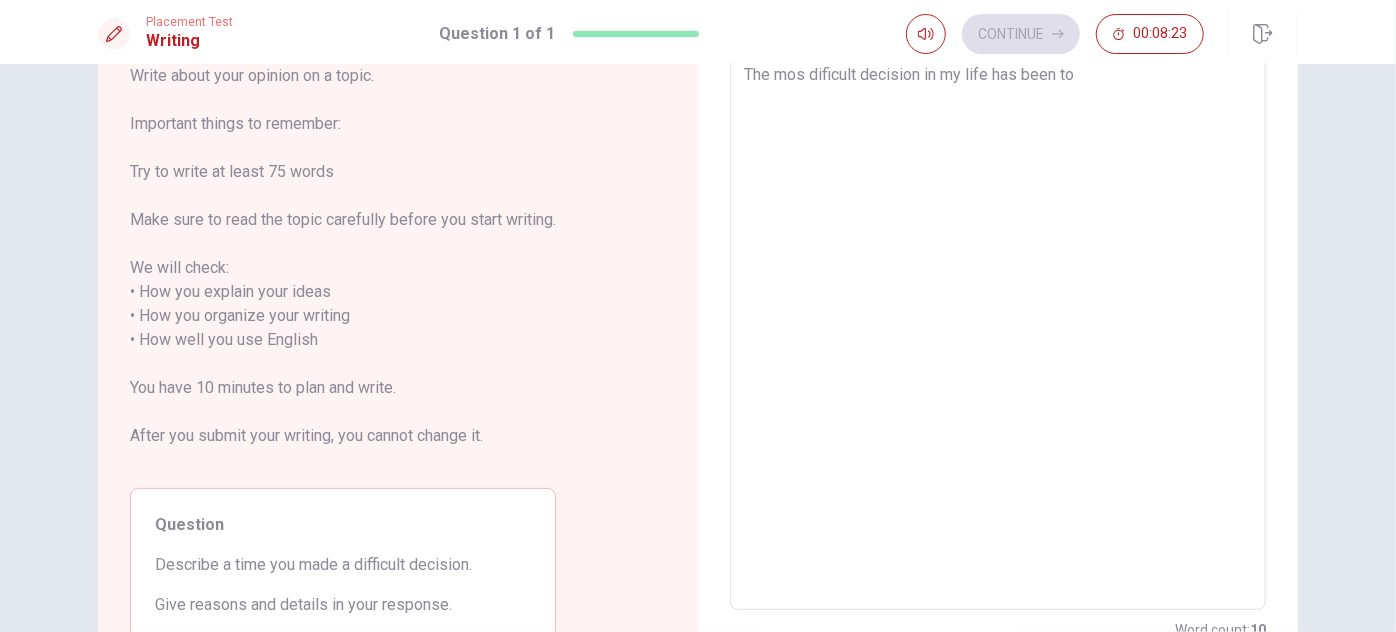 type on "x" 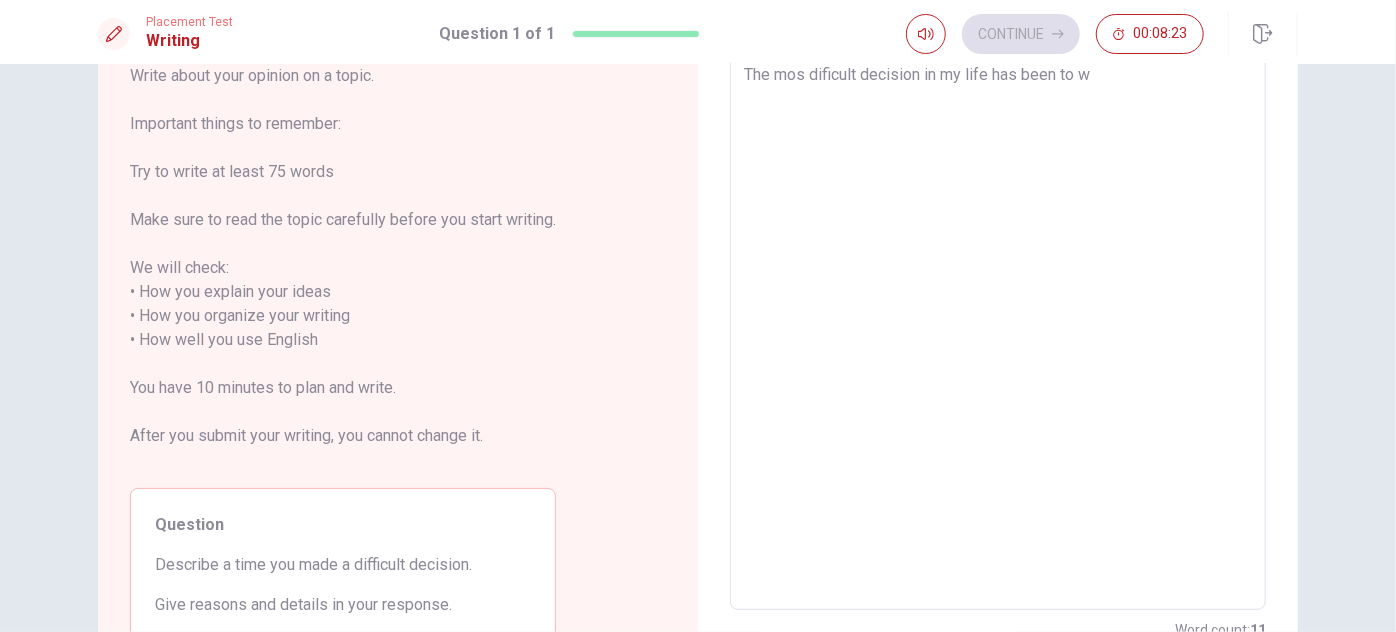 type on "x" 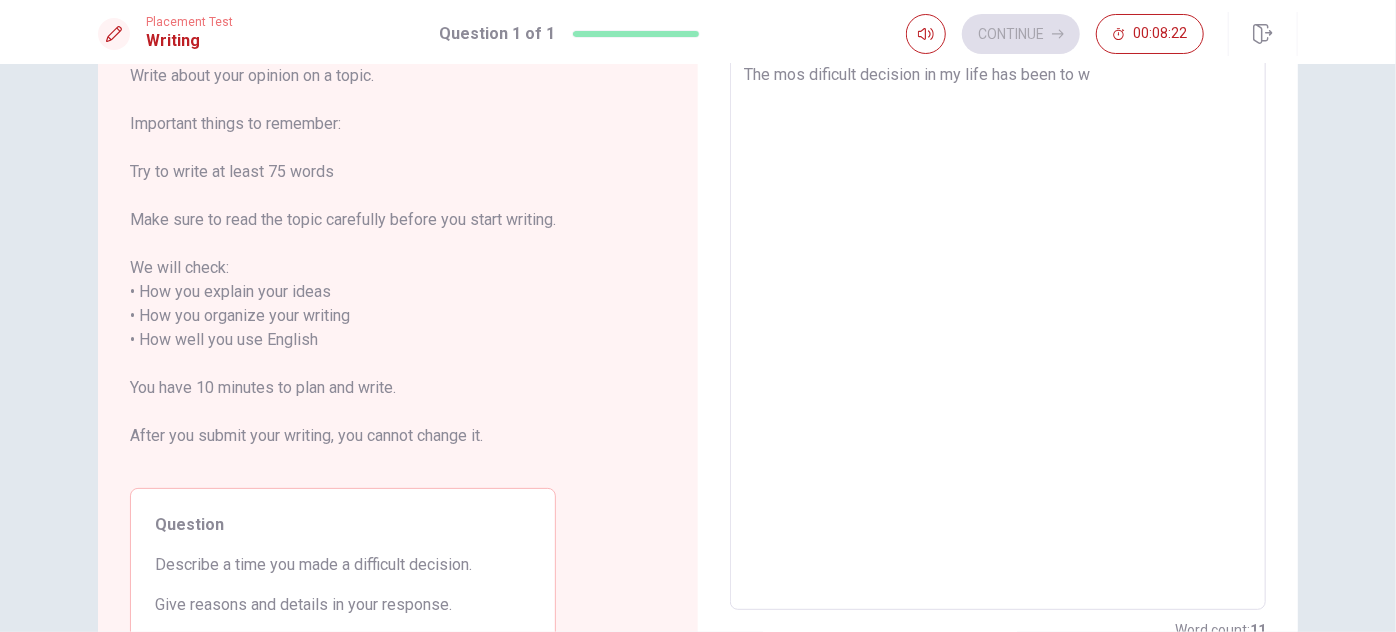 type on "The mos dificult decision in my life has been to [GEOGRAPHIC_DATA]" 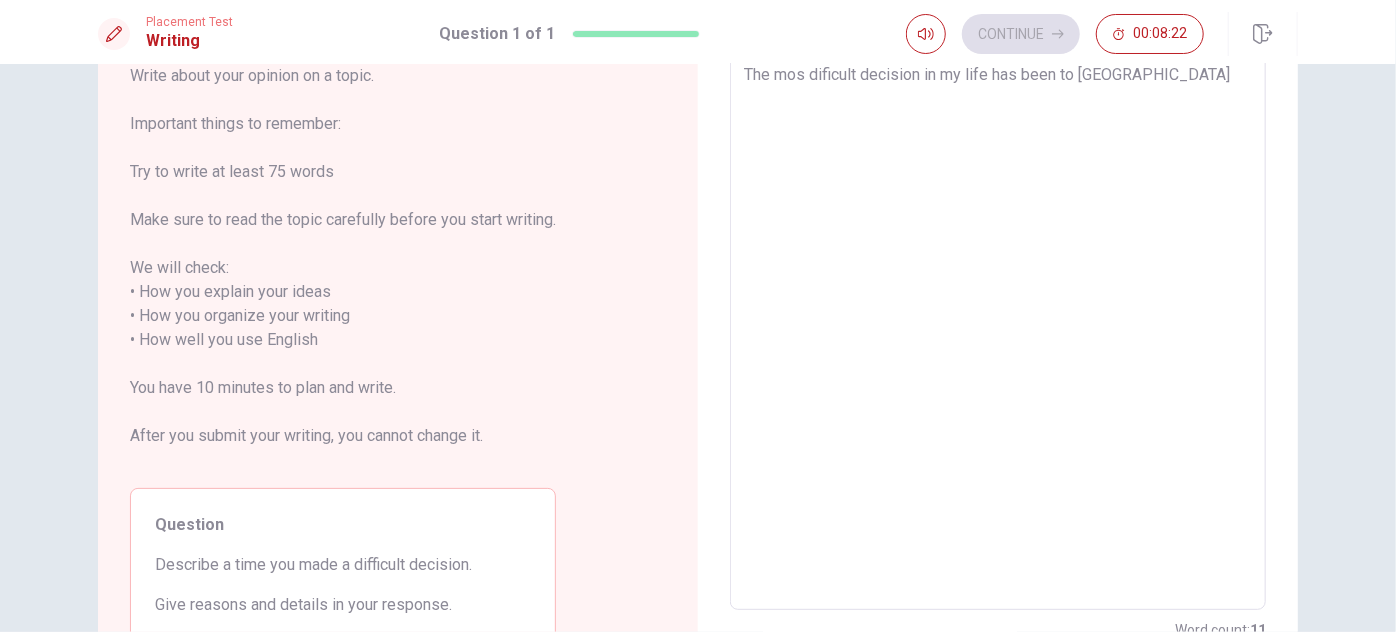 type on "x" 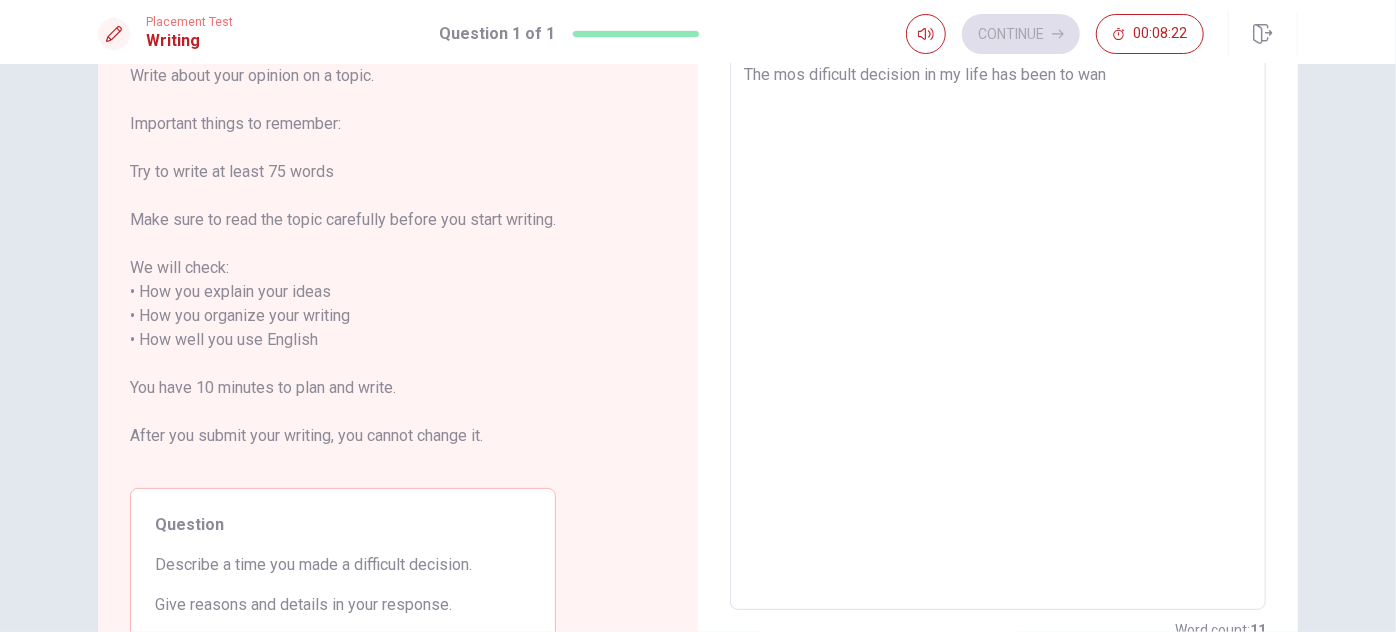 type on "x" 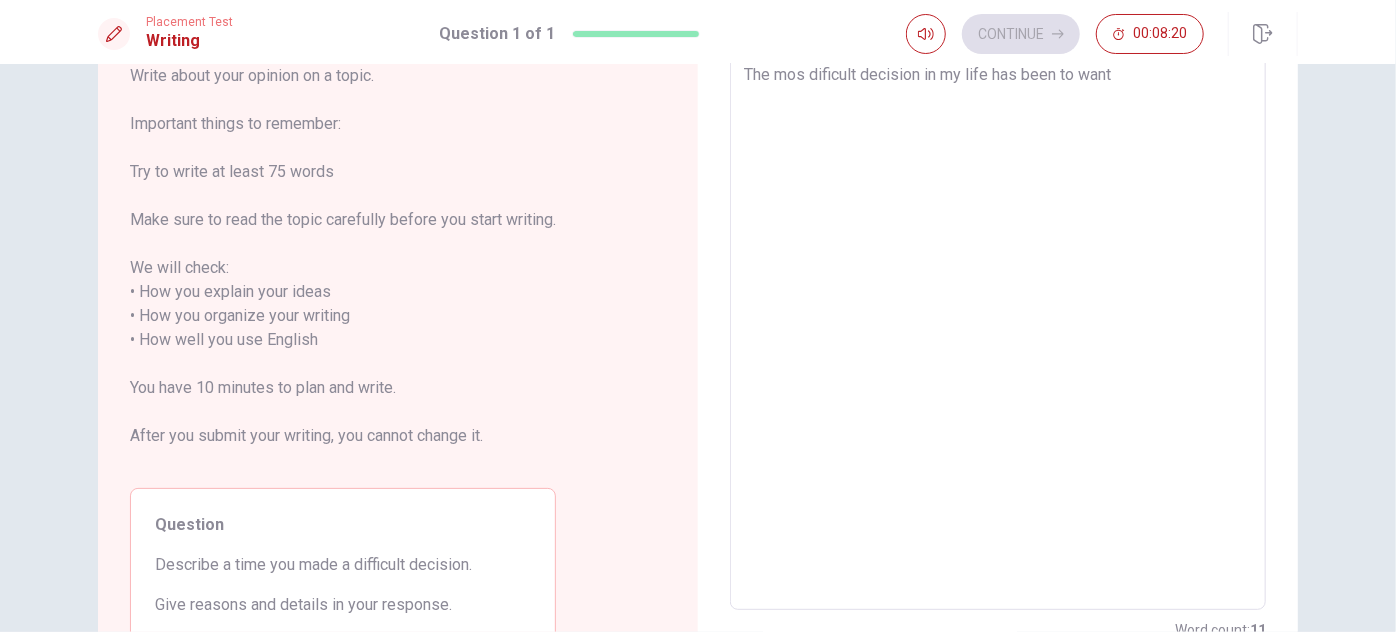 type on "x" 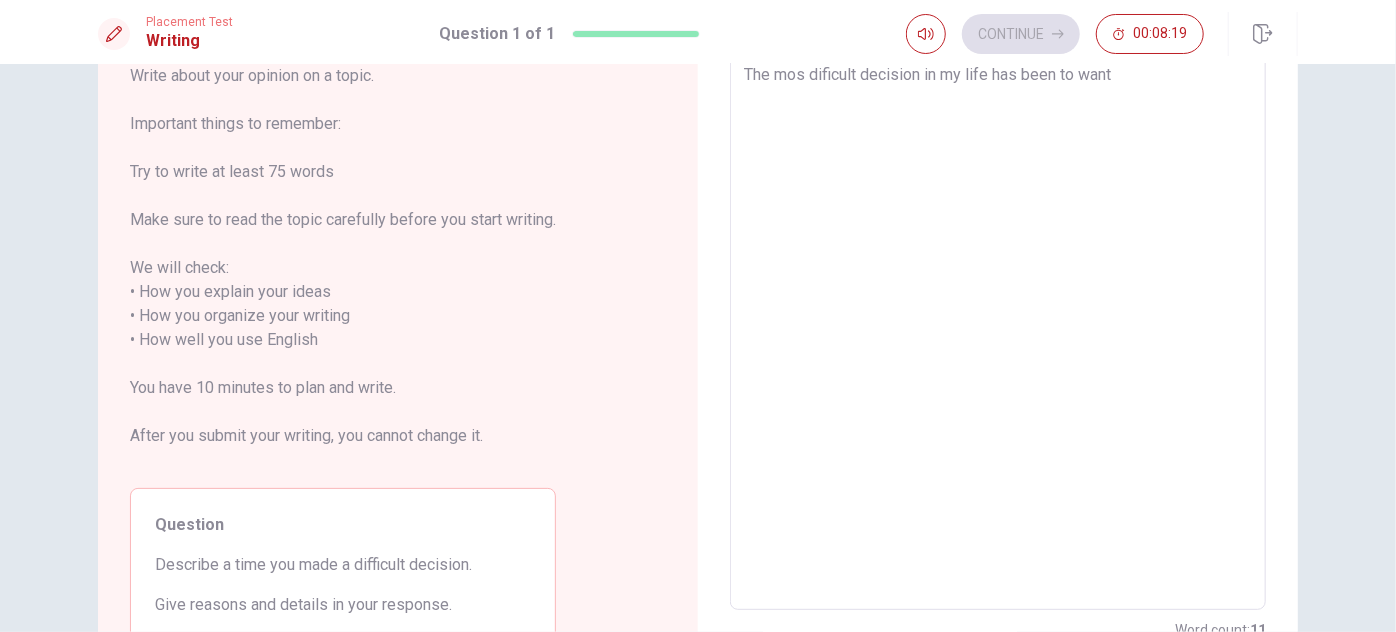 type on "The mos dificult decision in my life has been to wan" 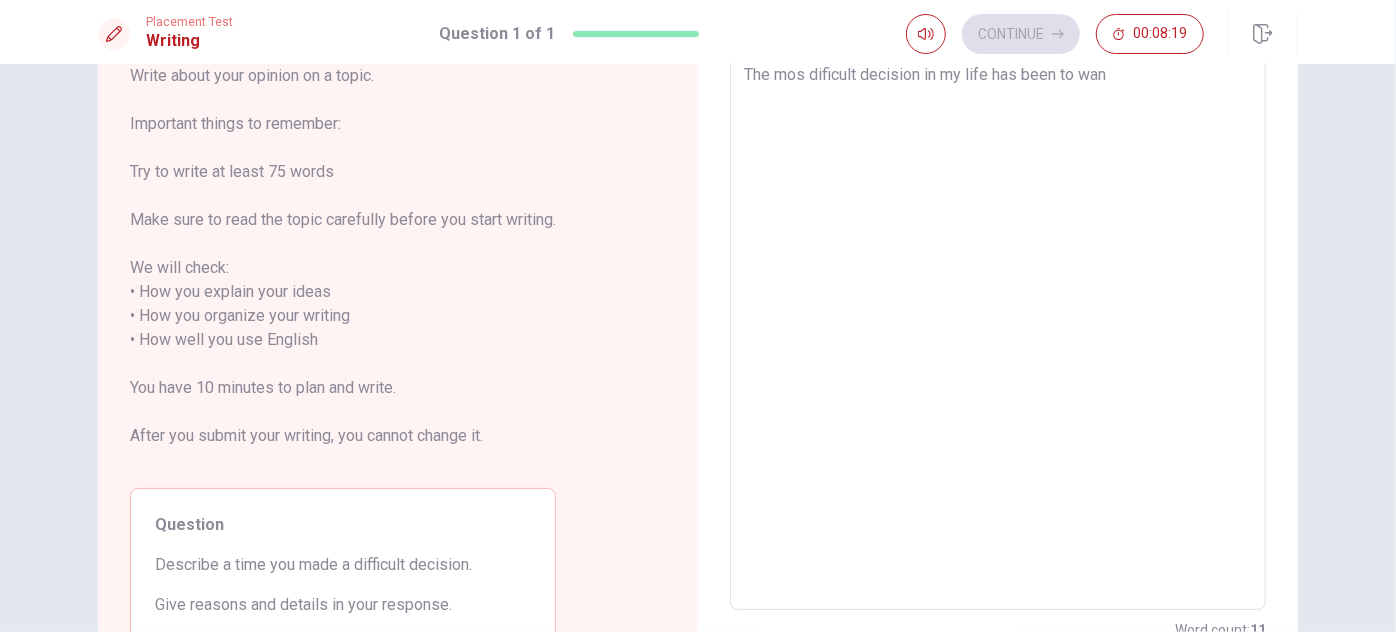 type on "x" 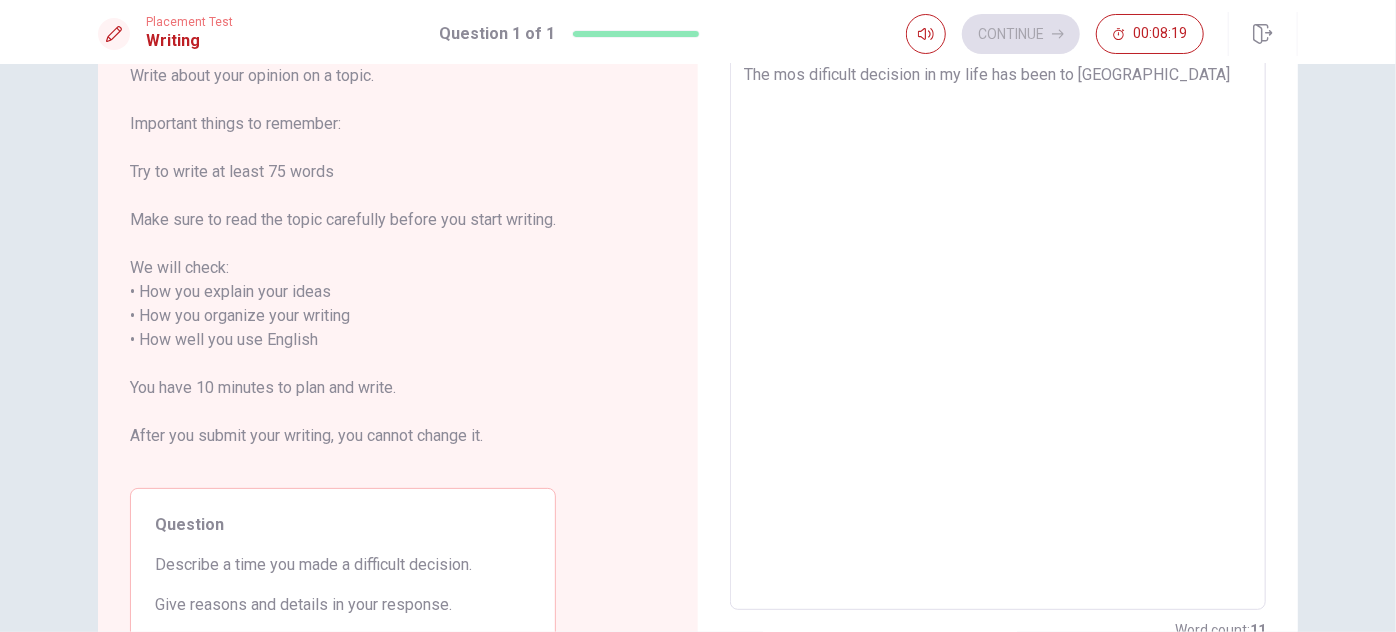 type on "x" 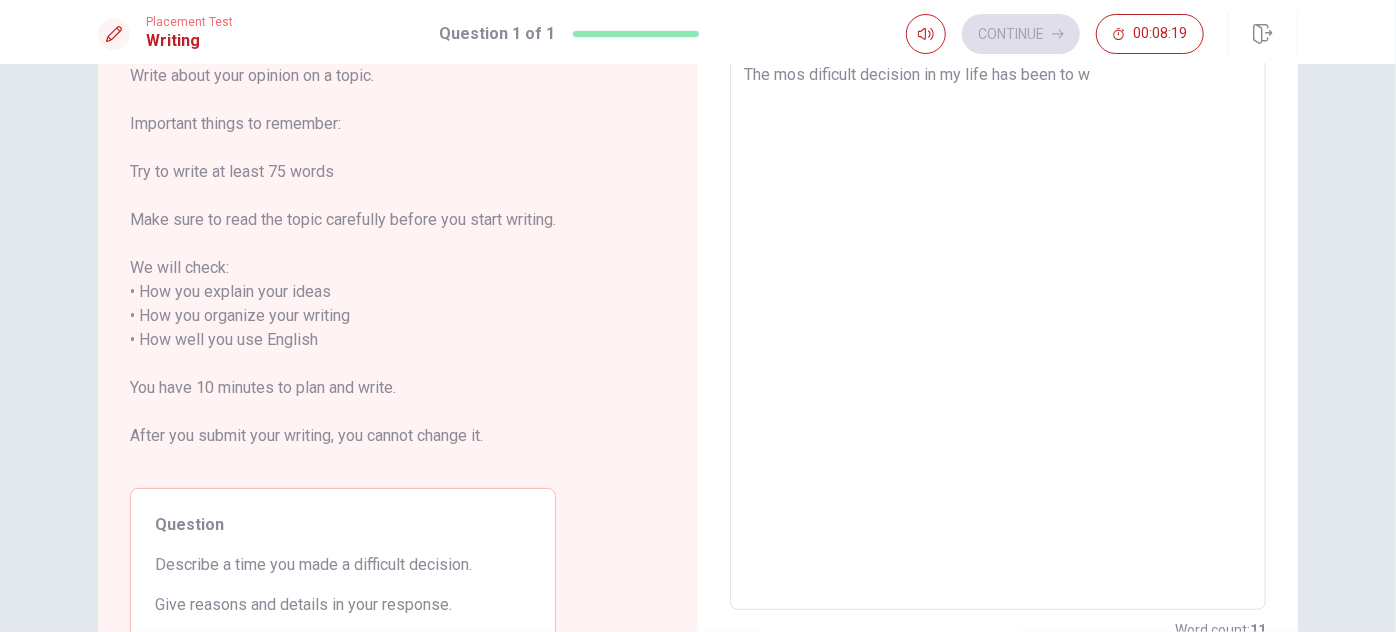 type on "The mos dificult decision in my life has been to" 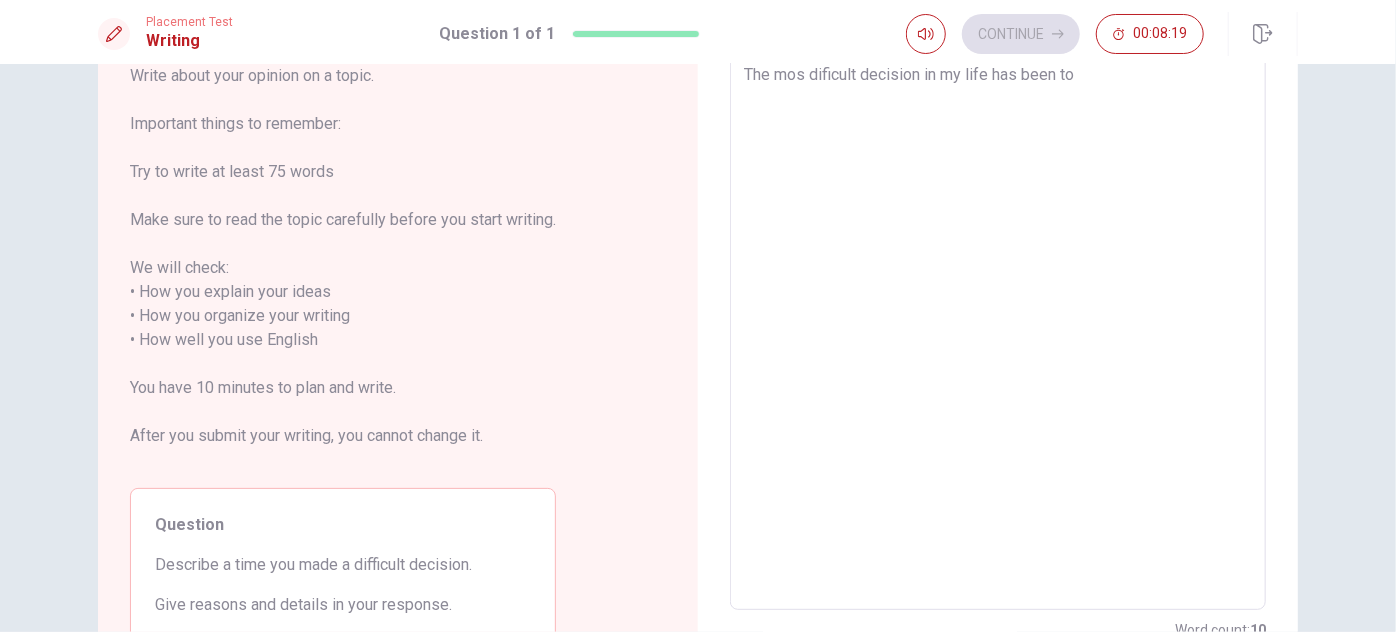 type on "x" 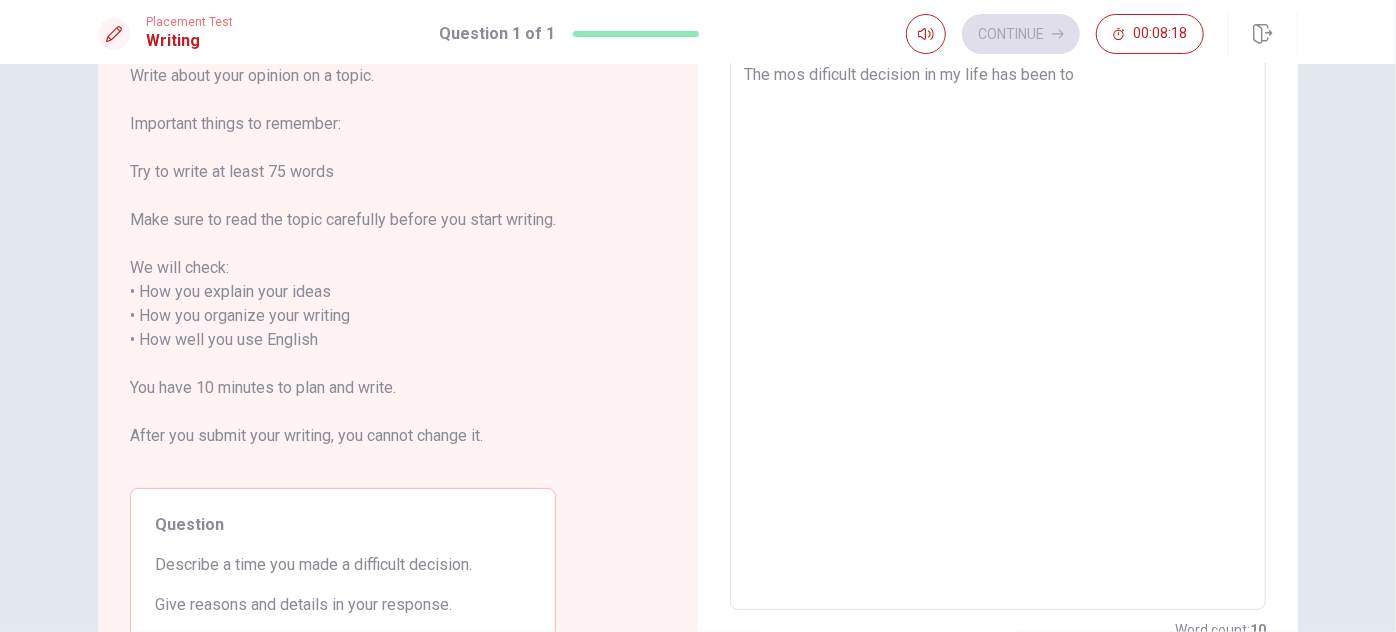 type on "The mos dificult decision in my life has been to t" 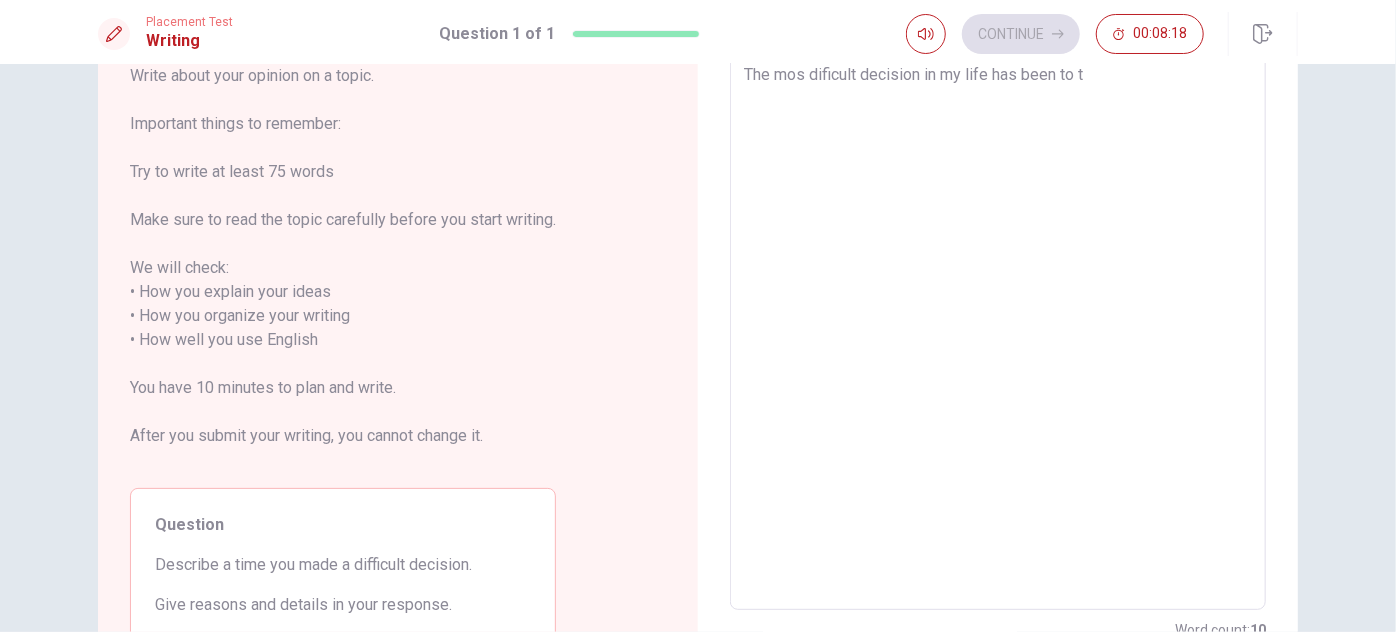type on "x" 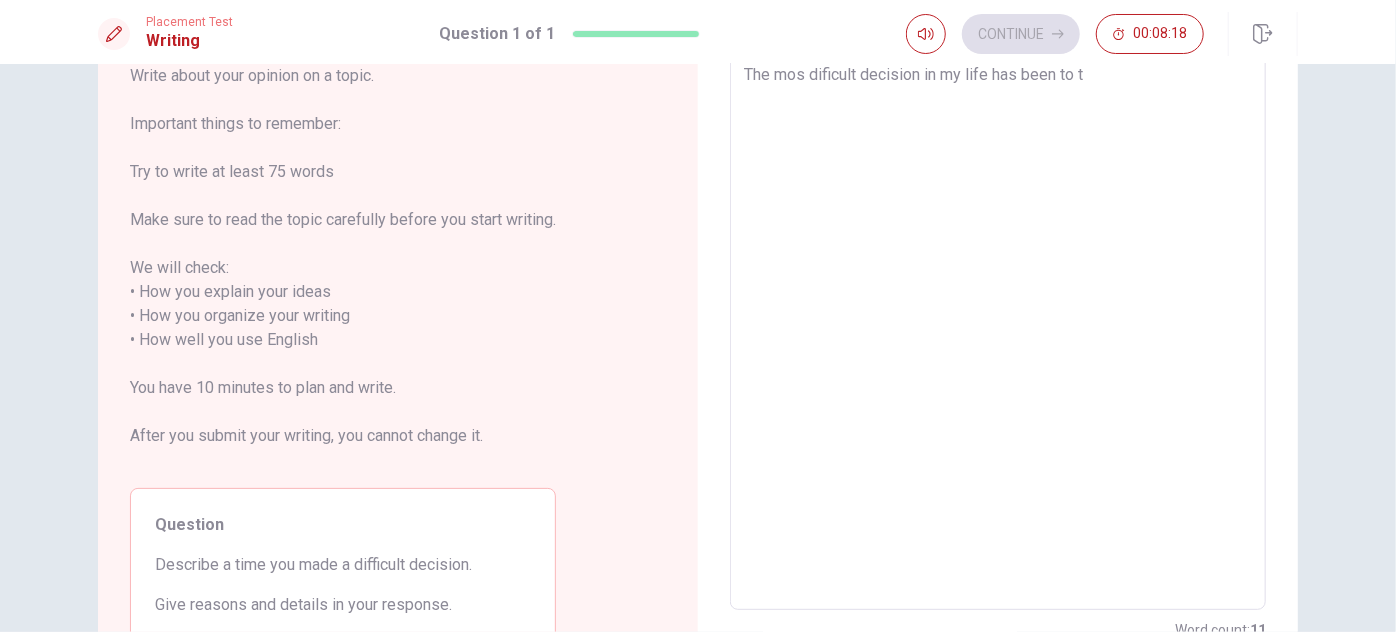type on "The mos dificult decision in my life has been to tr" 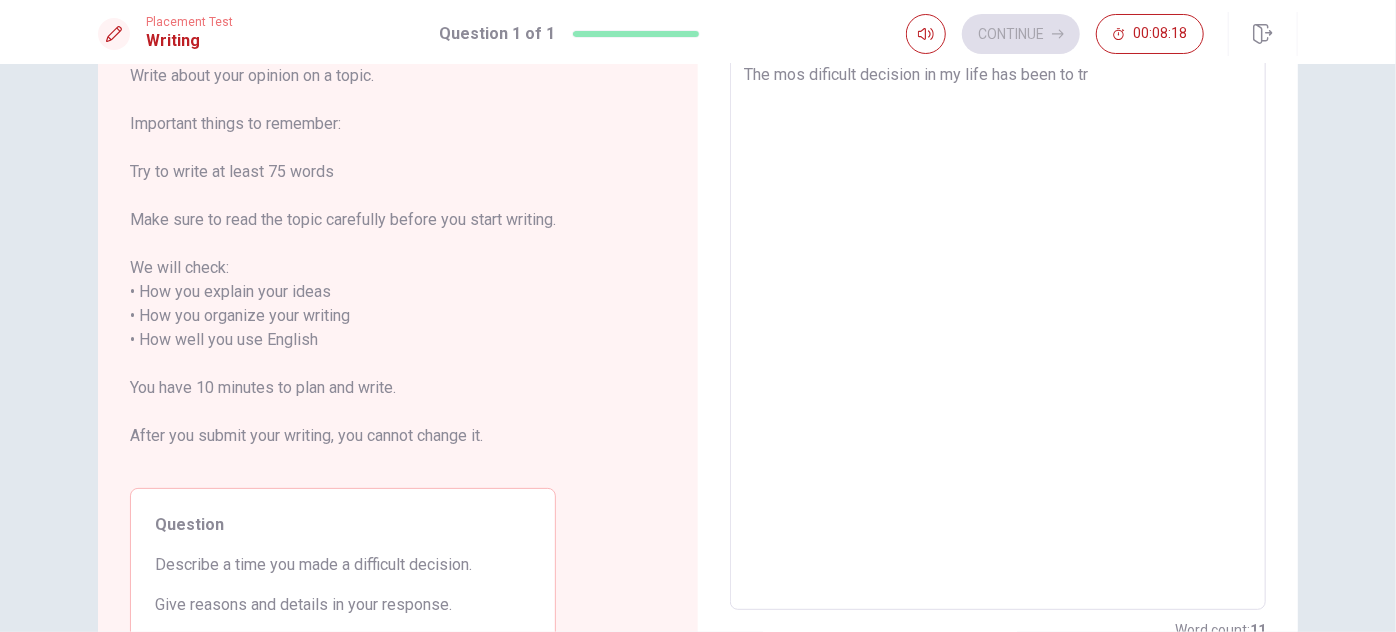 type on "x" 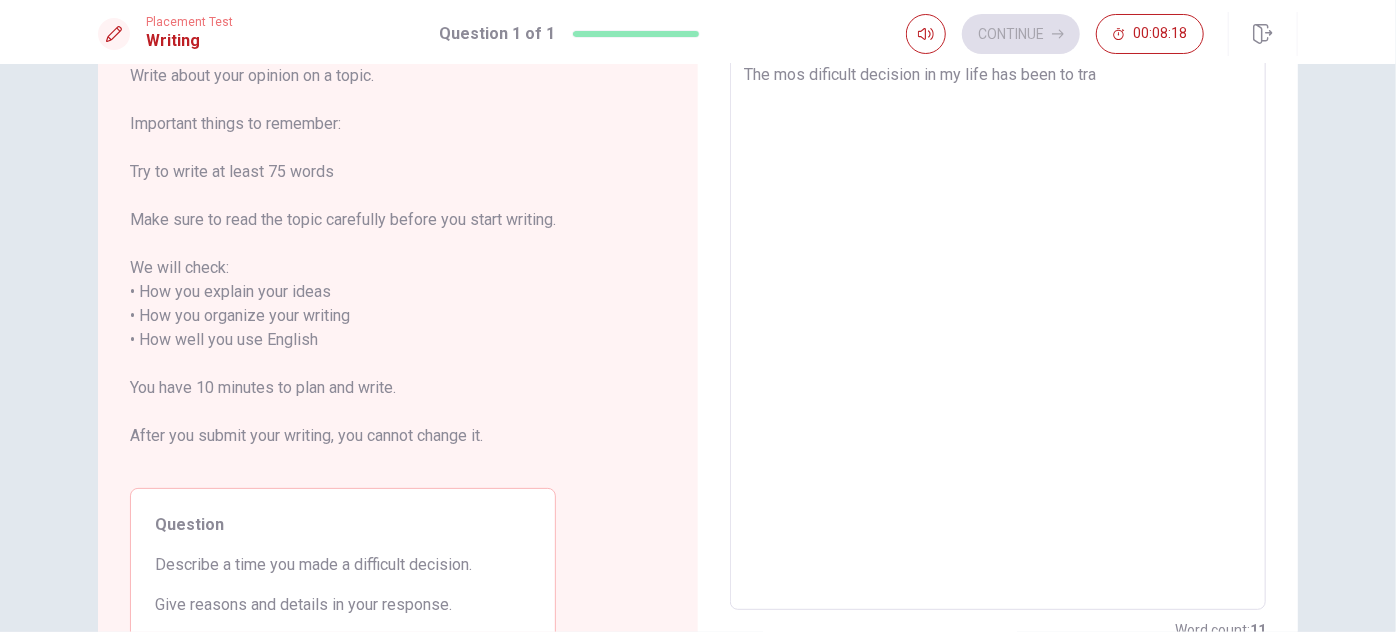 type on "x" 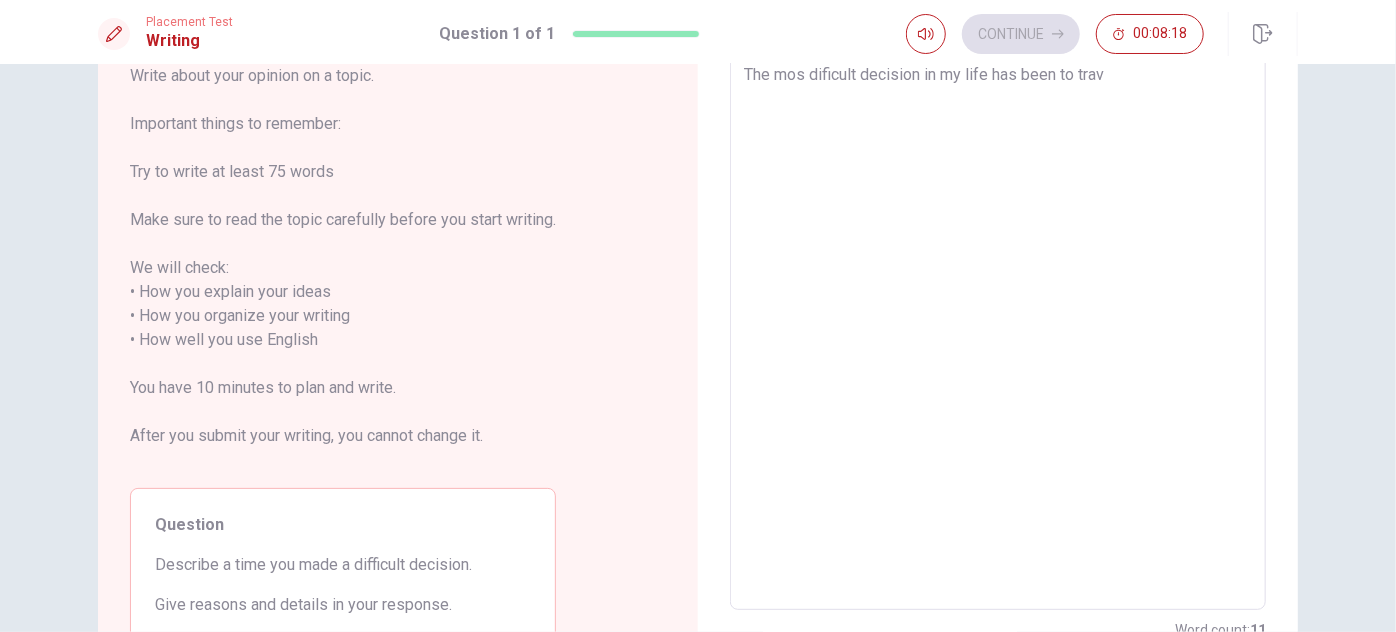 type on "x" 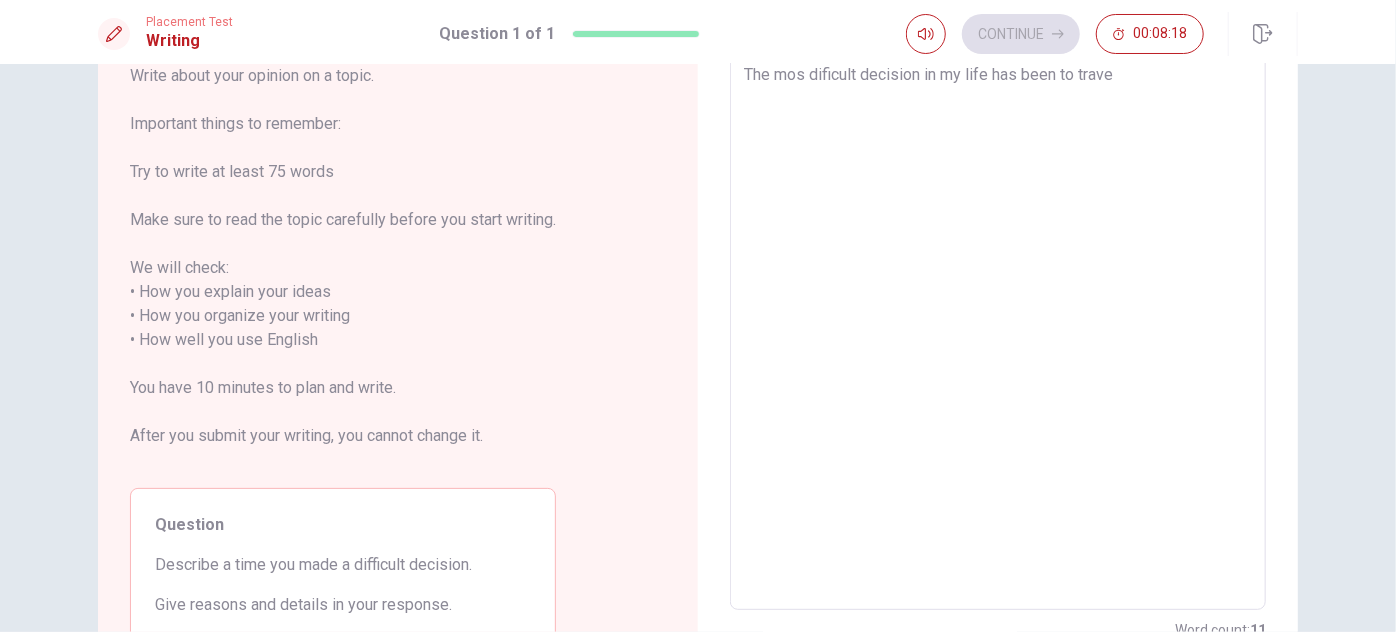 type on "x" 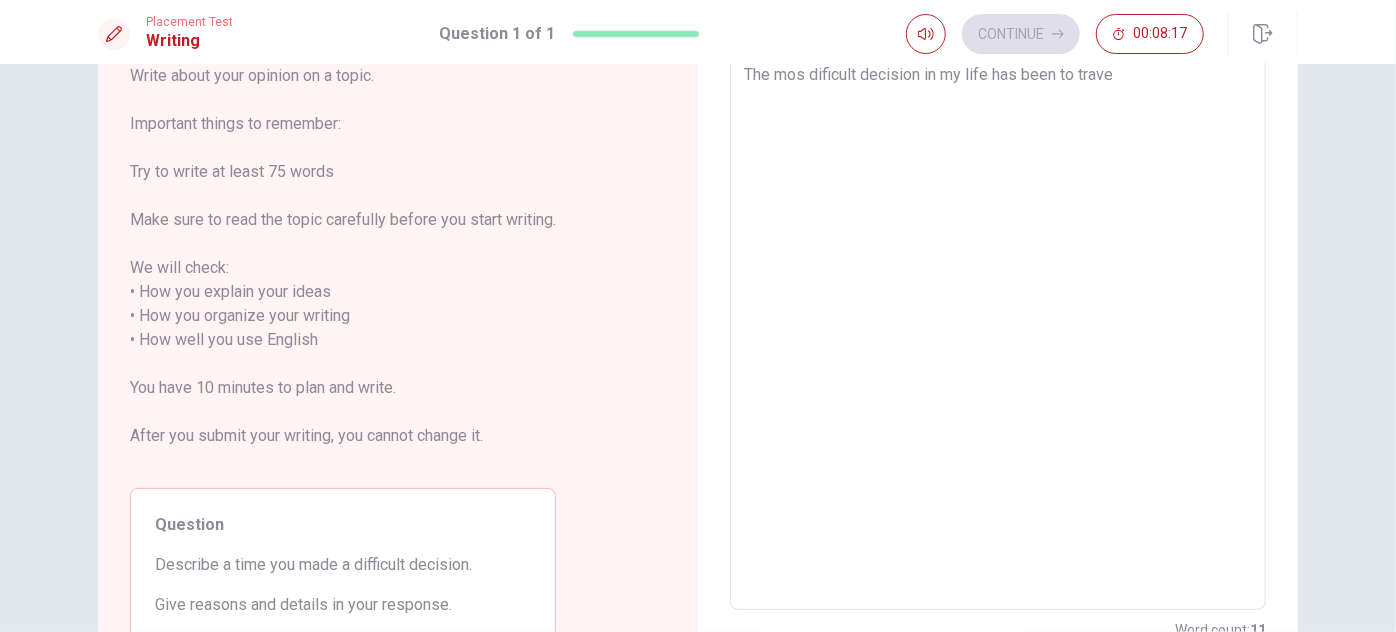 type on "The mos dificult decision in my life has been to travel" 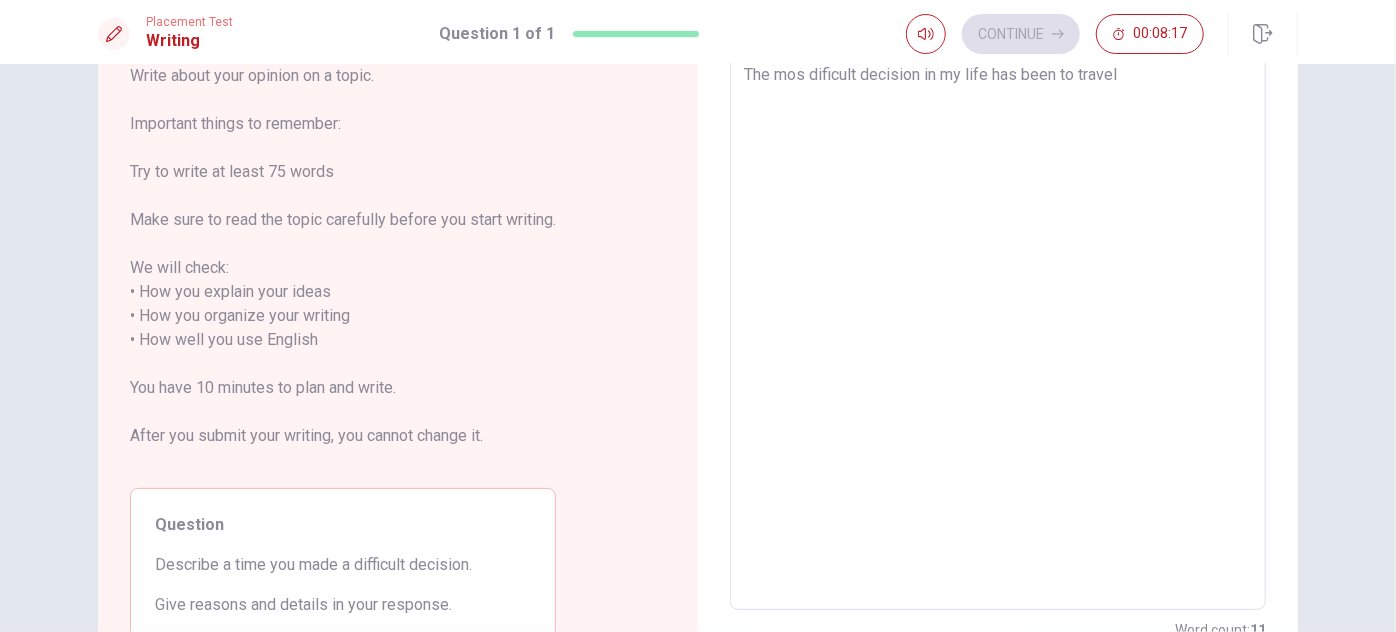 type on "x" 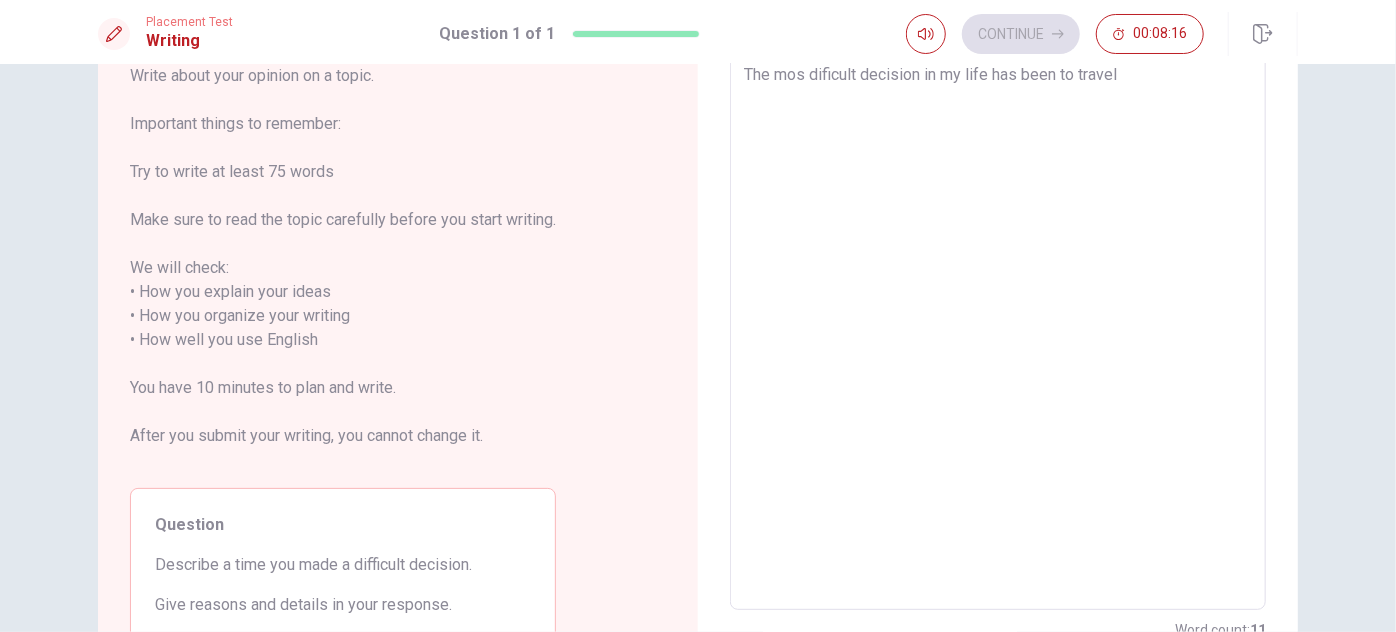 type on "The mos dificult decision in my life has been to travel" 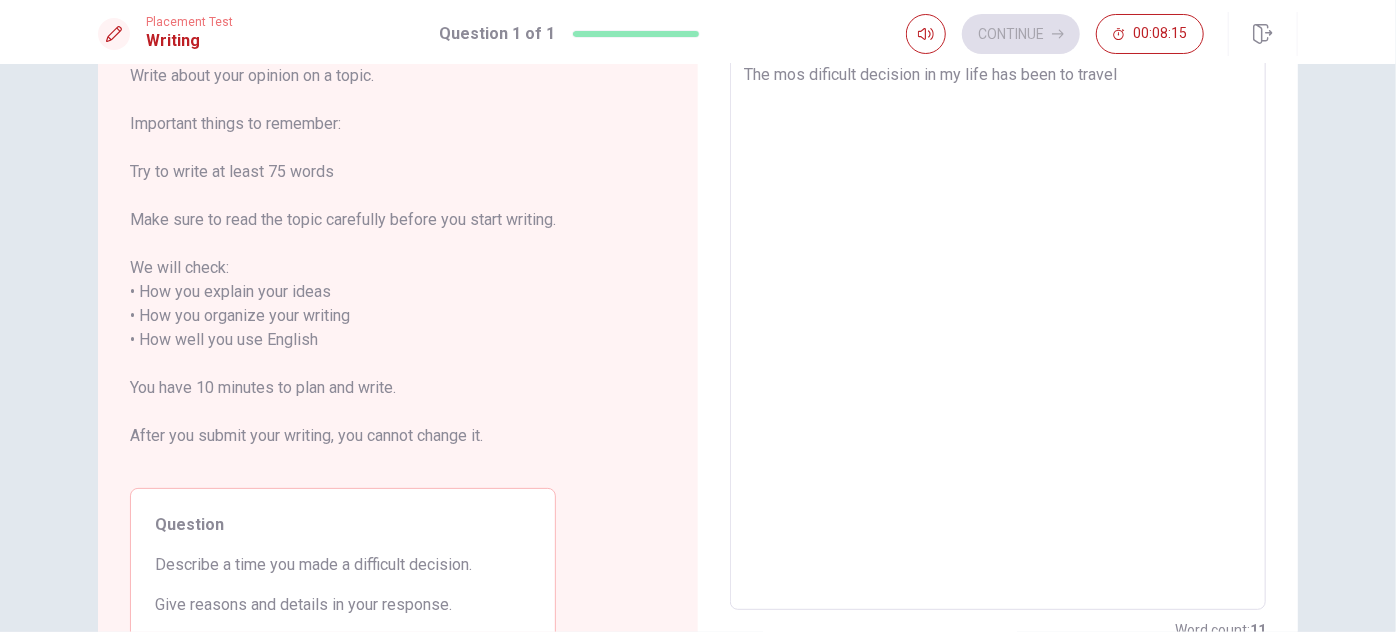 type on "The mos dificult decision in my life has been to travel t" 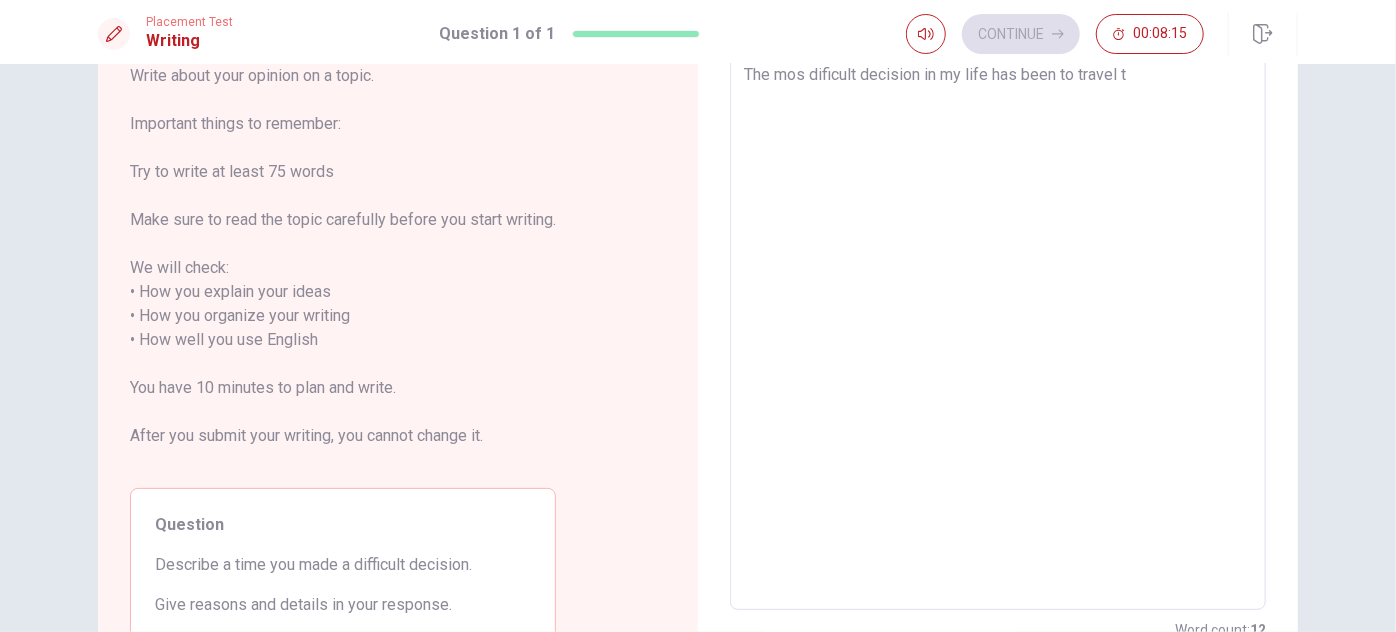 type on "x" 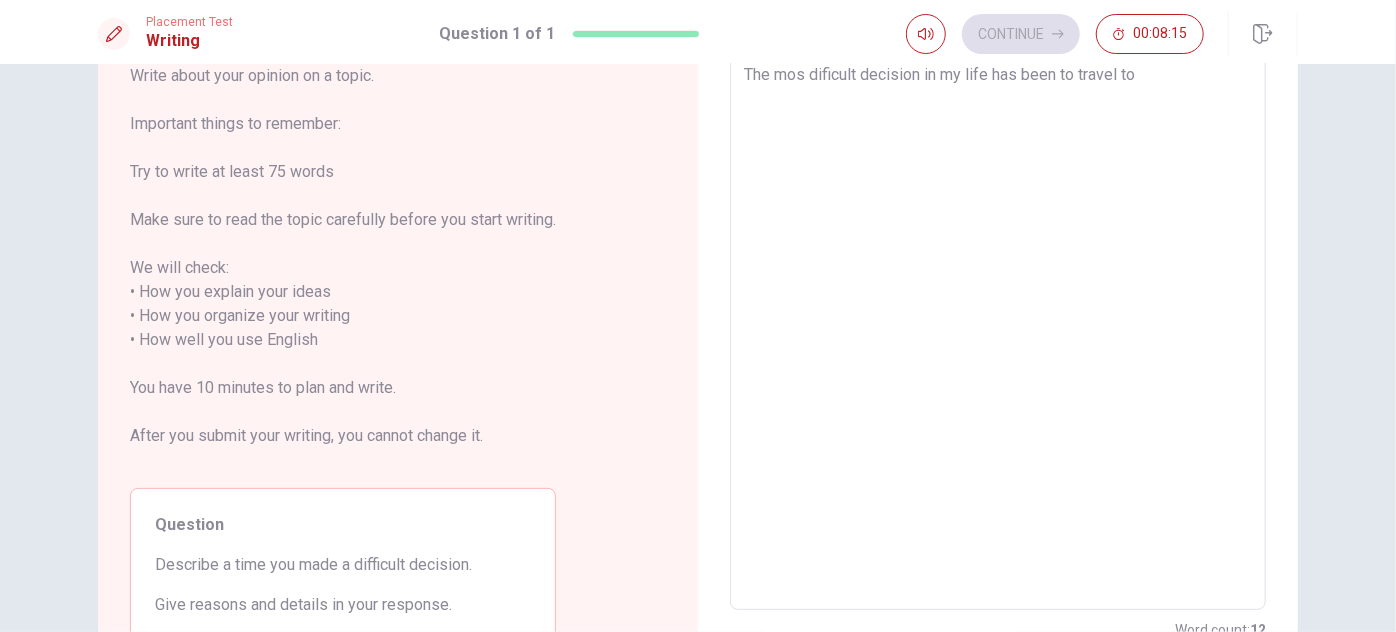 type on "x" 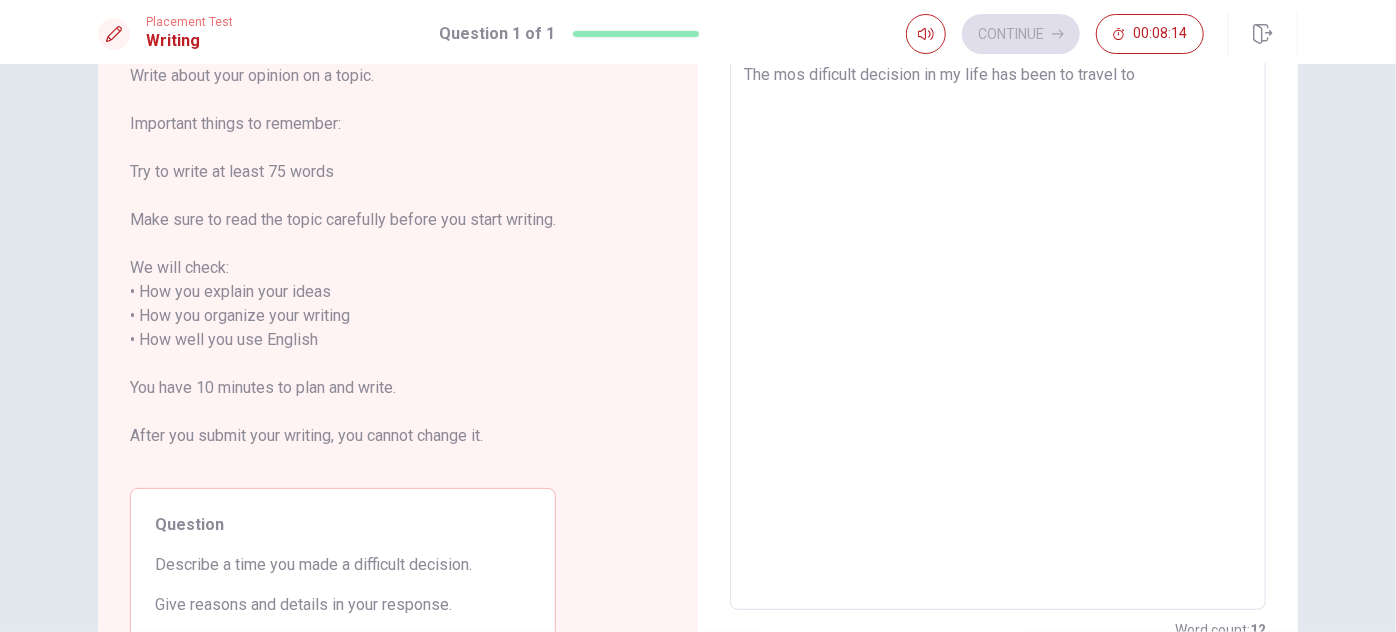 type on "The mos dificult decision in my life has been to travel to C" 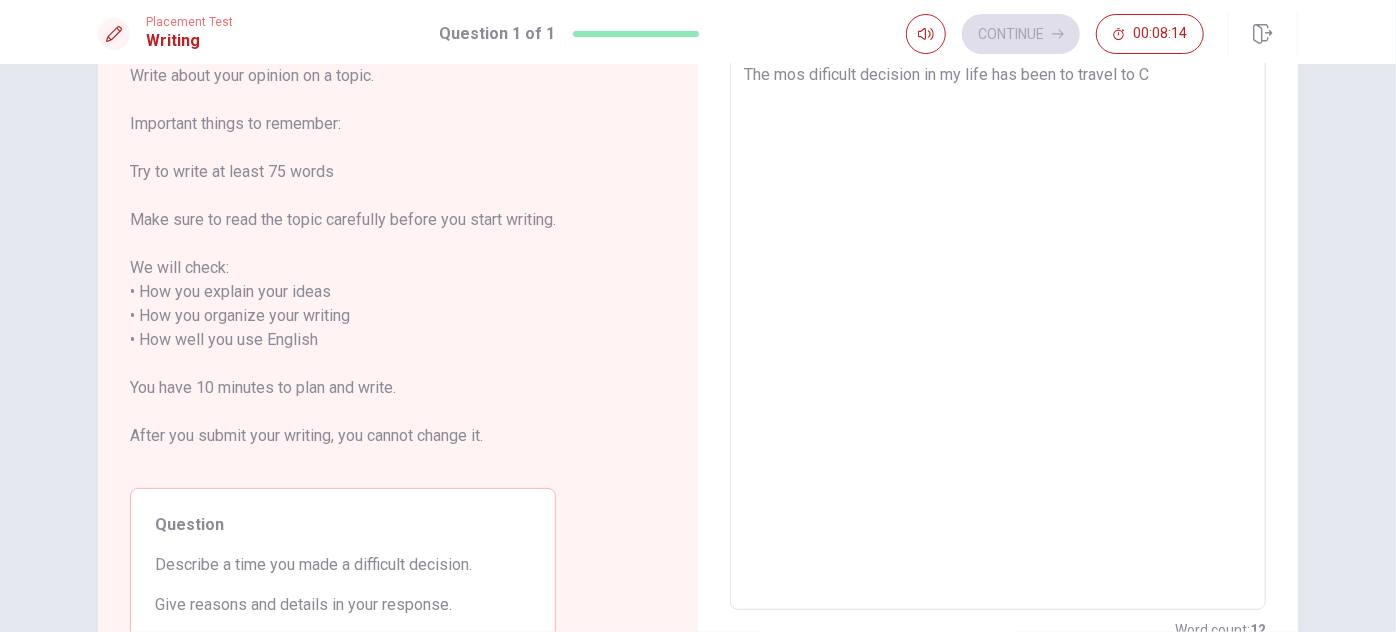 type on "x" 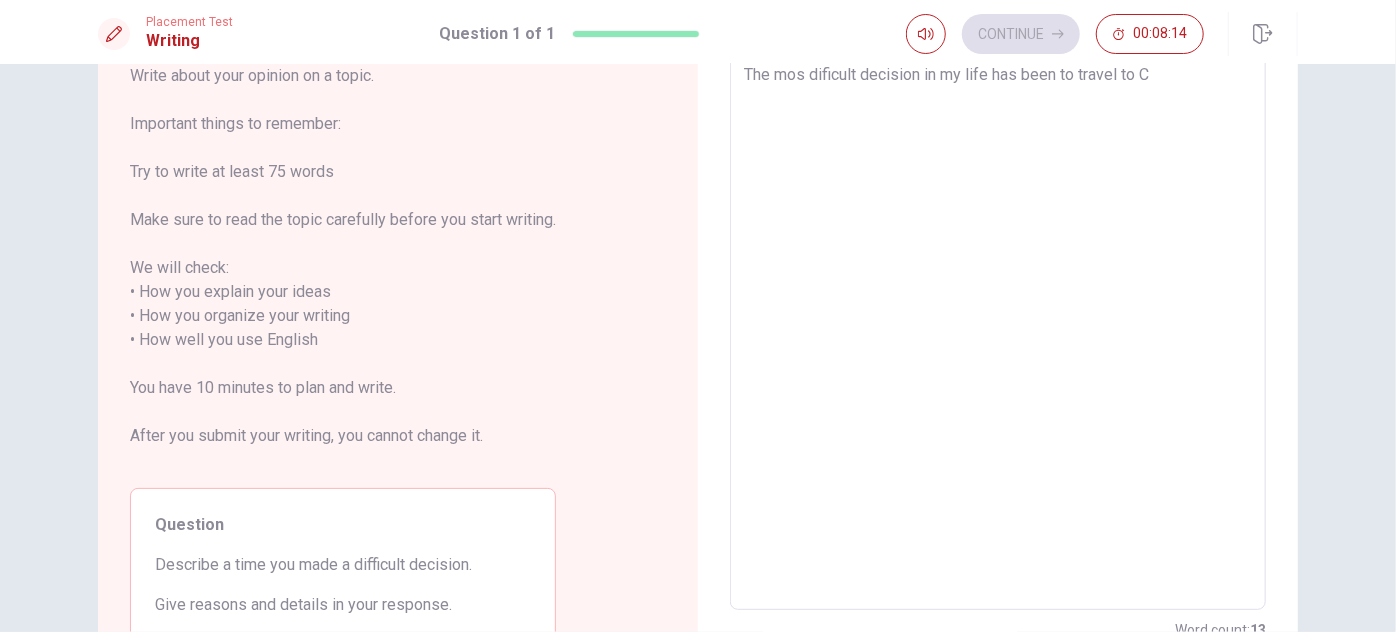 type on "The mos dificult decision in my life has been to travel to [GEOGRAPHIC_DATA]" 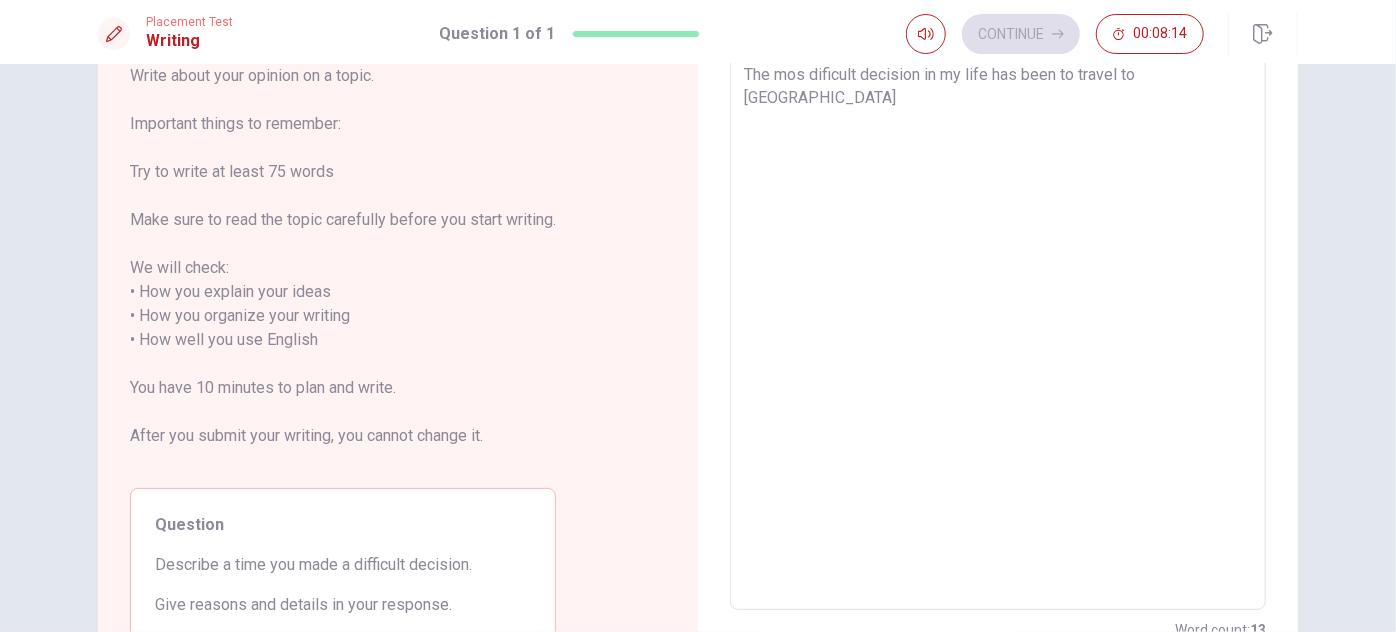 type on "x" 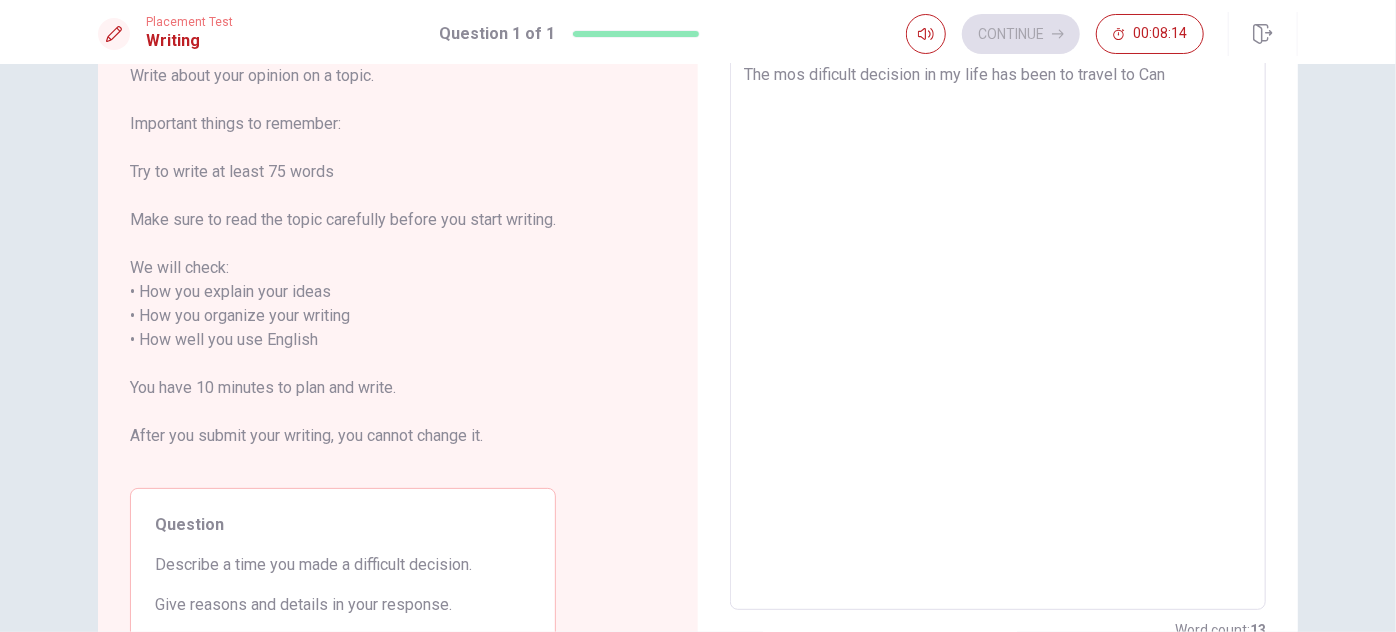 type on "x" 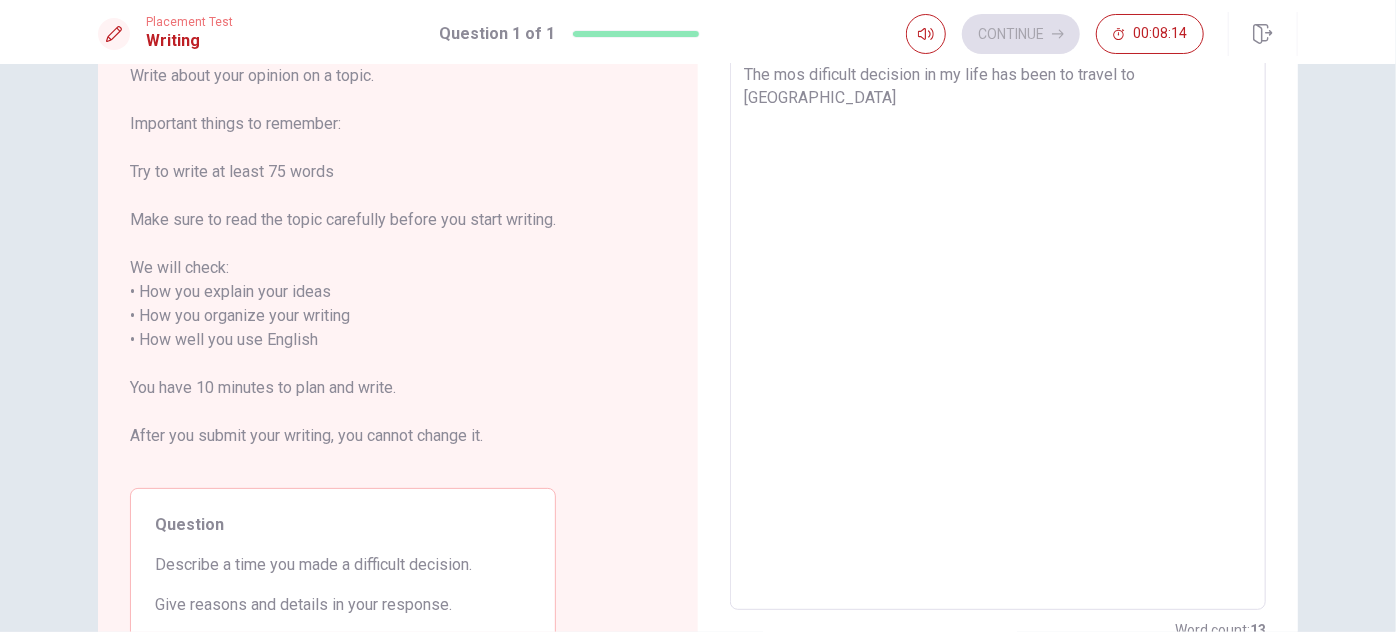 type on "x" 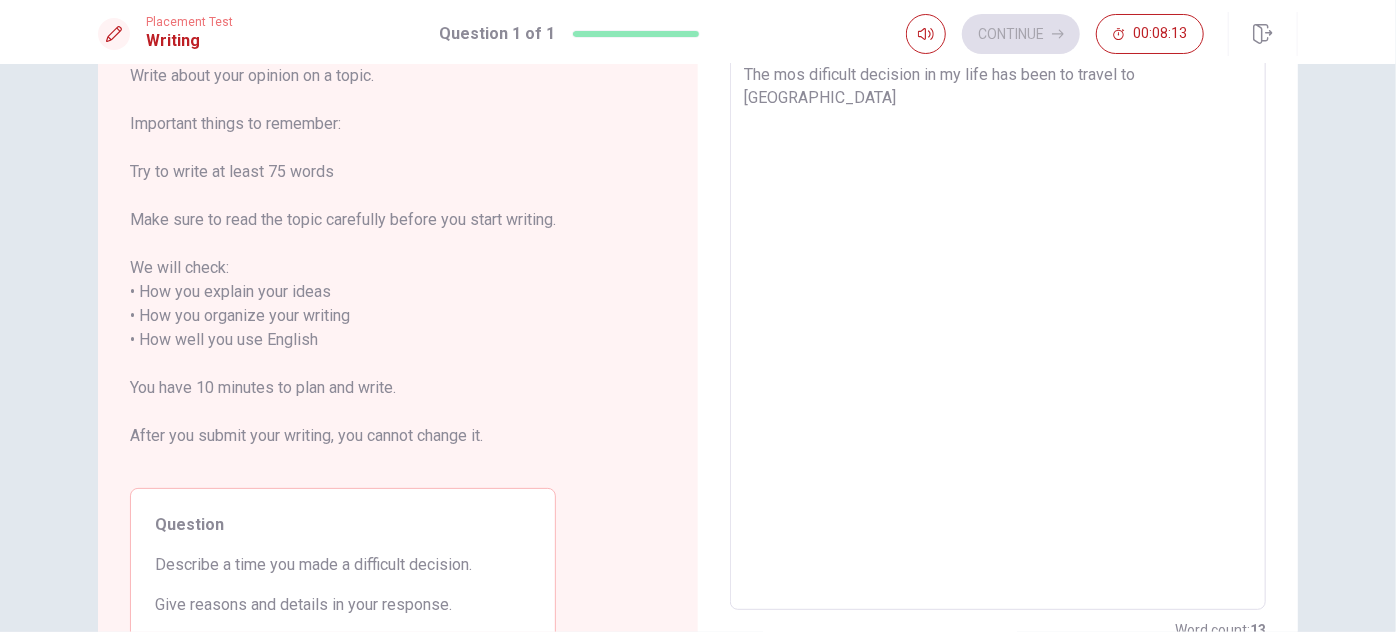 type on "The mos dificult decision in my life has been to travel to [GEOGRAPHIC_DATA]" 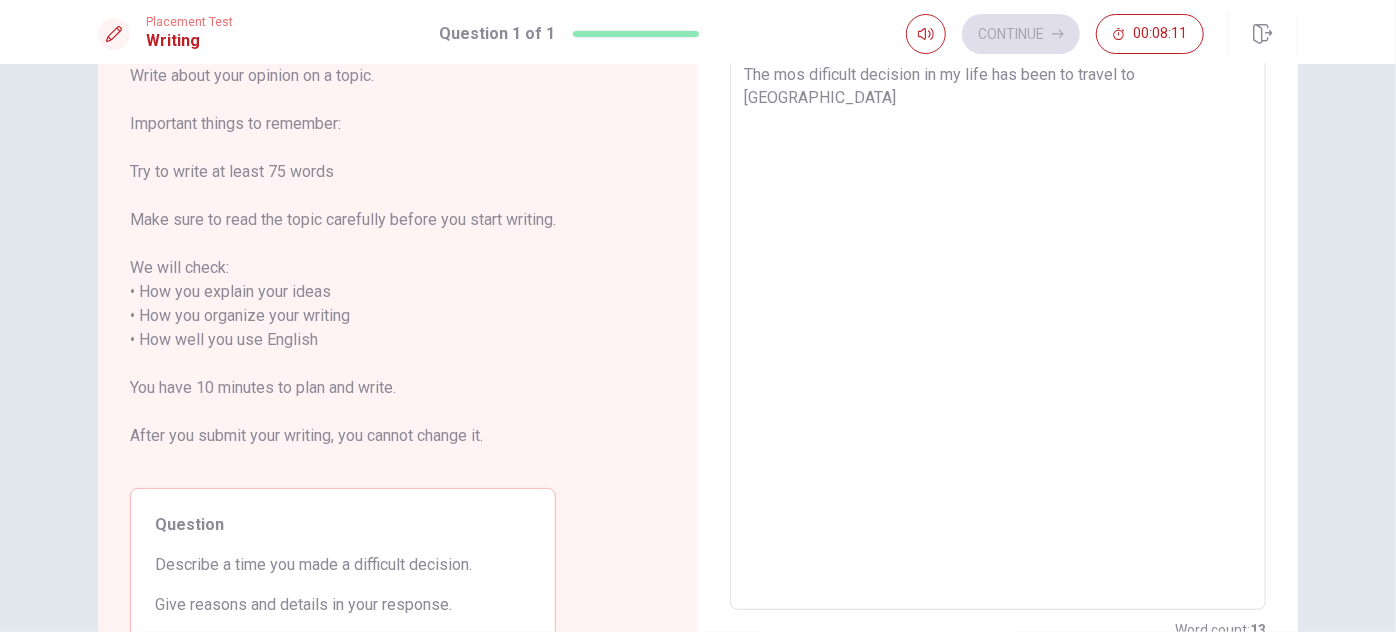 type on "x" 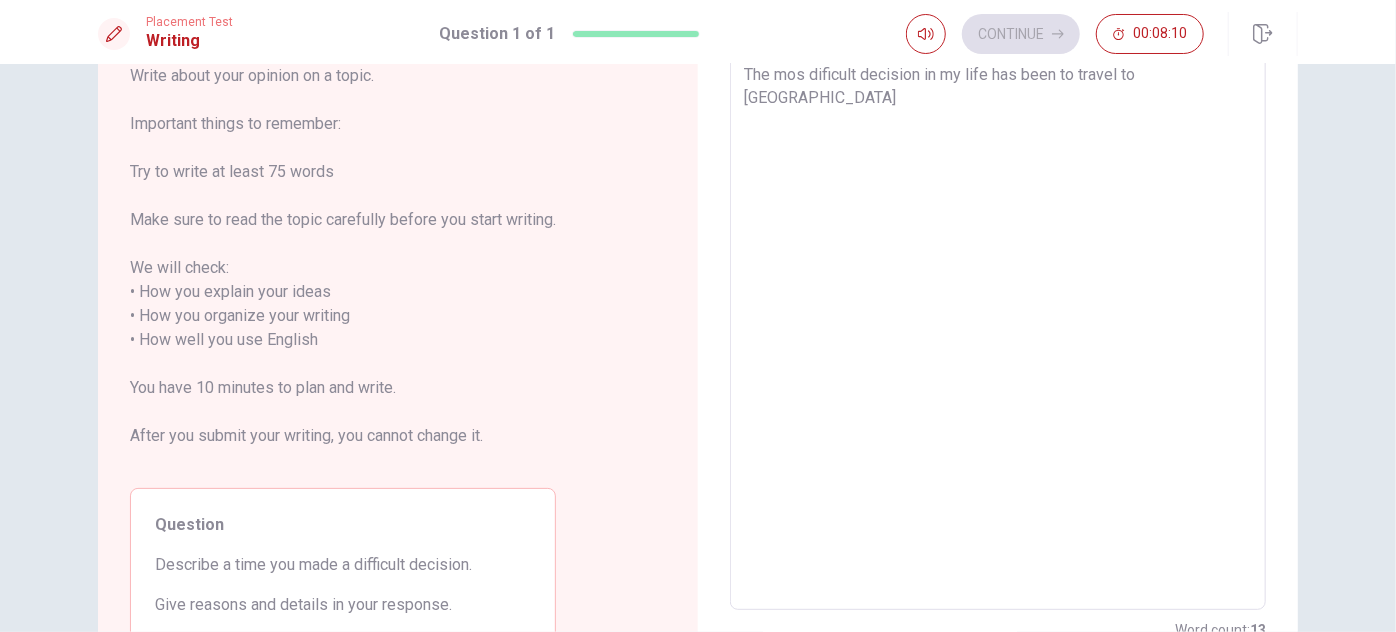 type on "The mos dificult decision in my life has been to travel to [GEOGRAPHIC_DATA] f" 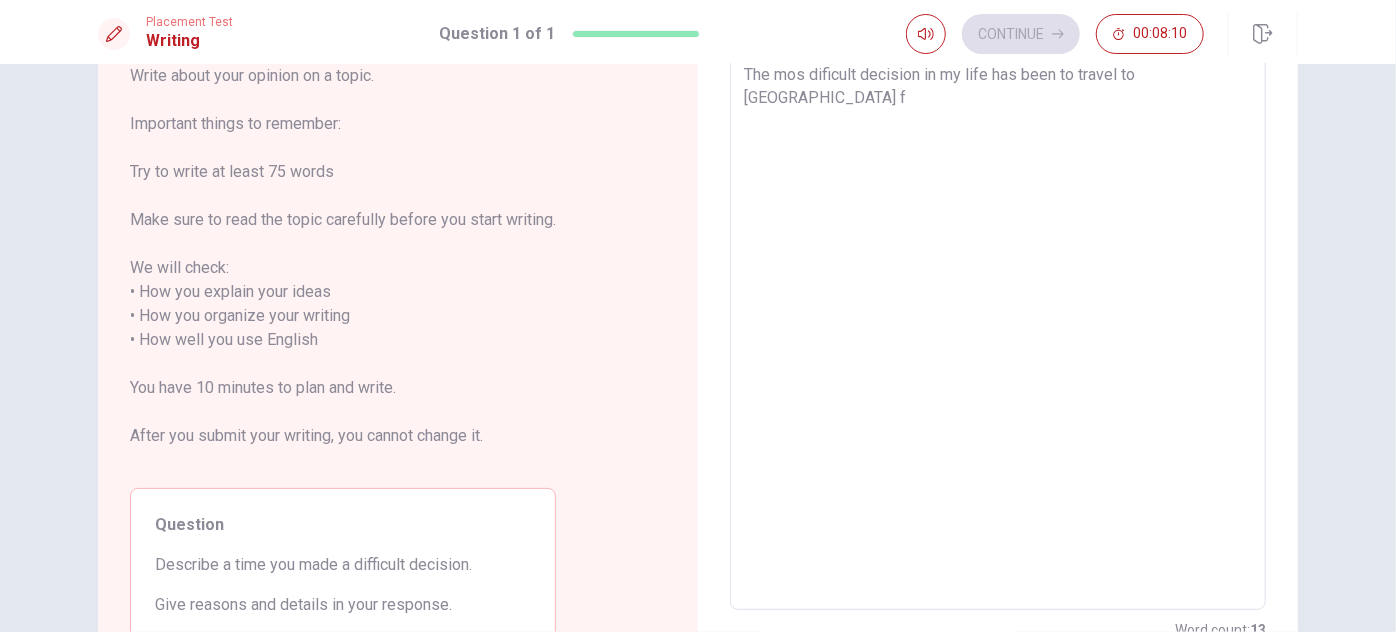 type on "x" 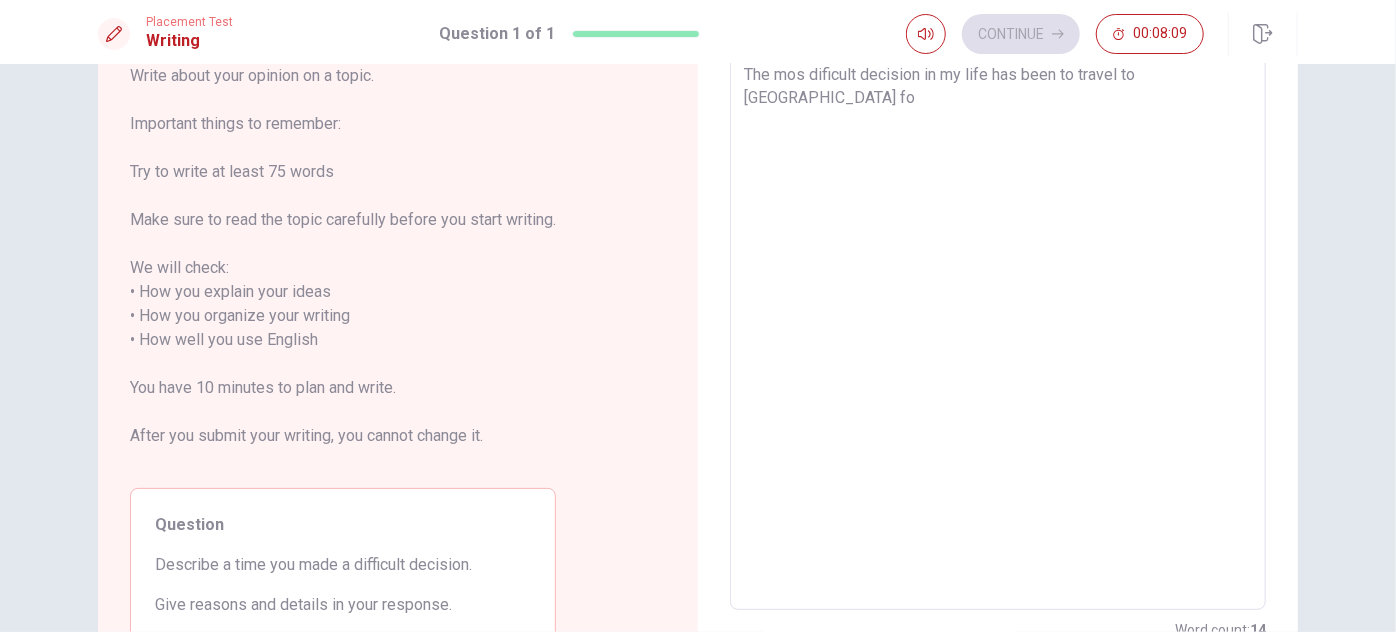 type on "x" 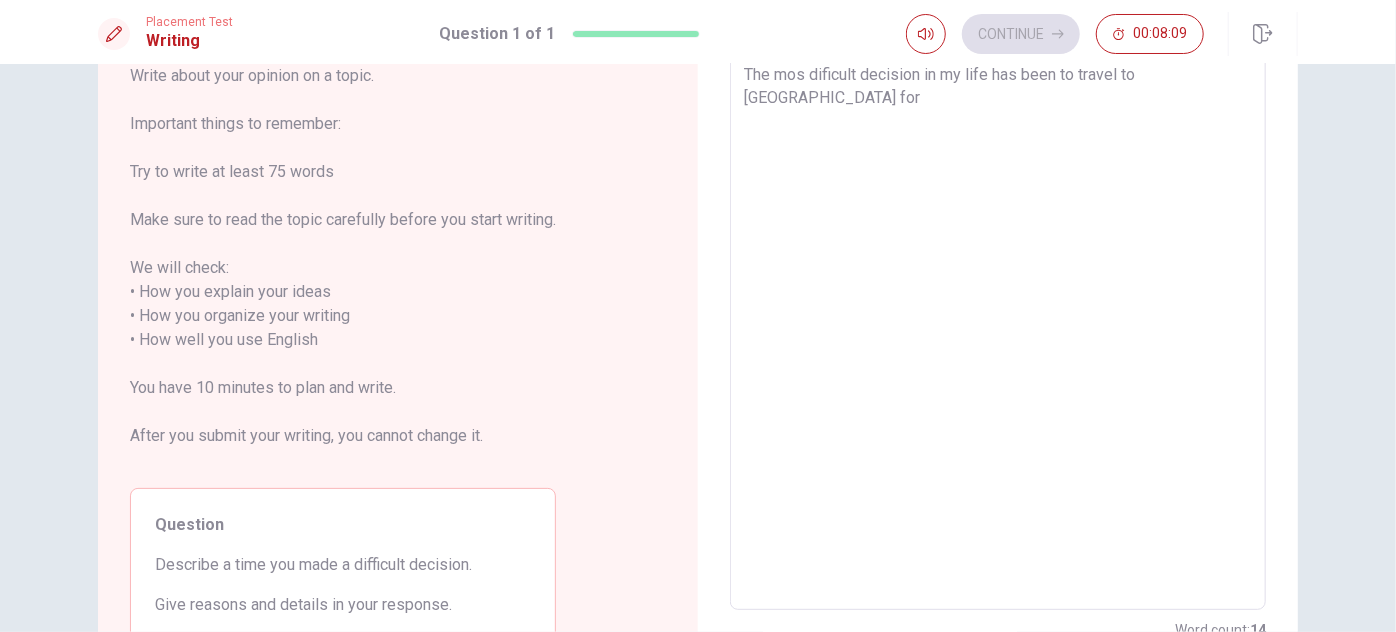 type on "x" 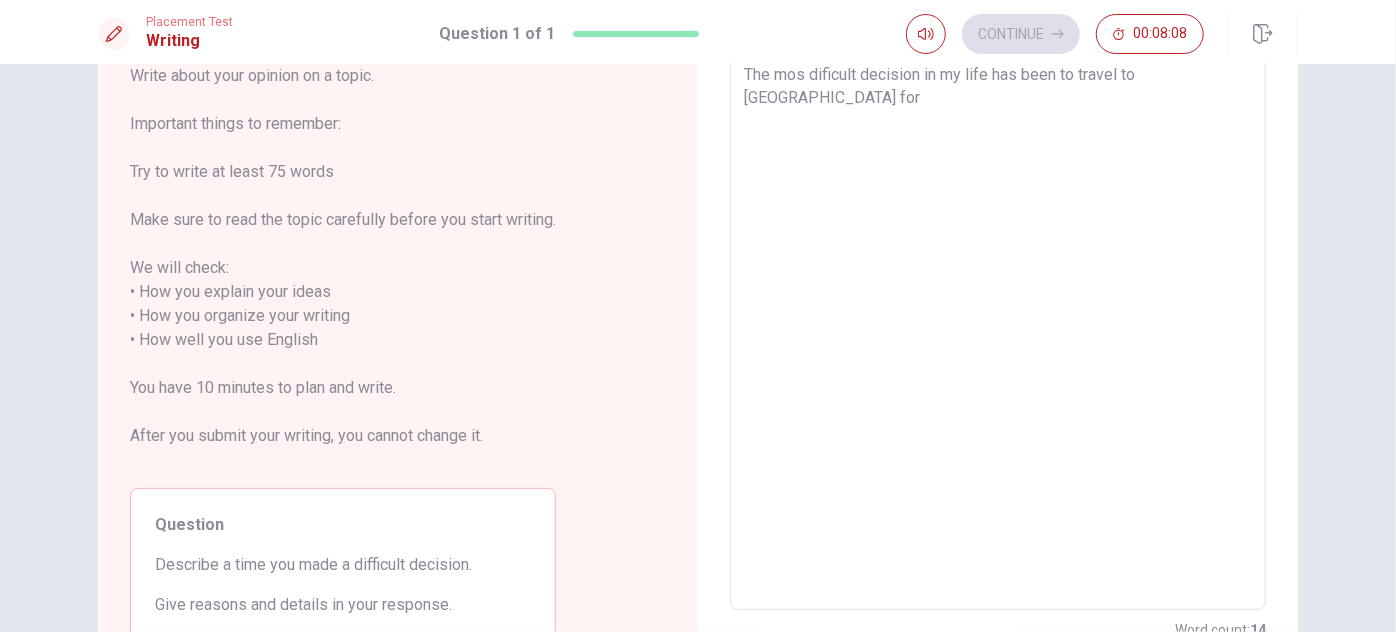type on "x" 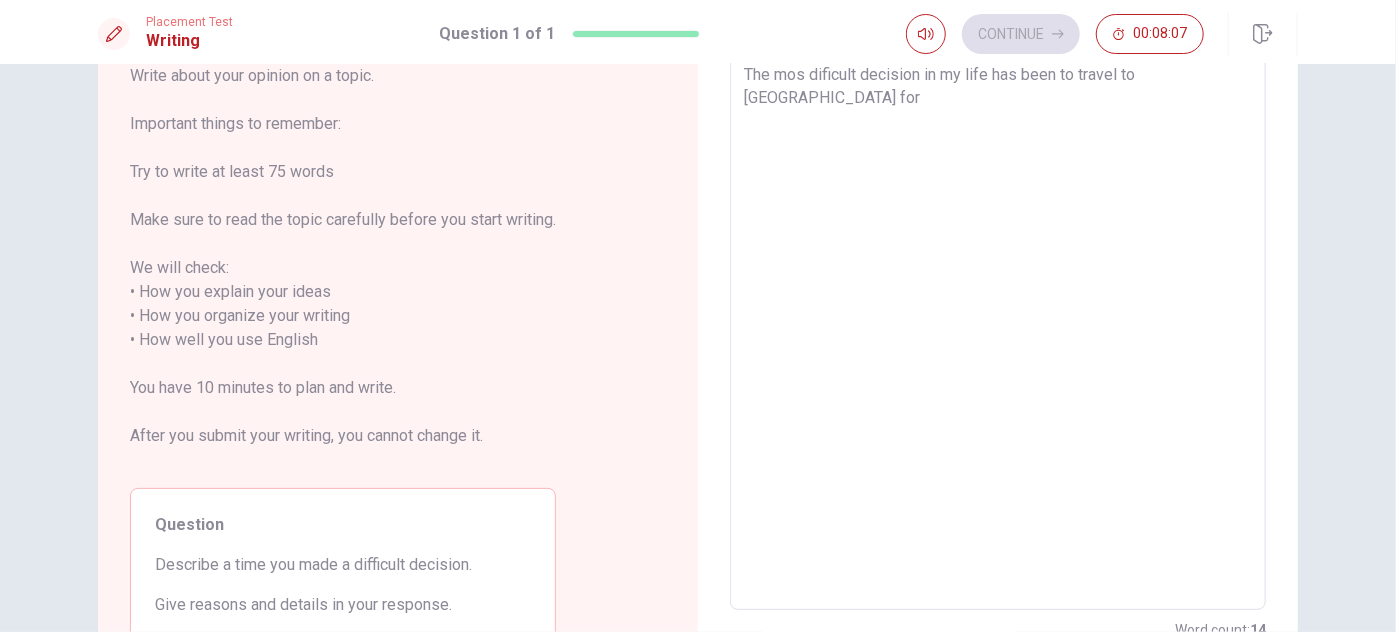 type on "The mos dificult decision in my life has been to travel to [GEOGRAPHIC_DATA] for m" 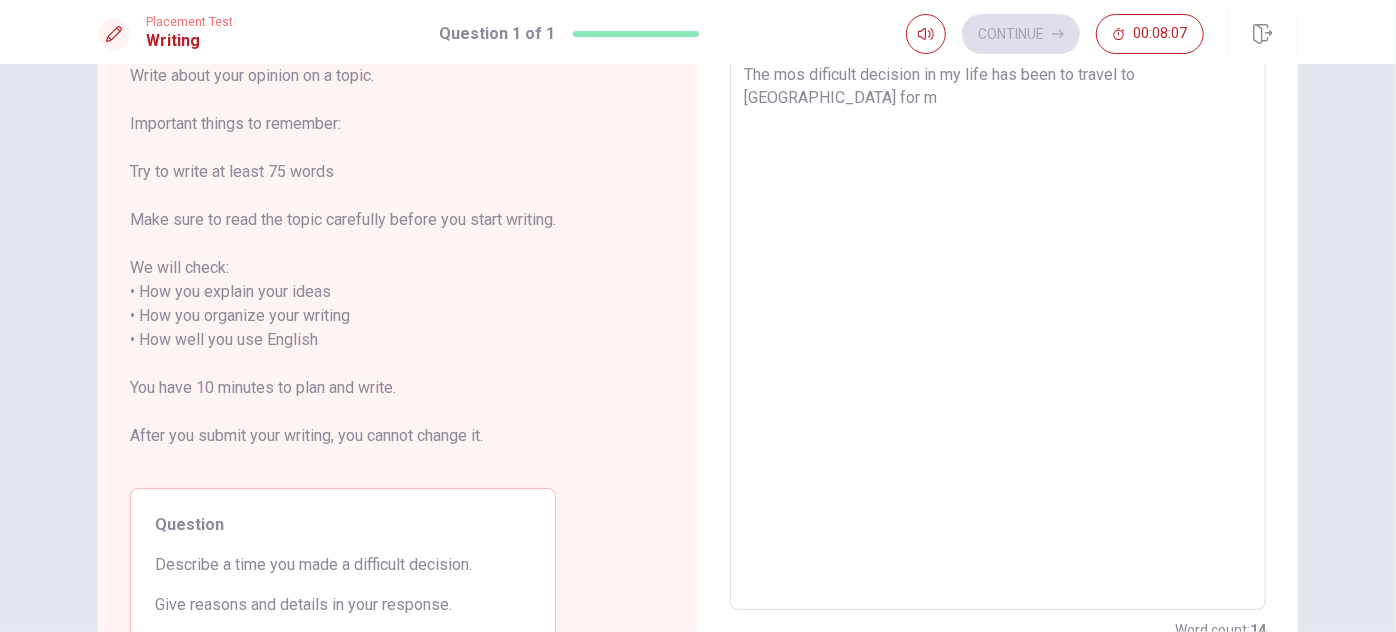 type on "x" 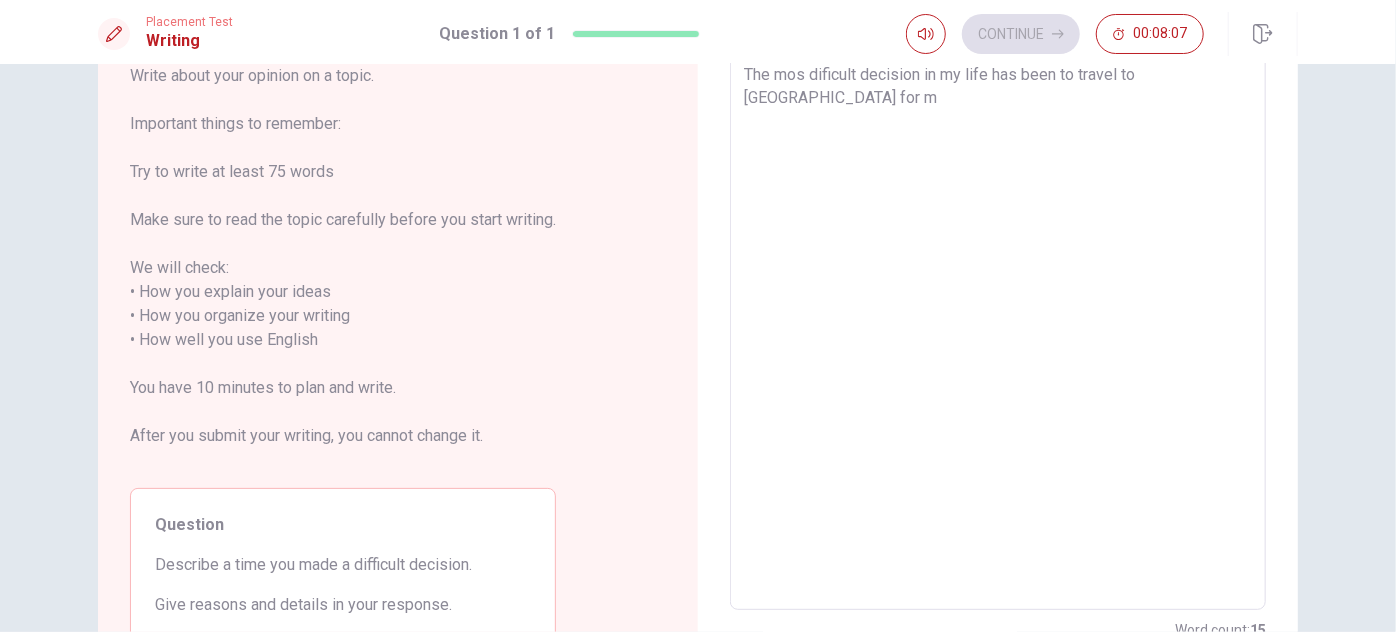 type on "The mos dificult decision in my life has been to travel to [GEOGRAPHIC_DATA] for ma" 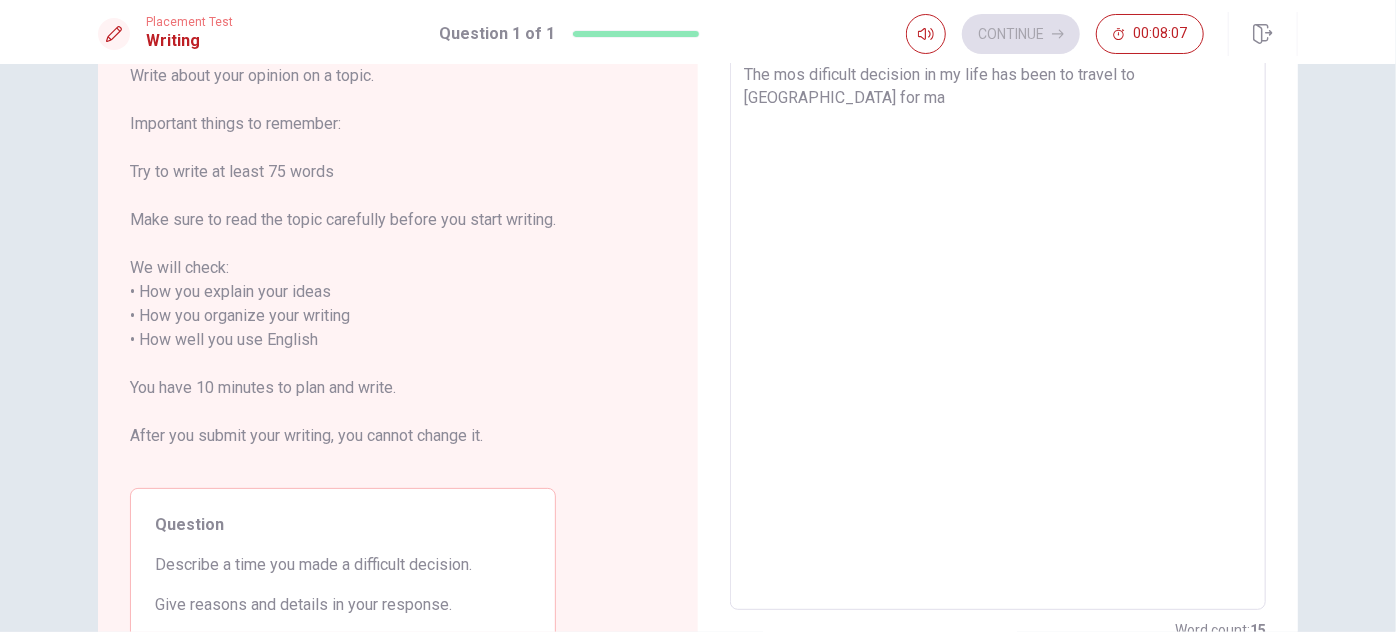 type on "x" 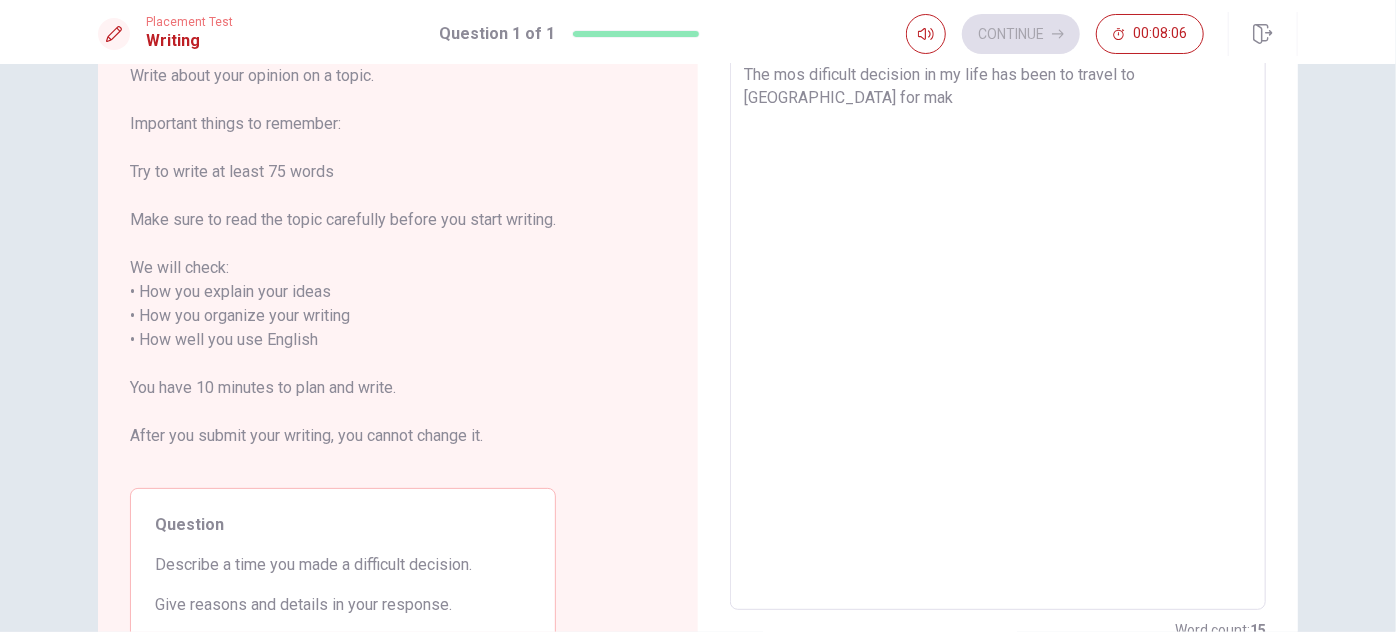 type on "x" 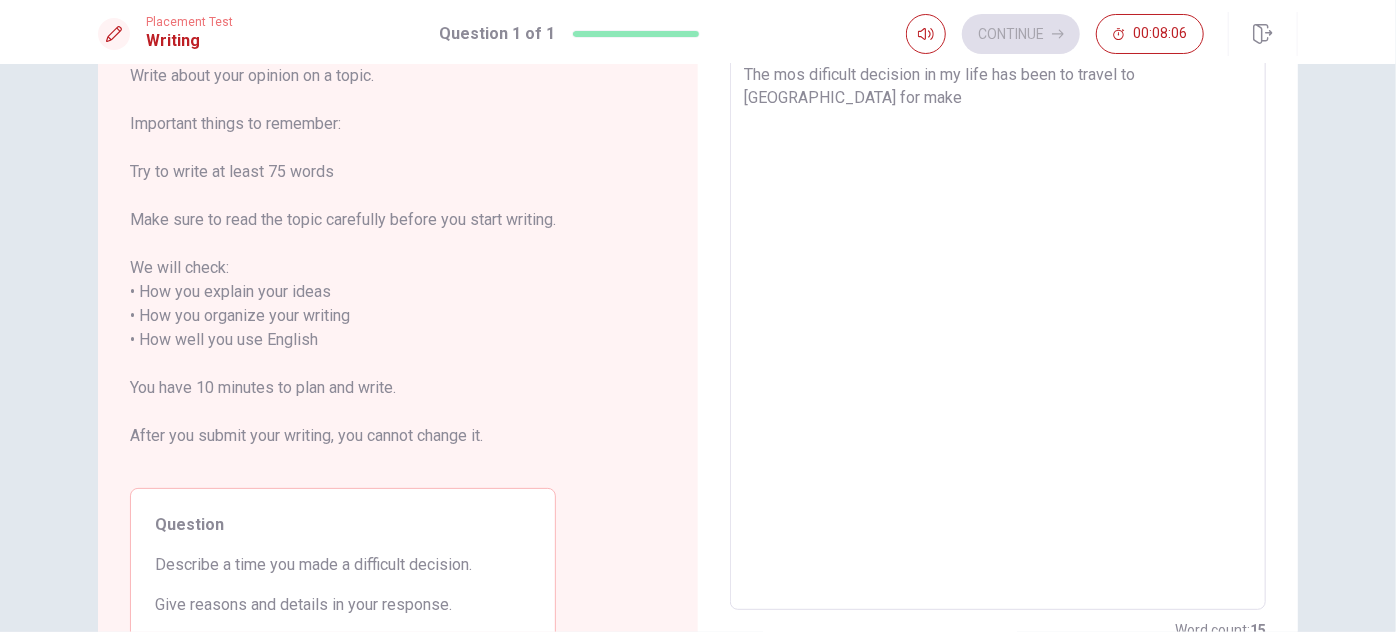 type on "x" 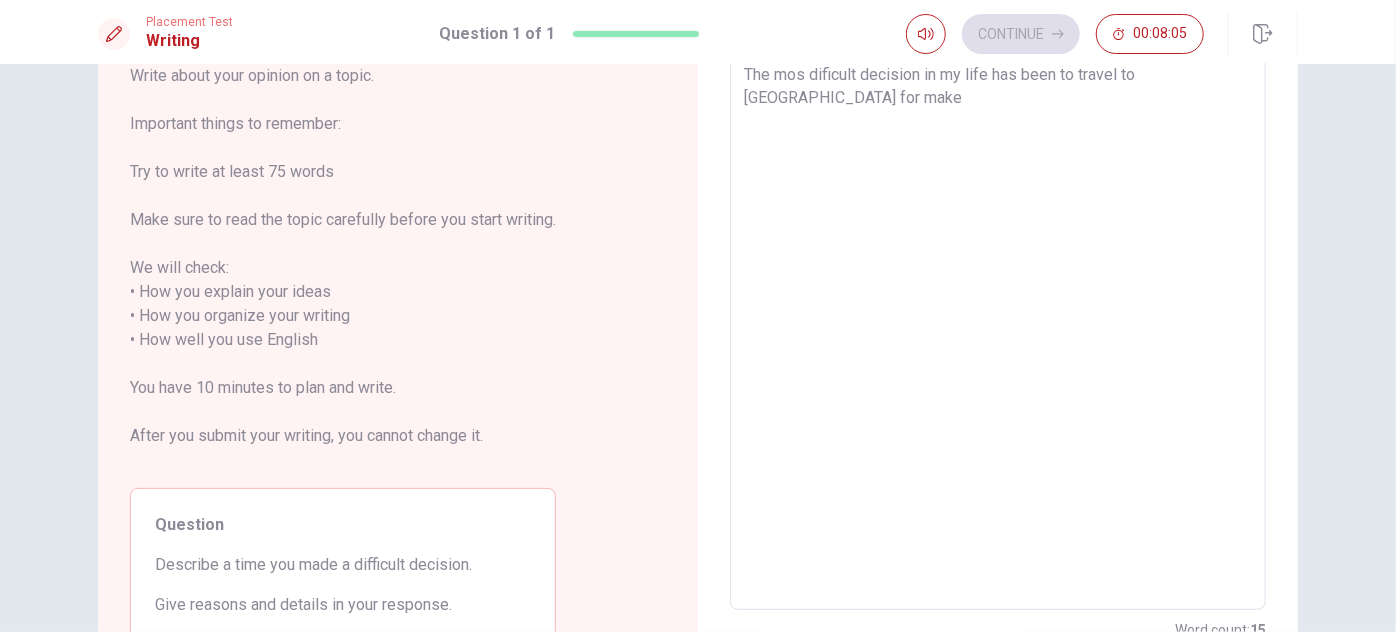 type on "The mos dificult decision in my life has been to travel to [GEOGRAPHIC_DATA] for make m" 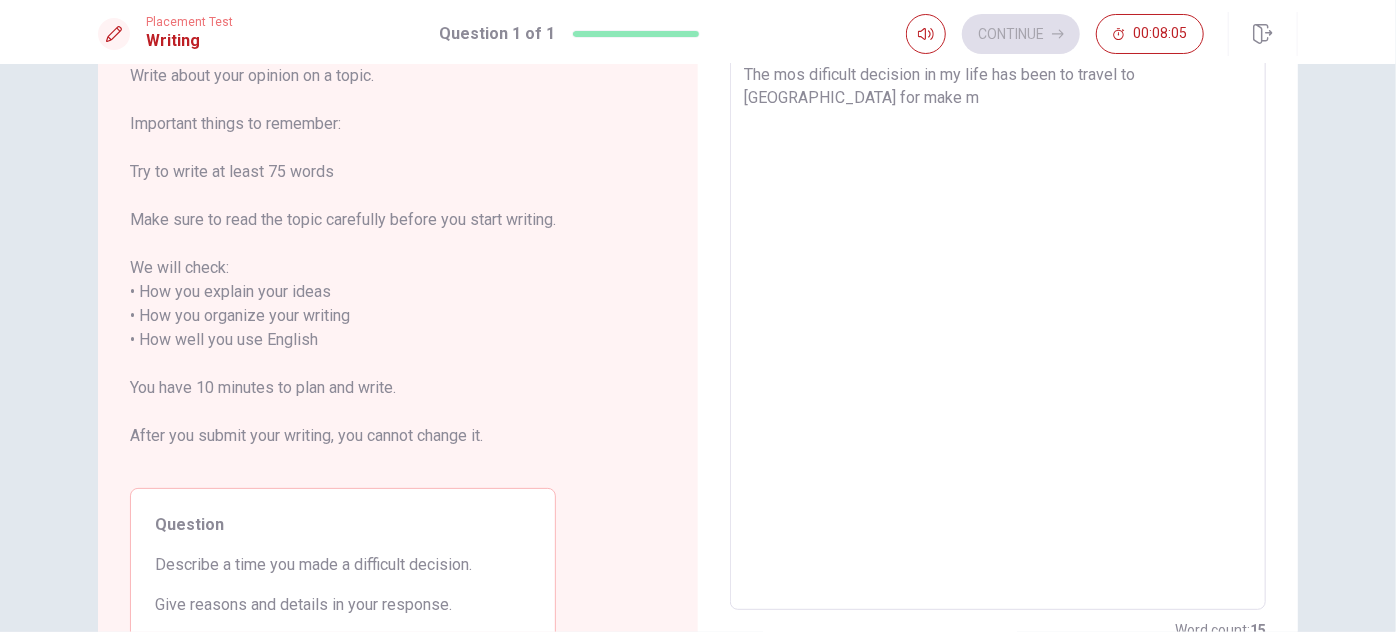 type on "x" 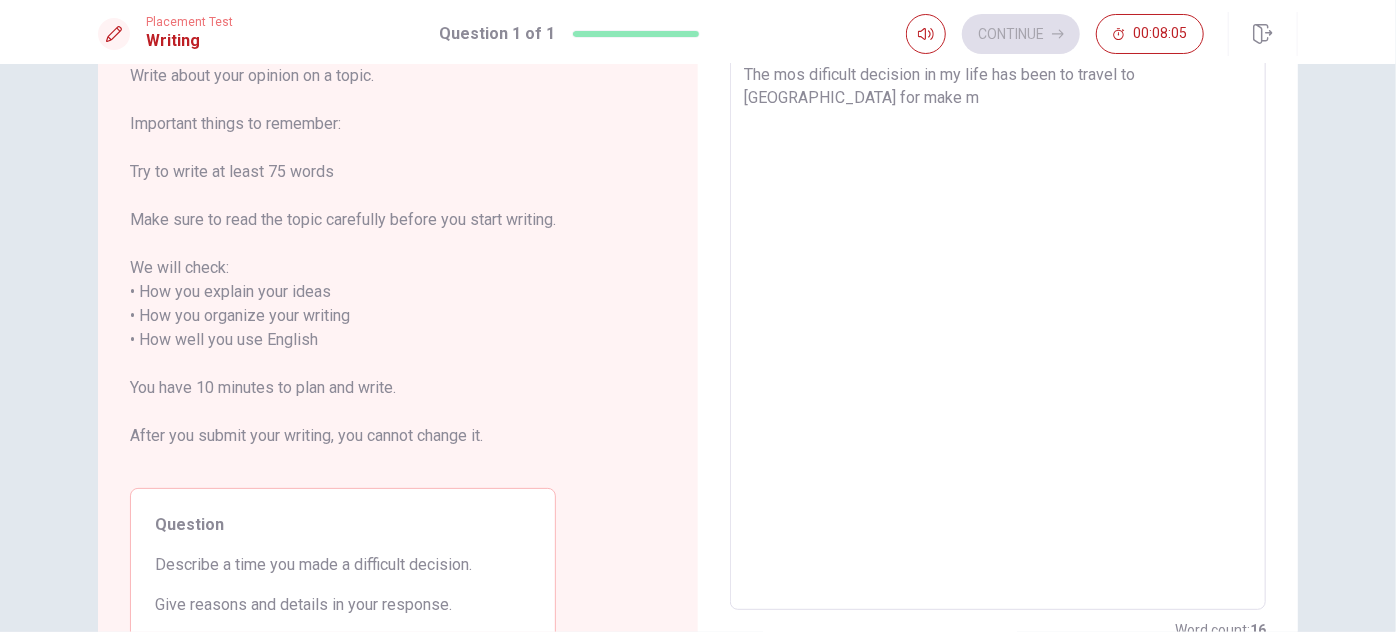 type on "The mos dificult decision in my life has been to travel to [GEOGRAPHIC_DATA] for make my" 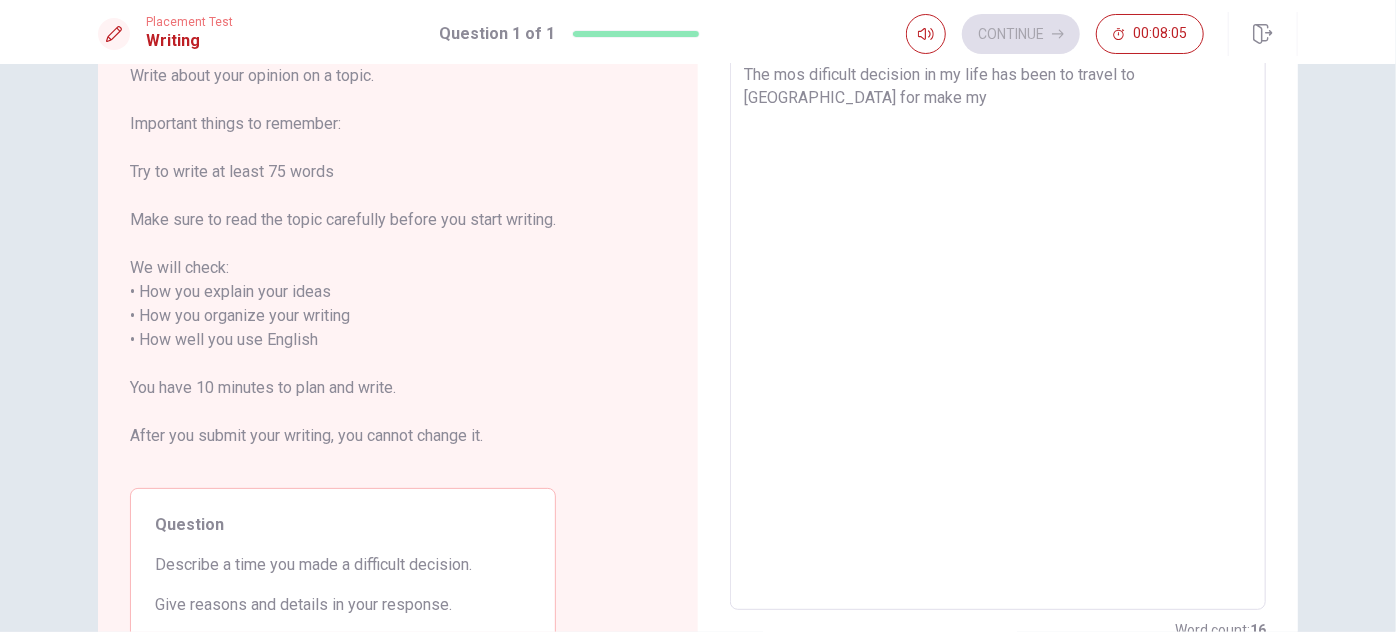 type on "x" 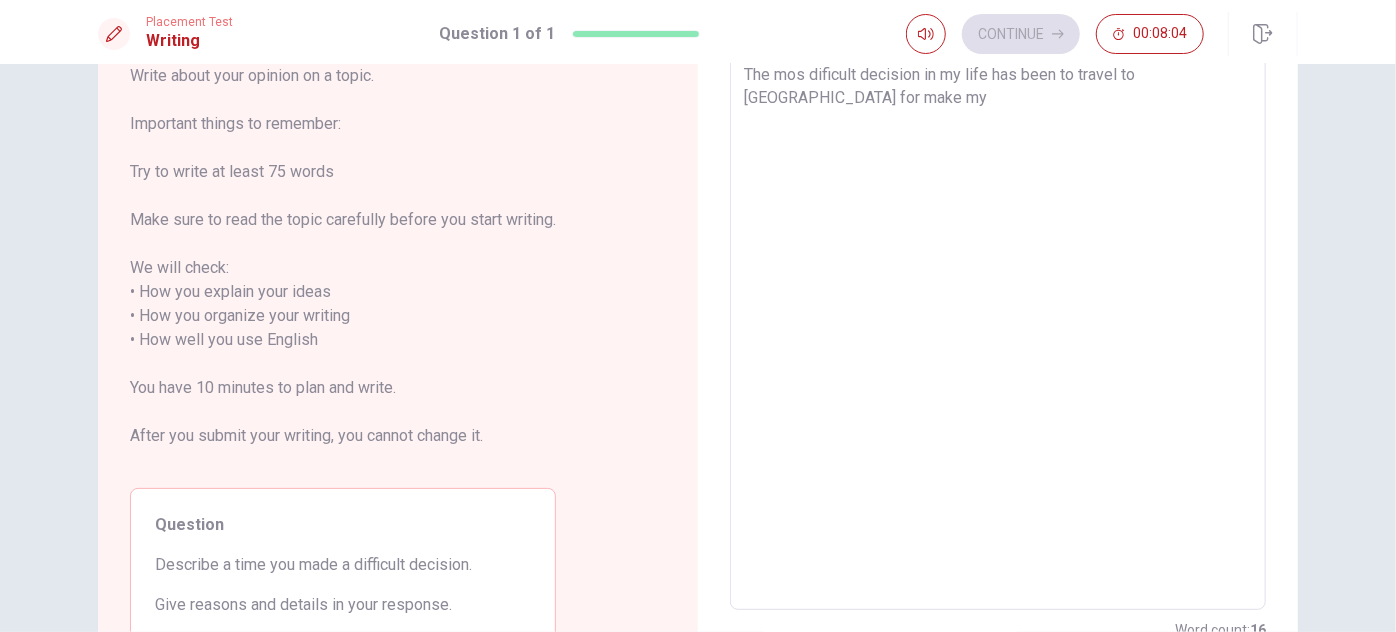 type on "The mos dificult decision in my life has been to travel to [GEOGRAPHIC_DATA] for make my m" 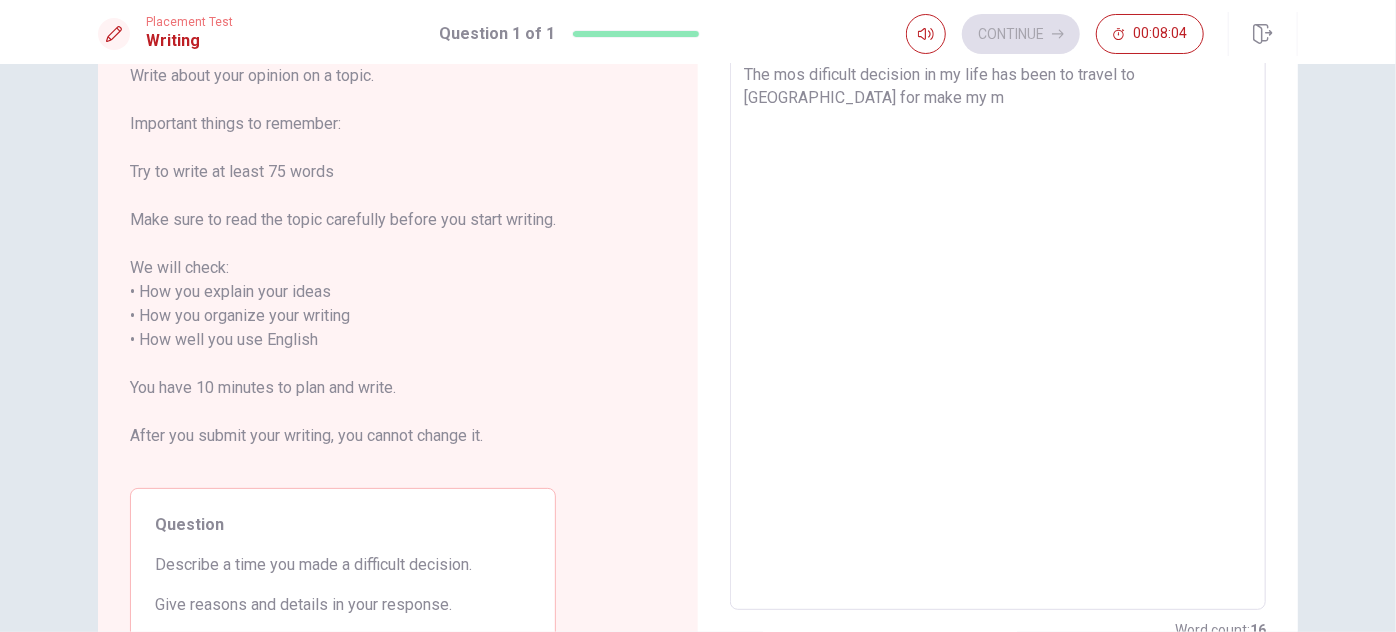 type on "x" 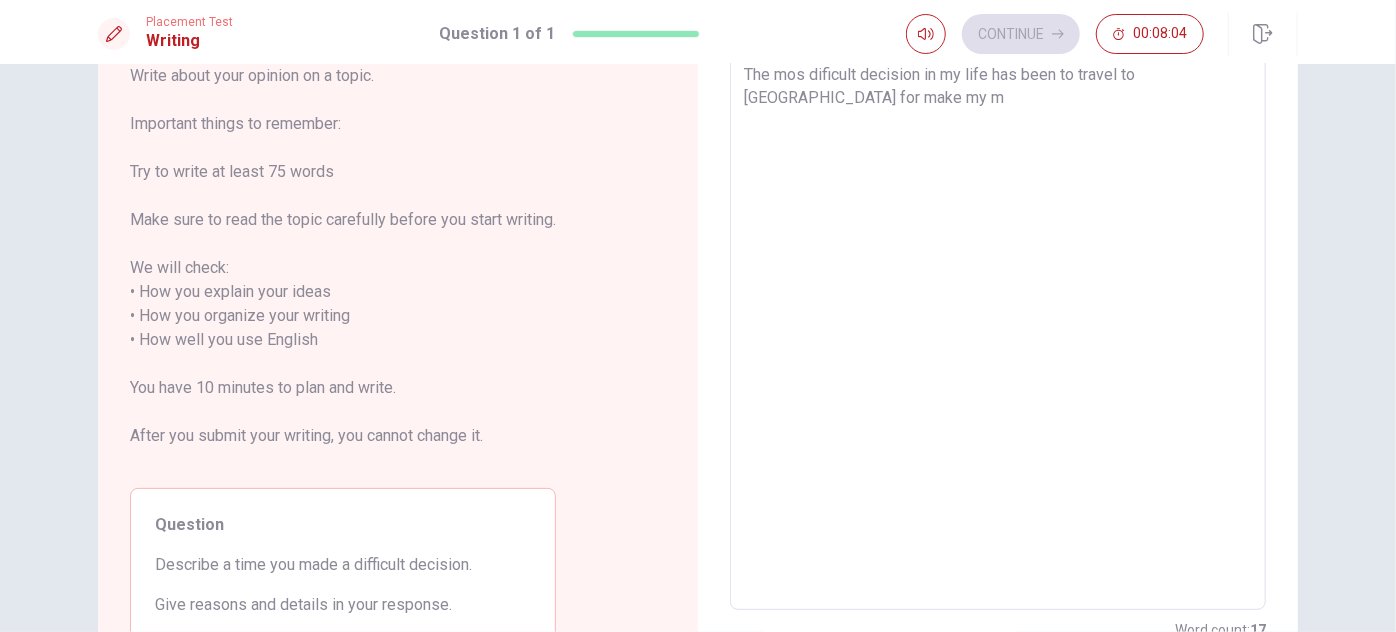 type on "The mos dificult decision in my life has been to travel to [GEOGRAPHIC_DATA] for make my ma" 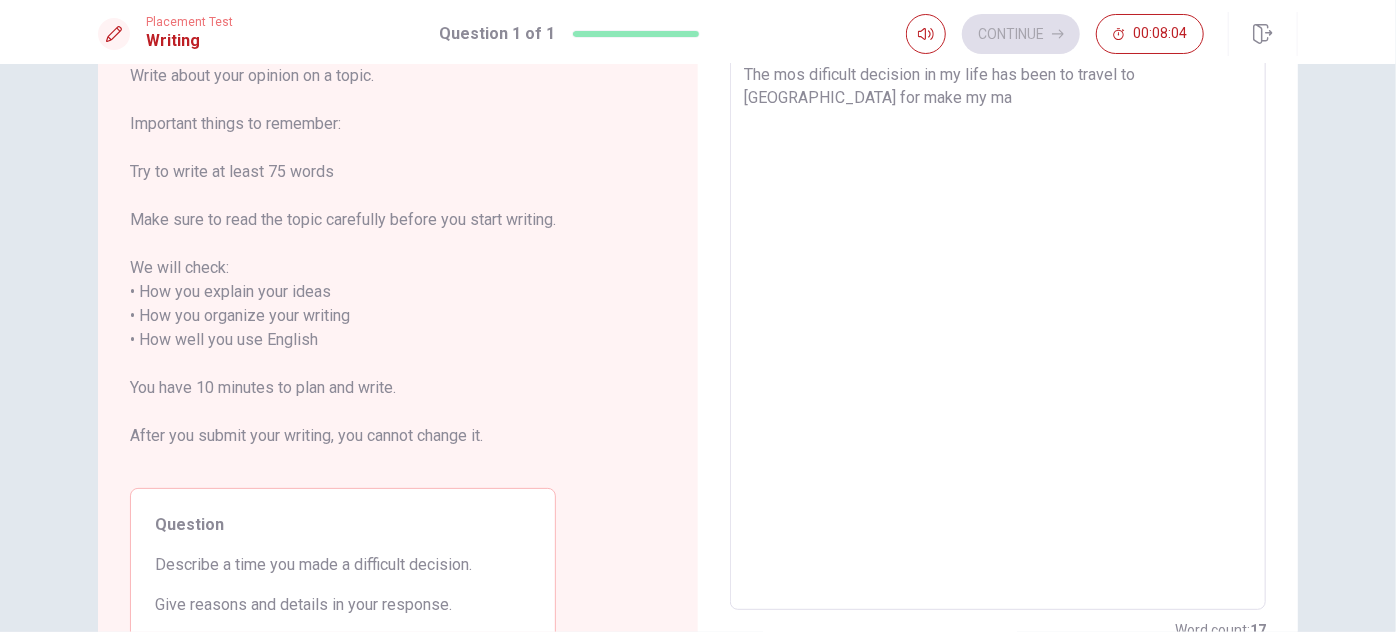 type on "x" 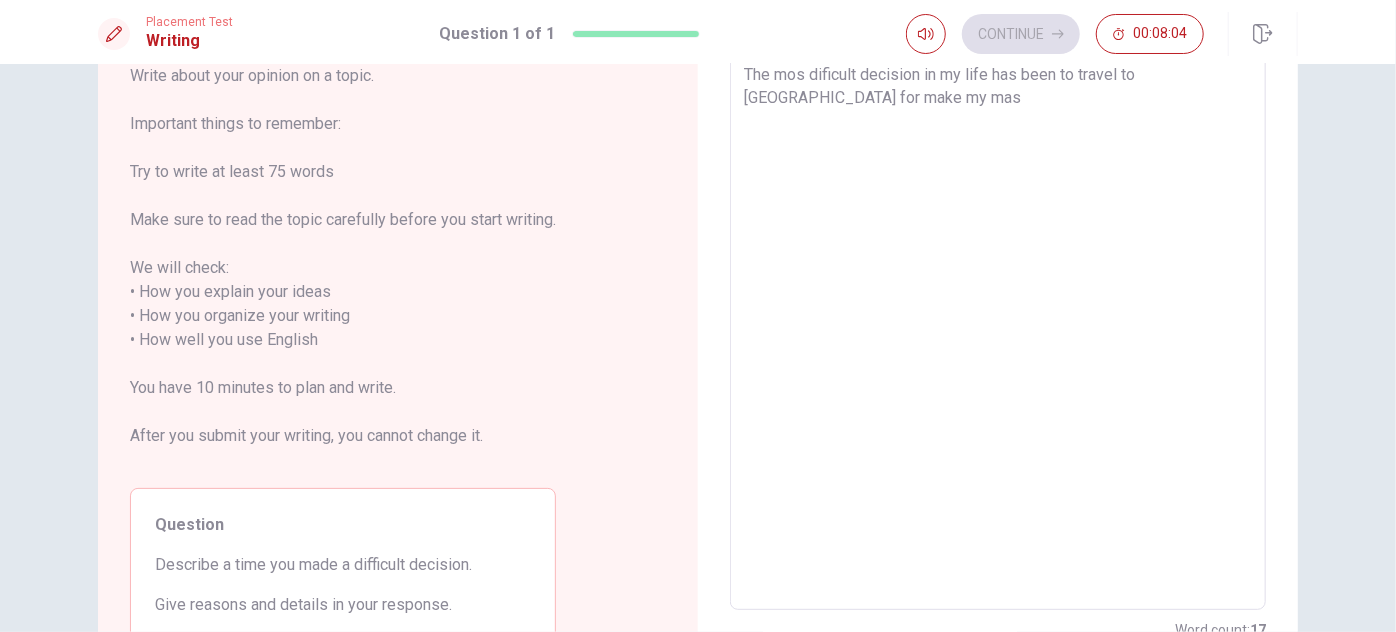 type on "x" 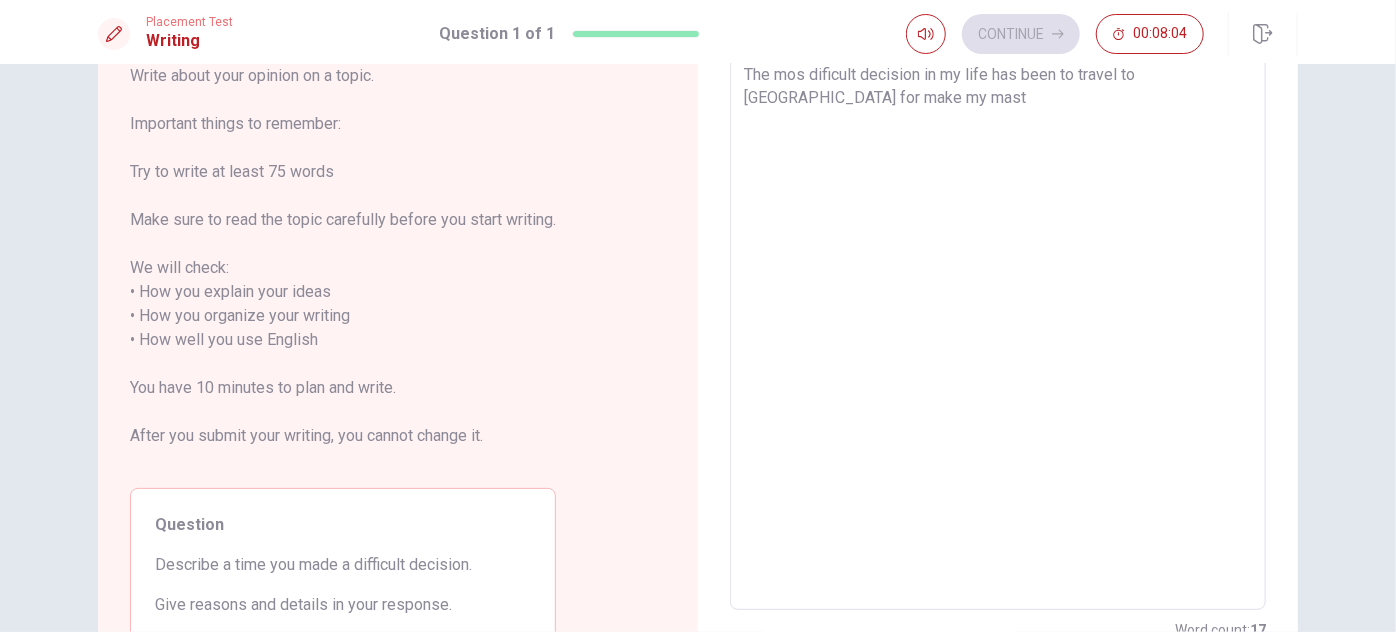 type on "x" 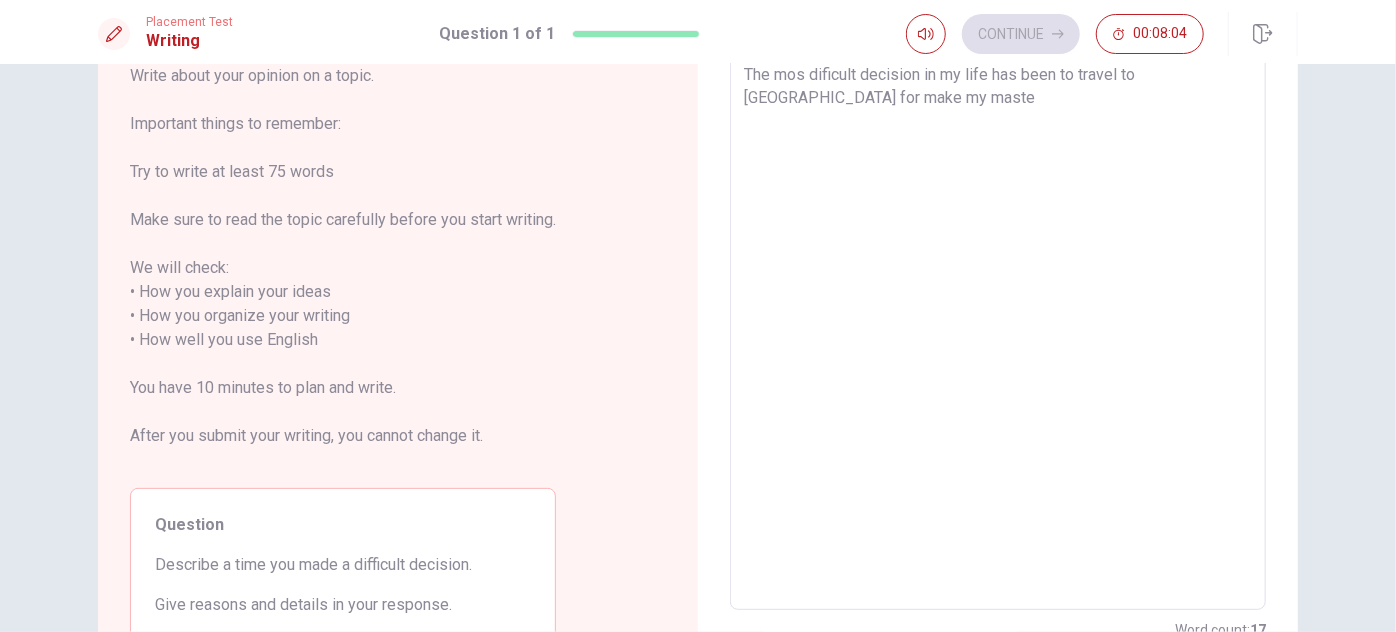 type on "x" 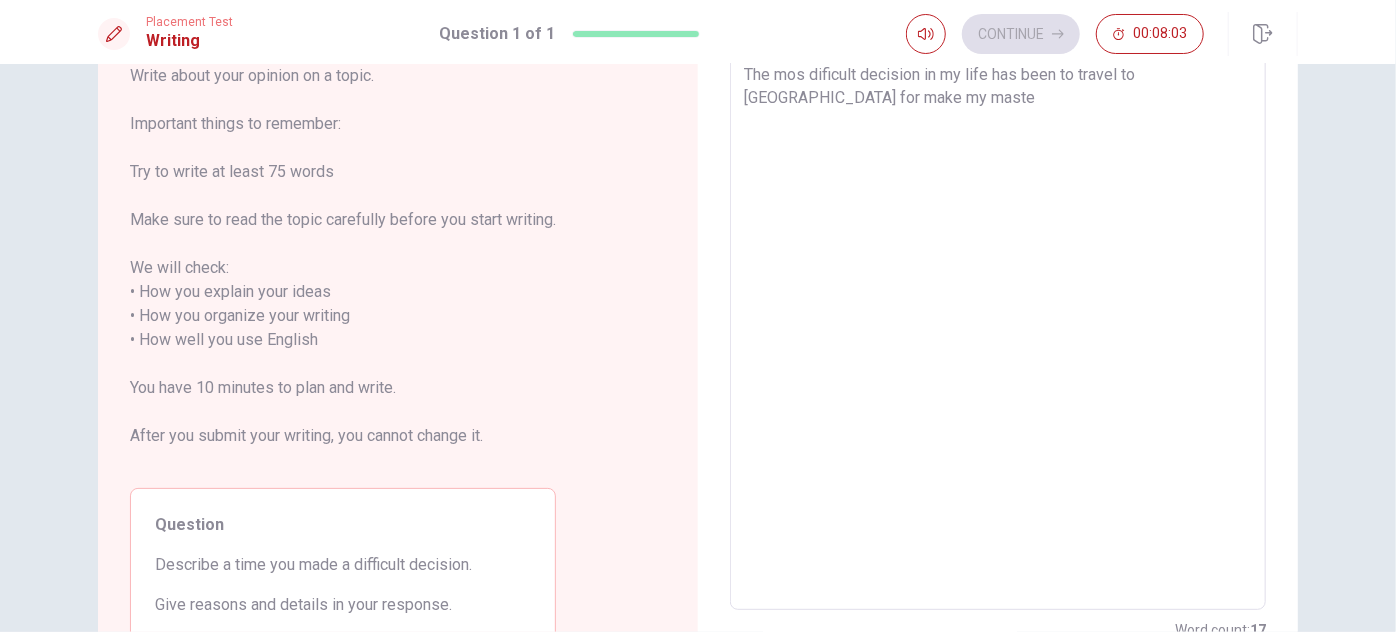 type on "The mos dificult decision in my life has been to travel to [GEOGRAPHIC_DATA] for make my master" 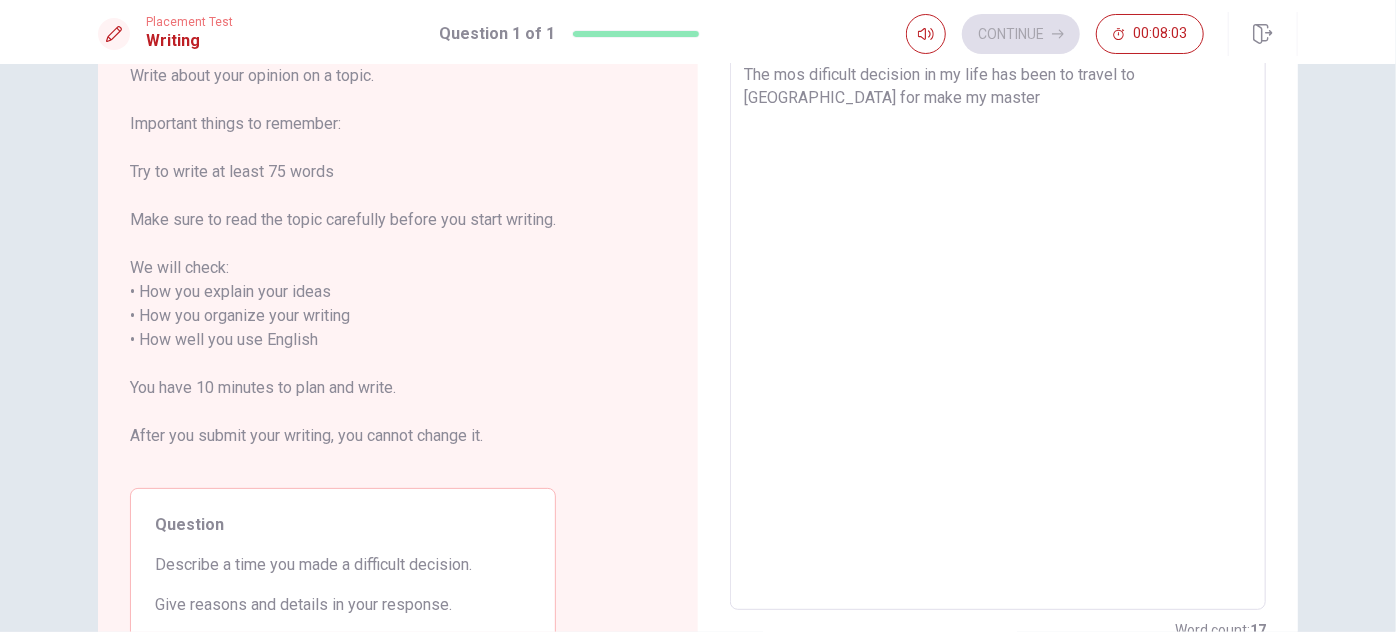 type on "x" 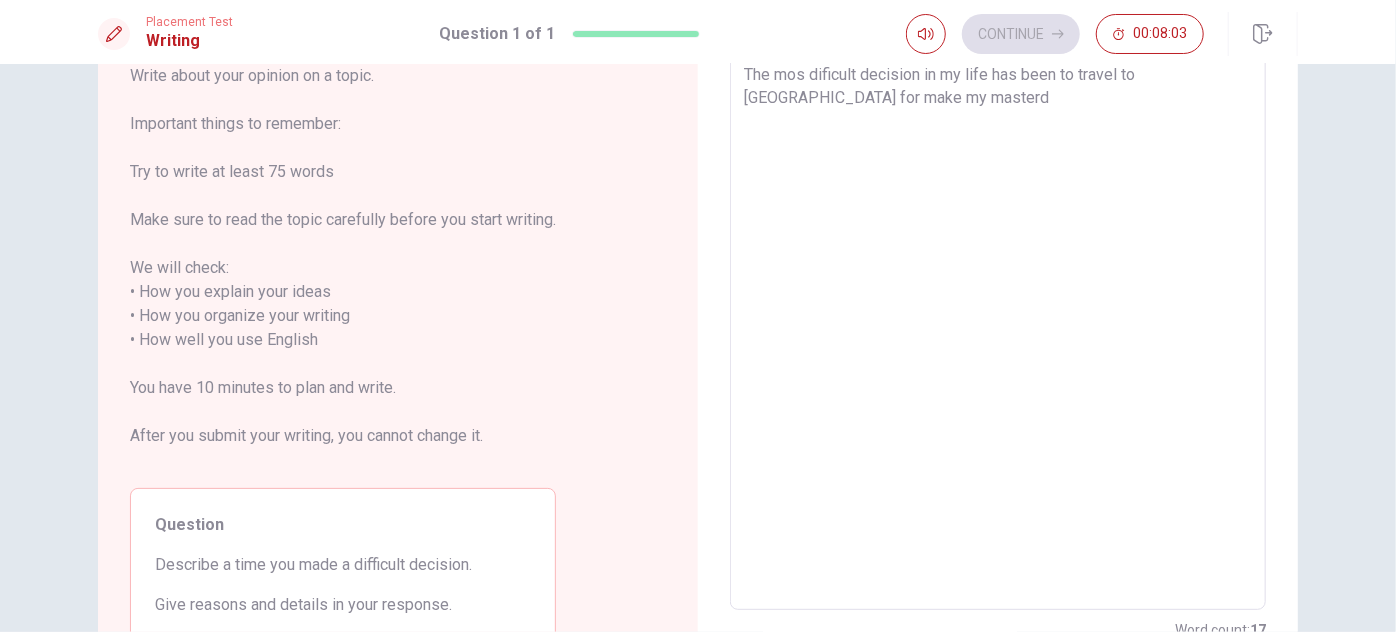 type on "x" 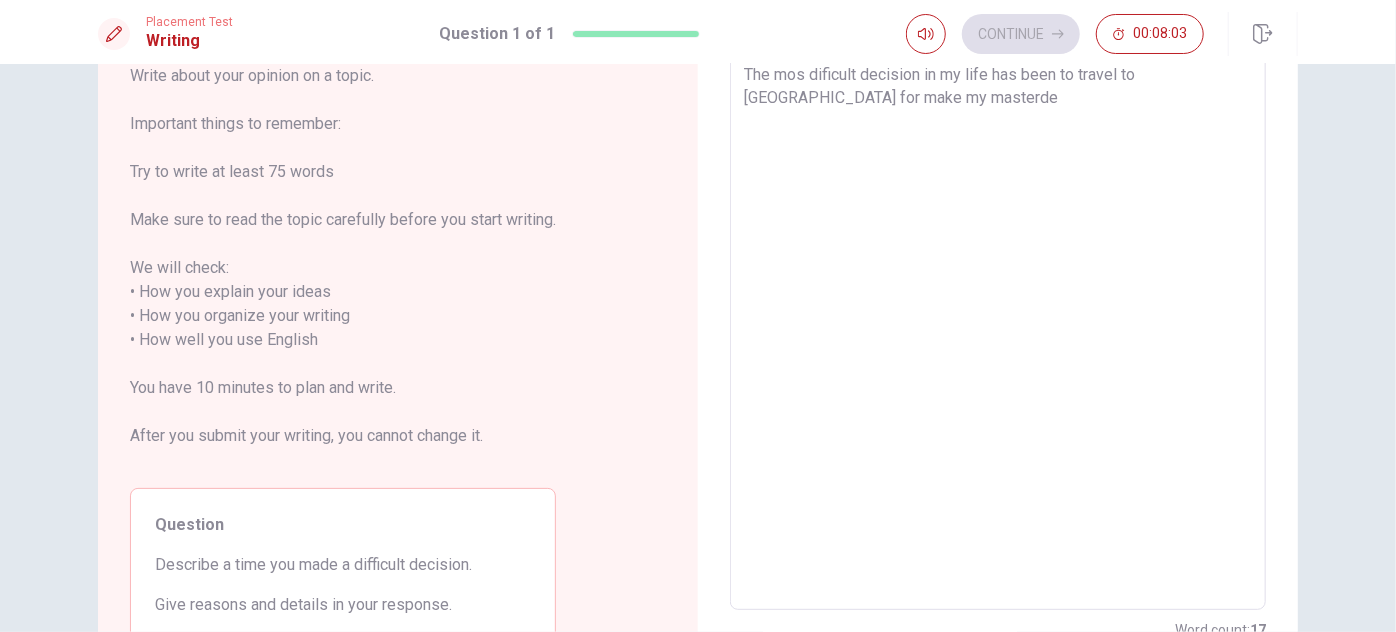 type on "x" 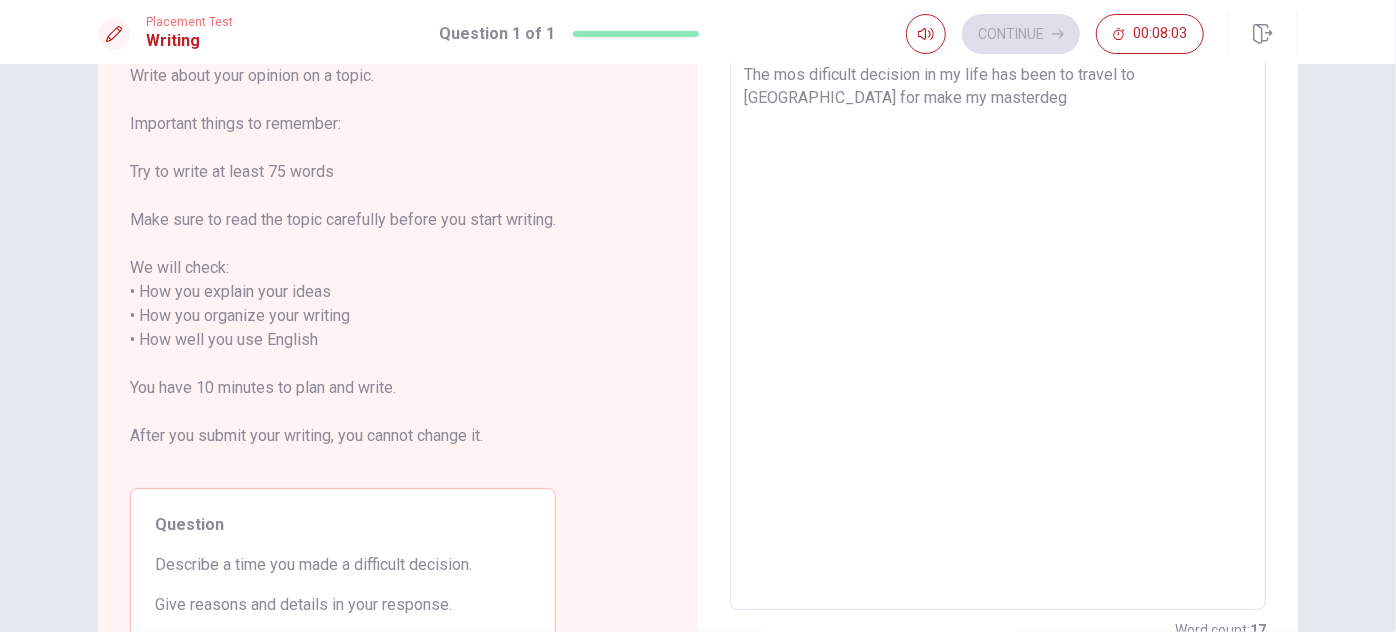 type on "x" 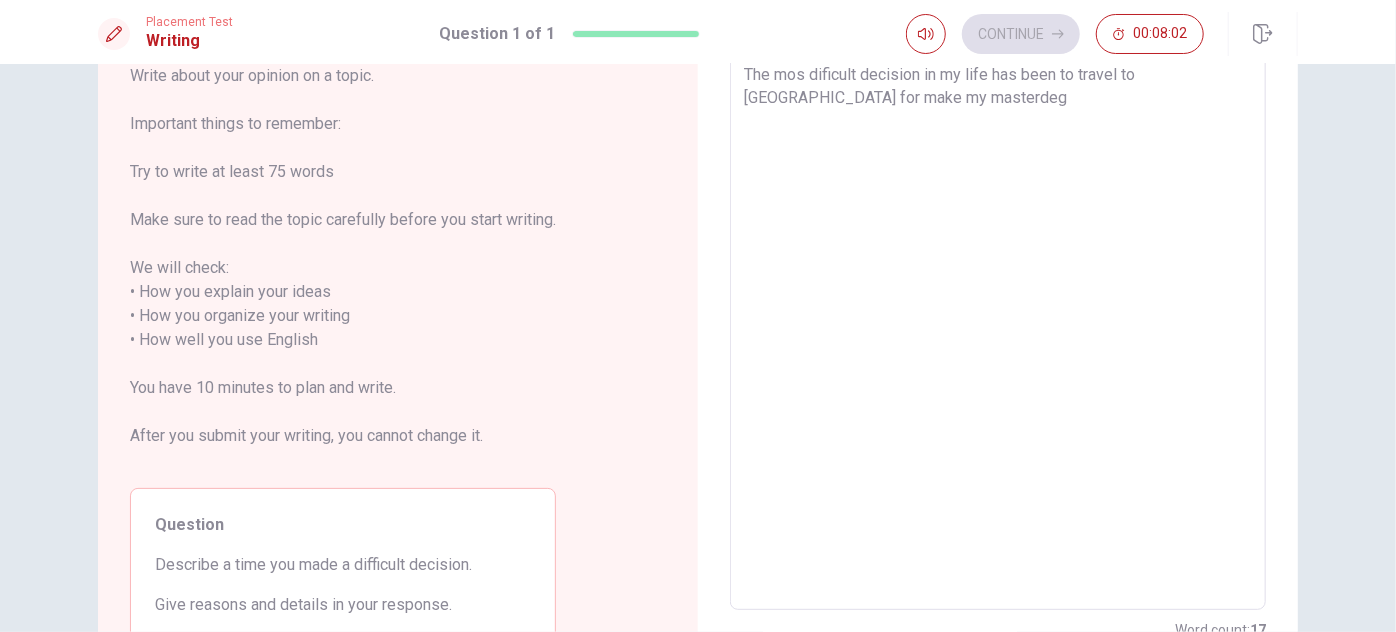type on "The mos dificult decision in my life has been to travel to [GEOGRAPHIC_DATA] for make my masterdegr" 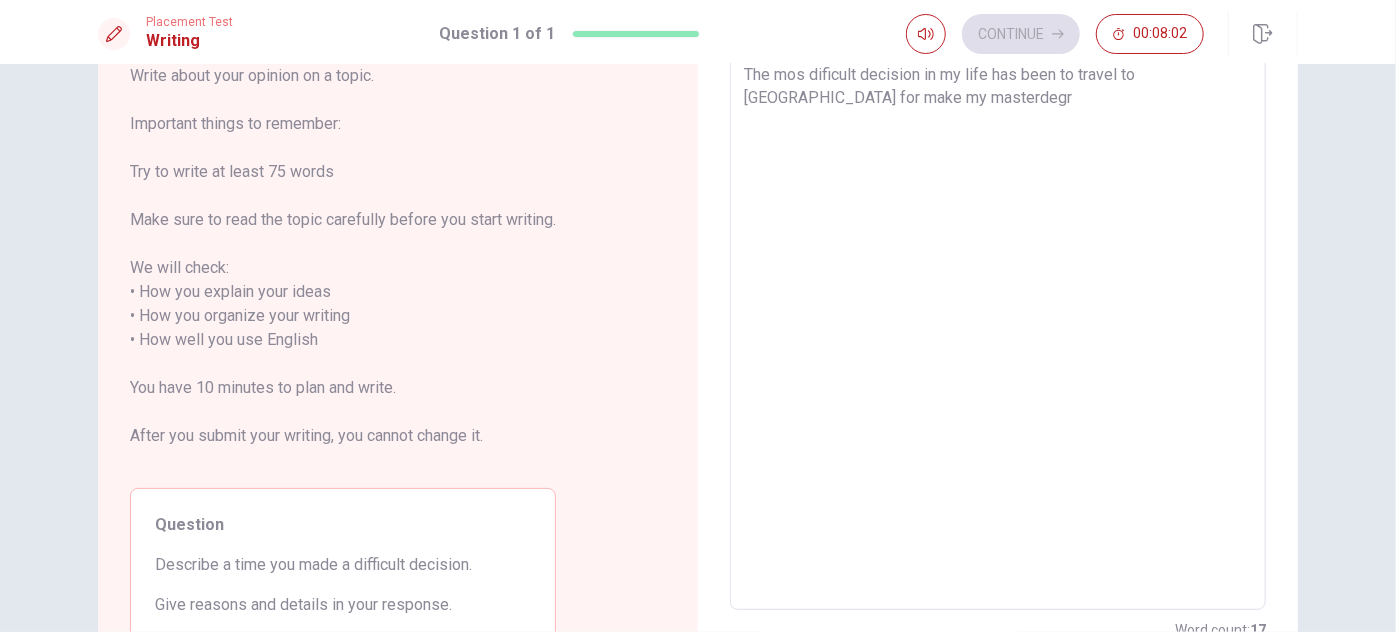 type on "x" 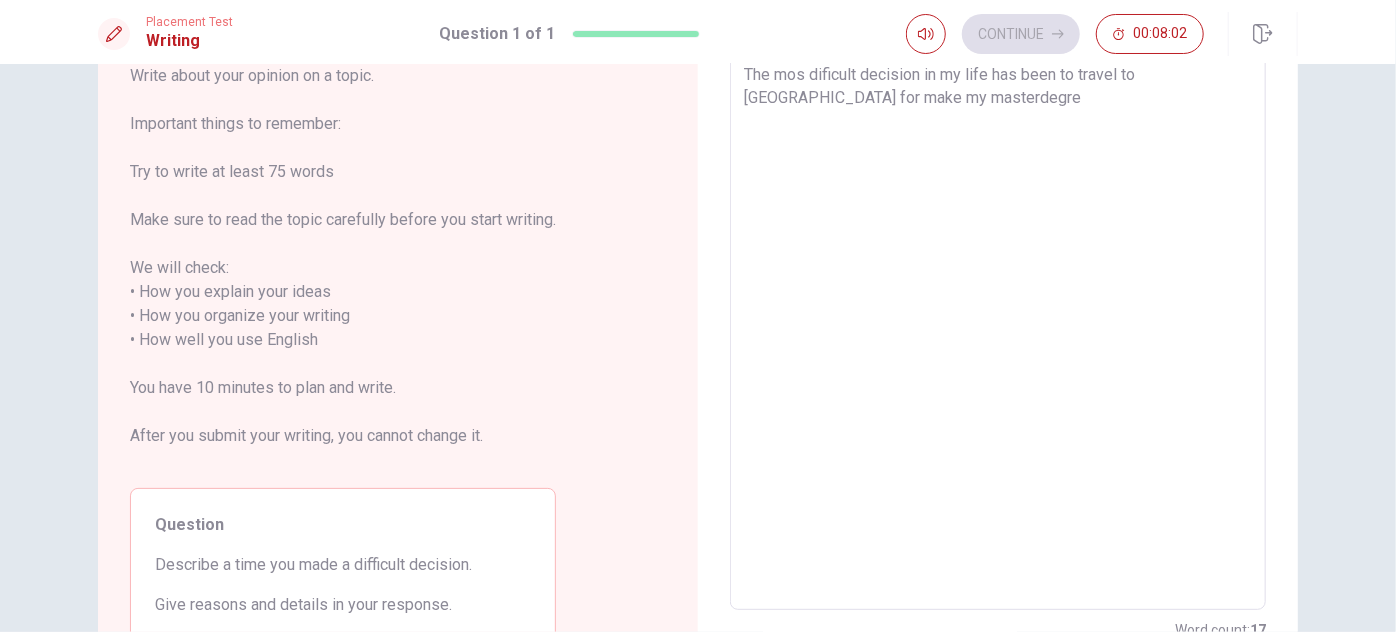type on "x" 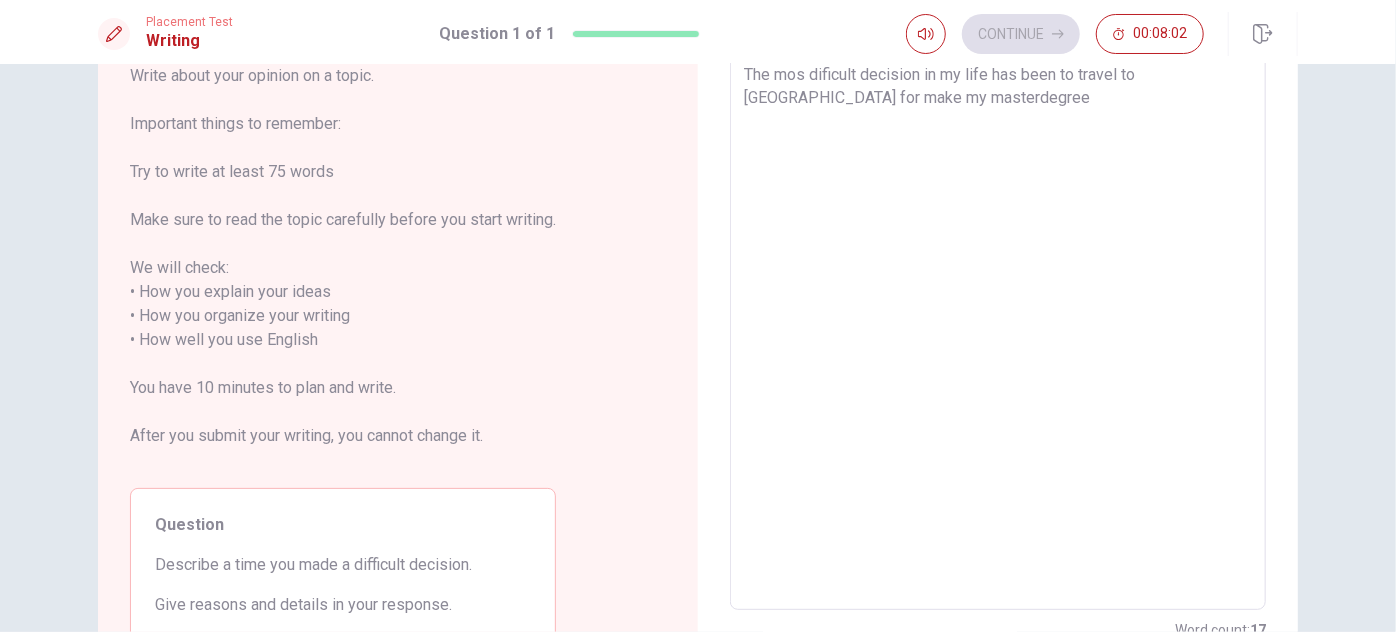 type on "x" 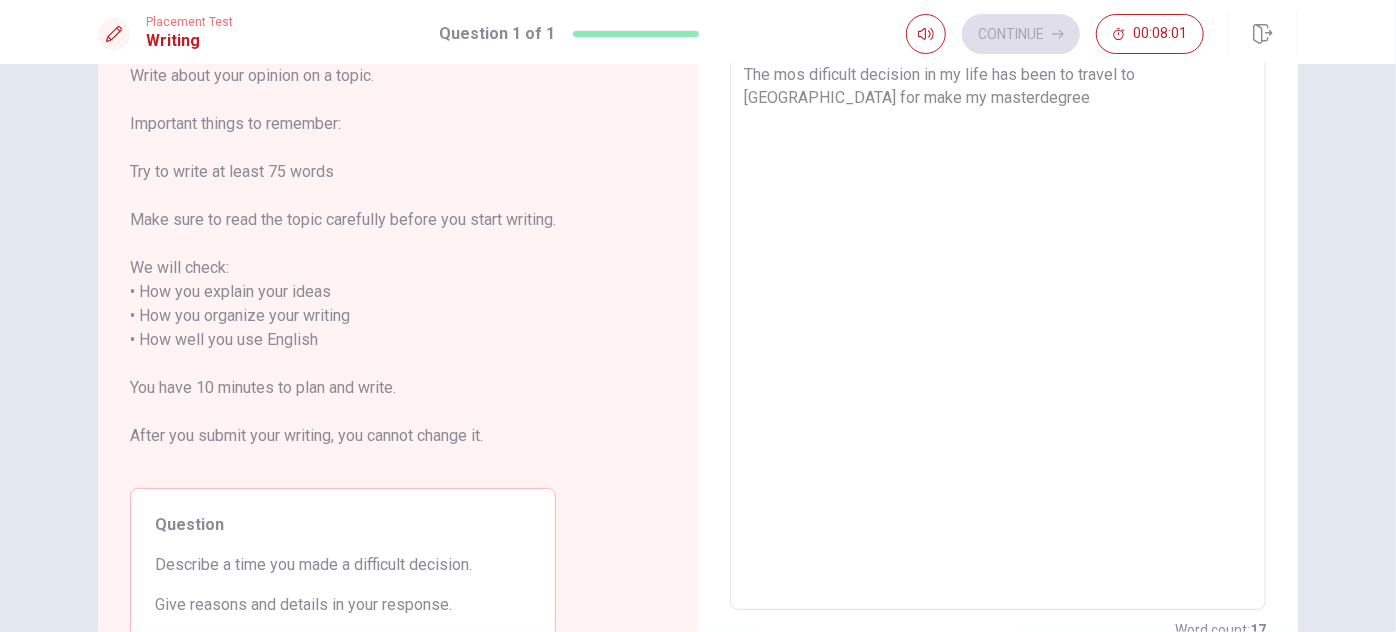 type on "The mos dificult decision in my life has been to travel to [GEOGRAPHIC_DATA] for make my masterdegree" 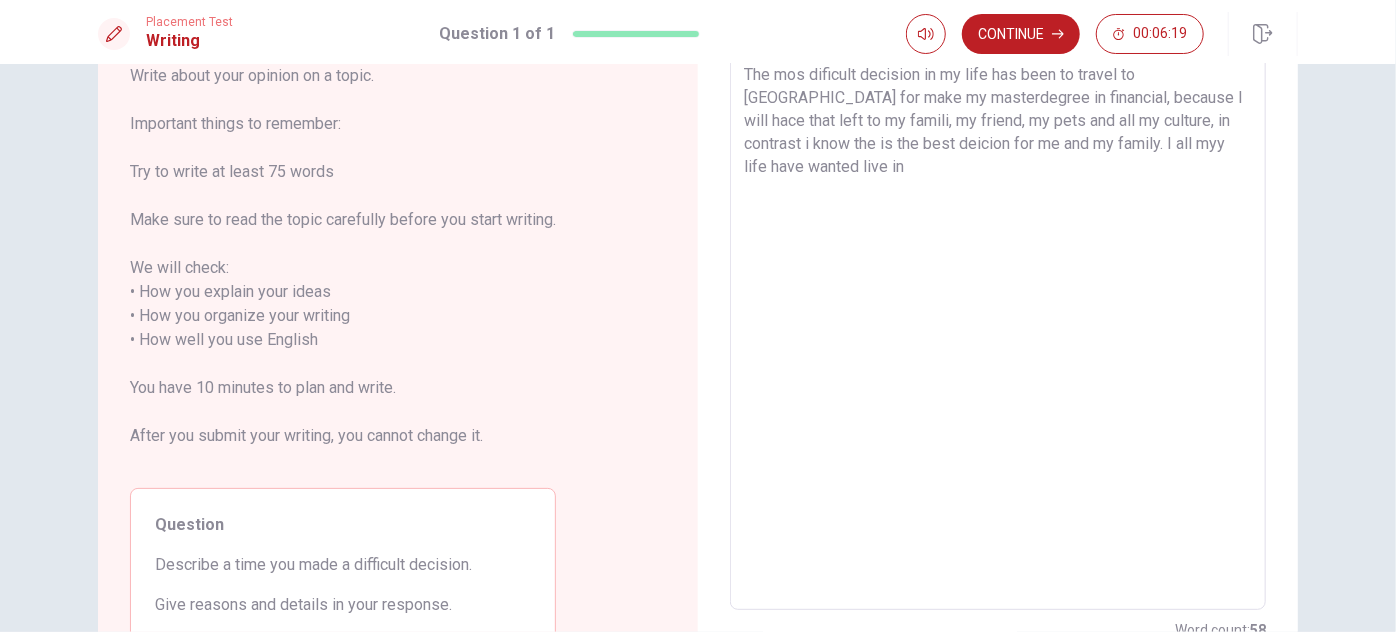 click on "The mos dificult decision in my life has been to travel to [GEOGRAPHIC_DATA] for make my masterdegree in financial, because I will hace that left to my famili, my friend, my pets and all my culture, in contrast i know the is the best deicion for me and my family. I all myy life have wanted live in" at bounding box center (998, 328) 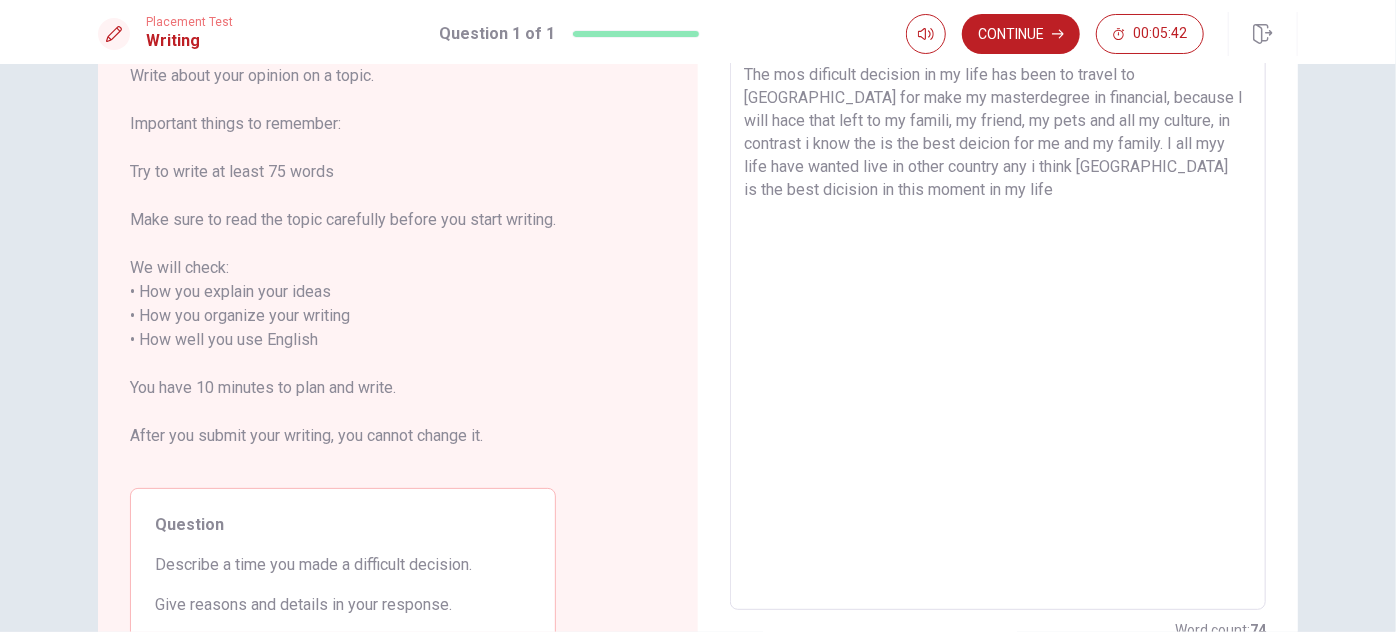 click on "The mos dificult decision in my life has been to travel to [GEOGRAPHIC_DATA] for make my masterdegree in financial, because I will hace that left to my famili, my friend, my pets and all my culture, in contrast i know the is the best deicion for me and my family. I all myy life have wanted live in other country any i think [GEOGRAPHIC_DATA] is the best dicision in this moment in my life" at bounding box center [998, 328] 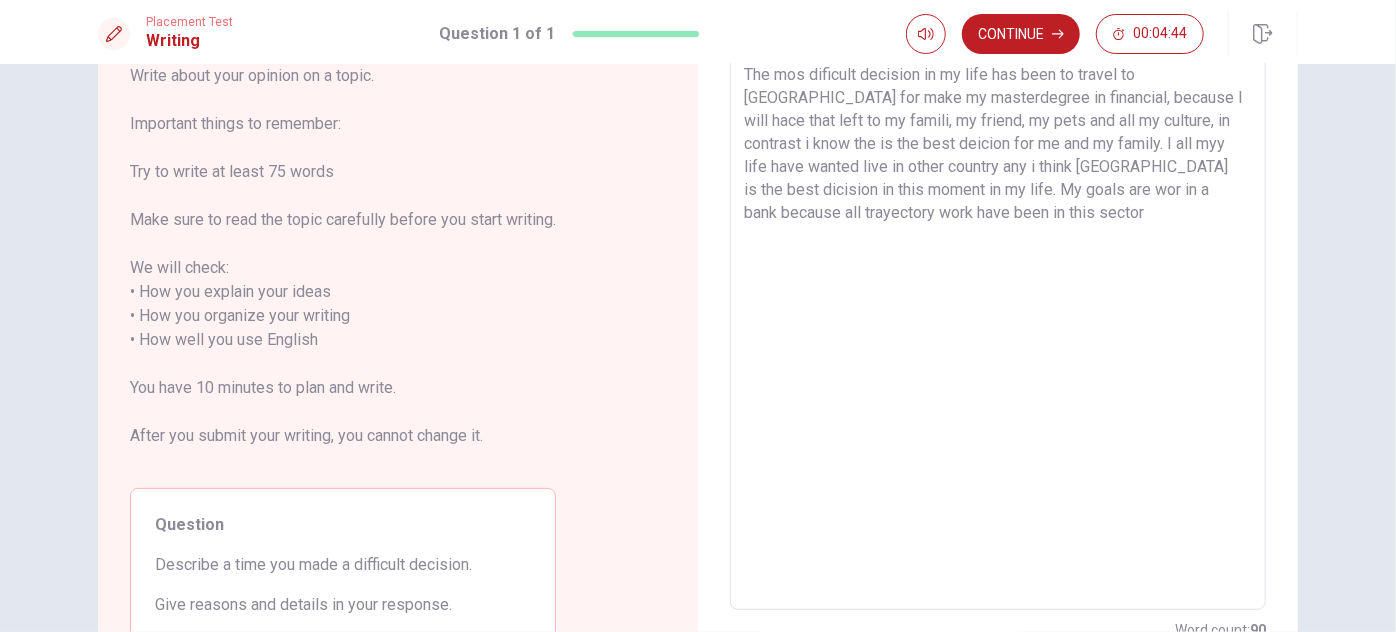 click on "The mos dificult decision in my life has been to travel to [GEOGRAPHIC_DATA] for make my masterdegree in financial, because I will hace that left to my famili, my friend, my pets and all my culture, in contrast i know the is the best deicion for me and my family. I all myy life have wanted live in other country any i think [GEOGRAPHIC_DATA] is the best dicision in this moment in my life. My goals are wor in a bank because all trayectory work have been in this sector" at bounding box center (998, 328) 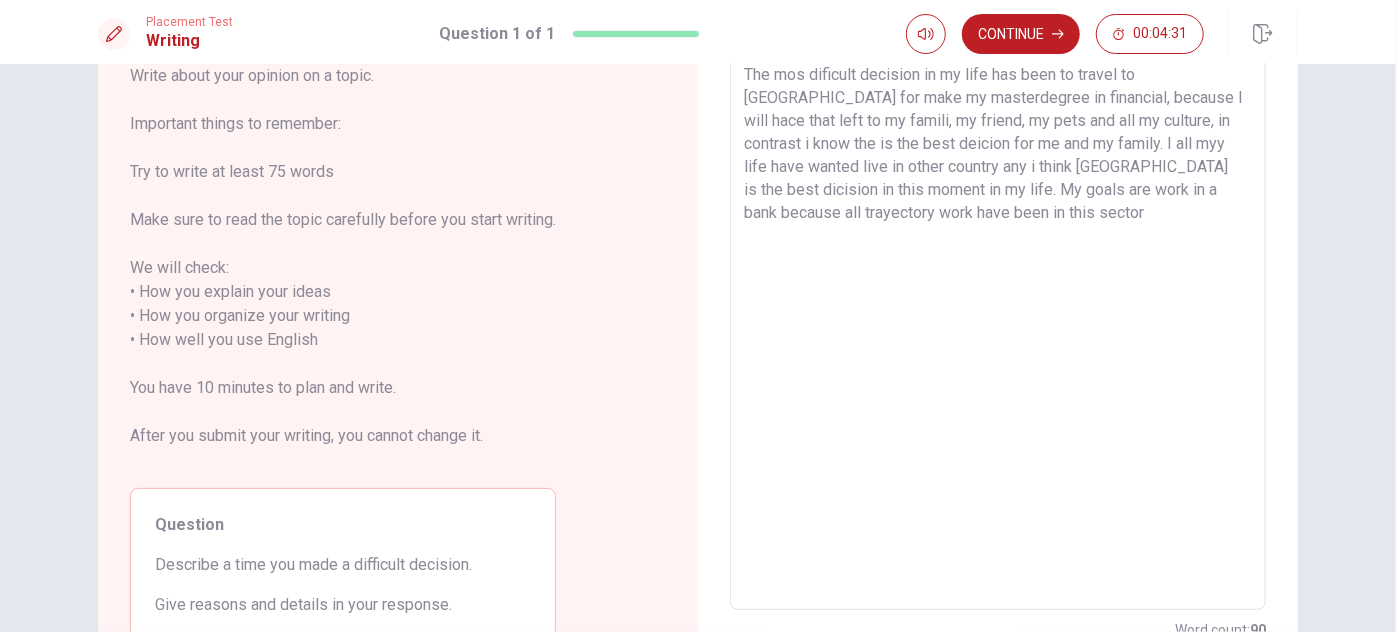 click on "The mos dificult decision in my life has been to travel to [GEOGRAPHIC_DATA] for make my masterdegree in financial, because I will hace that left to my famili, my friend, my pets and all my culture, in contrast i know the is the best deicion for me and my family. I all myy life have wanted live in other country any i think [GEOGRAPHIC_DATA] is the best dicision in this moment in my life. My goals are work in a bank because all trayectory work have been in this sector" at bounding box center (998, 328) 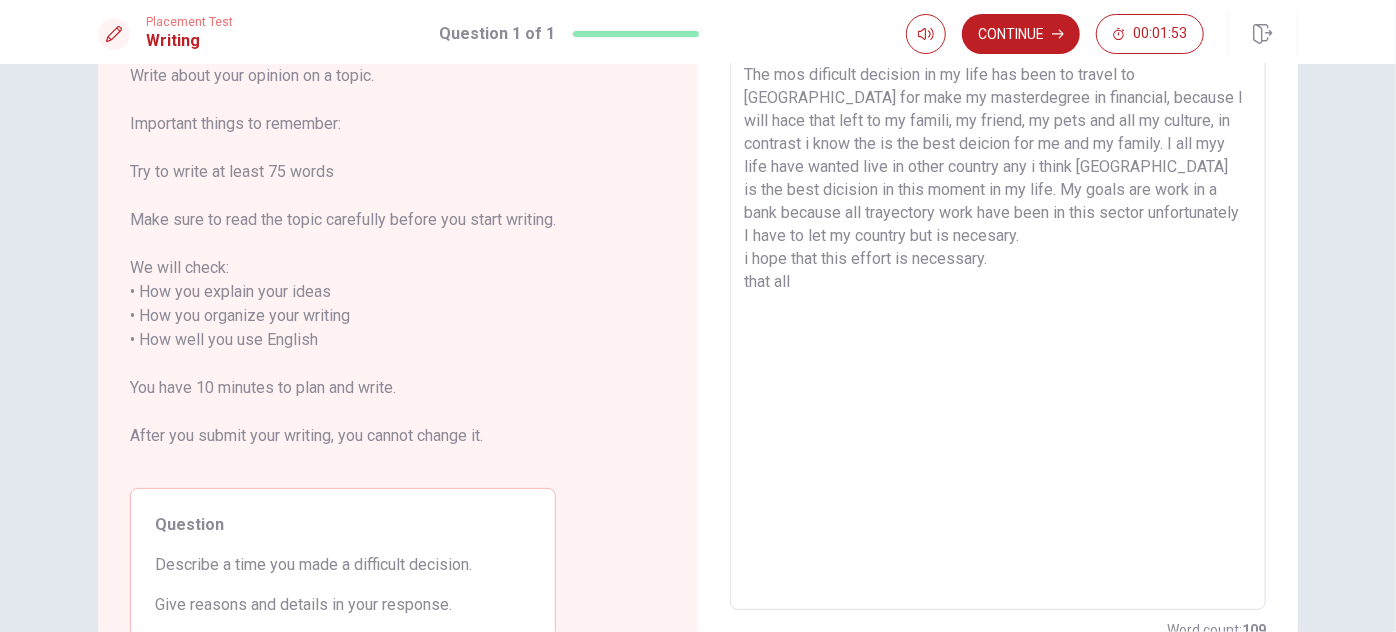 click on "The mos dificult decision in my life has been to travel to [GEOGRAPHIC_DATA] for make my masterdegree in financial, because I will hace that left to my famili, my friend, my pets and all my culture, in contrast i know the is the best deicion for me and my family. I all myy life have wanted live in other country any i think [GEOGRAPHIC_DATA] is the best dicision in this moment in my life. My goals are work in a bank because all trayectory work have been in this sector unfortunately I have to let my country but is necesary.
i hope that this effort is necessary.
that all" at bounding box center (998, 328) 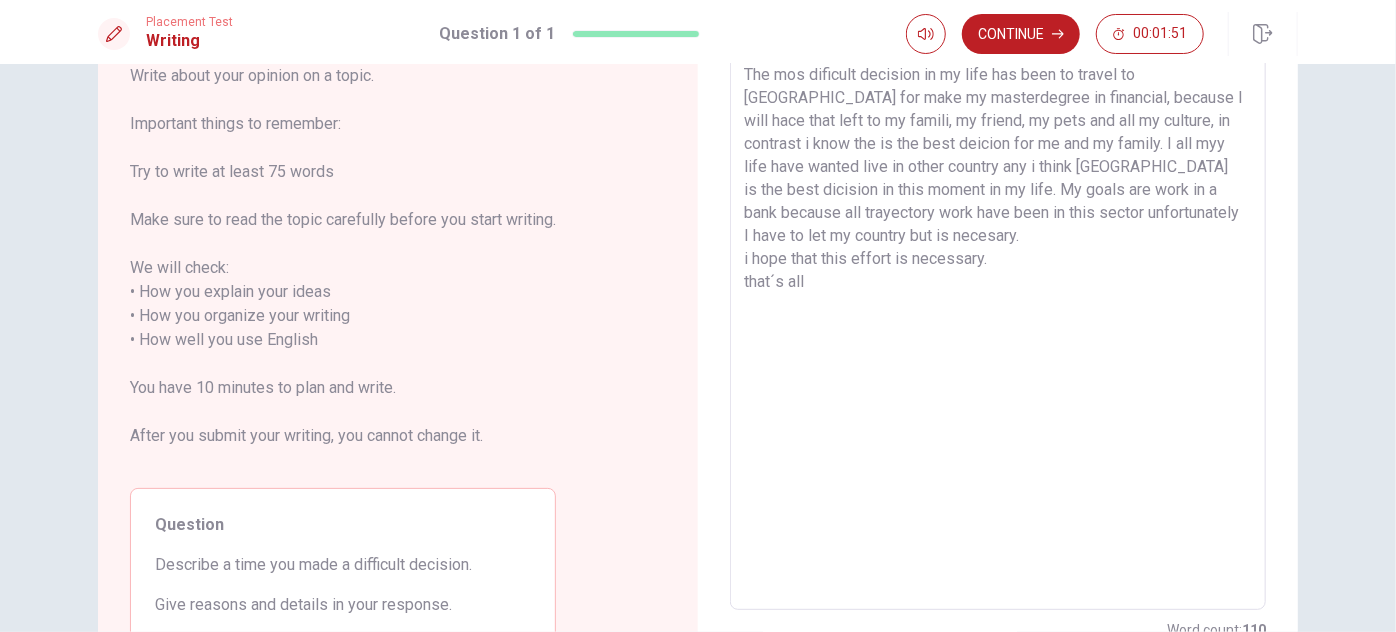 click on "The mos dificult decision in my life has been to travel to [GEOGRAPHIC_DATA] for make my masterdegree in financial, because I will hace that left to my famili, my friend, my pets and all my culture, in contrast i know the is the best deicion for me and my family. I all myy life have wanted live in other country any i think [GEOGRAPHIC_DATA] is the best dicision in this moment in my life. My goals are work in a bank because all trayectory work have been in this sector unfortunately I have to let my country but is necesary.
i hope that this effort is necessary.
that´s all" at bounding box center [998, 328] 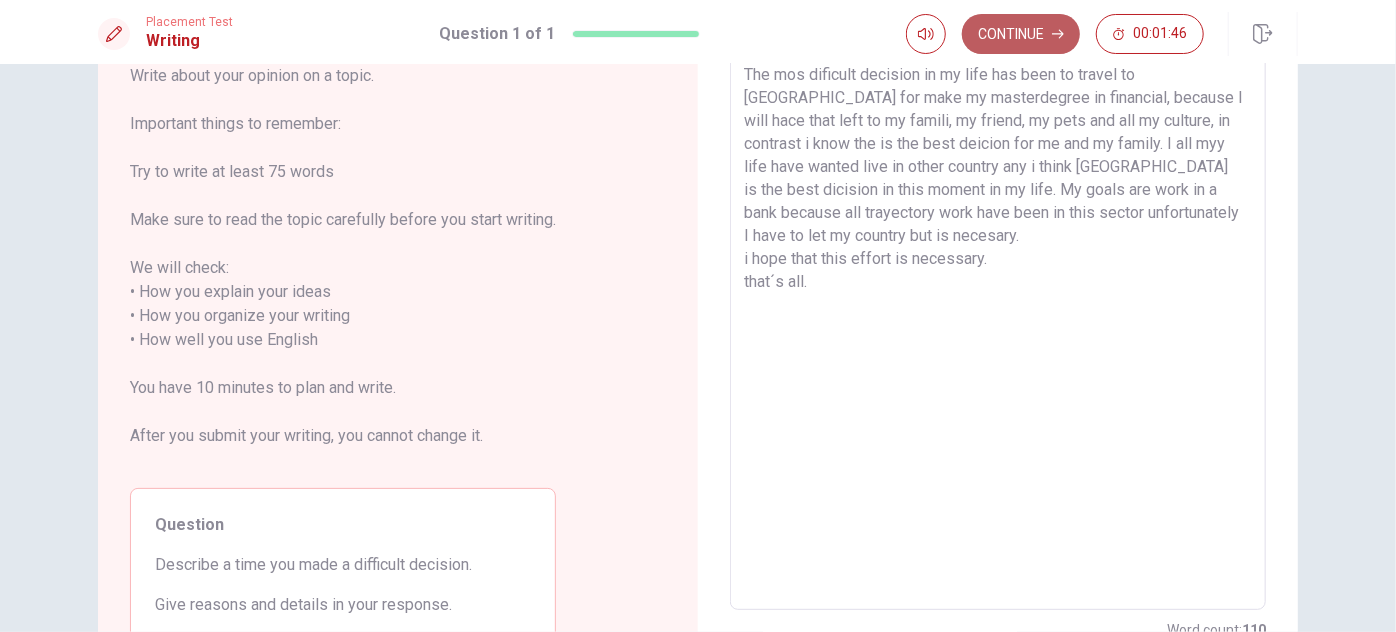 click on "Continue" at bounding box center [1021, 34] 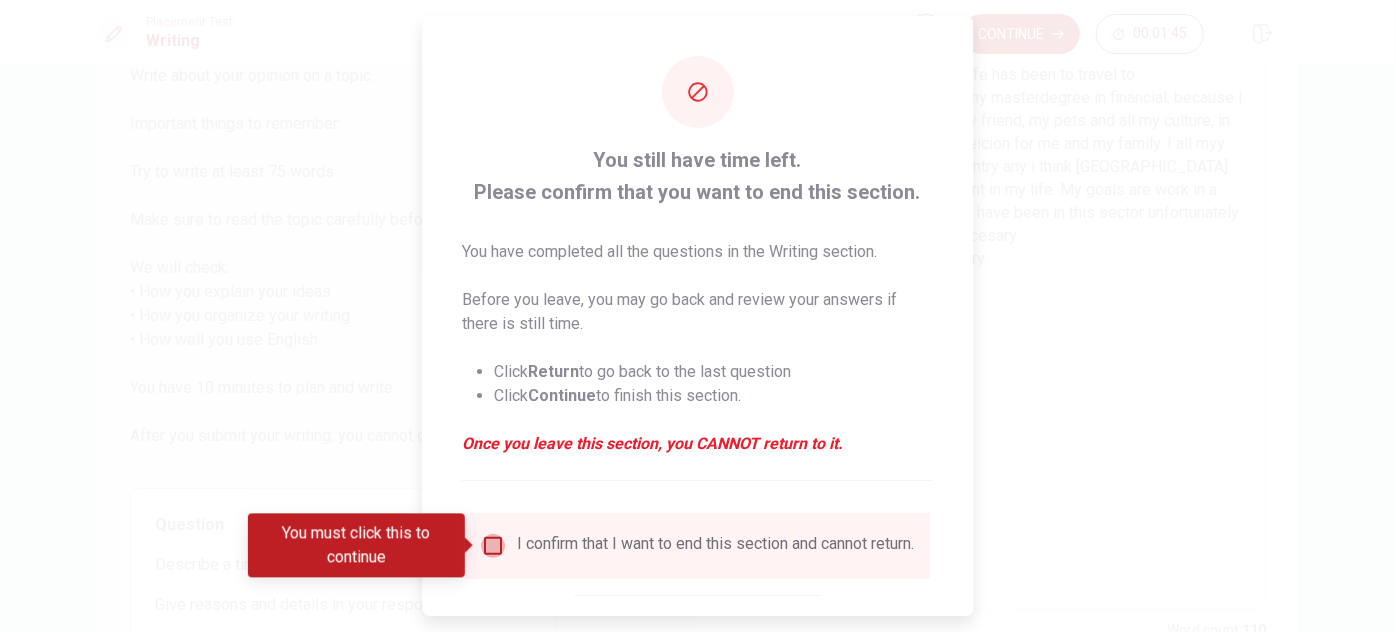 click at bounding box center [494, 546] 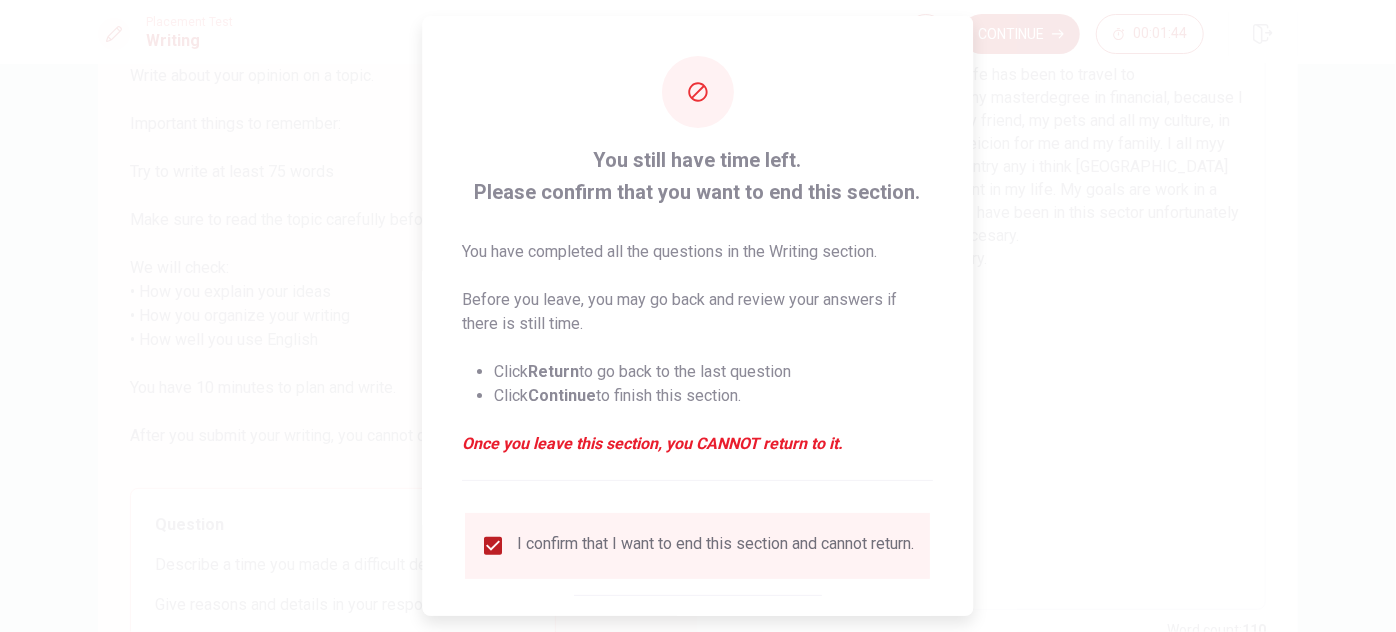 scroll, scrollTop: 114, scrollLeft: 0, axis: vertical 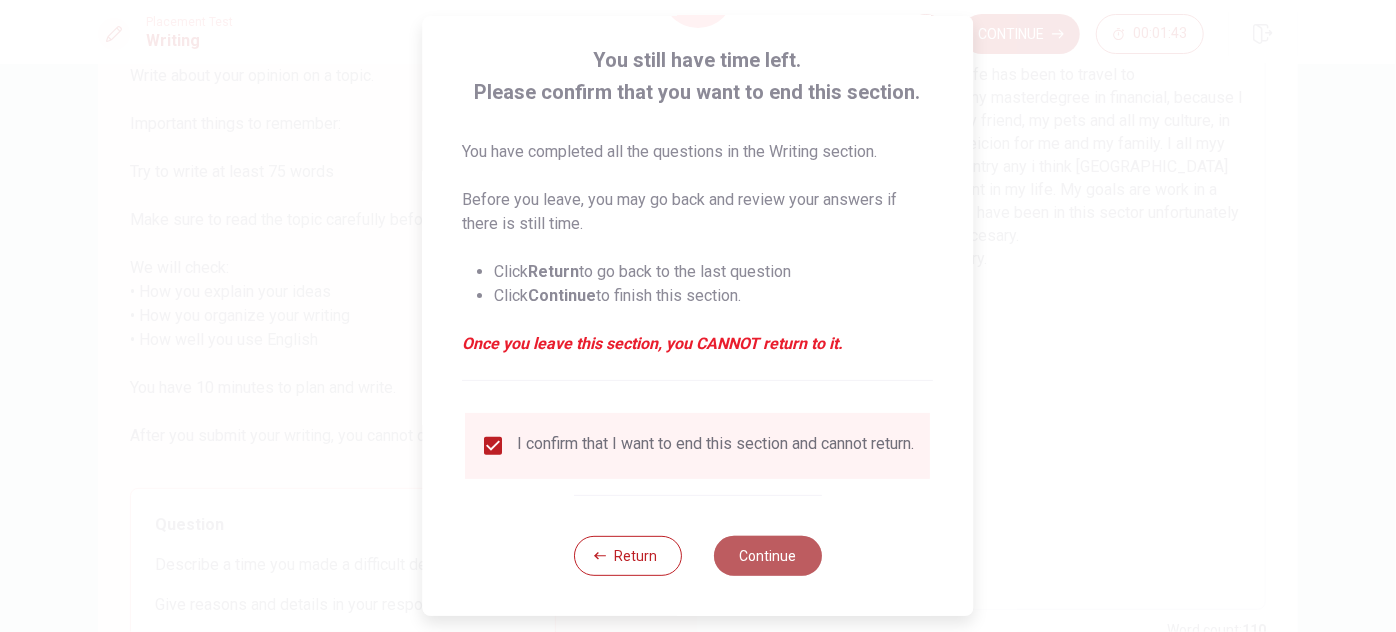 click on "Continue" at bounding box center (768, 556) 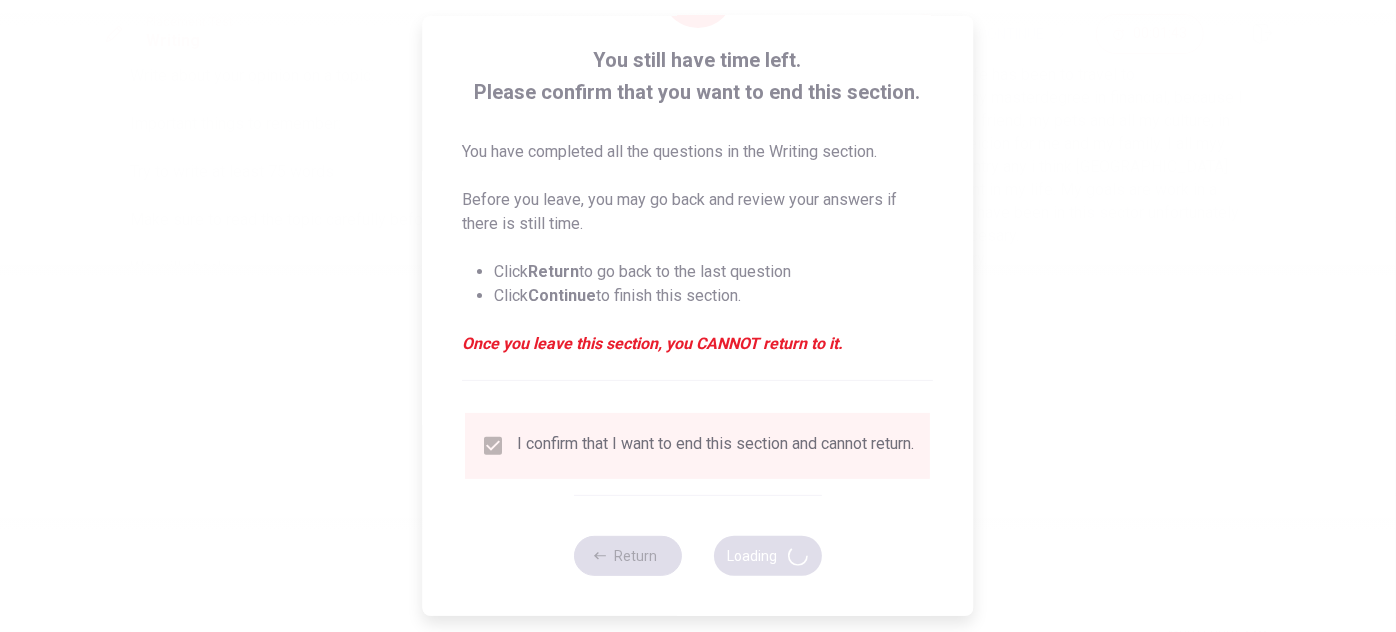 scroll, scrollTop: 0, scrollLeft: 0, axis: both 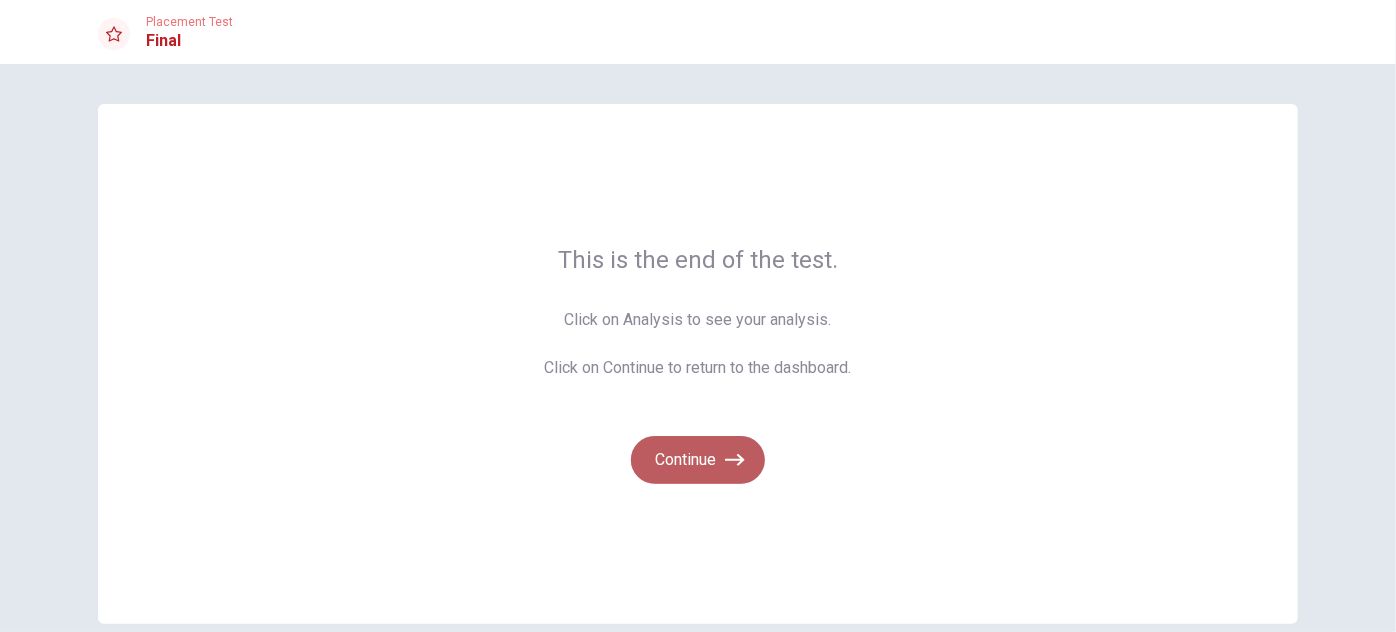 click on "Continue" at bounding box center (698, 460) 